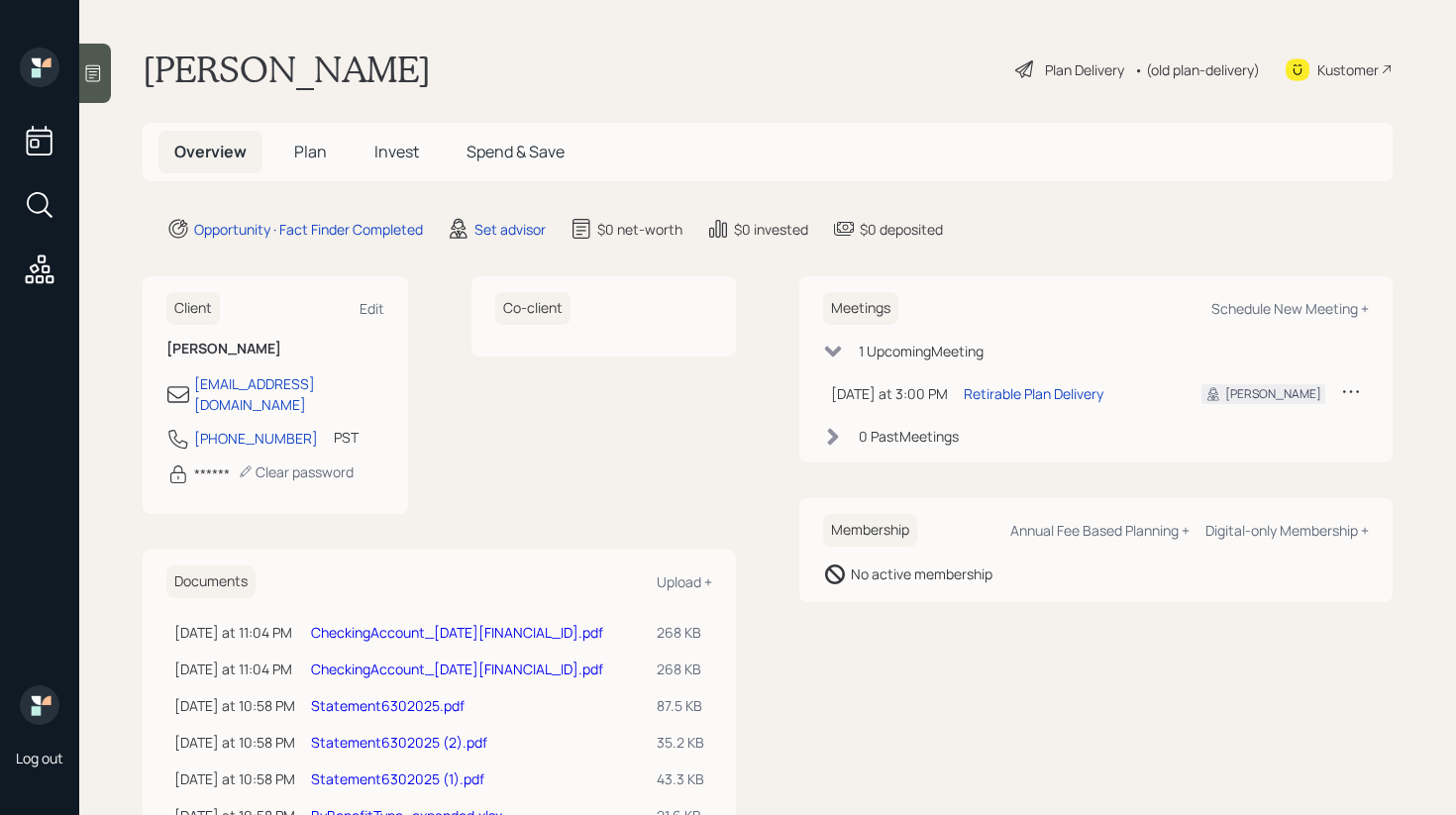scroll, scrollTop: 0, scrollLeft: 0, axis: both 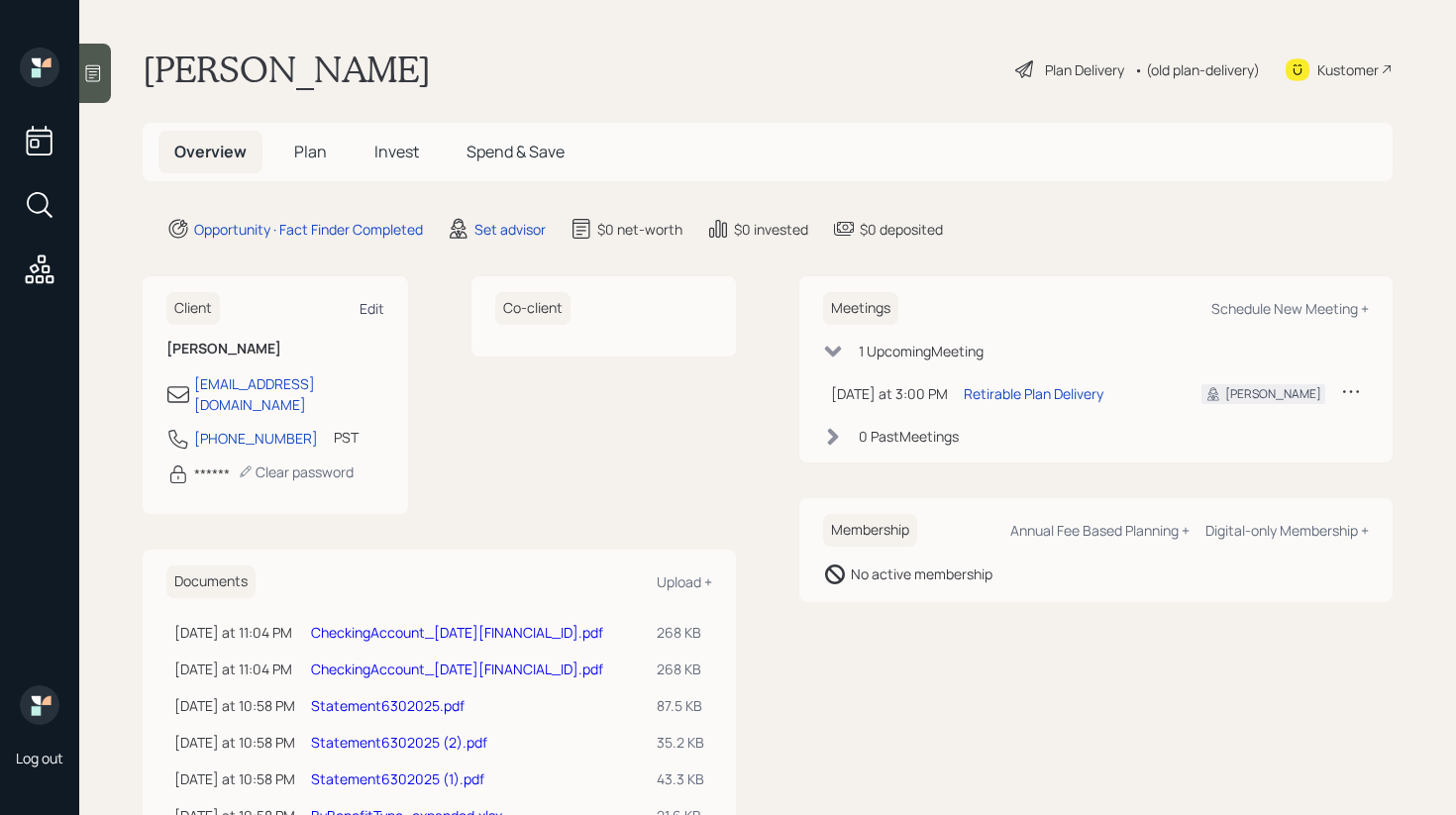 click on "Edit" at bounding box center (371, 308) 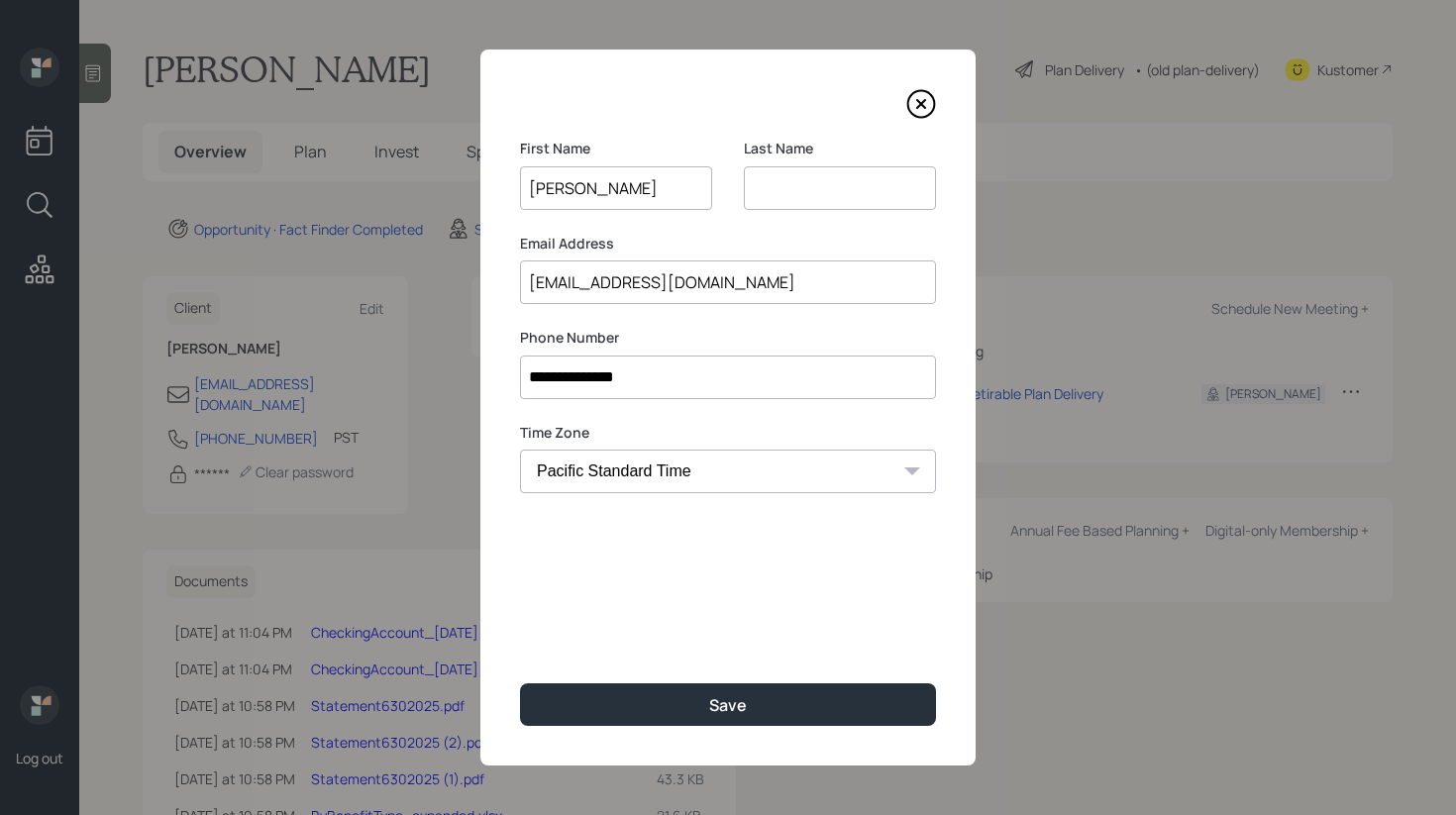 click at bounding box center (840, 188) 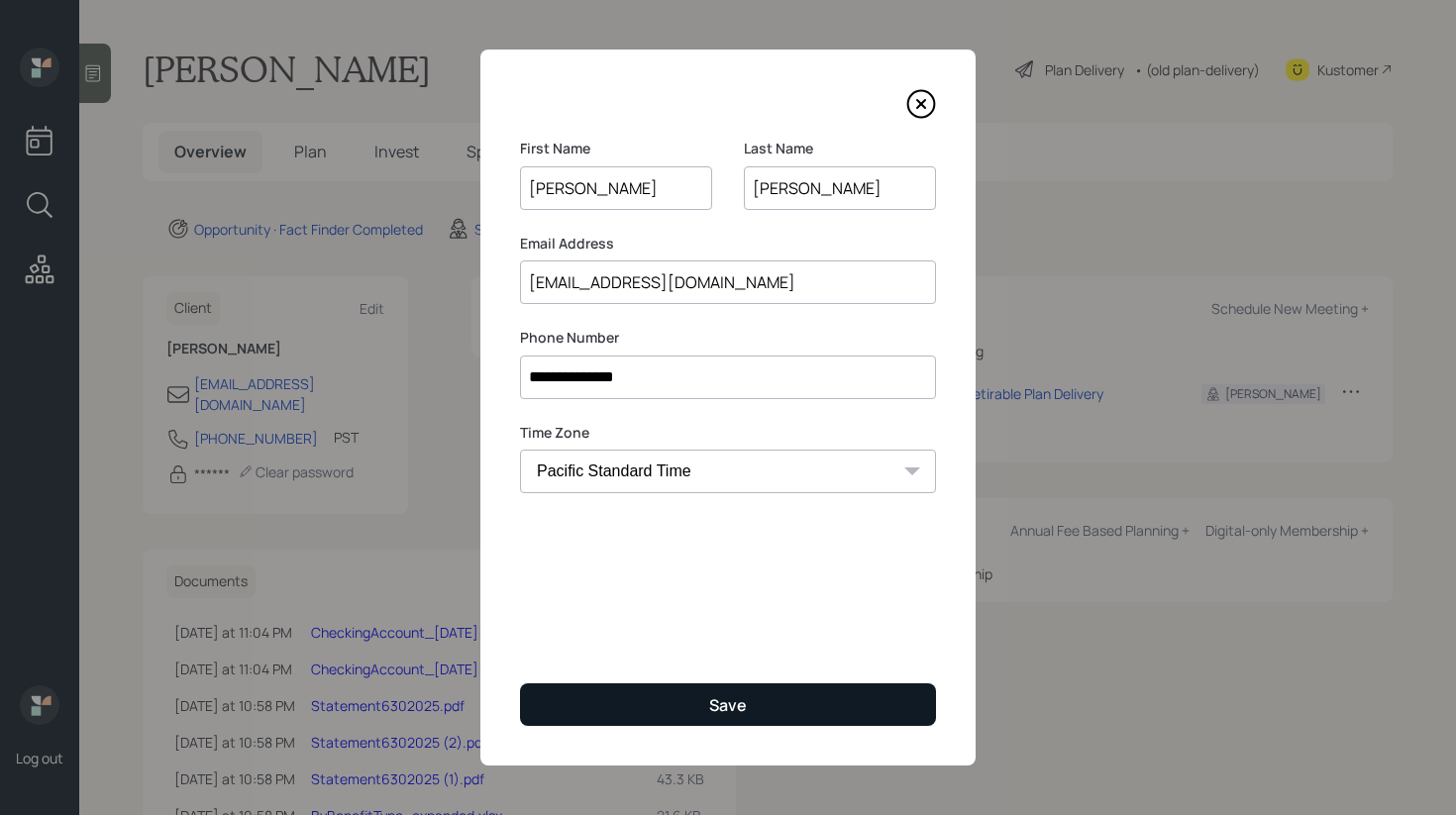 type on "[PERSON_NAME]" 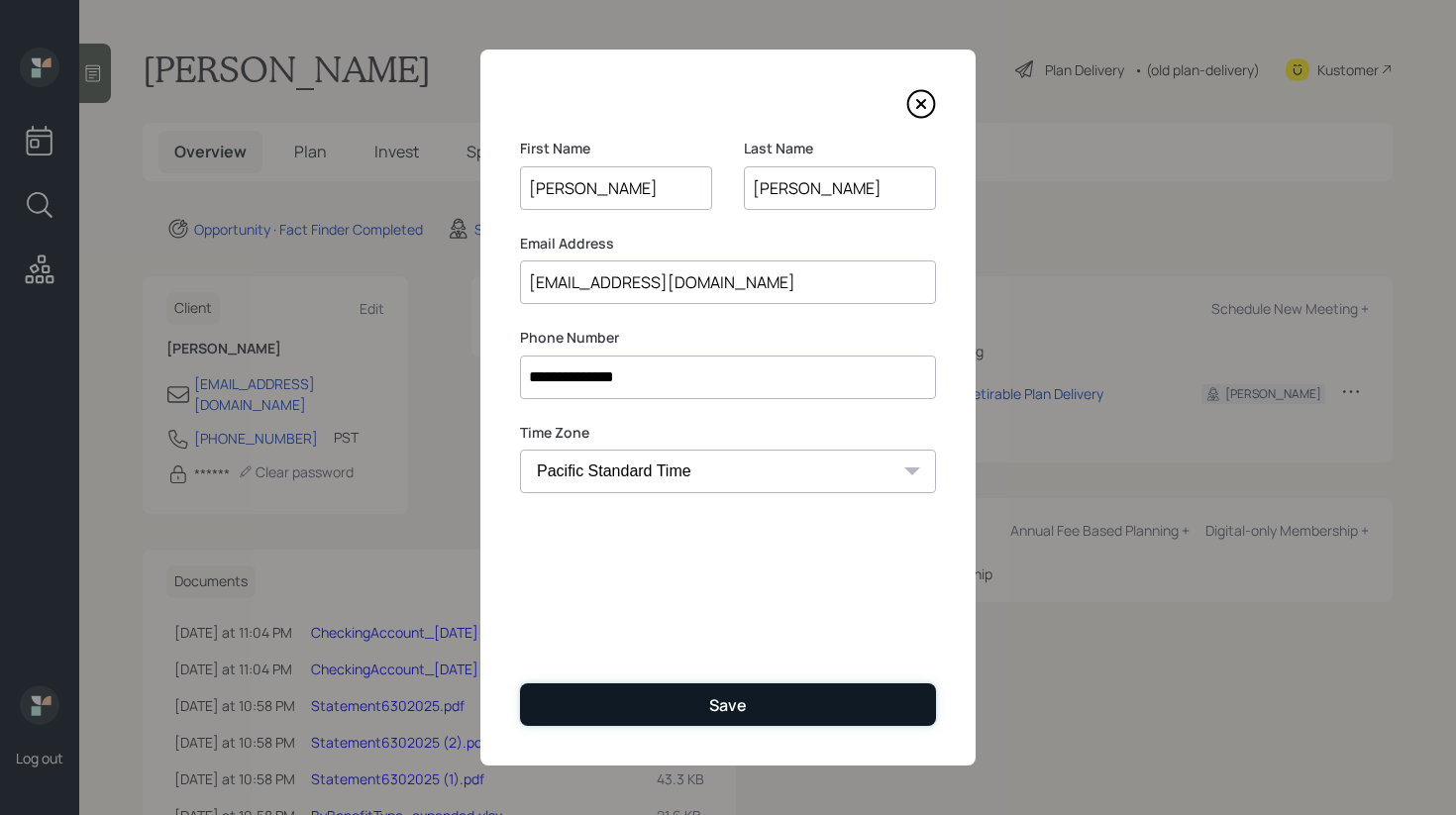 click on "Save" at bounding box center [728, 704] 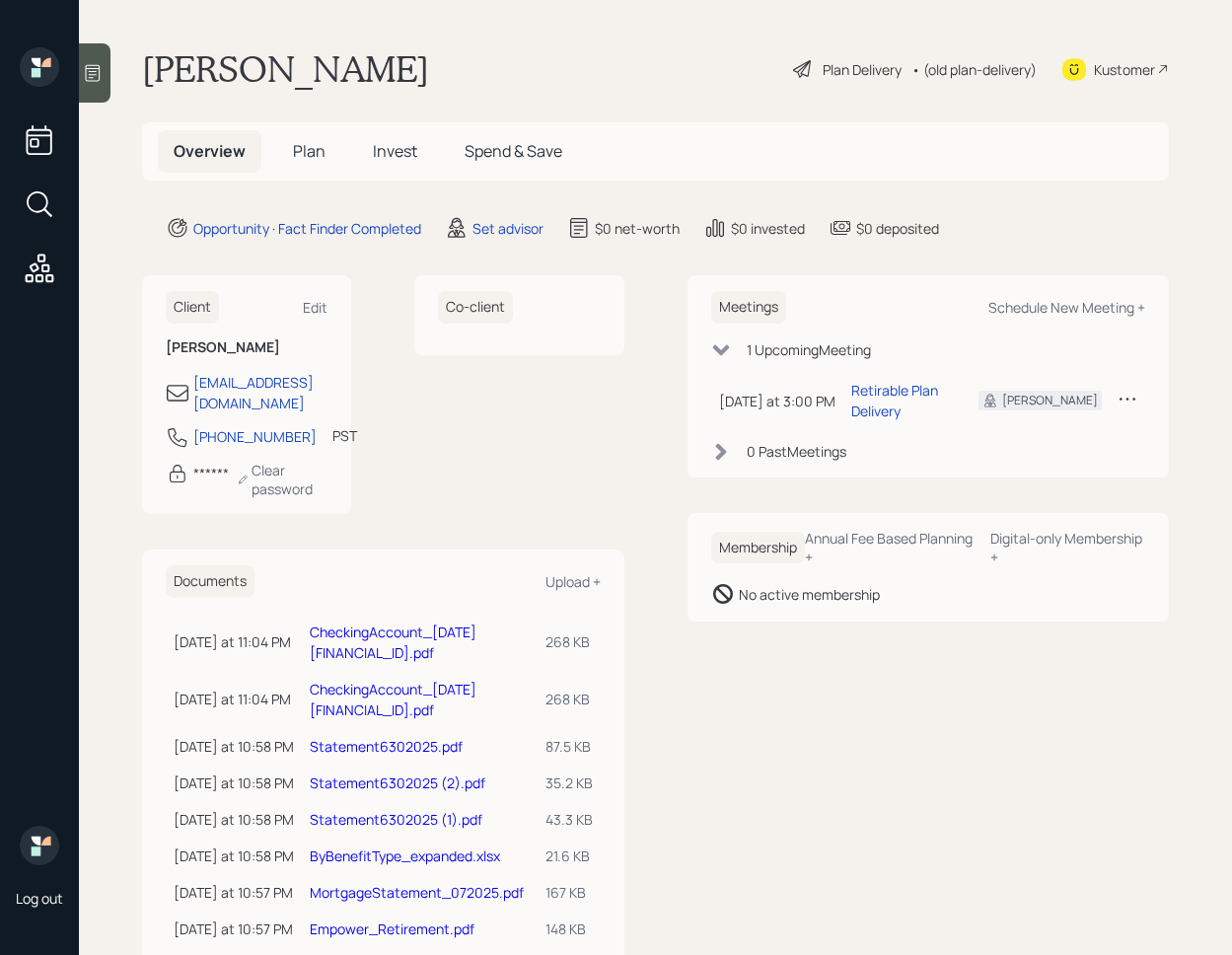 scroll, scrollTop: 0, scrollLeft: 0, axis: both 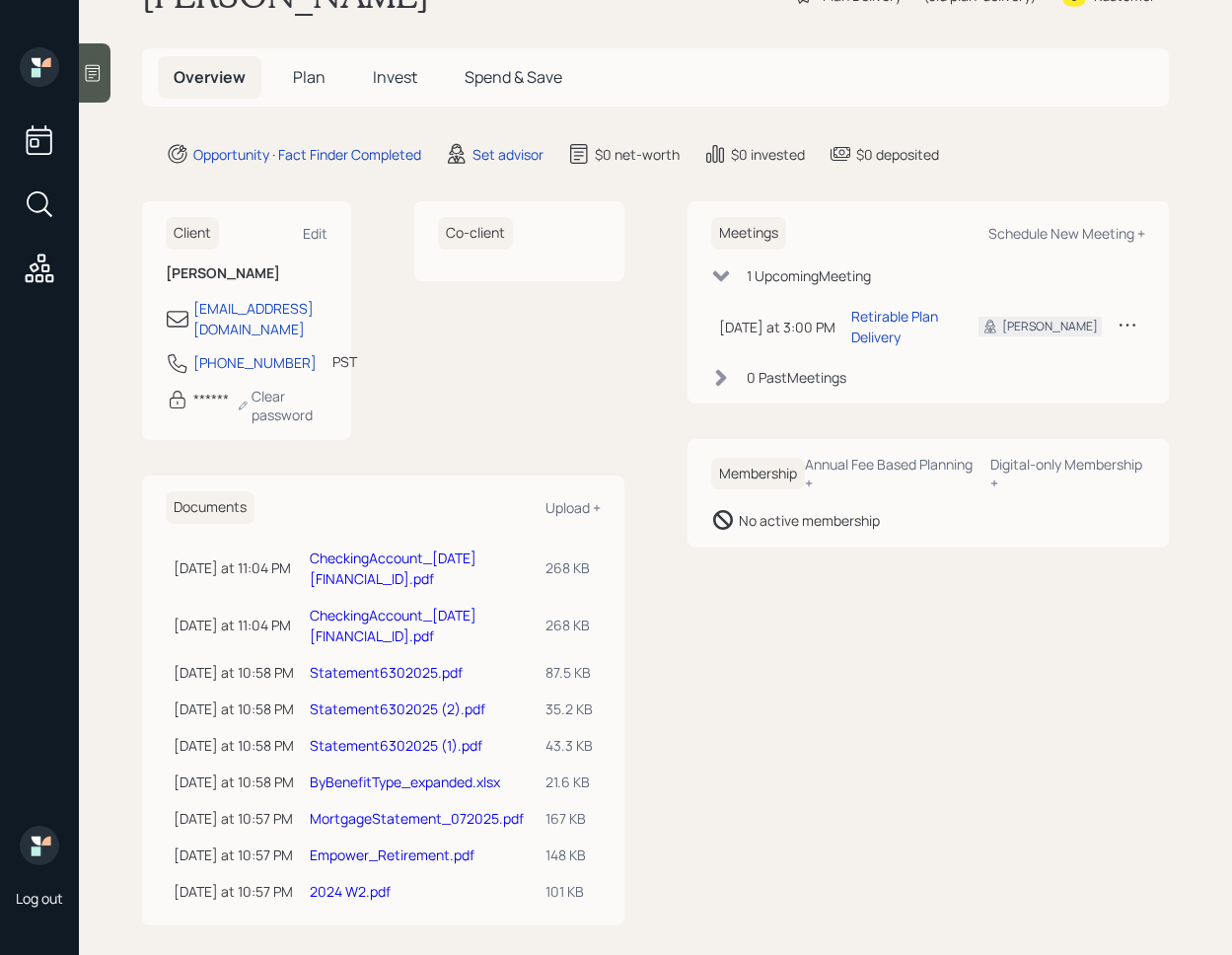 click on "2024 W2.pdf" at bounding box center (350, 891) 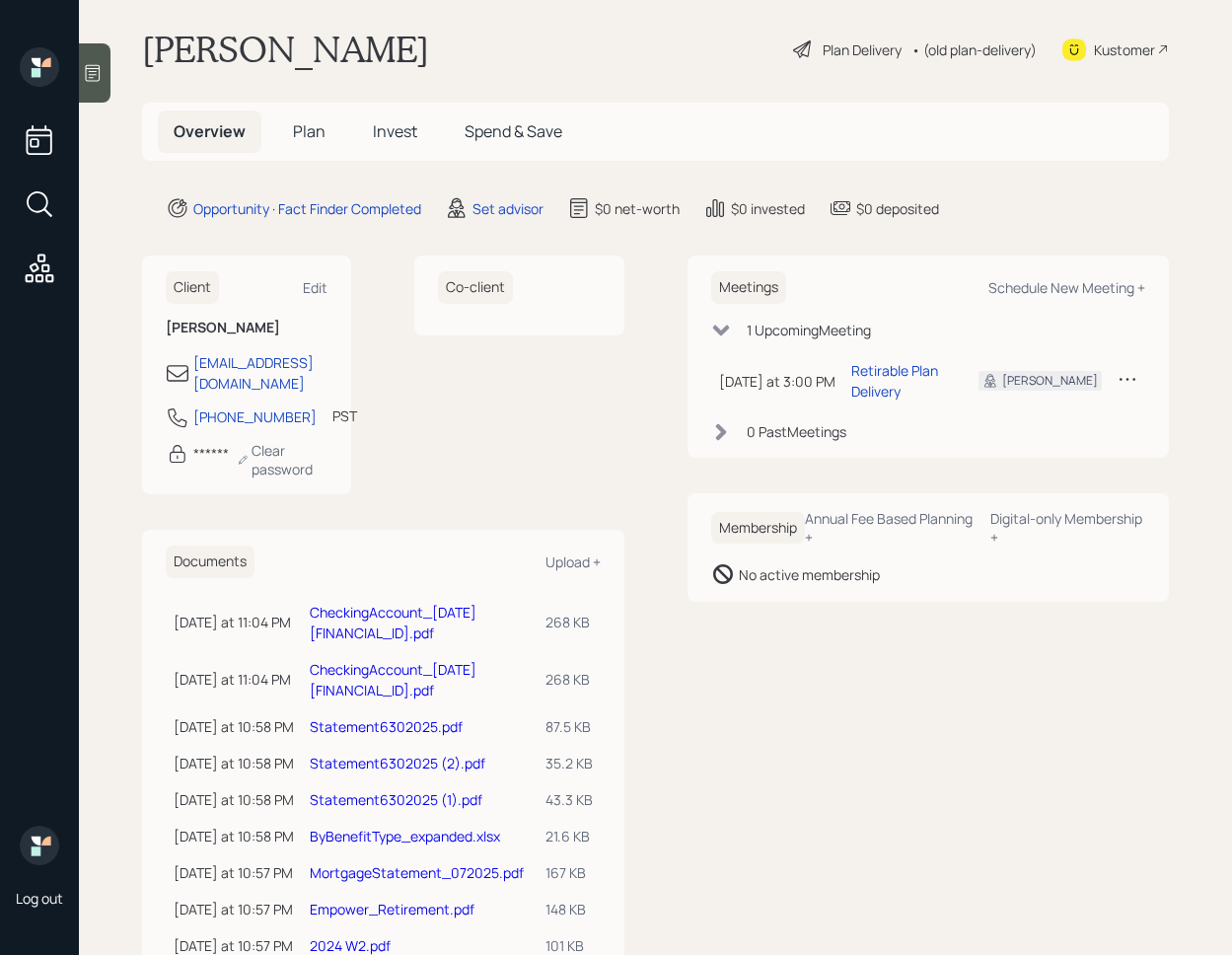scroll, scrollTop: 74, scrollLeft: 0, axis: vertical 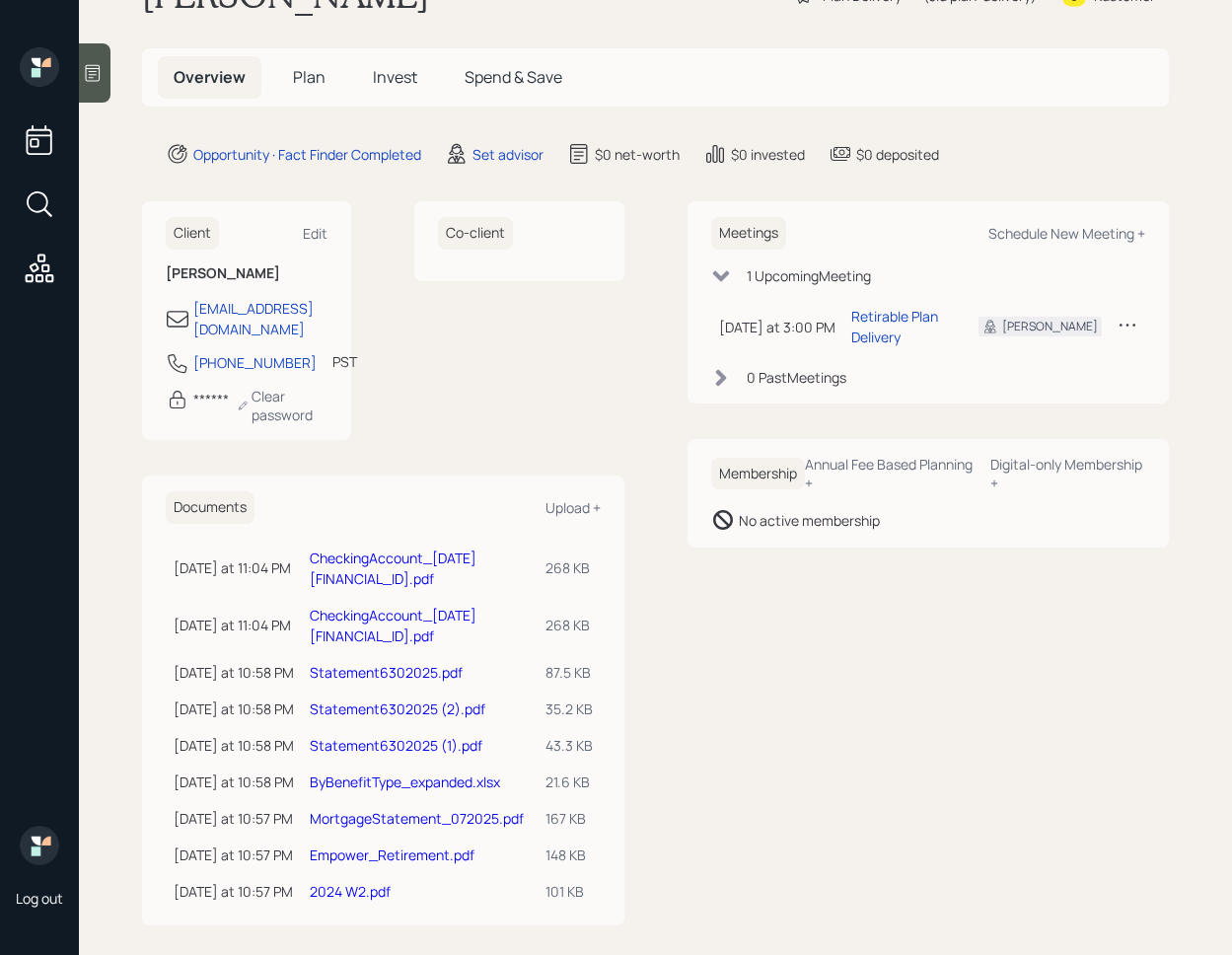 click on "CheckingAccount_[DATE][FINANCIAL_ID].pdf" at bounding box center (393, 568) 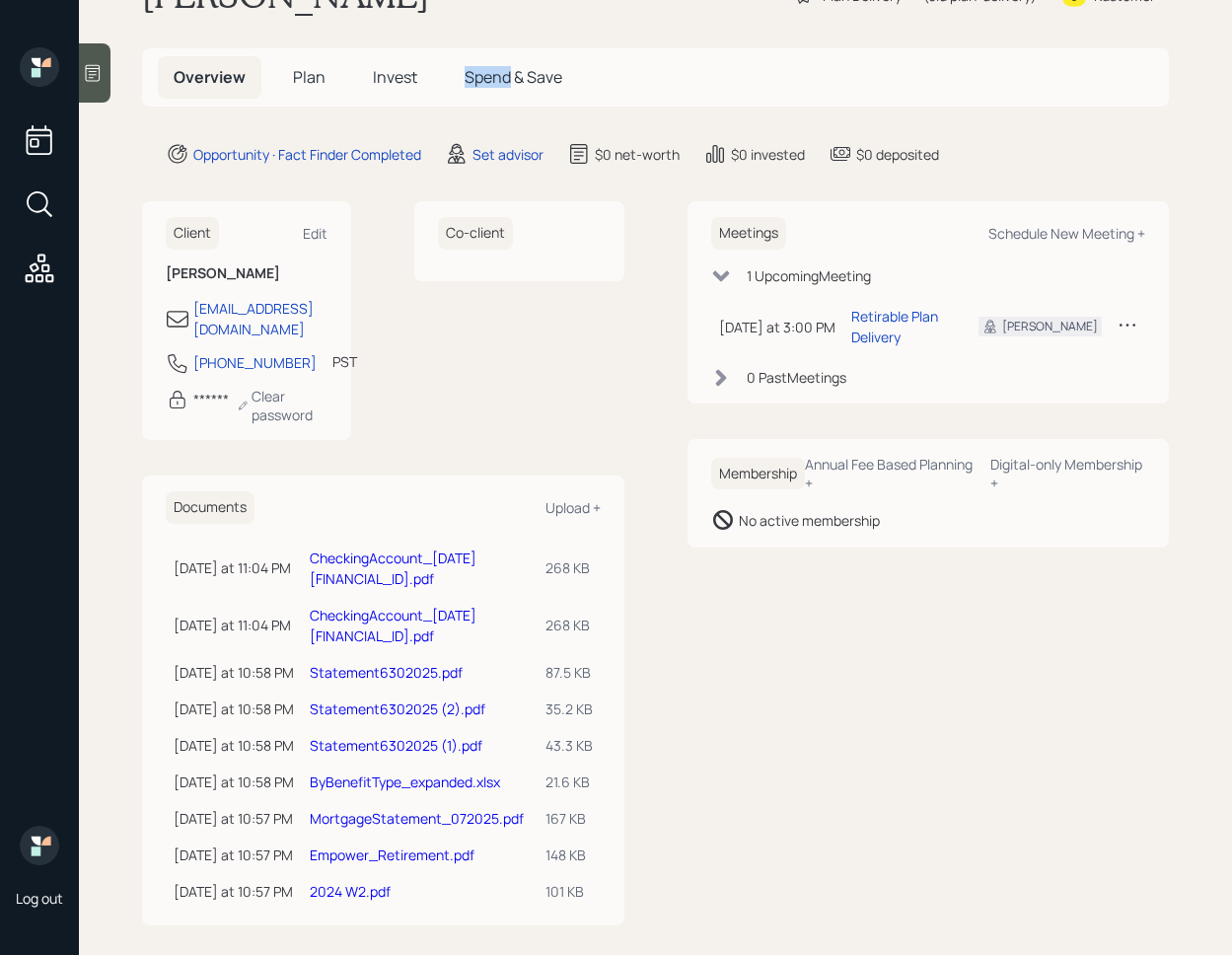 click on "Dana Ludwig Plan Delivery • (old plan-delivery) Kustomer Overview Plan Invest Spend & Save Opportunity ·
Fact Finder Completed Set advisor $0 net-worth $0 invested $0 deposited Client Edit Dana Ludwig danal@danaludwig.com 206-355-9320 PST Currently 6:57 AM ****** Clear password Co-client Documents Upload + Yesterday at 11:04 PM Monday, July 21, 2025 11:04 PM EDT CheckingAccount_2025-06-25.pdf 268 KB Yesterday at 11:04 PM Monday, July 21, 2025 11:04 PM EDT CheckingAccount_2025-06-25.pdf 268 KB Yesterday at 10:58 PM Monday, July 21, 2025 10:58 PM EDT Statement6302025.pdf 87.5 KB Yesterday at 10:58 PM Monday, July 21, 2025 10:58 PM EDT Statement6302025 (2).pdf 35.2 KB Yesterday at 10:58 PM Monday, July 21, 2025 10:58 PM EDT Statement6302025 (1).pdf 43.3 KB Yesterday at 10:58 PM Monday, July 21, 2025 10:58 PM EDT ByBenefitType_expanded.xlsx 21.6 KB Yesterday at 10:57 PM Monday, July 21, 2025 10:57 PM EDT MortgageStatement_072025.pdf 167 KB Yesterday at 10:57 PM 148 KB 101 KB 1" at bounding box center [655, 478] 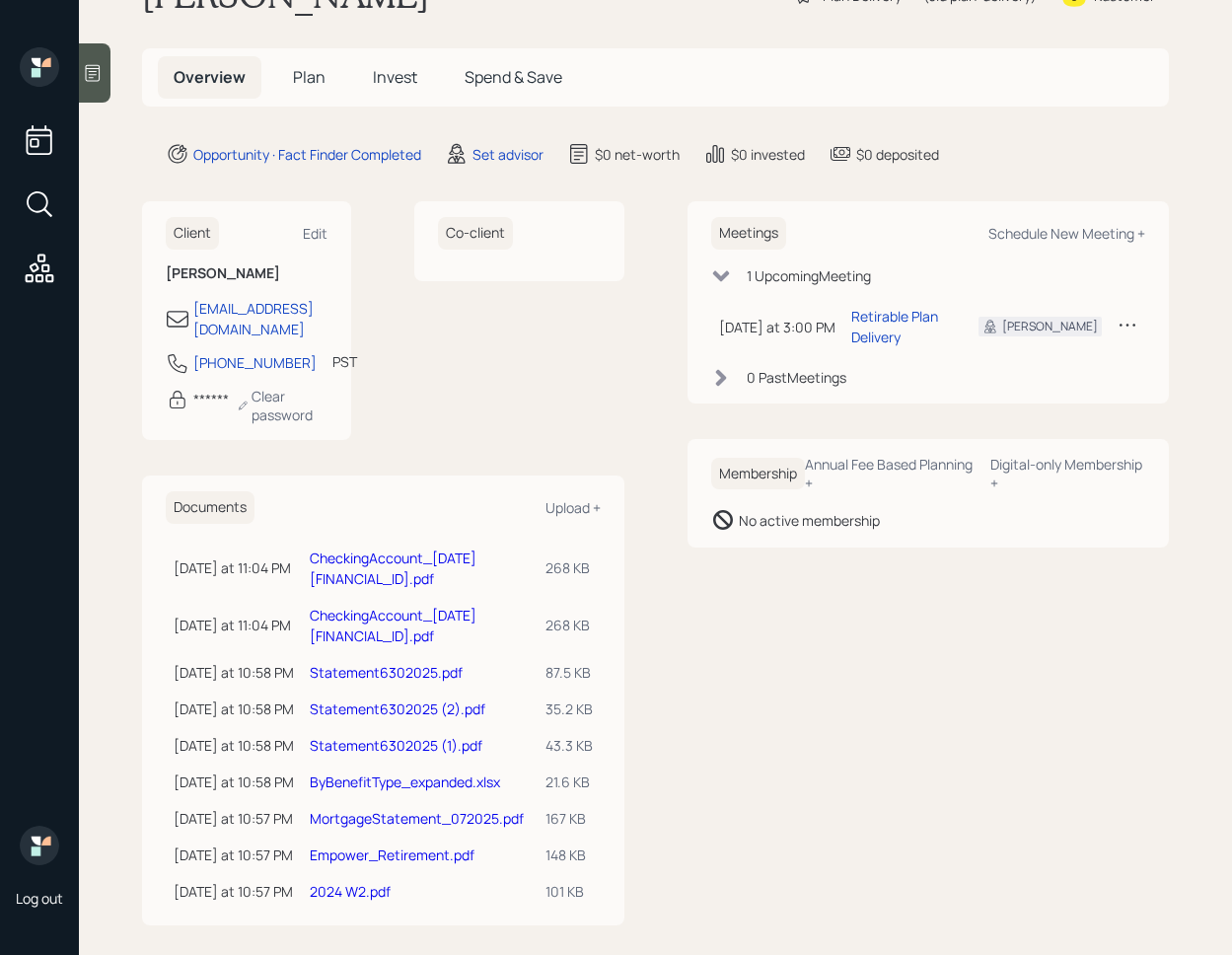 click on "Meetings Schedule New Meeting + 1   Upcoming  Meeting Today at 3:00 PM Tuesday, July 22, 2025 3:00 PM EDT Retirable Plan Delivery Harrison S. 0   Past  Meeting s Membership Annual Fee Based Planning + Digital-only Membership + No active membership" at bounding box center [928, 562] 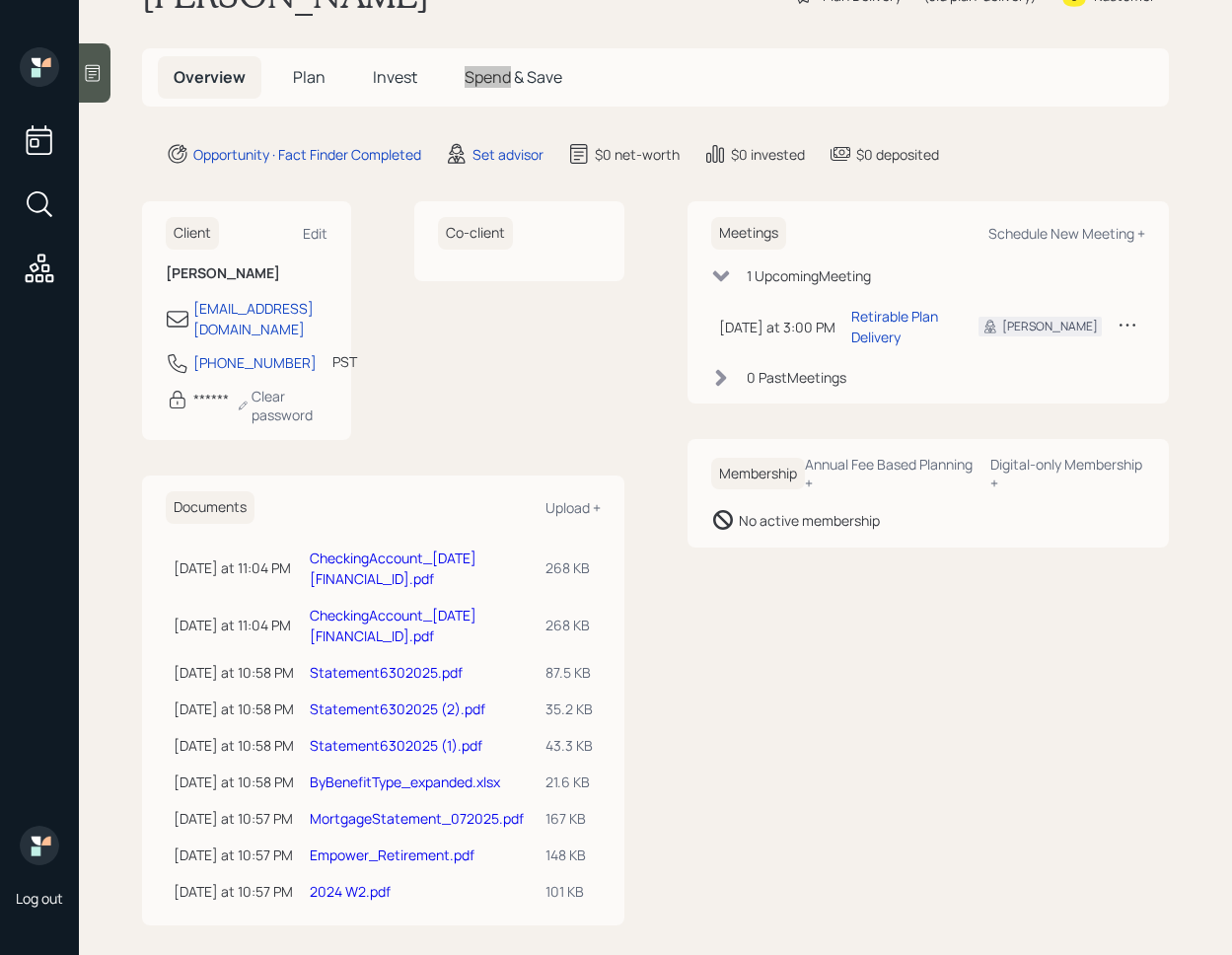 click on "Dana Ludwig Plan Delivery • (old plan-delivery) Kustomer Overview Plan Invest Spend & Save Opportunity ·
Fact Finder Completed Set advisor $0 net-worth $0 invested $0 deposited Client Edit Dana Ludwig danal@danaludwig.com 206-355-9320 PST Currently 7:17 AM ****** Clear password Co-client Documents Upload + Yesterday at 11:04 PM Monday, July 21, 2025 11:04 PM EDT CheckingAccount_2025-06-25.pdf 268 KB Yesterday at 11:04 PM Monday, July 21, 2025 11:04 PM EDT CheckingAccount_2025-06-25.pdf 268 KB Yesterday at 10:58 PM Monday, July 21, 2025 10:58 PM EDT Statement6302025.pdf 87.5 KB Yesterday at 10:58 PM Monday, July 21, 2025 10:58 PM EDT Statement6302025 (2).pdf 35.2 KB Yesterday at 10:58 PM Monday, July 21, 2025 10:58 PM EDT Statement6302025 (1).pdf 43.3 KB Yesterday at 10:58 PM Monday, July 21, 2025 10:58 PM EDT ByBenefitType_expanded.xlsx 21.6 KB Yesterday at 10:57 PM Monday, July 21, 2025 10:57 PM EDT MortgageStatement_072025.pdf 167 KB Yesterday at 10:57 PM 148 KB 101 KB 1" at bounding box center (655, 478) 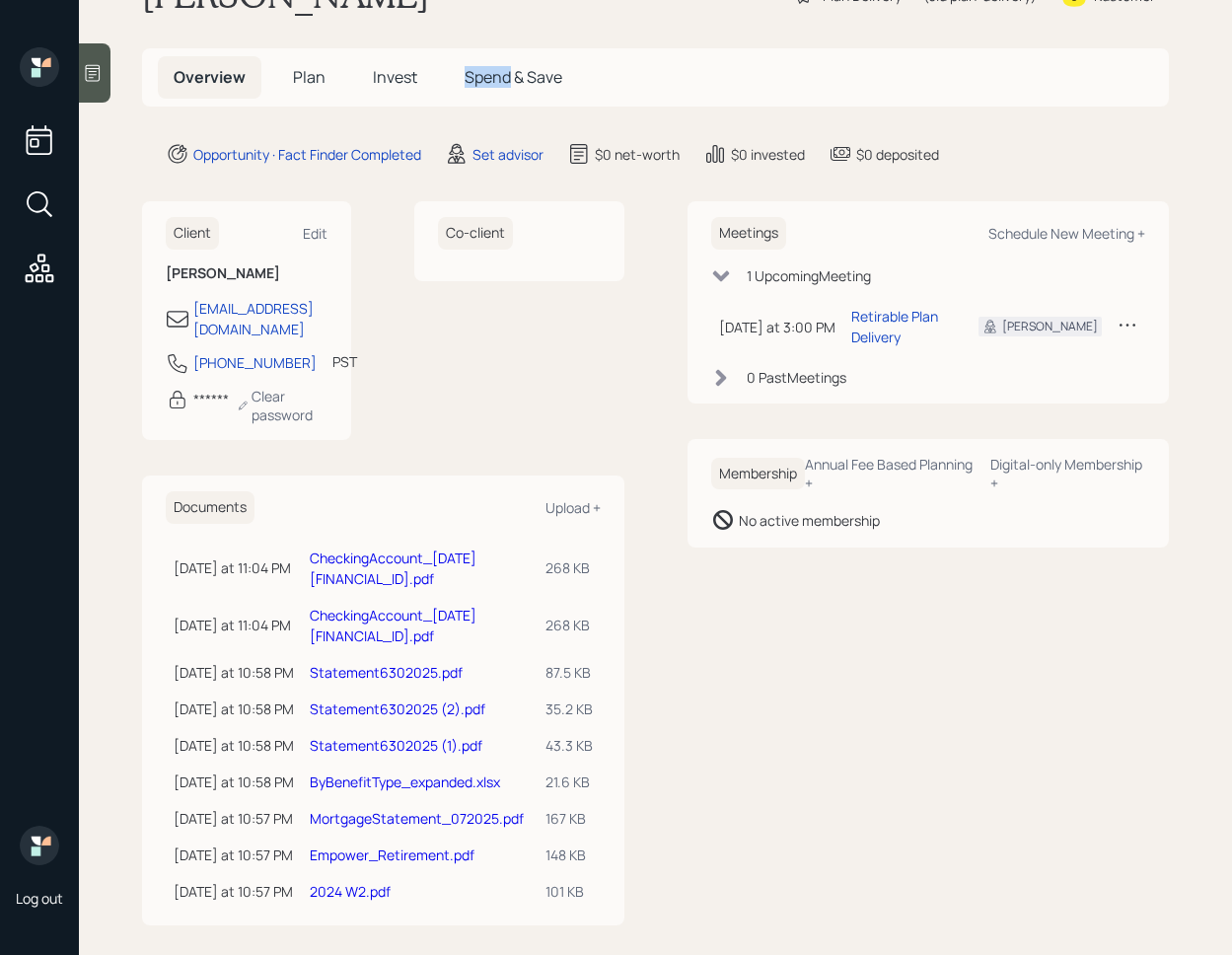 click on "MortgageStatement_072025.pdf" at bounding box center (416, 818) 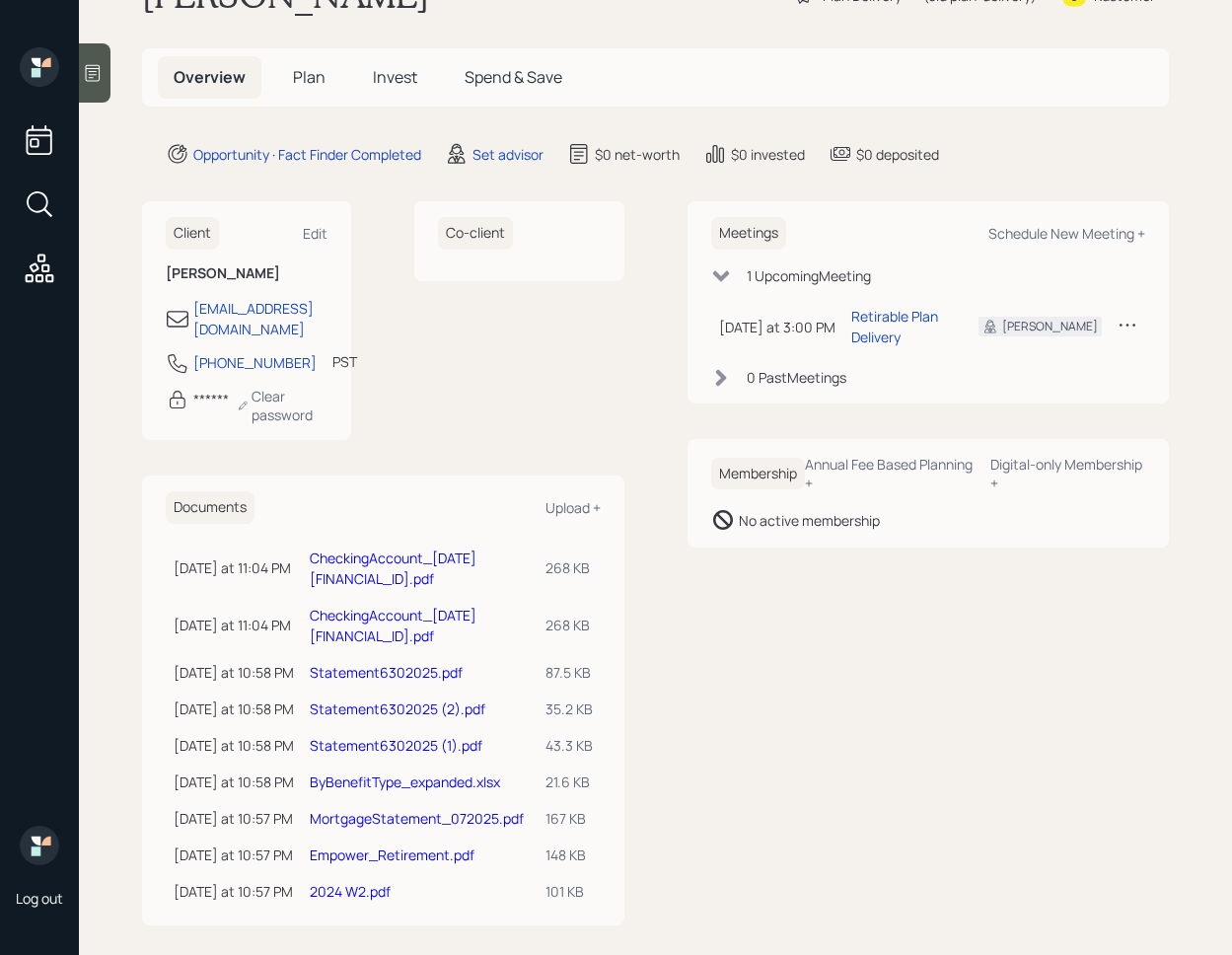 click on "Client Edit Dana Ludwig danal@danaludwig.com 206-355-9320 PST Currently 7:22 AM ****** Clear password Co-client Documents Upload + Yesterday at 11:04 PM Monday, July 21, 2025 11:04 PM EDT CheckingAccount_2025-06-25.pdf 268 KB Yesterday at 11:04 PM Monday, July 21, 2025 11:04 PM EDT CheckingAccount_2025-06-25.pdf 268 KB Yesterday at 10:58 PM Monday, July 21, 2025 10:58 PM EDT Statement6302025.pdf 87.5 KB Yesterday at 10:58 PM Monday, July 21, 2025 10:58 PM EDT Statement6302025 (2).pdf 35.2 KB Yesterday at 10:58 PM Monday, July 21, 2025 10:58 PM EDT Statement6302025 (1).pdf 43.3 KB Yesterday at 10:58 PM Monday, July 21, 2025 10:58 PM EDT ByBenefitType_expanded.xlsx 21.6 KB Yesterday at 10:57 PM Monday, July 21, 2025 10:57 PM EDT MortgageStatement_072025.pdf 167 KB Yesterday at 10:57 PM Monday, July 21, 2025 10:57 PM EDT Empower_Retirement.pdf 148 KB Yesterday at 10:57 PM Monday, July 21, 2025 10:57 PM EDT 2024 W2.pdf 101 KB Meetings Schedule New Meeting + 1   Upcoming  Meeting Today at 3:00 PM Harrison S. 0   s" at bounding box center [655, 562] 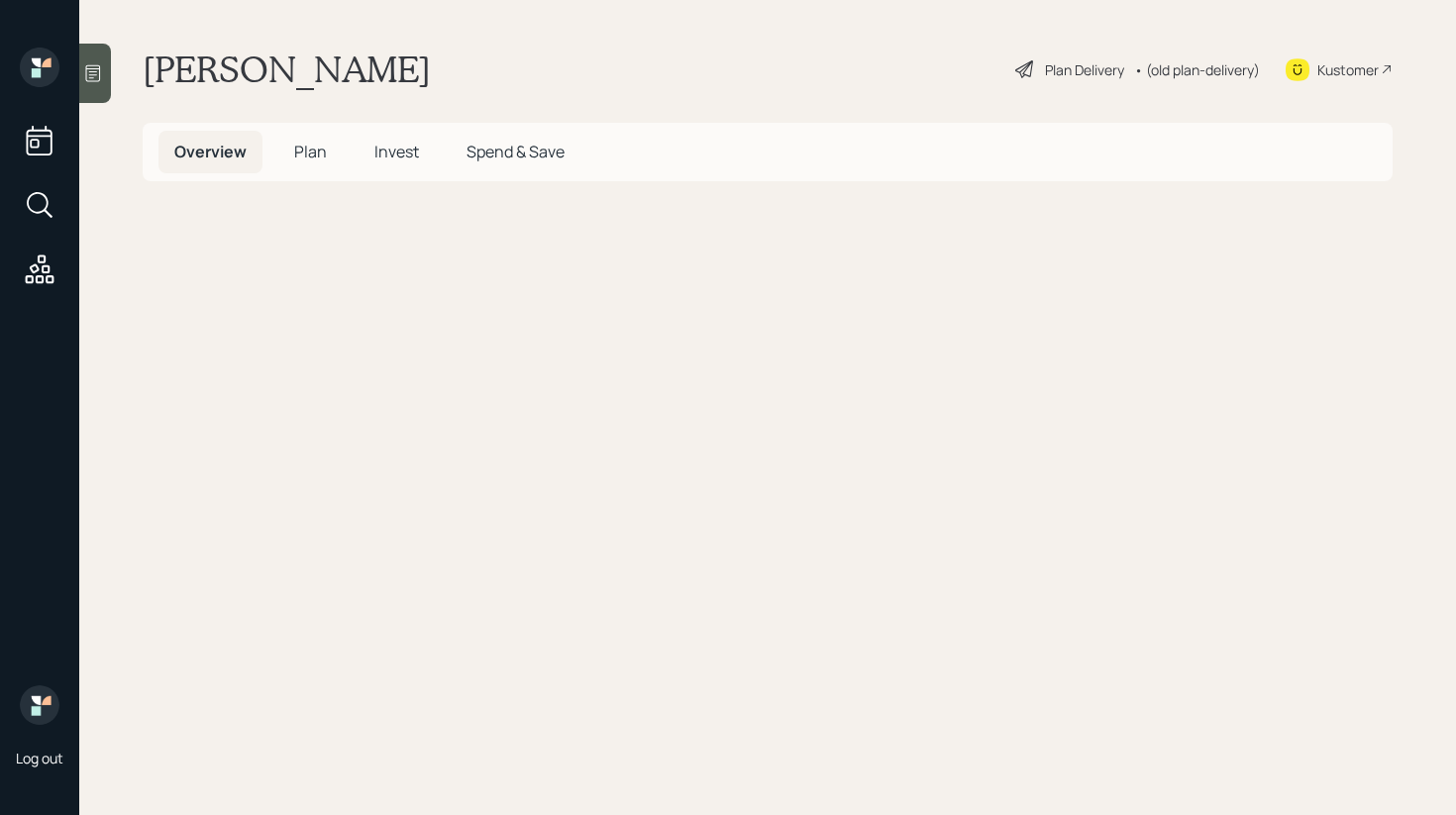 scroll, scrollTop: 0, scrollLeft: 0, axis: both 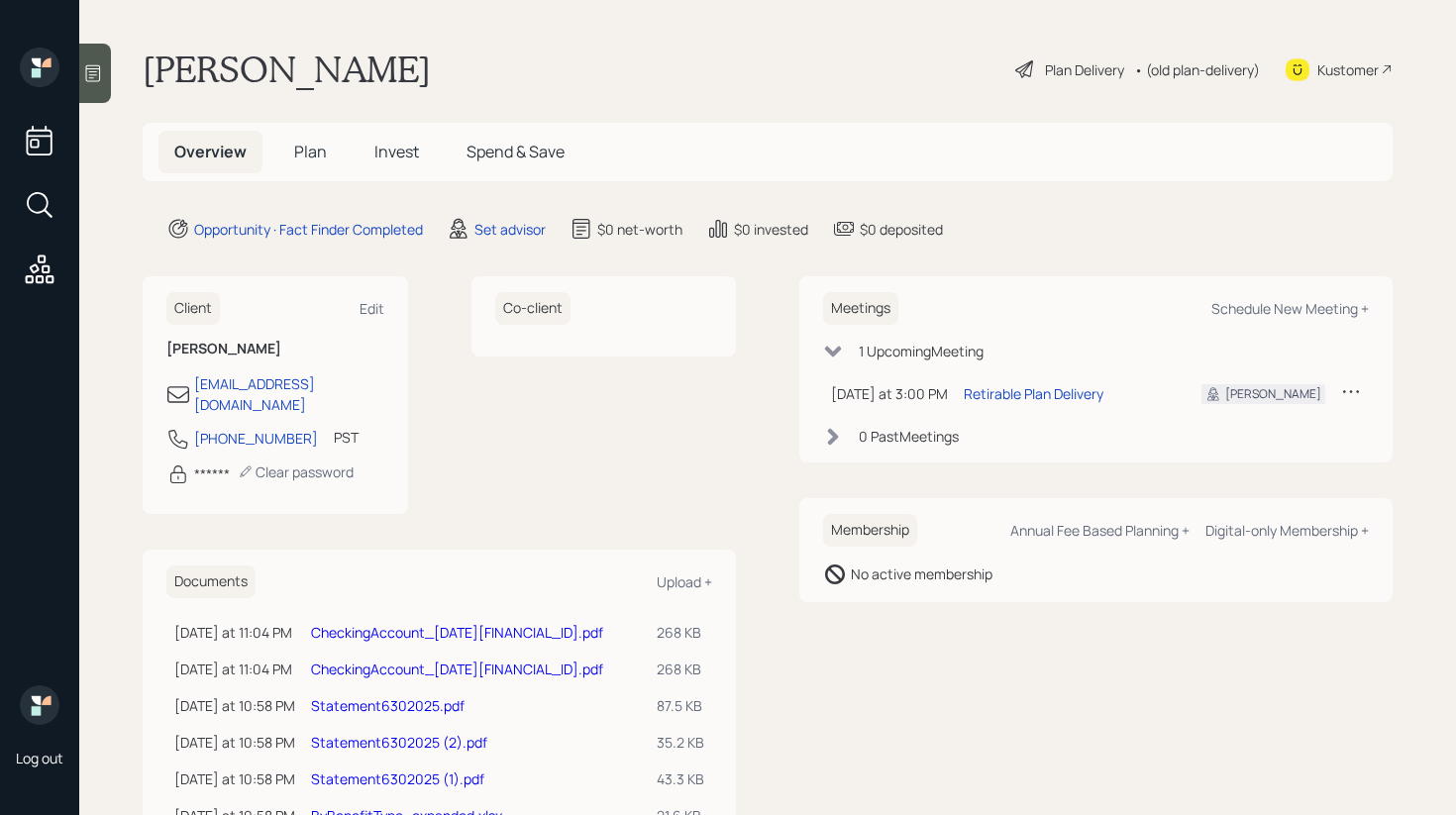 click on "Plan" at bounding box center (310, 152) 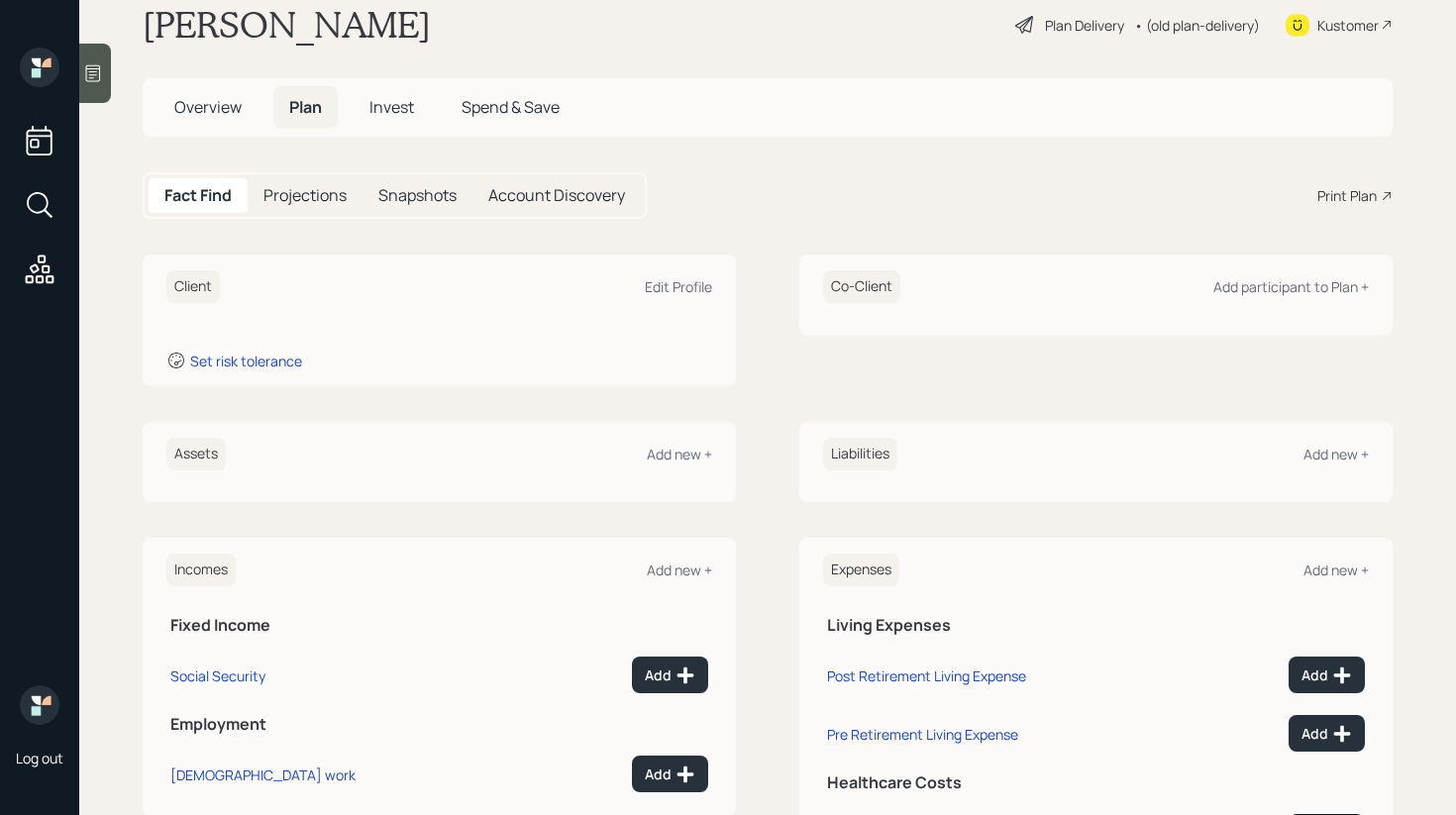 scroll, scrollTop: 82, scrollLeft: 0, axis: vertical 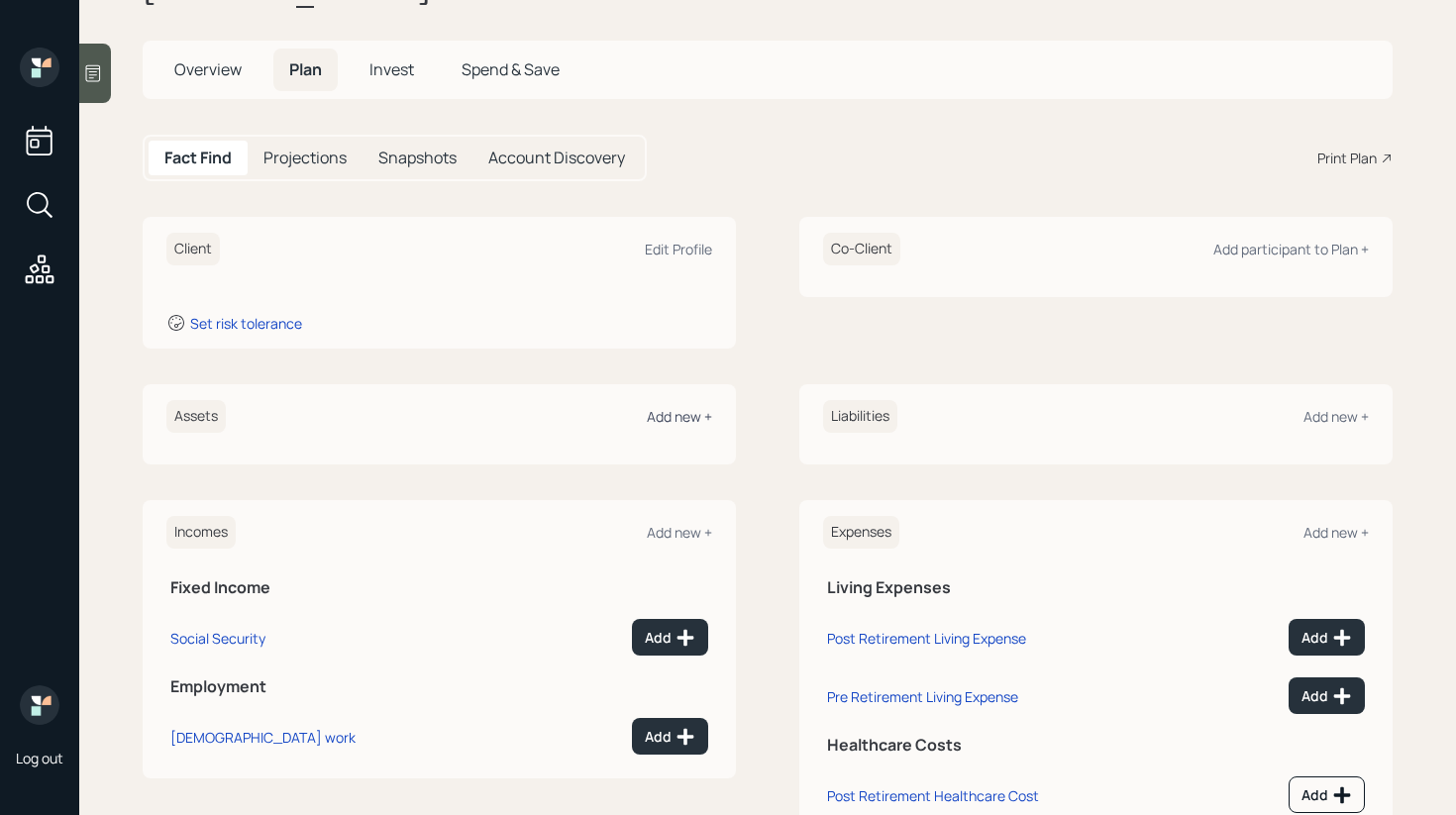 click on "Add new +" at bounding box center (679, 416) 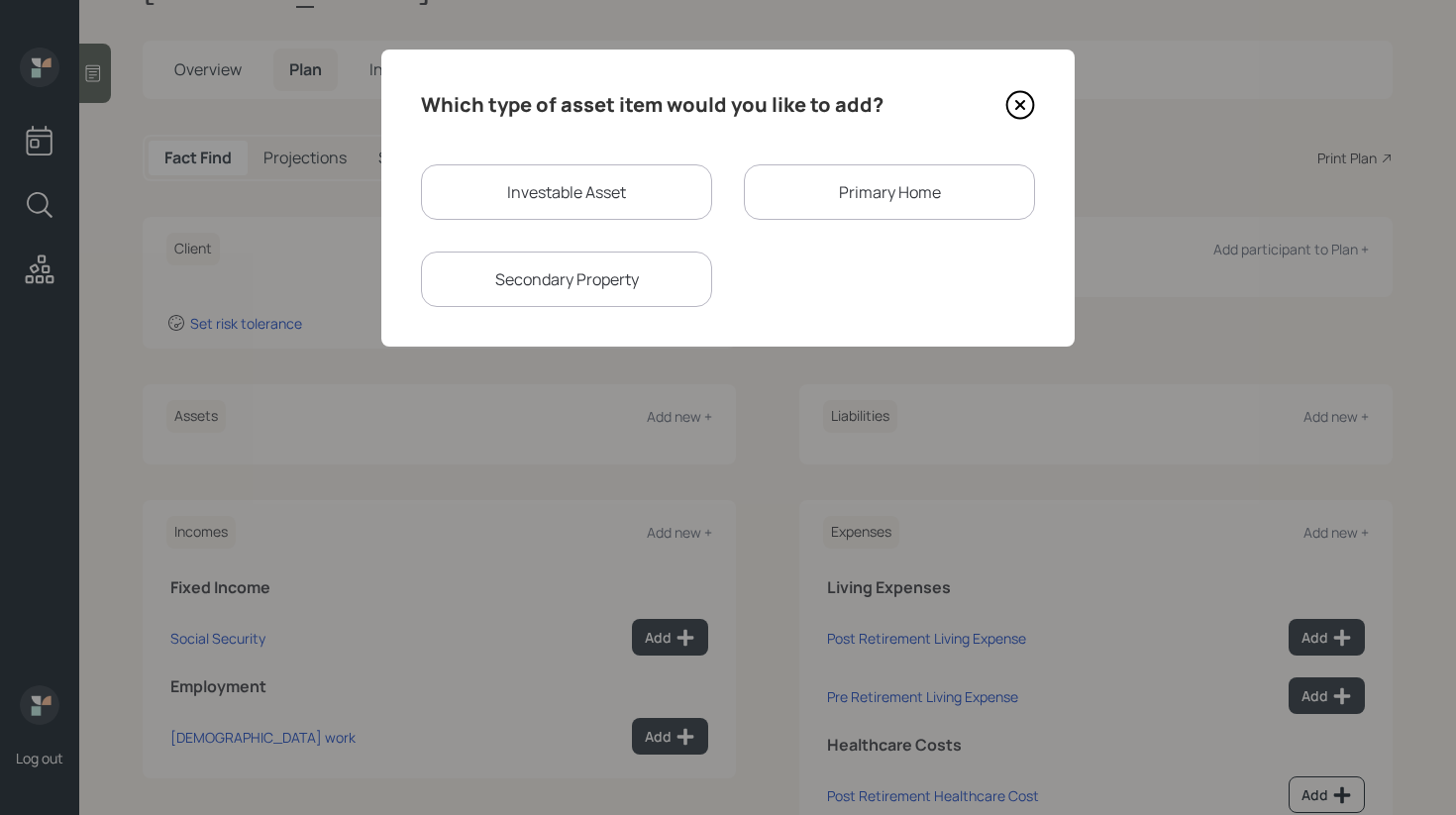 click on "Investable Asset" at bounding box center (567, 192) 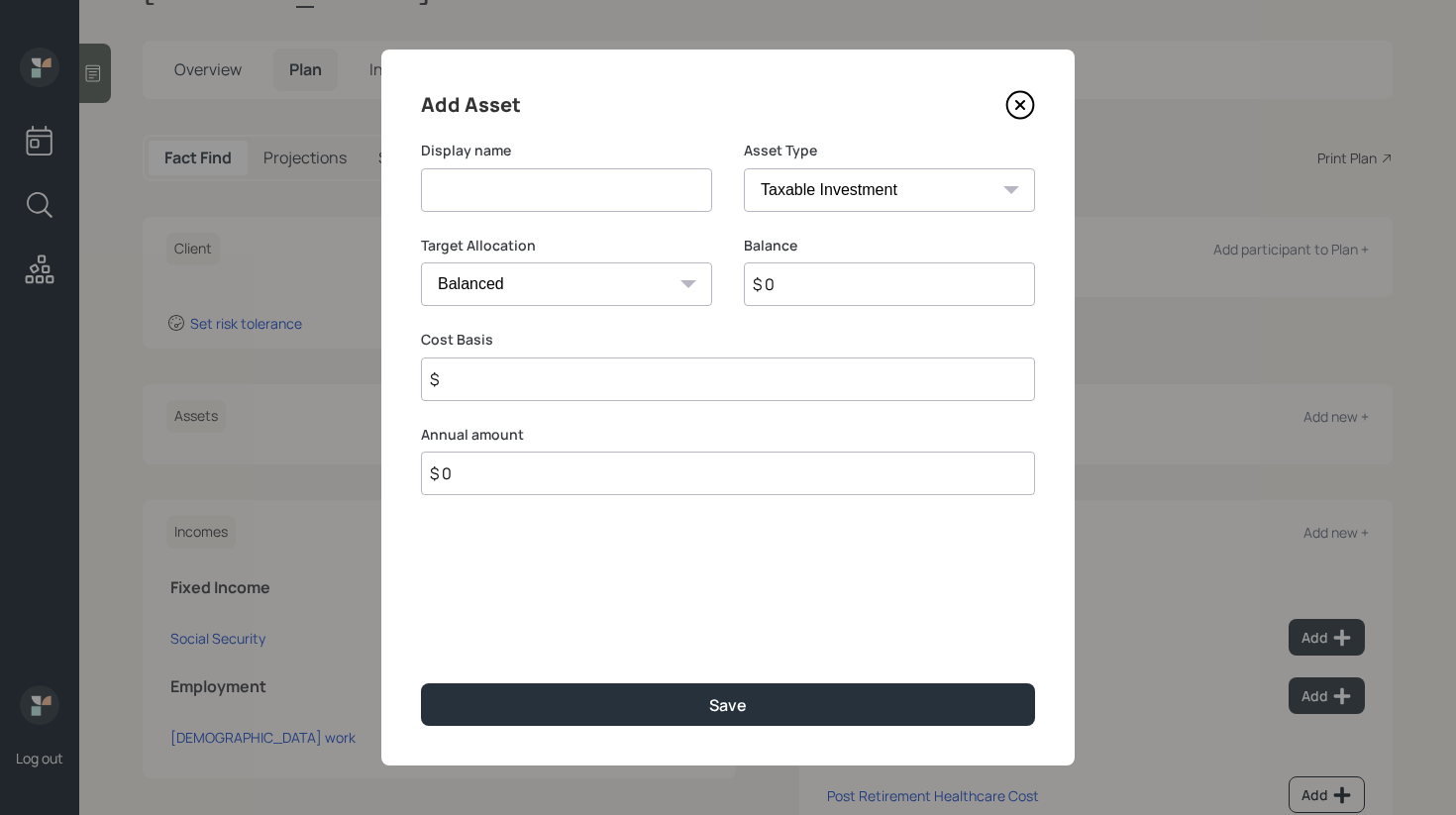 click on "SEP IRA IRA Roth IRA 401(k) Roth 401(k) 403(b) Roth 403(b) 457(b) Roth 457(b) Health Savings Account 529 Taxable Investment Checking / Savings Emergency Fund" at bounding box center (889, 190) 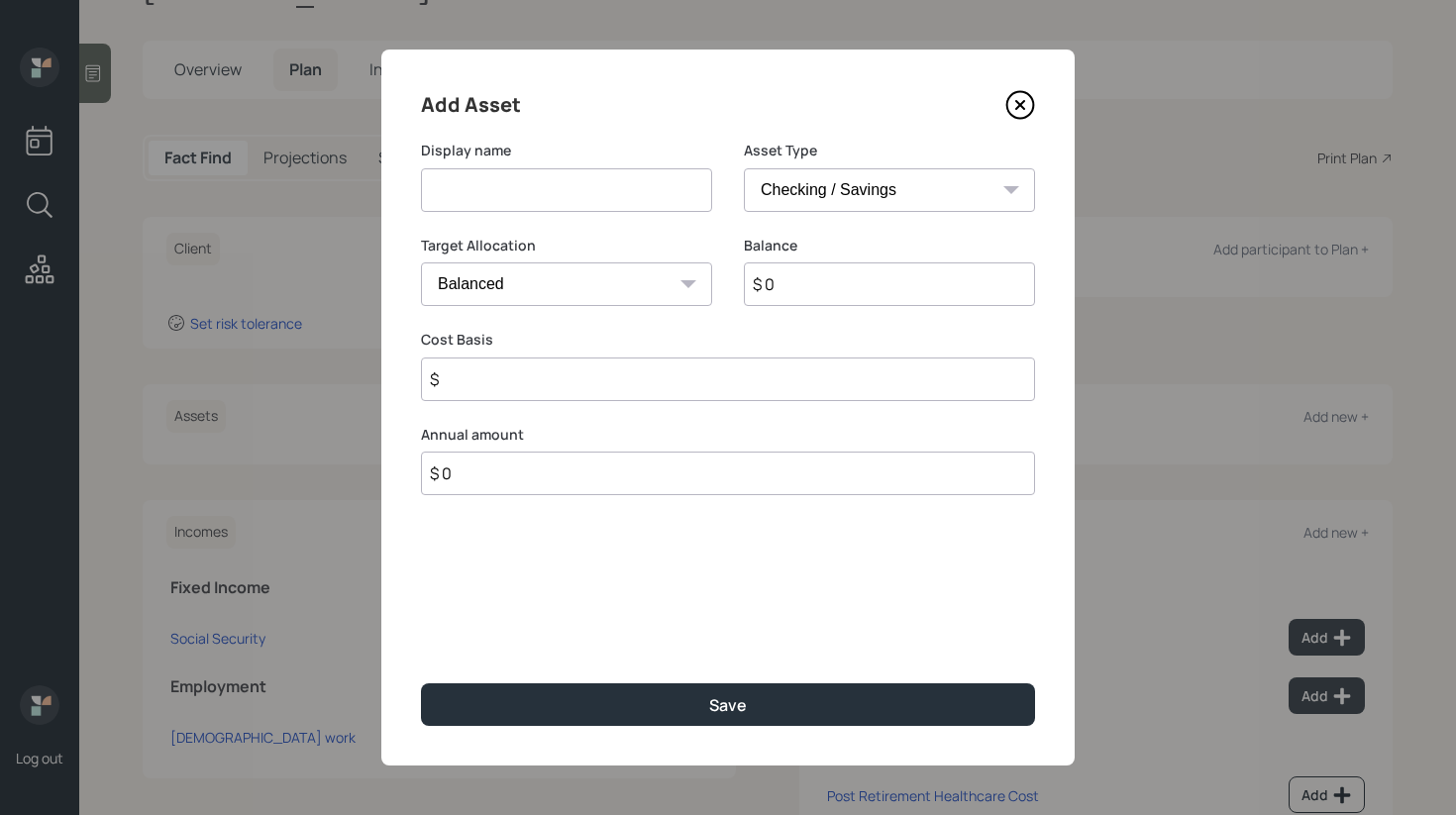 type on "$" 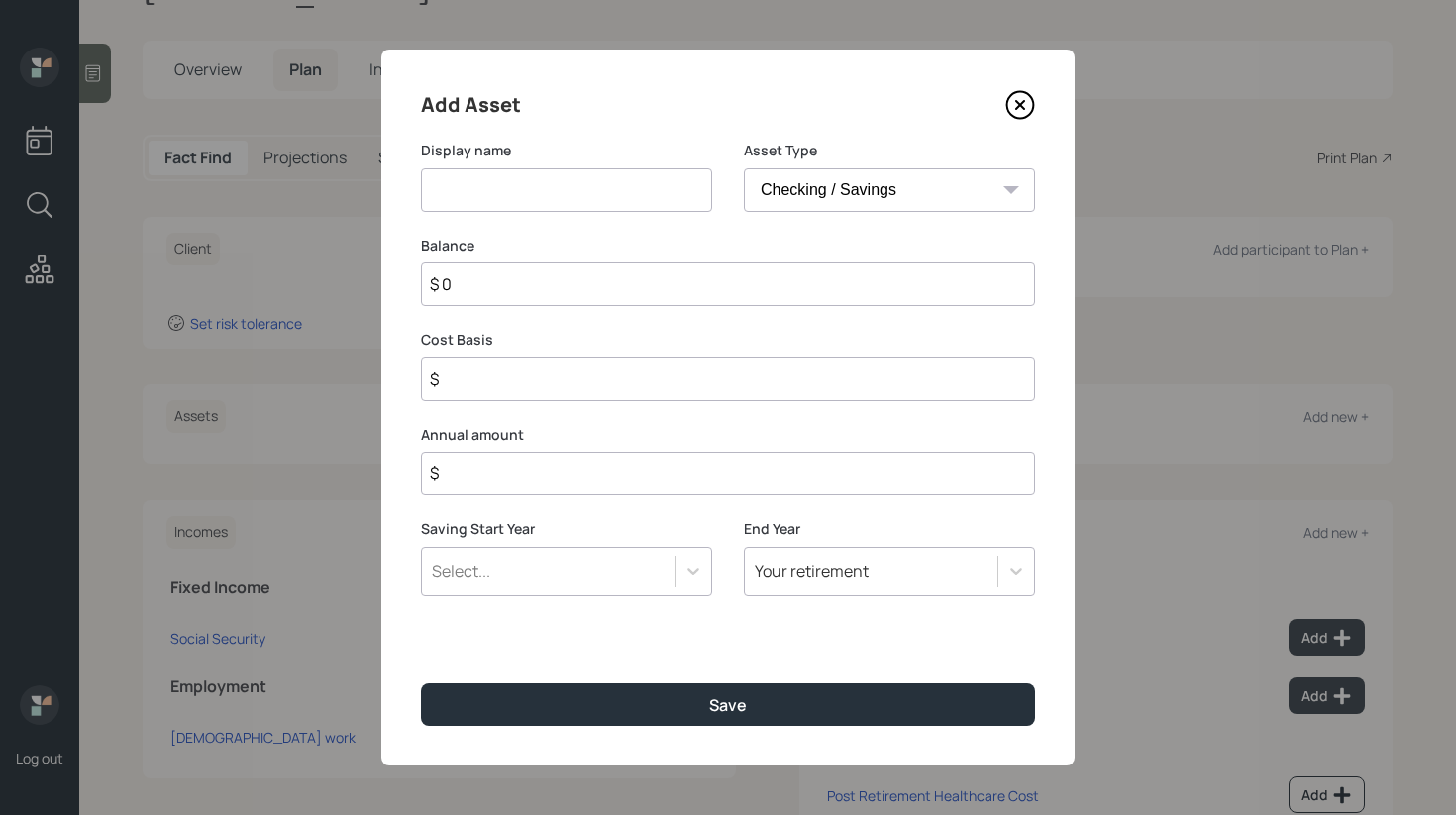 click at bounding box center (567, 190) 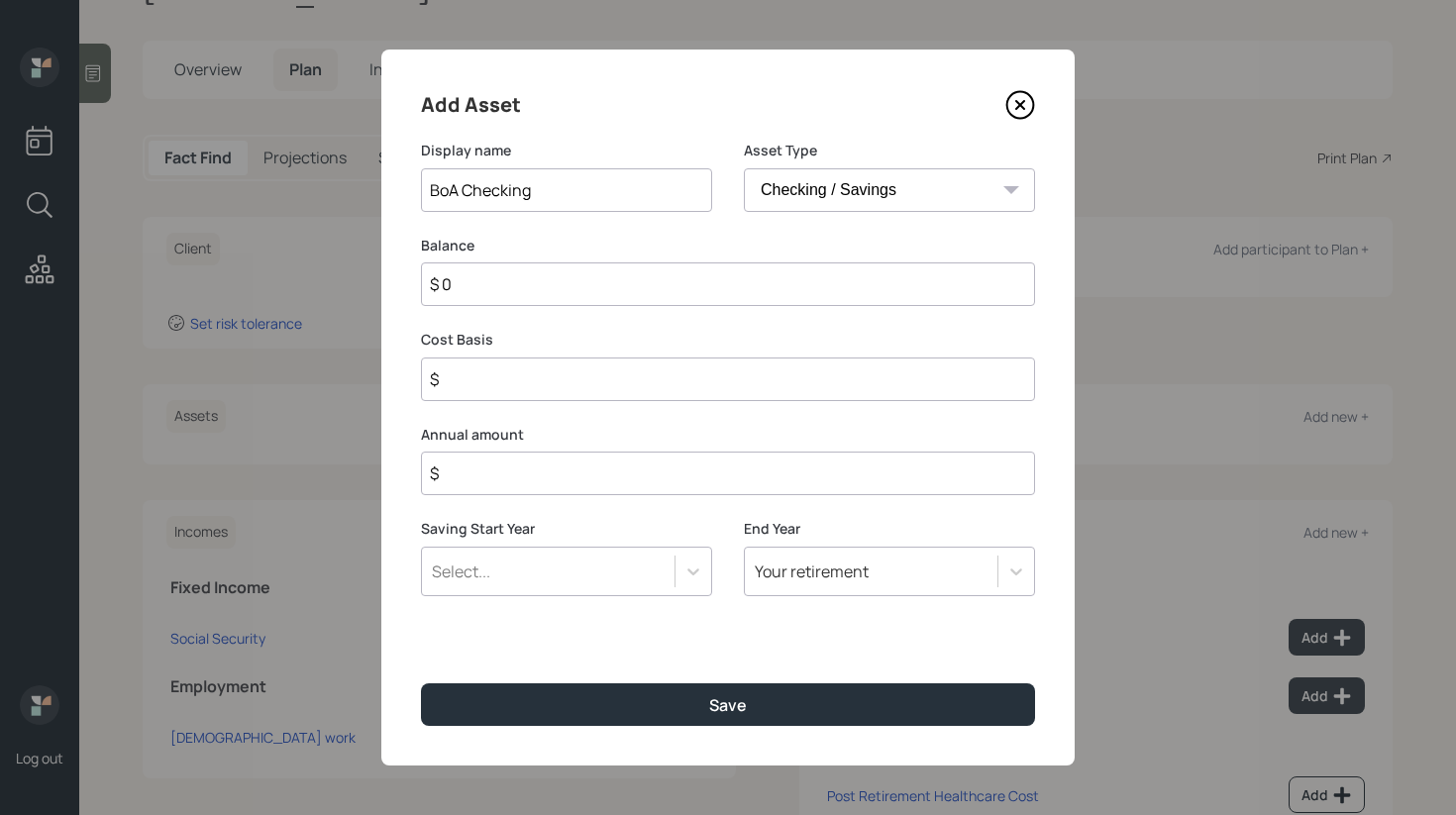 type on "BoA Checking" 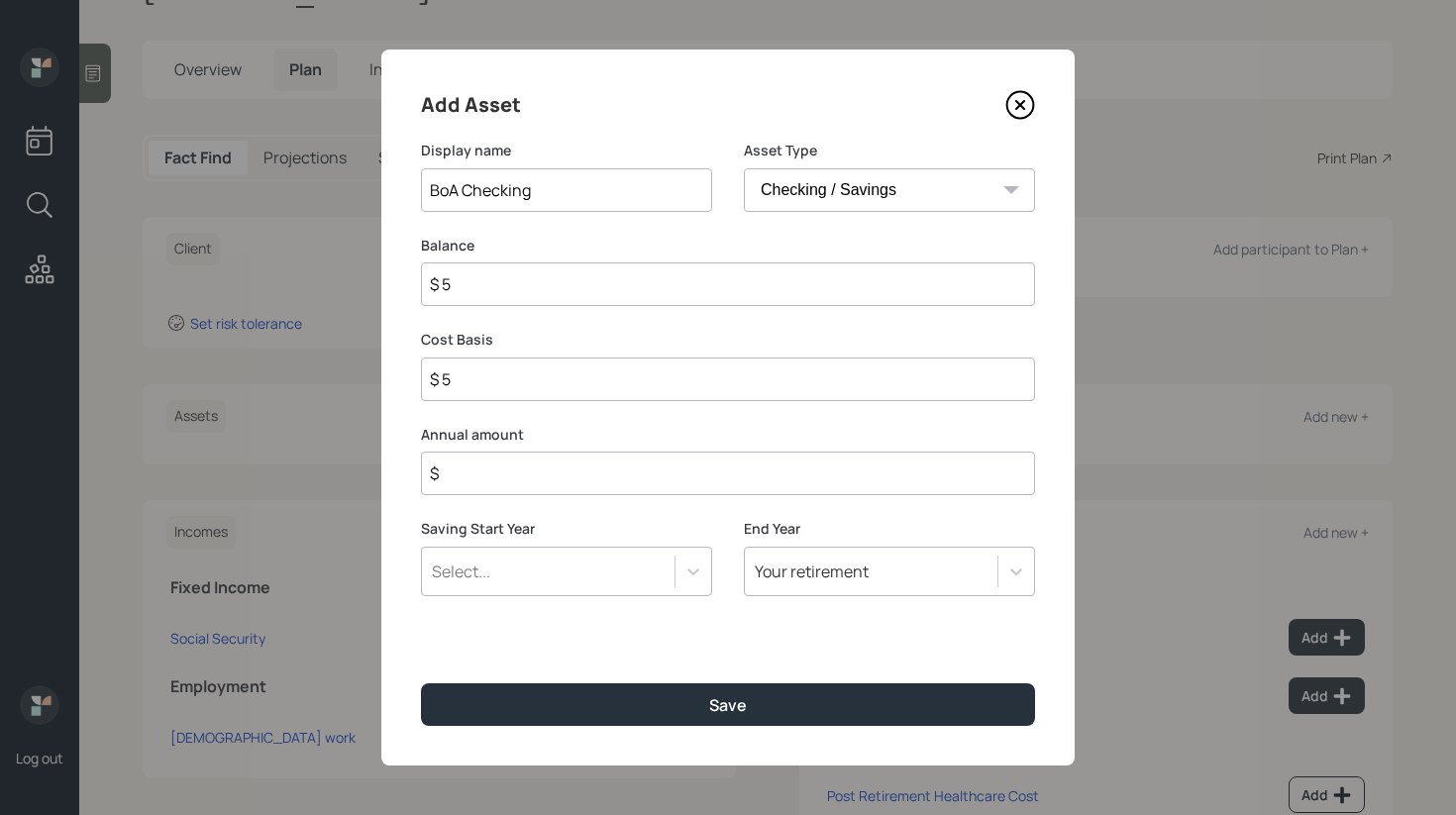 type on "$ 56" 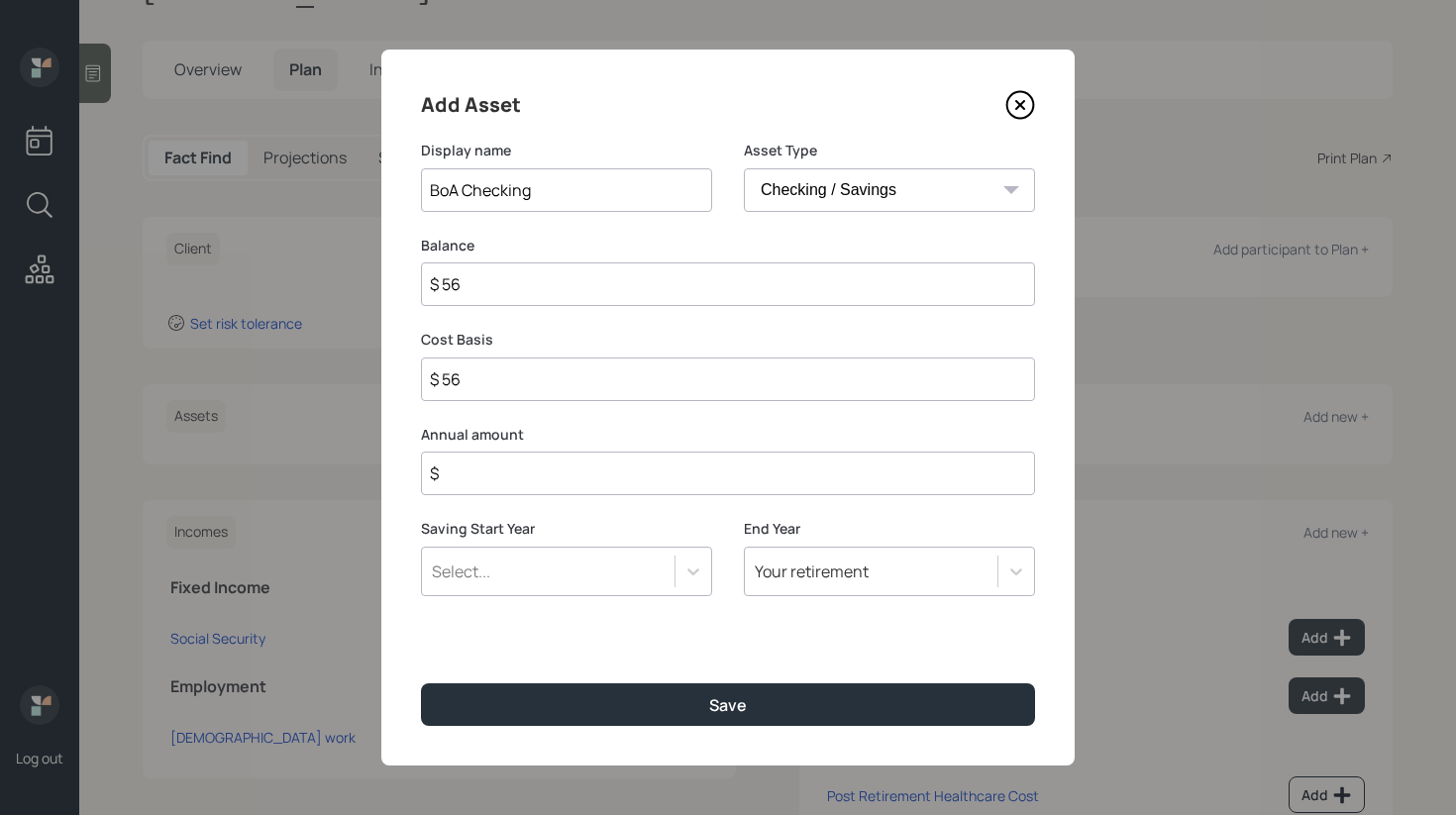 type on "$ 563" 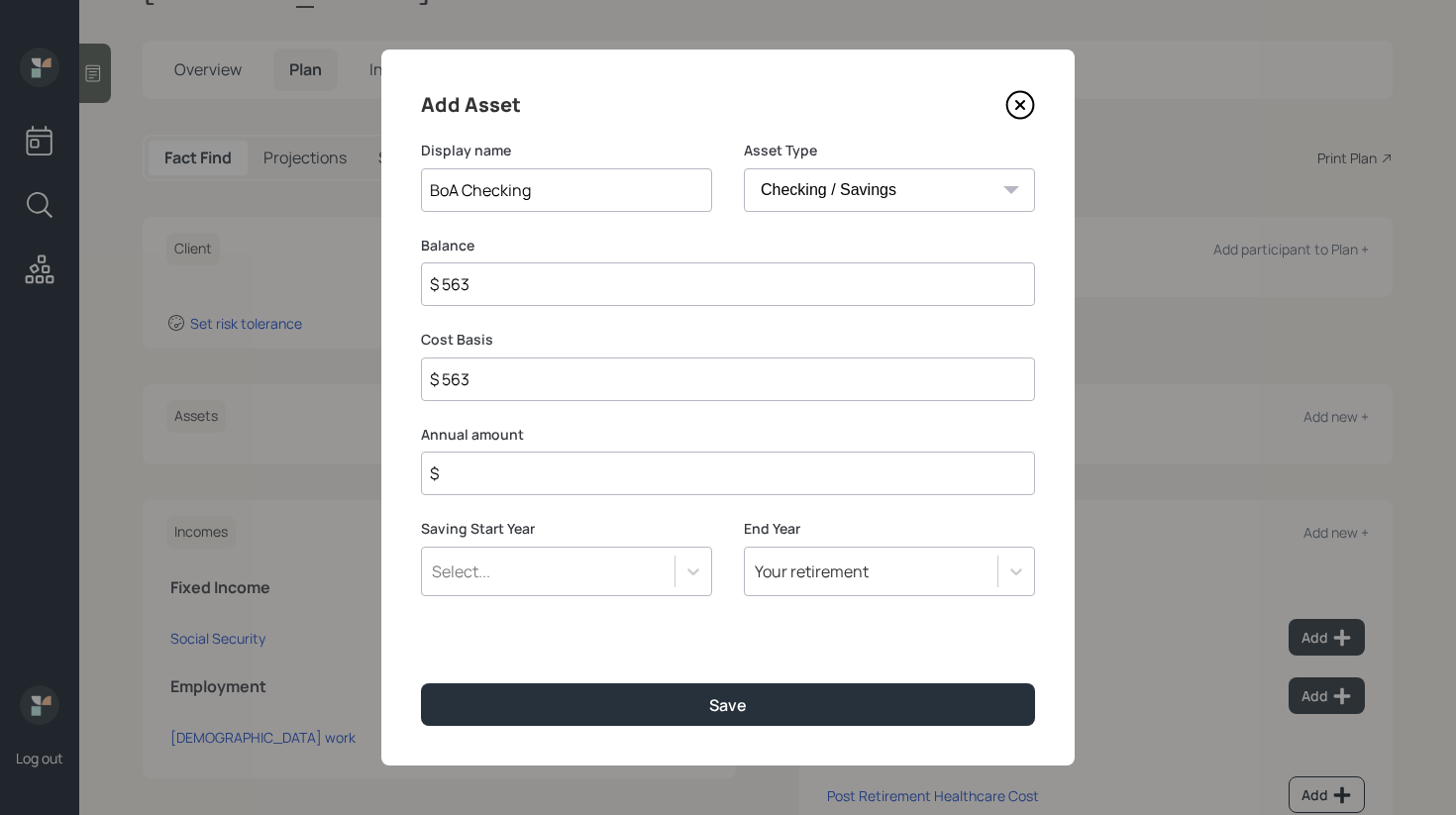 type on "$ 5,637" 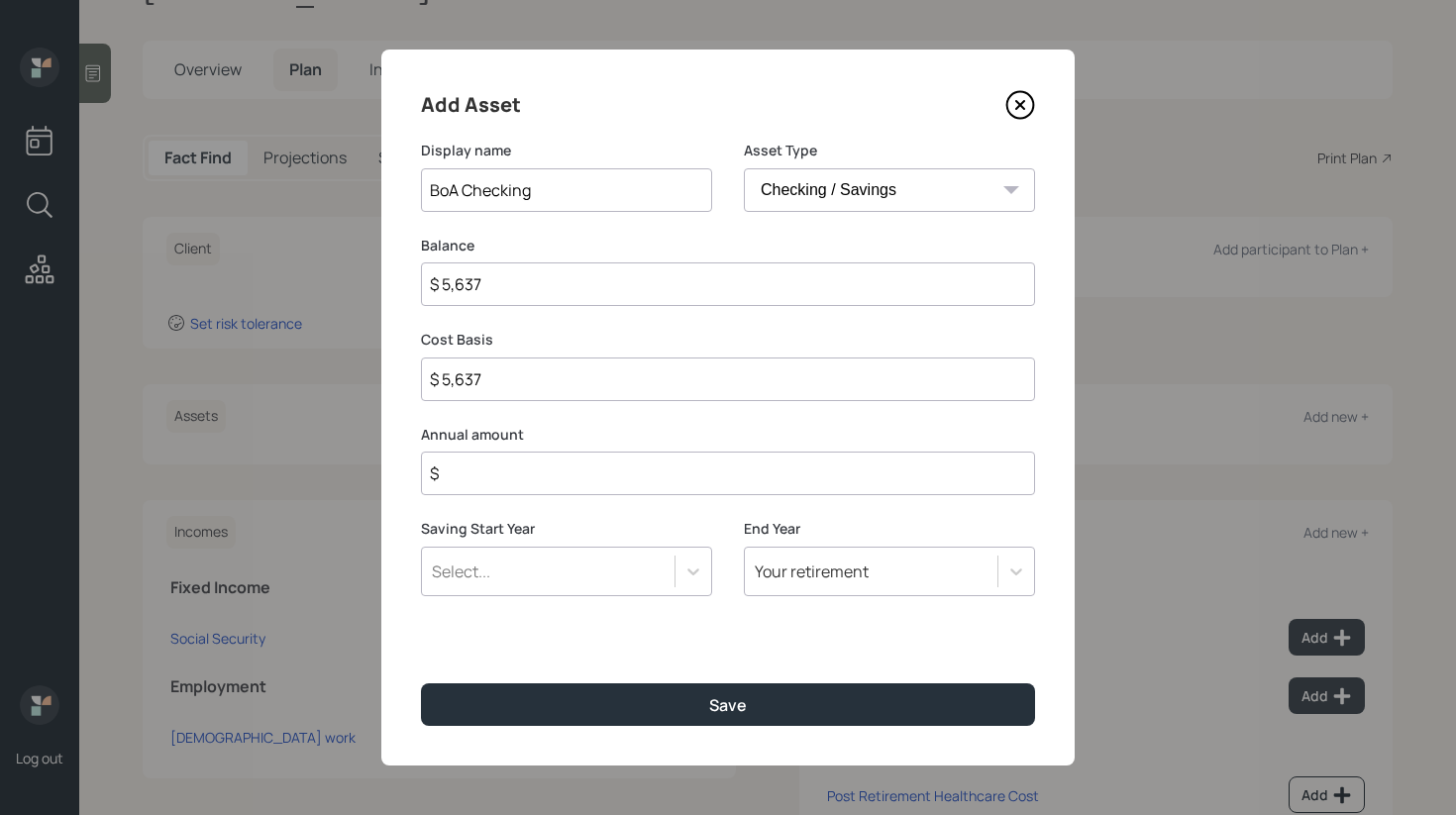 type on "$ 56,373" 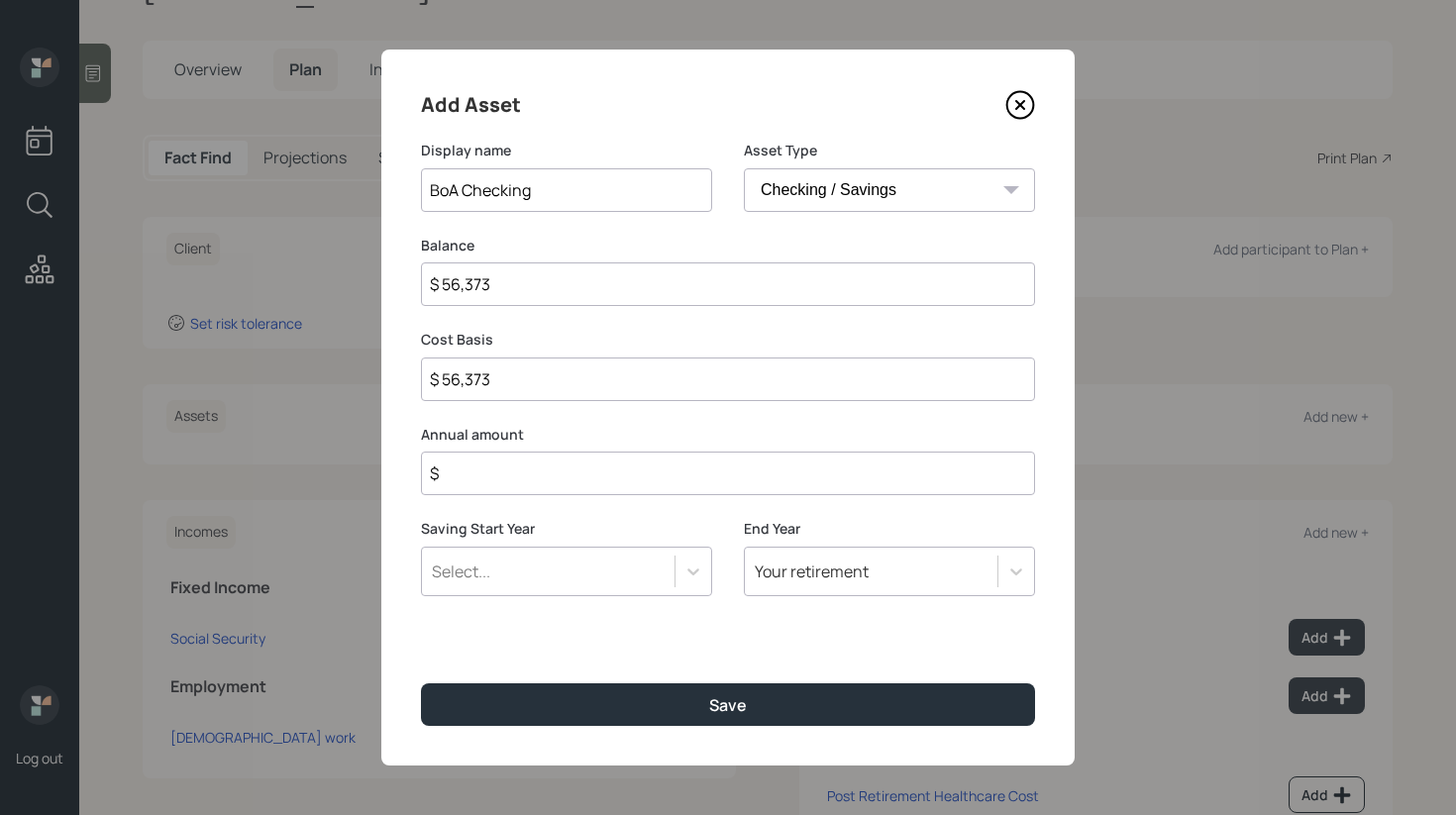 type on "$ 56,373" 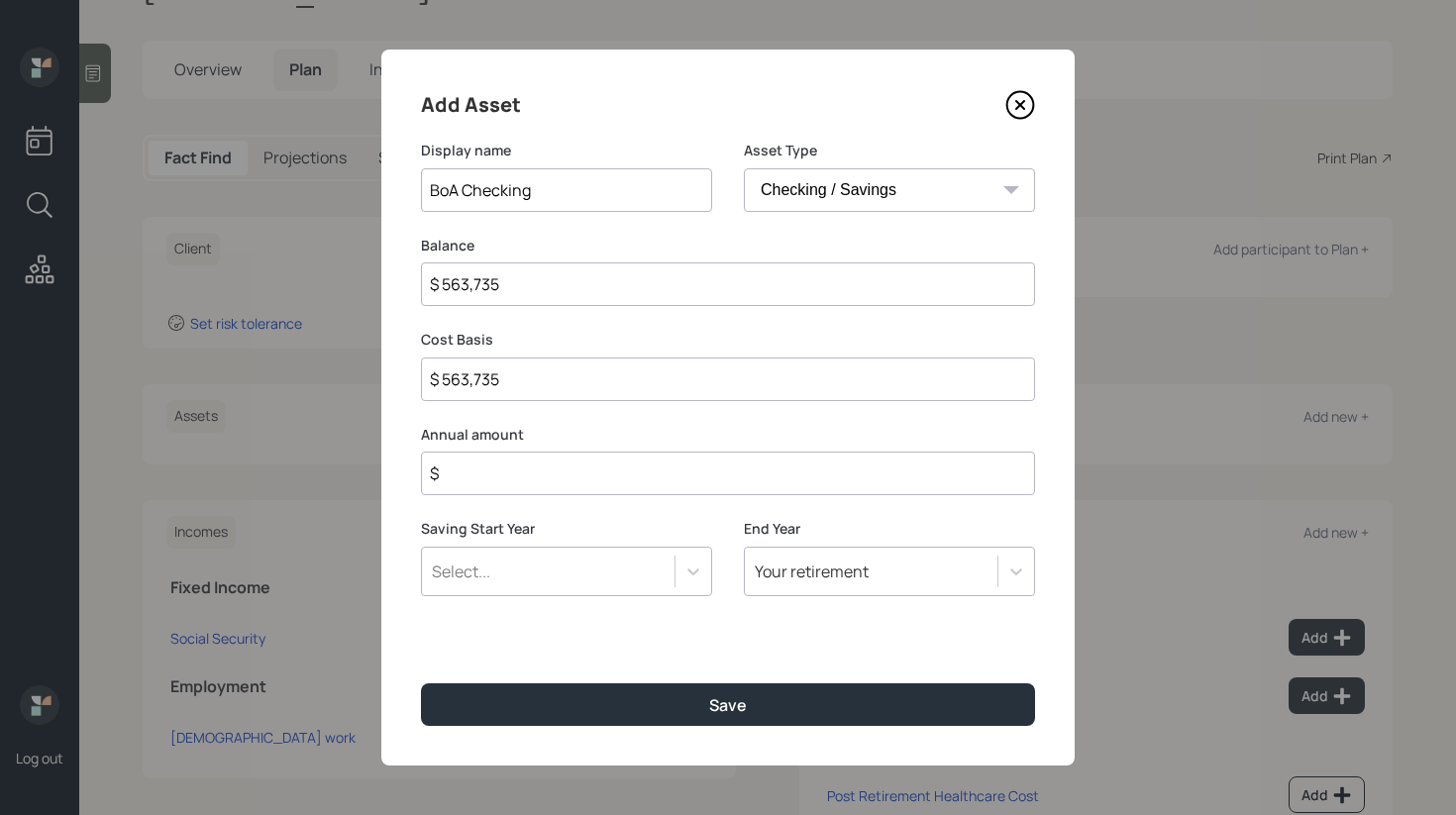 type on "$ 5,637,351" 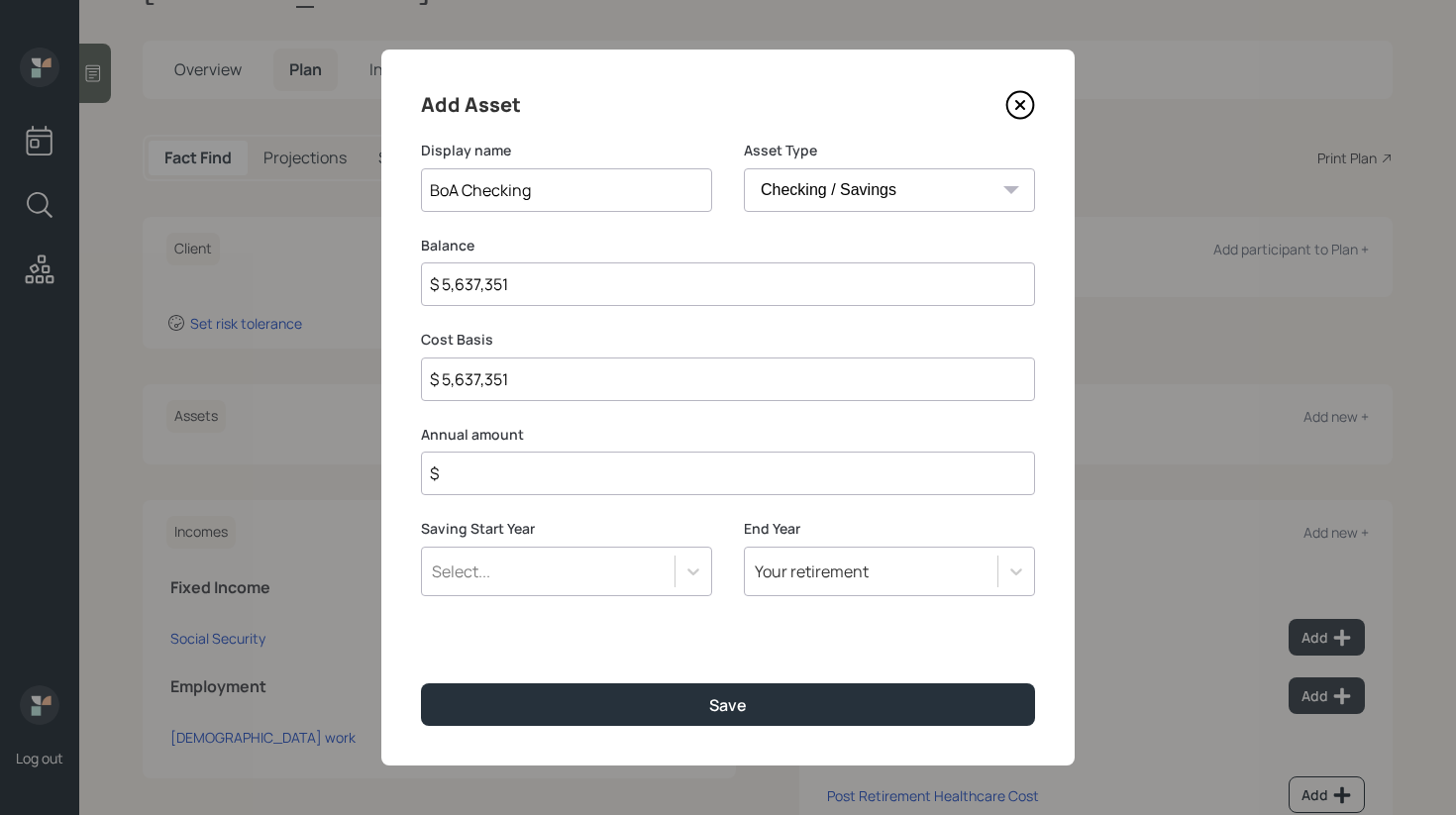 type on "$ 5,637,351" 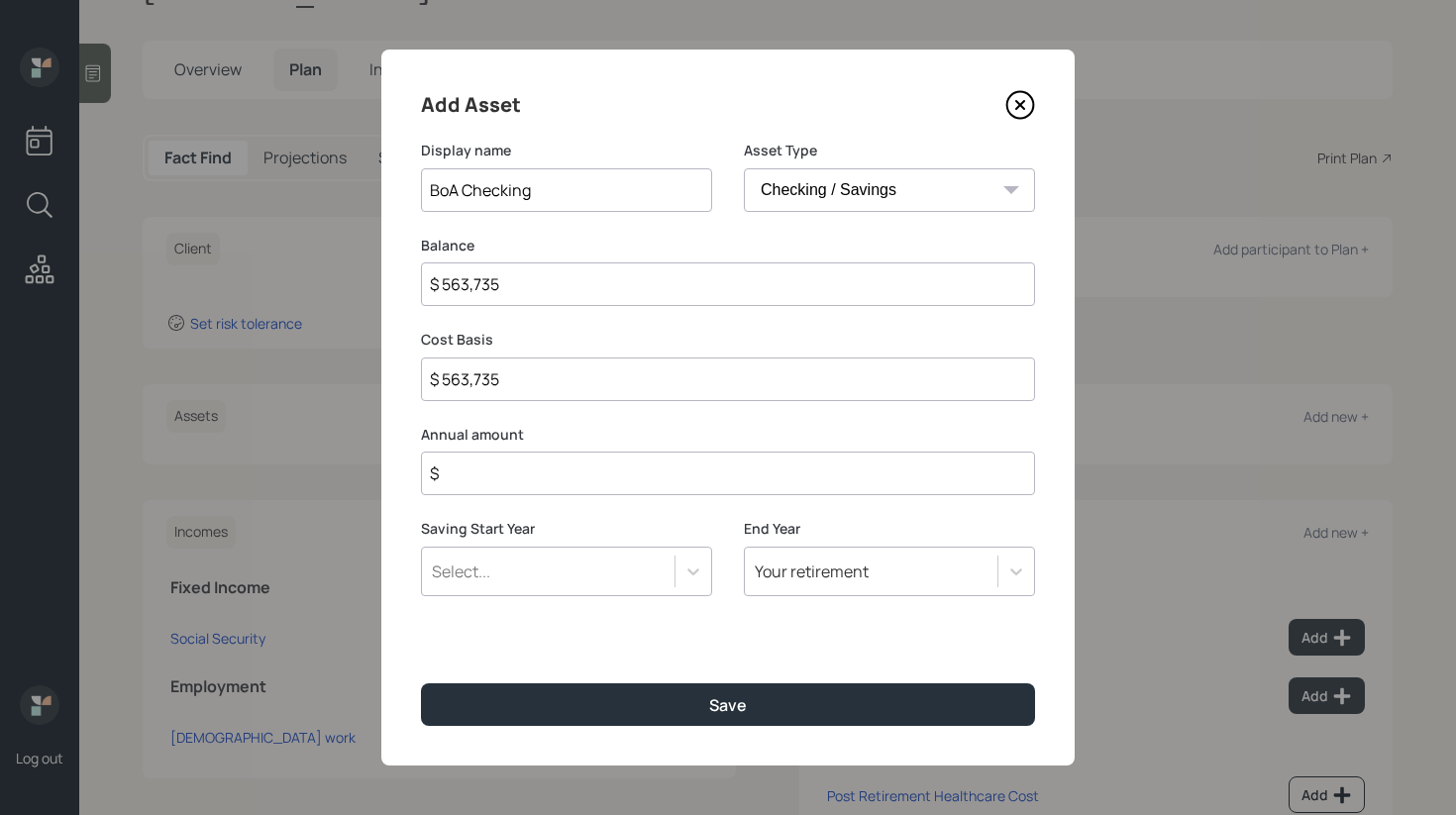type on "$ 56,373" 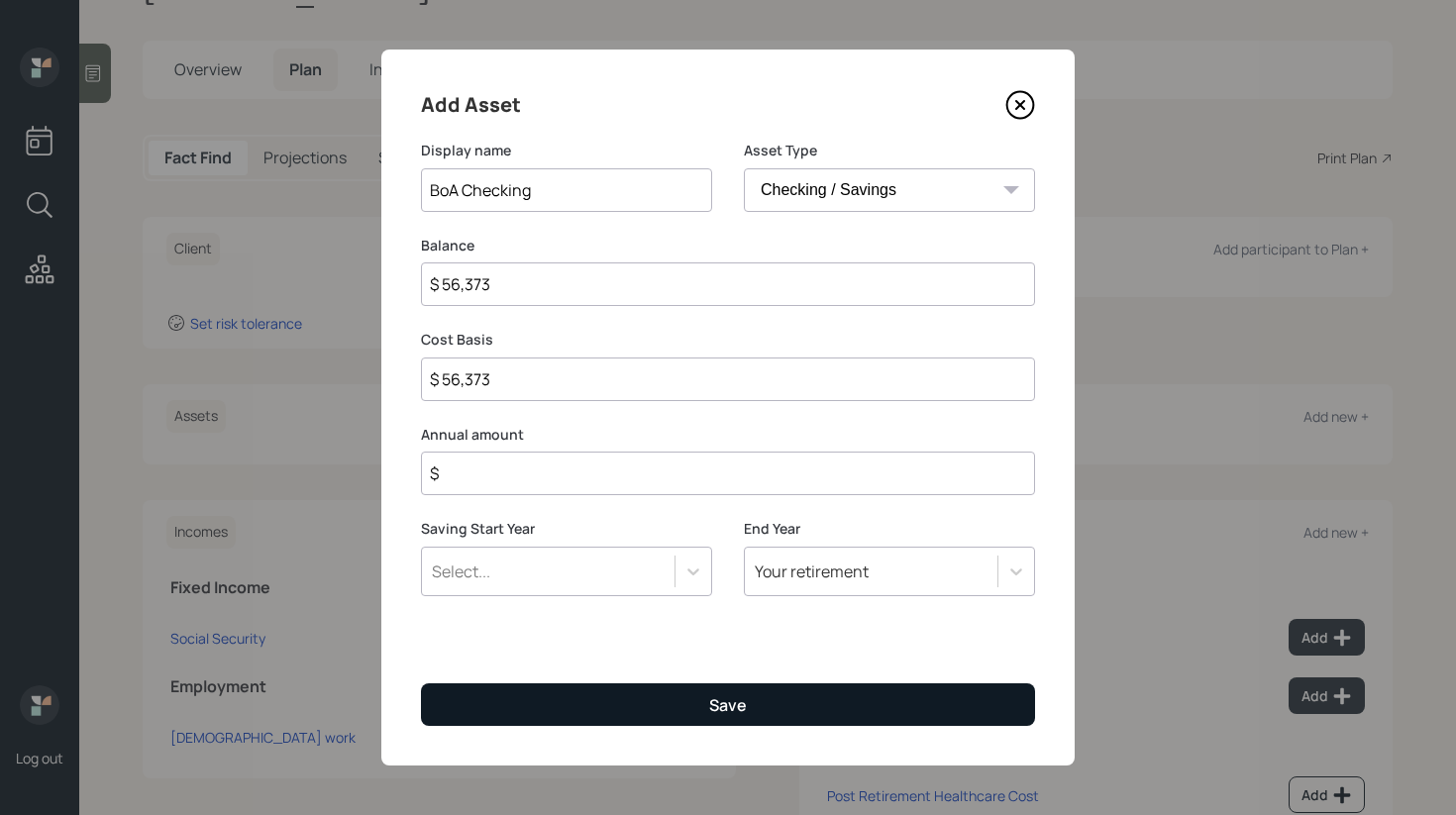 type on "$ 56,373" 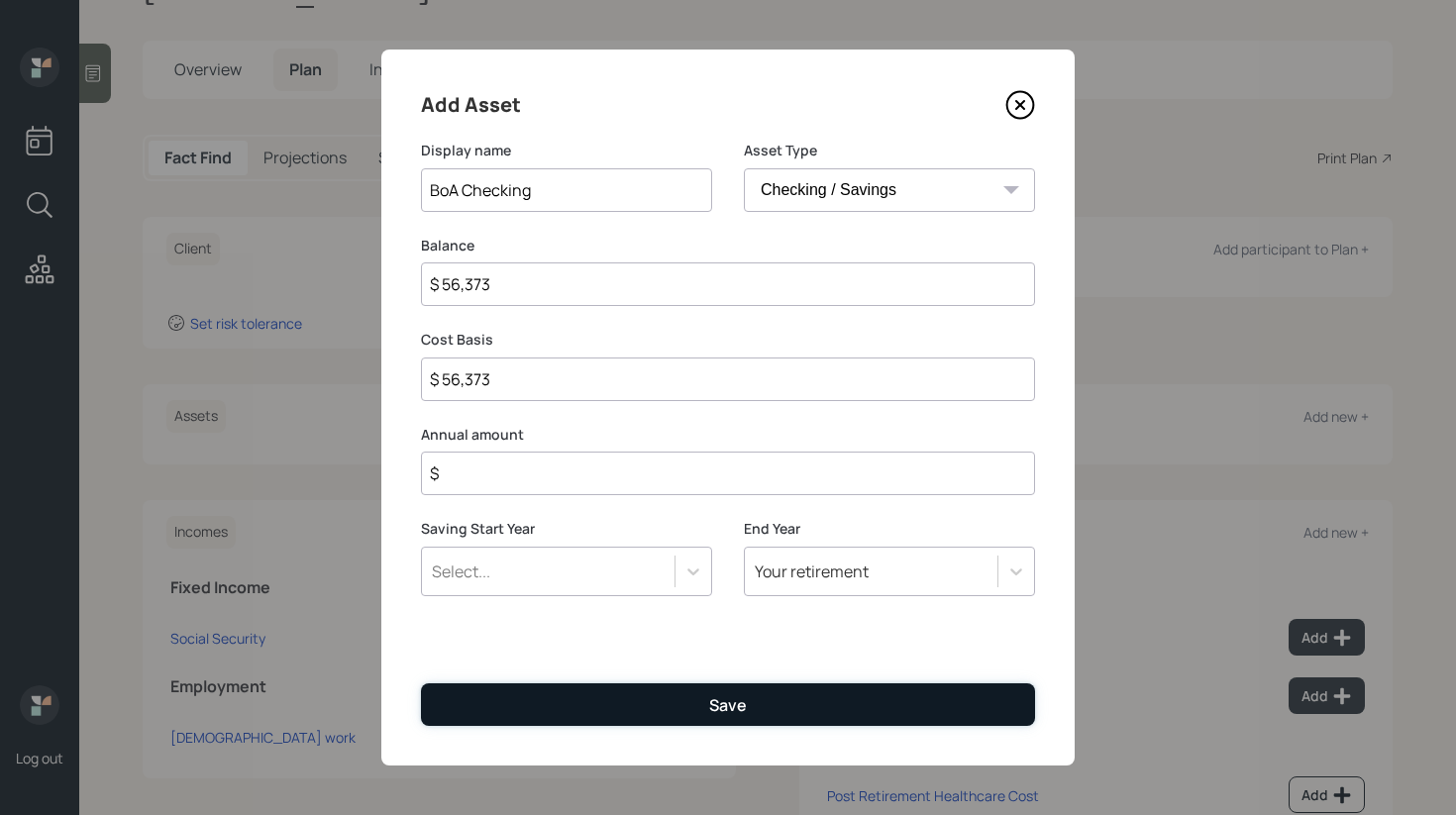 click on "Save" at bounding box center (728, 704) 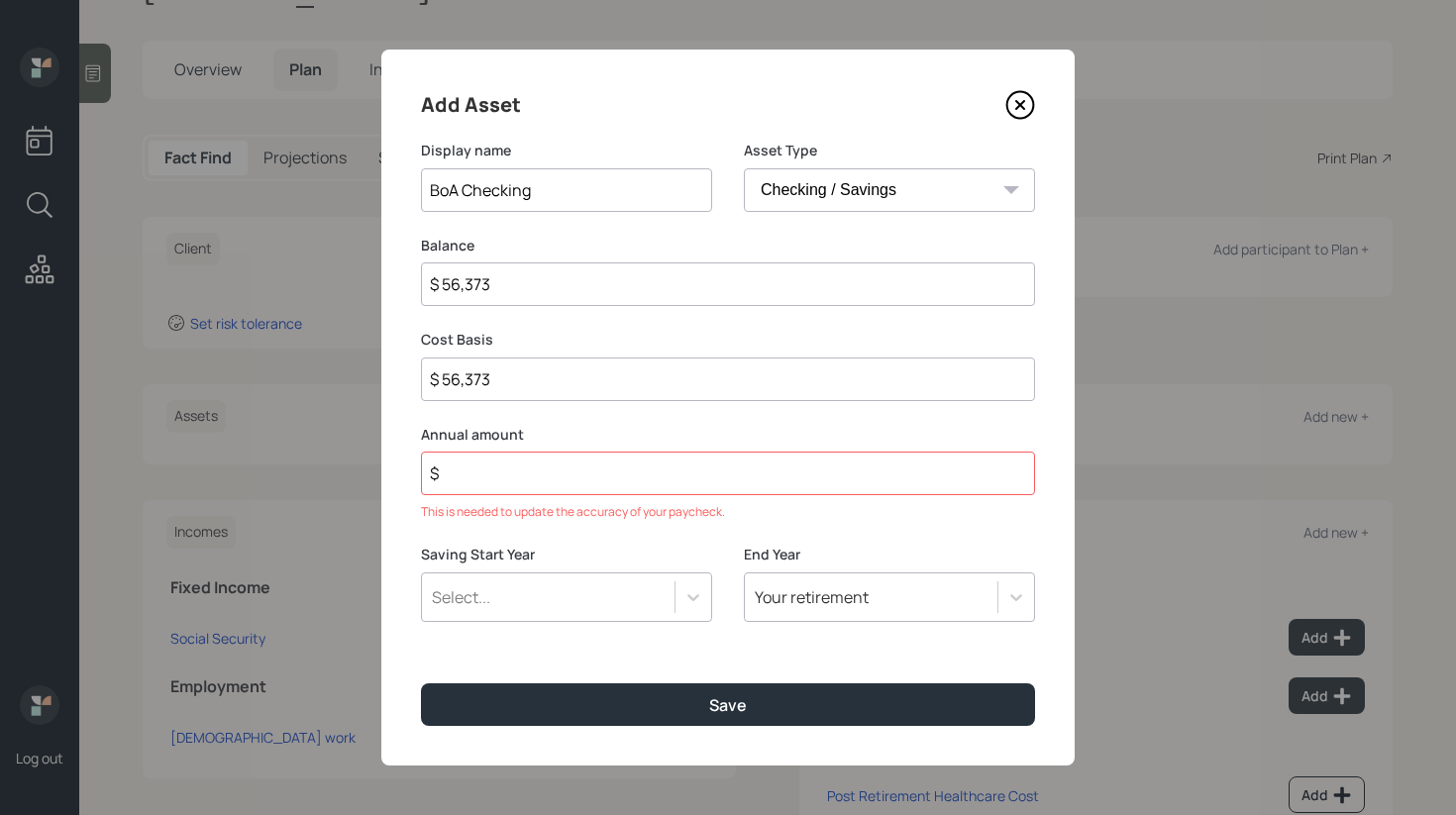 click on "$" at bounding box center (728, 473) 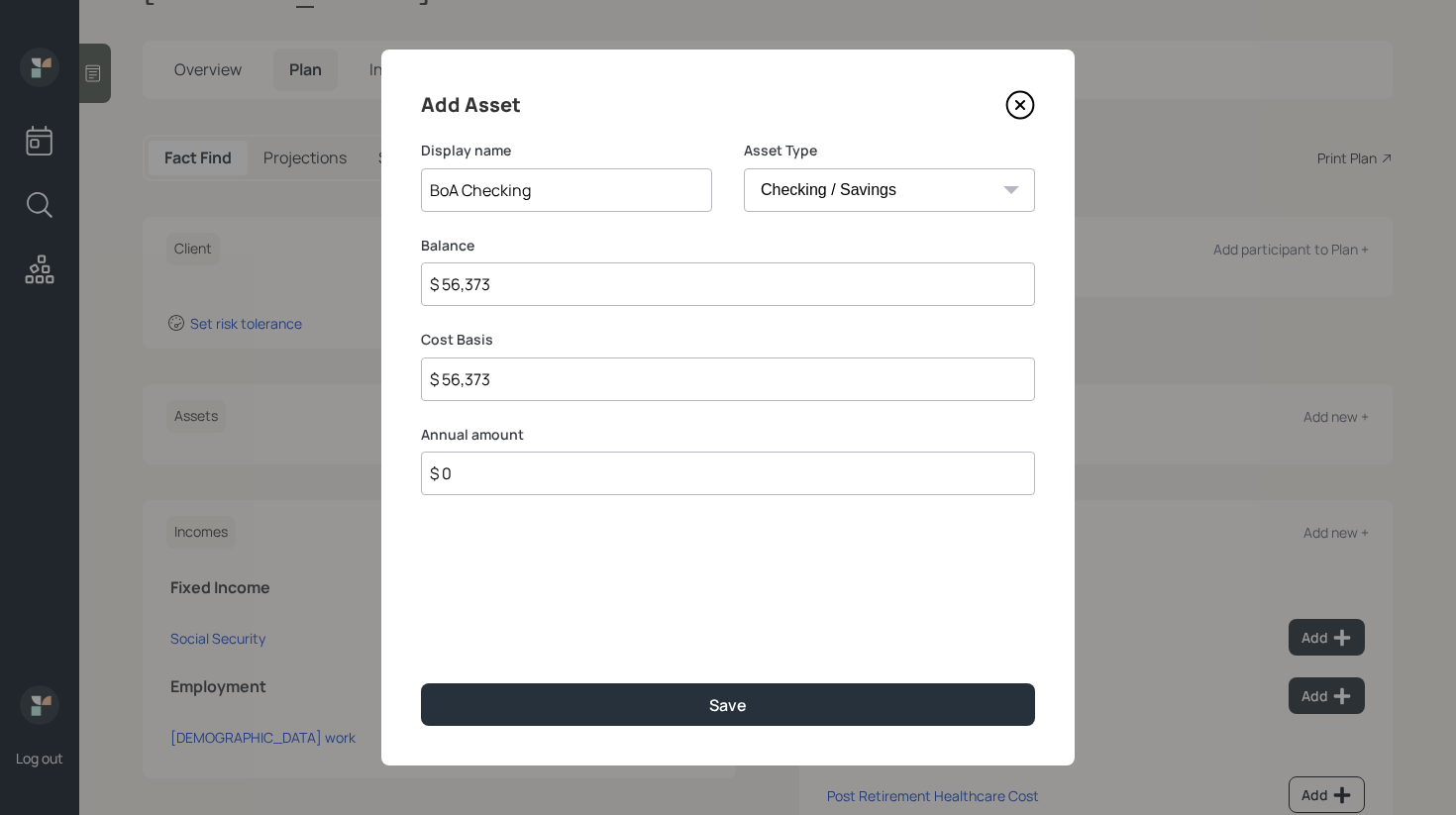 type on "$ 0" 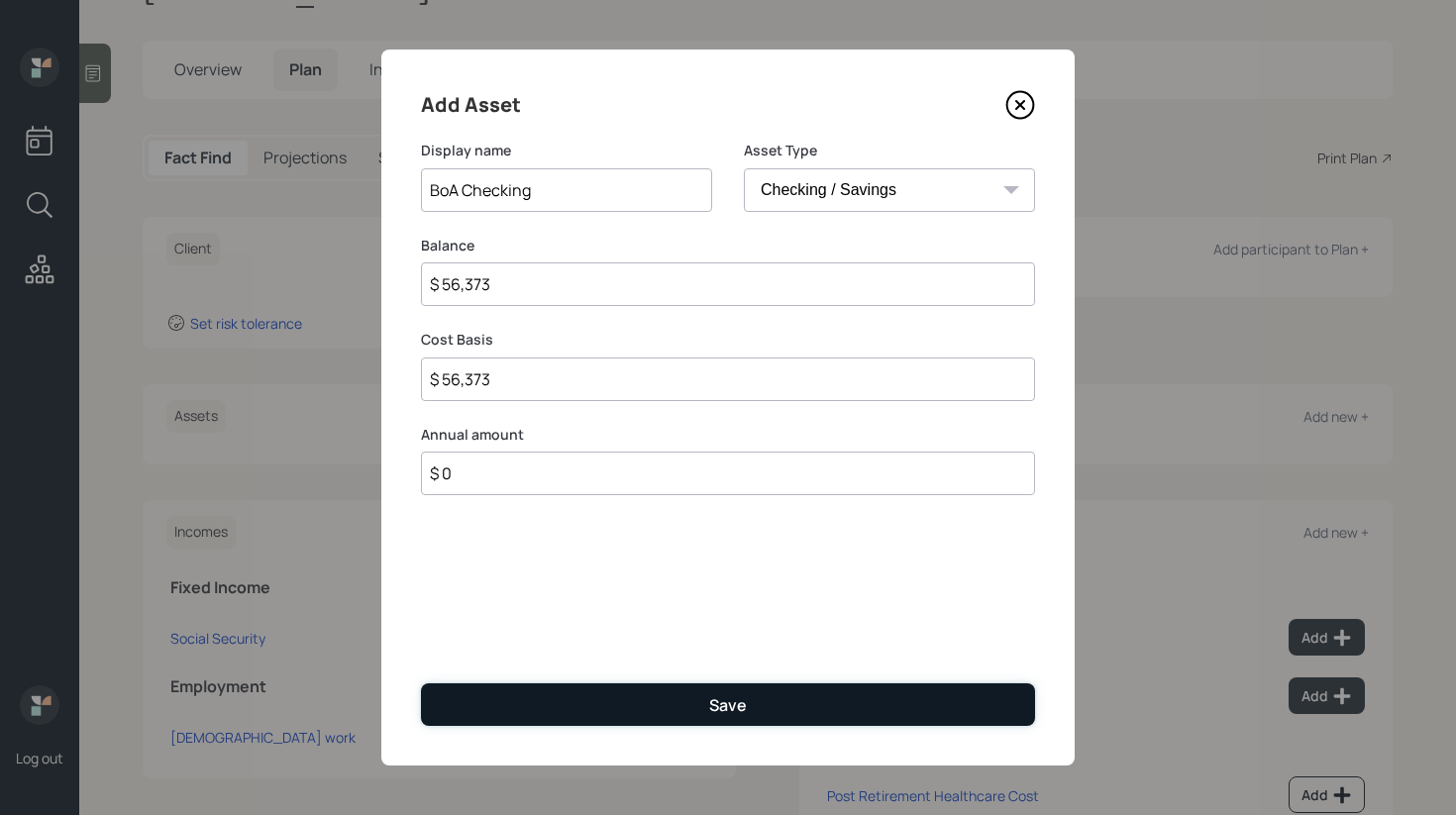 click on "Save" at bounding box center [728, 704] 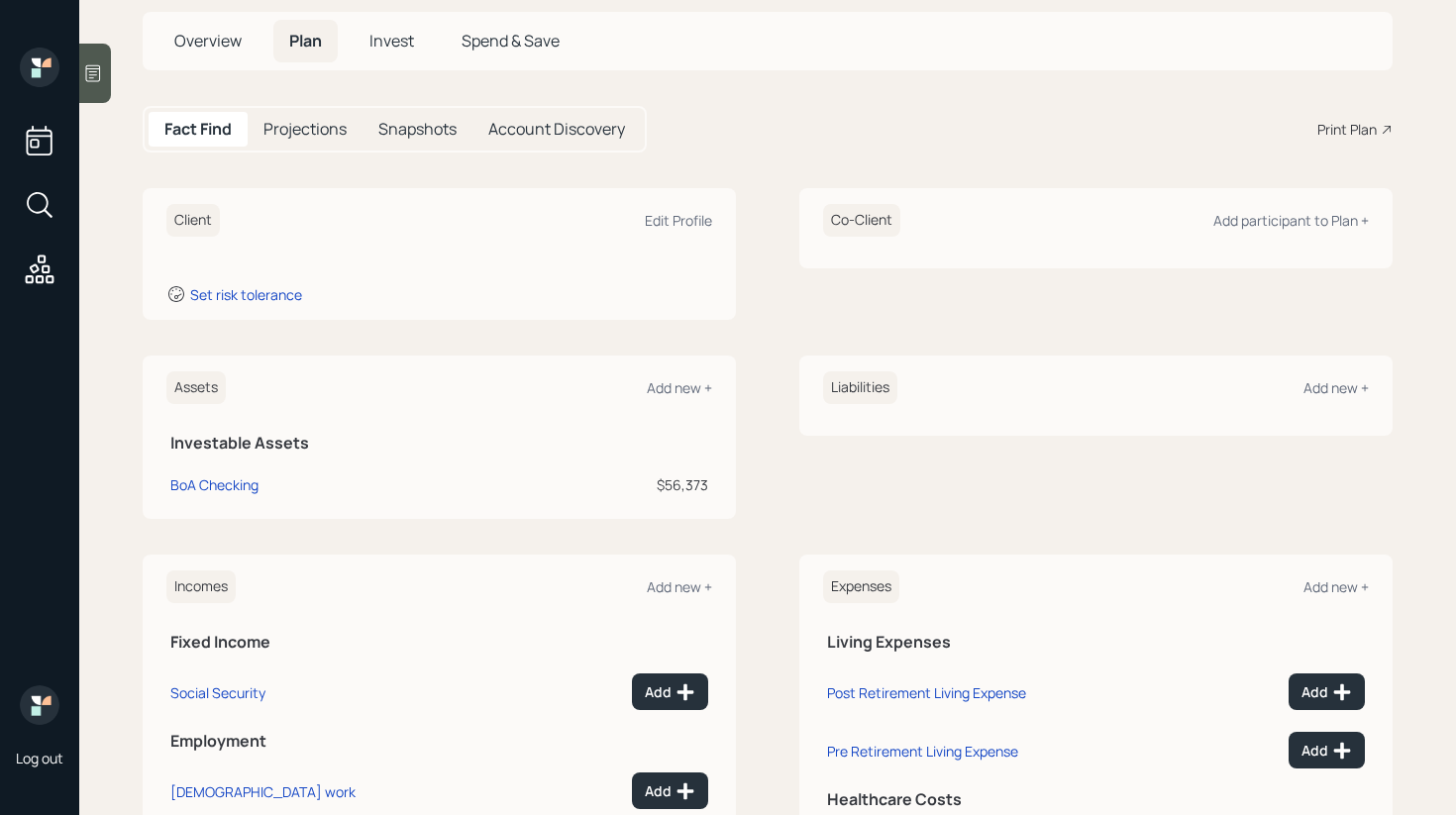 scroll, scrollTop: 114, scrollLeft: 0, axis: vertical 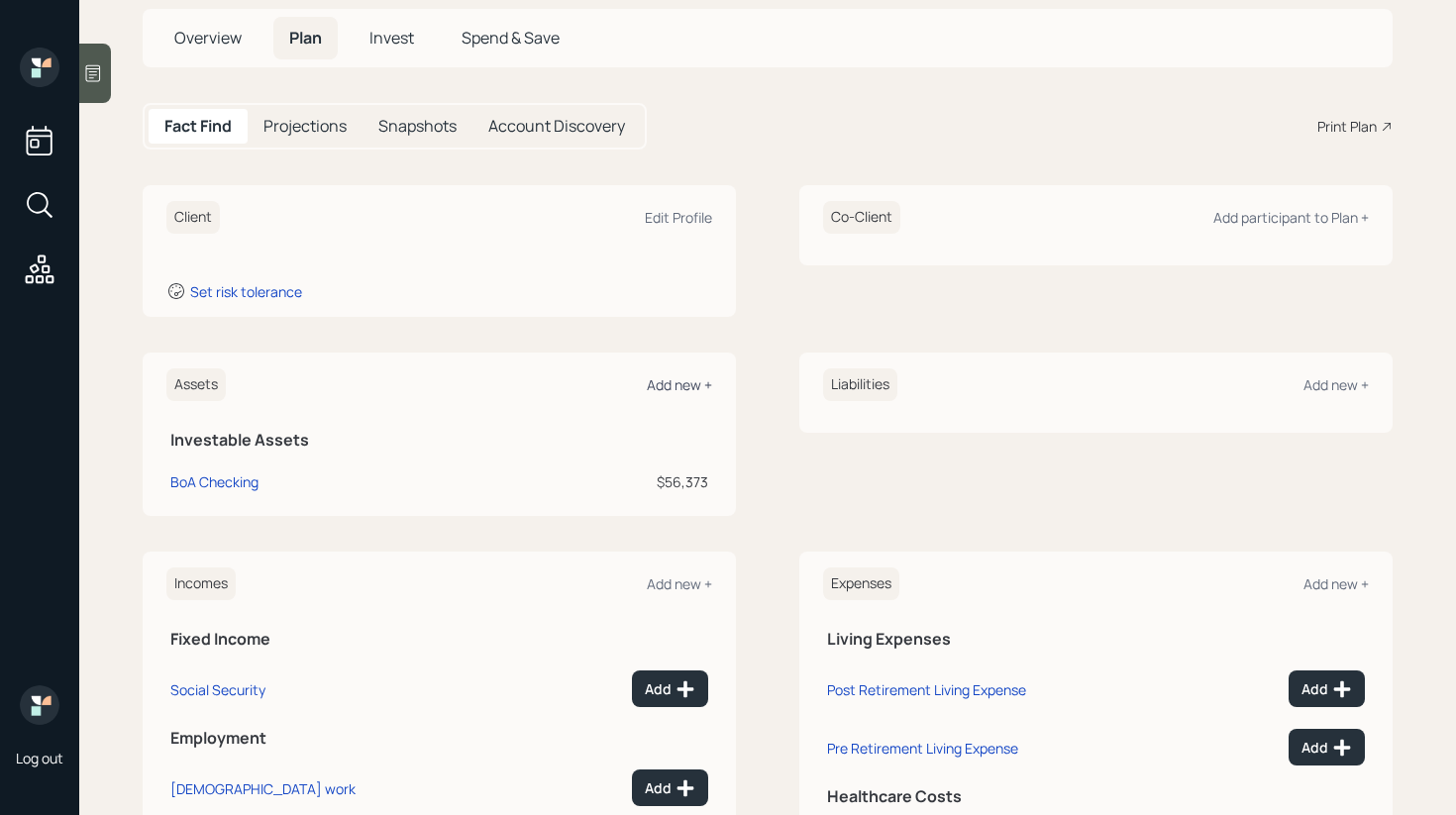click on "Add new +" at bounding box center [679, 384] 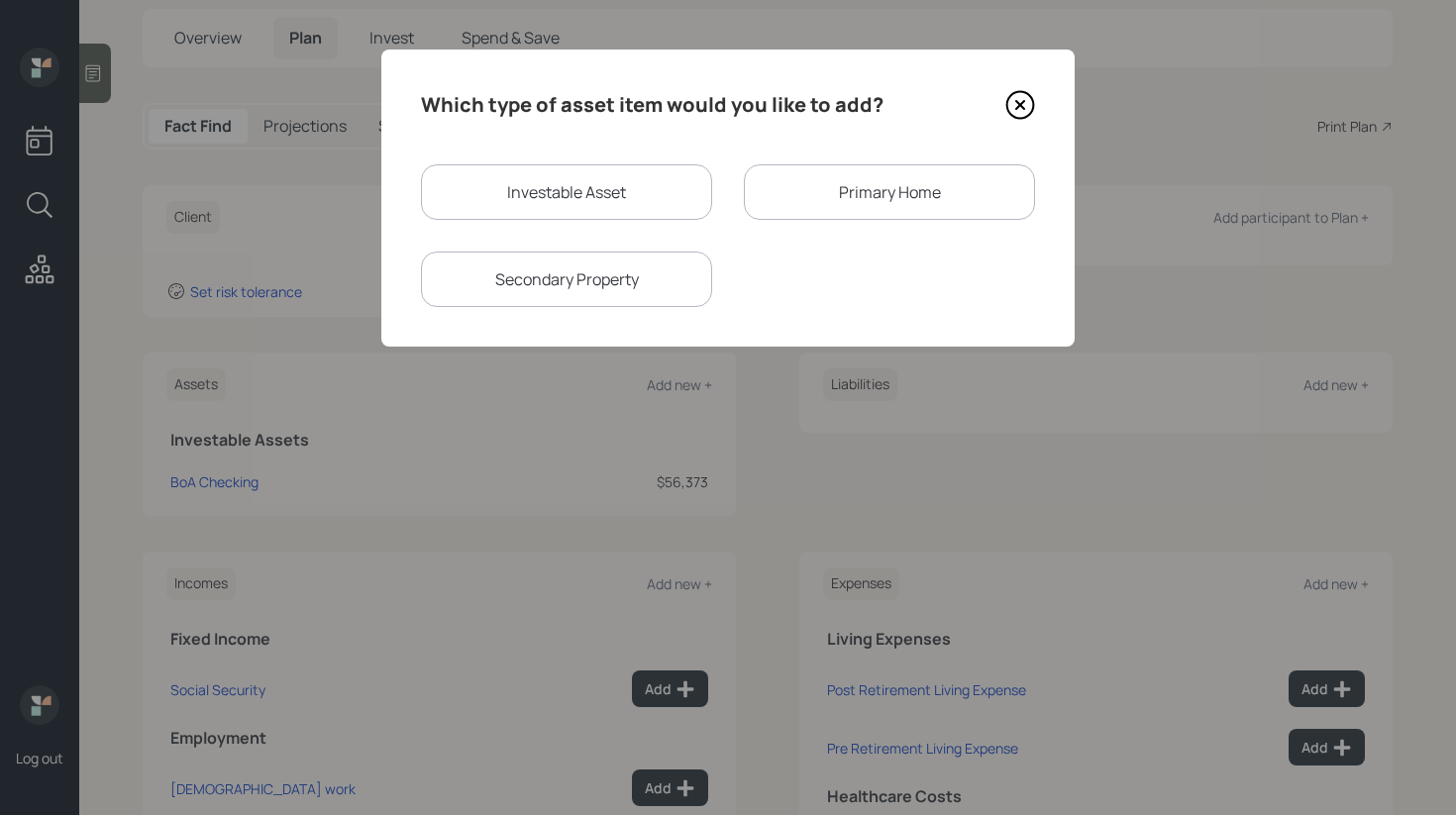click on "Investable Asset" at bounding box center [567, 192] 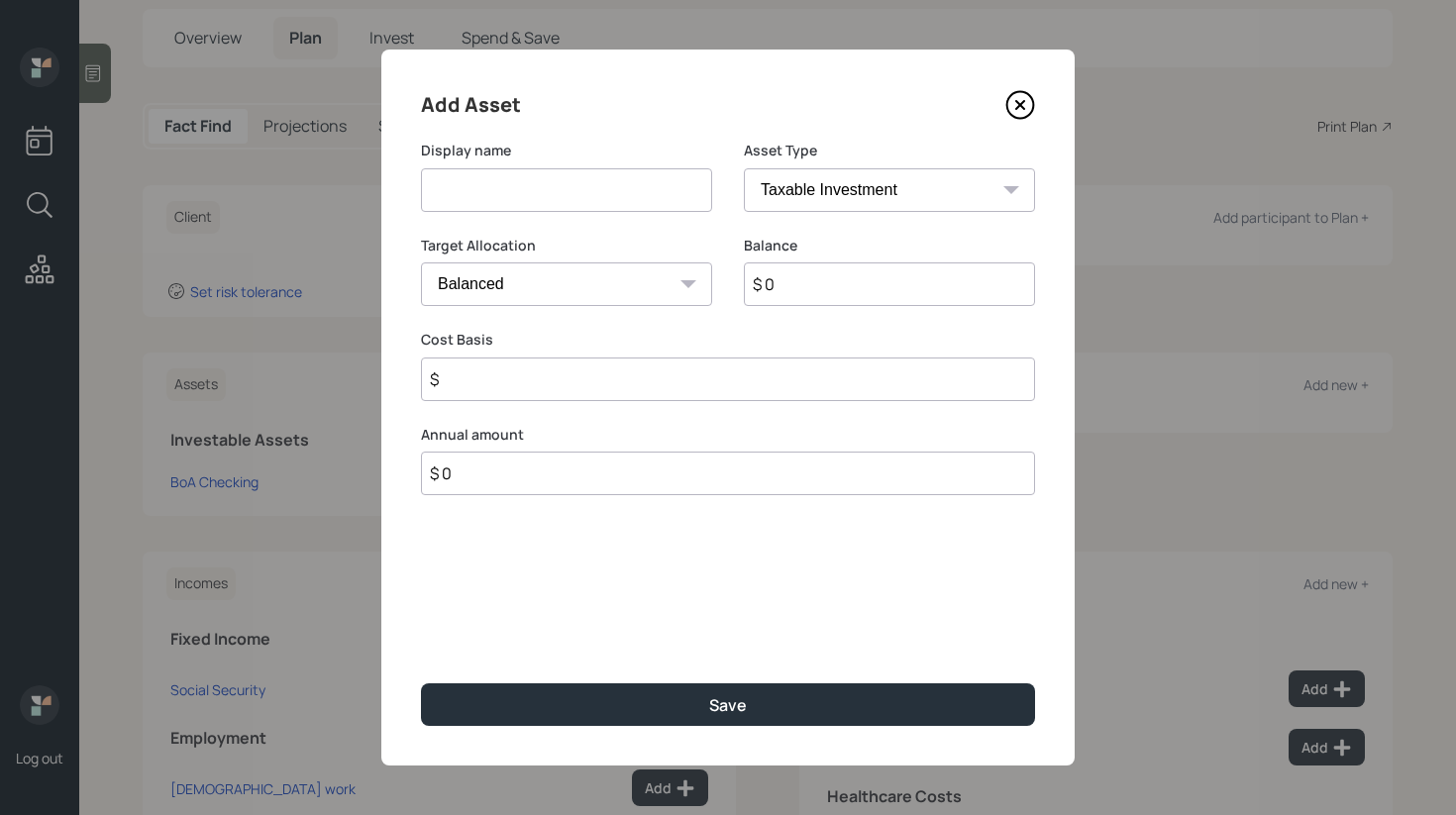 click at bounding box center (567, 190) 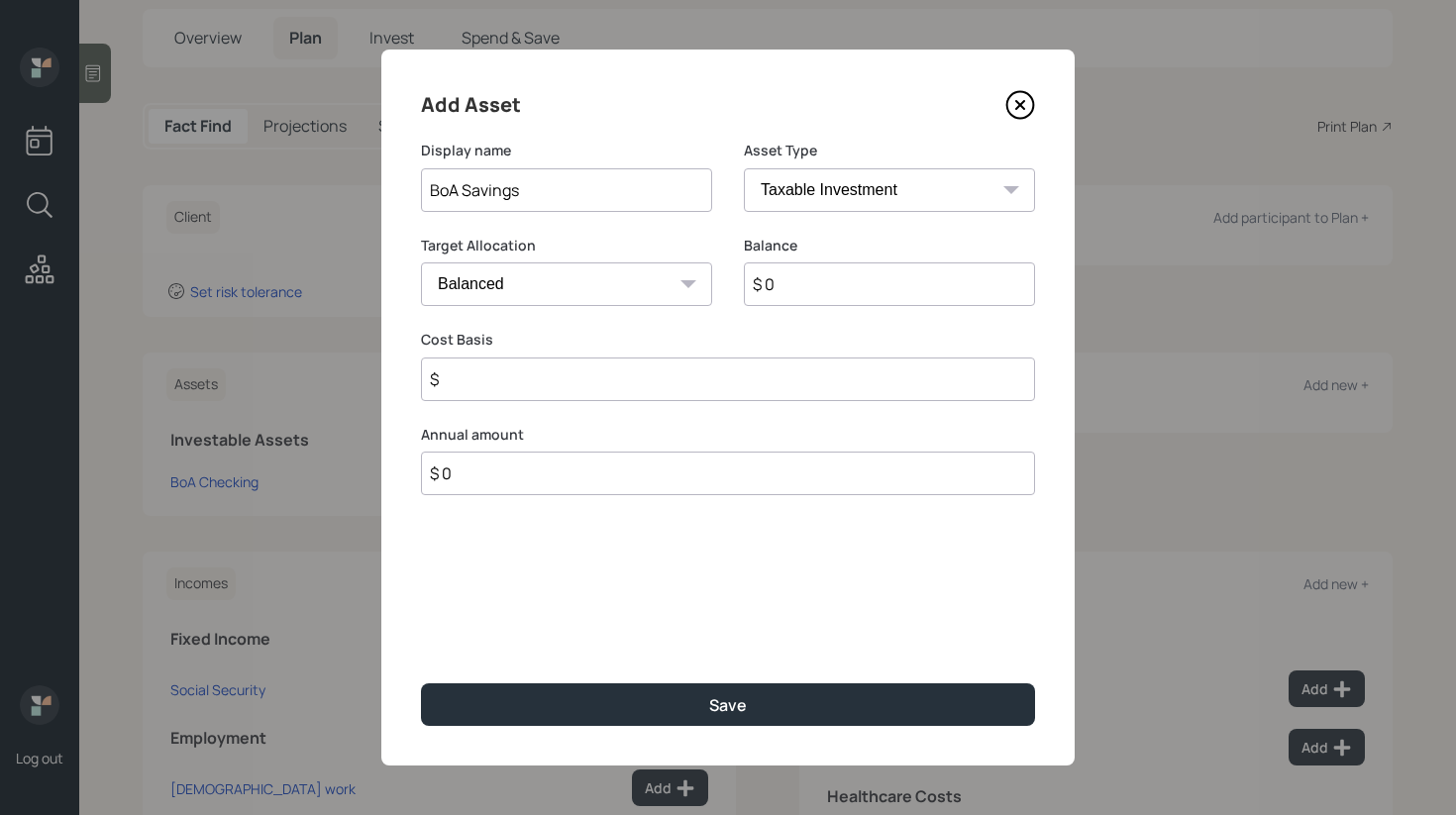 type on "BoA Savings" 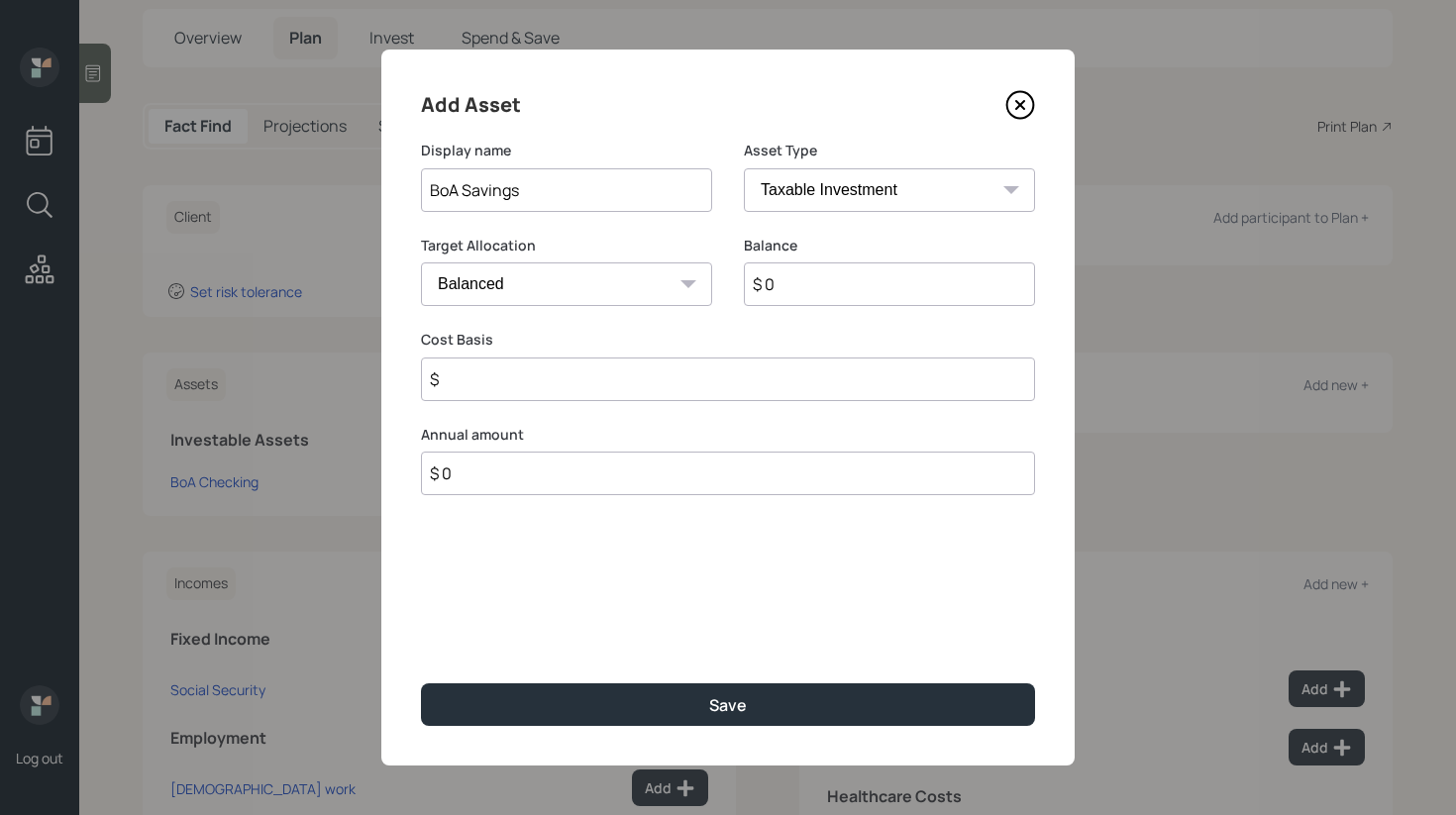 click on "SEP IRA IRA Roth IRA 401(k) Roth 401(k) 403(b) Roth 403(b) 457(b) Roth 457(b) Health Savings Account 529 Taxable Investment Checking / Savings Emergency Fund" at bounding box center [889, 190] 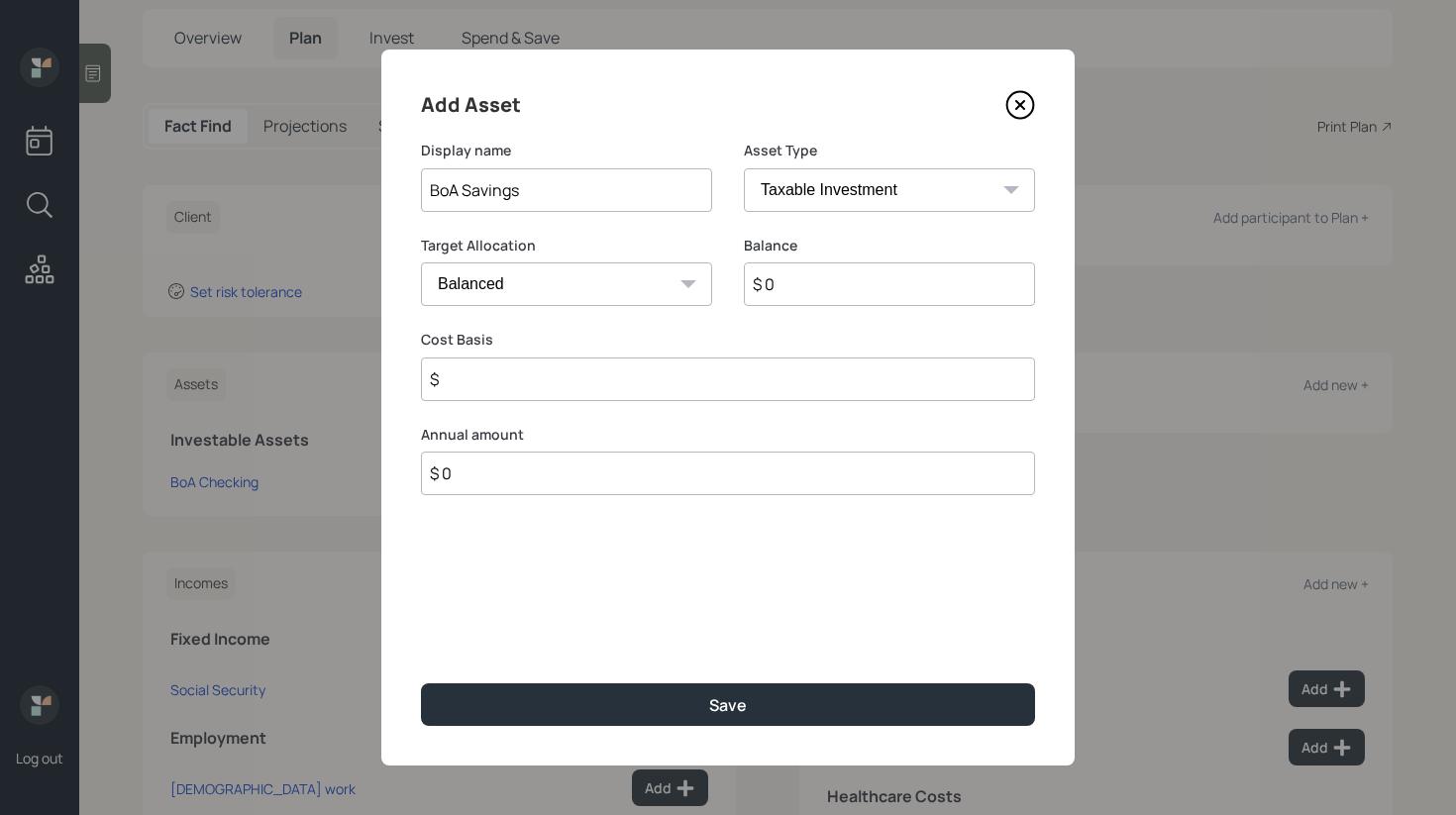 select on "cash" 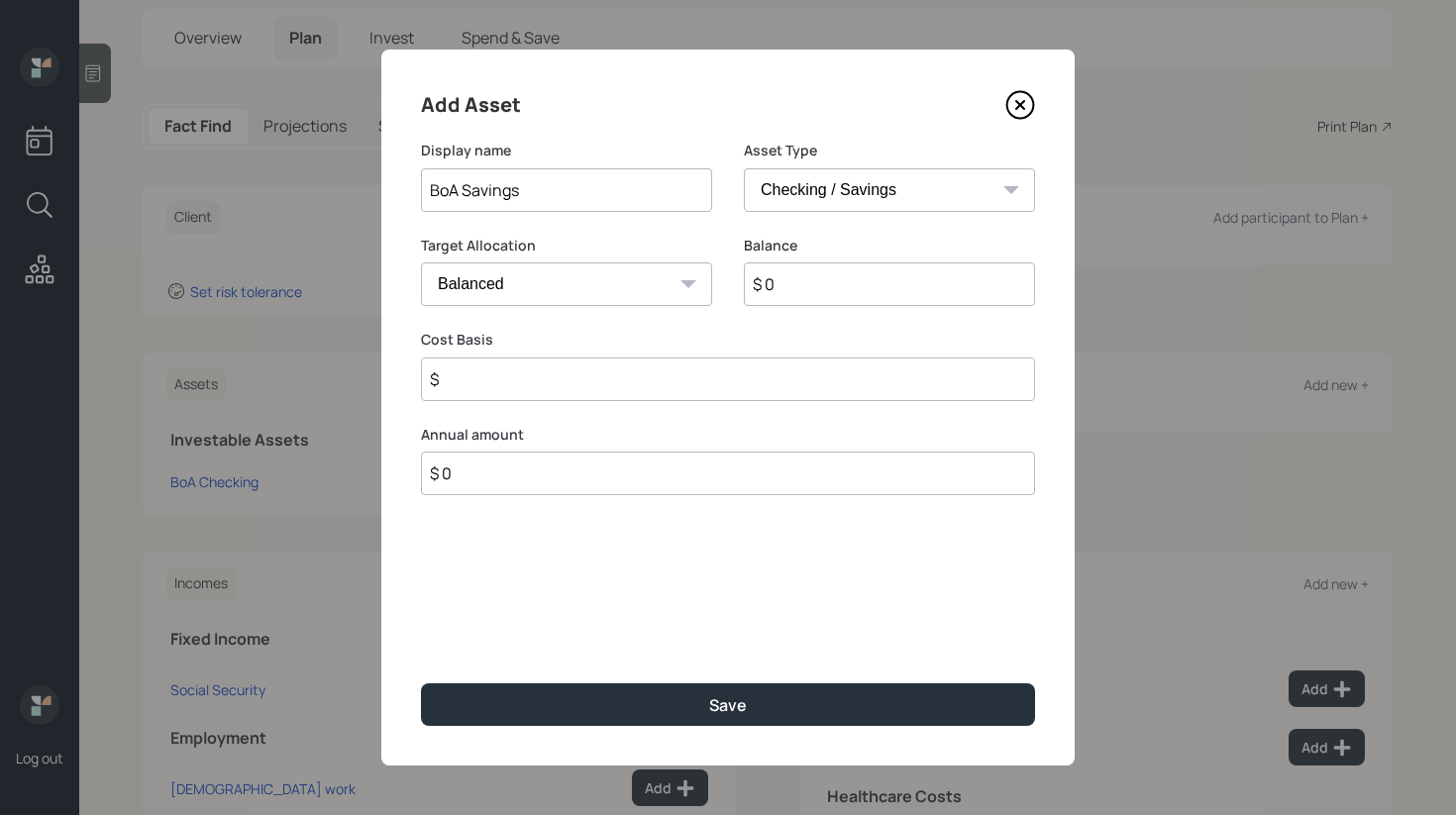type on "$" 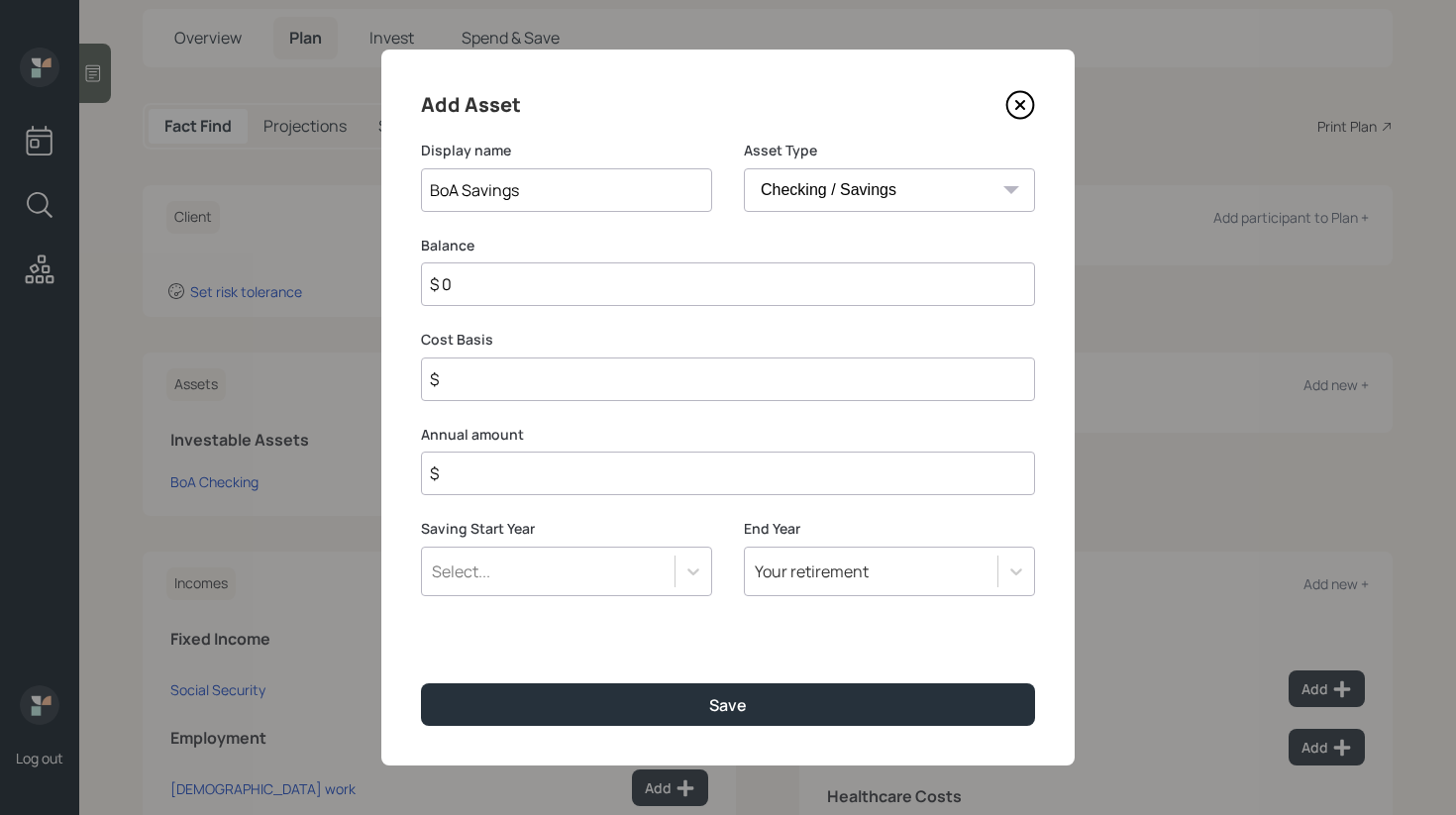 click on "$ 0" at bounding box center [728, 284] 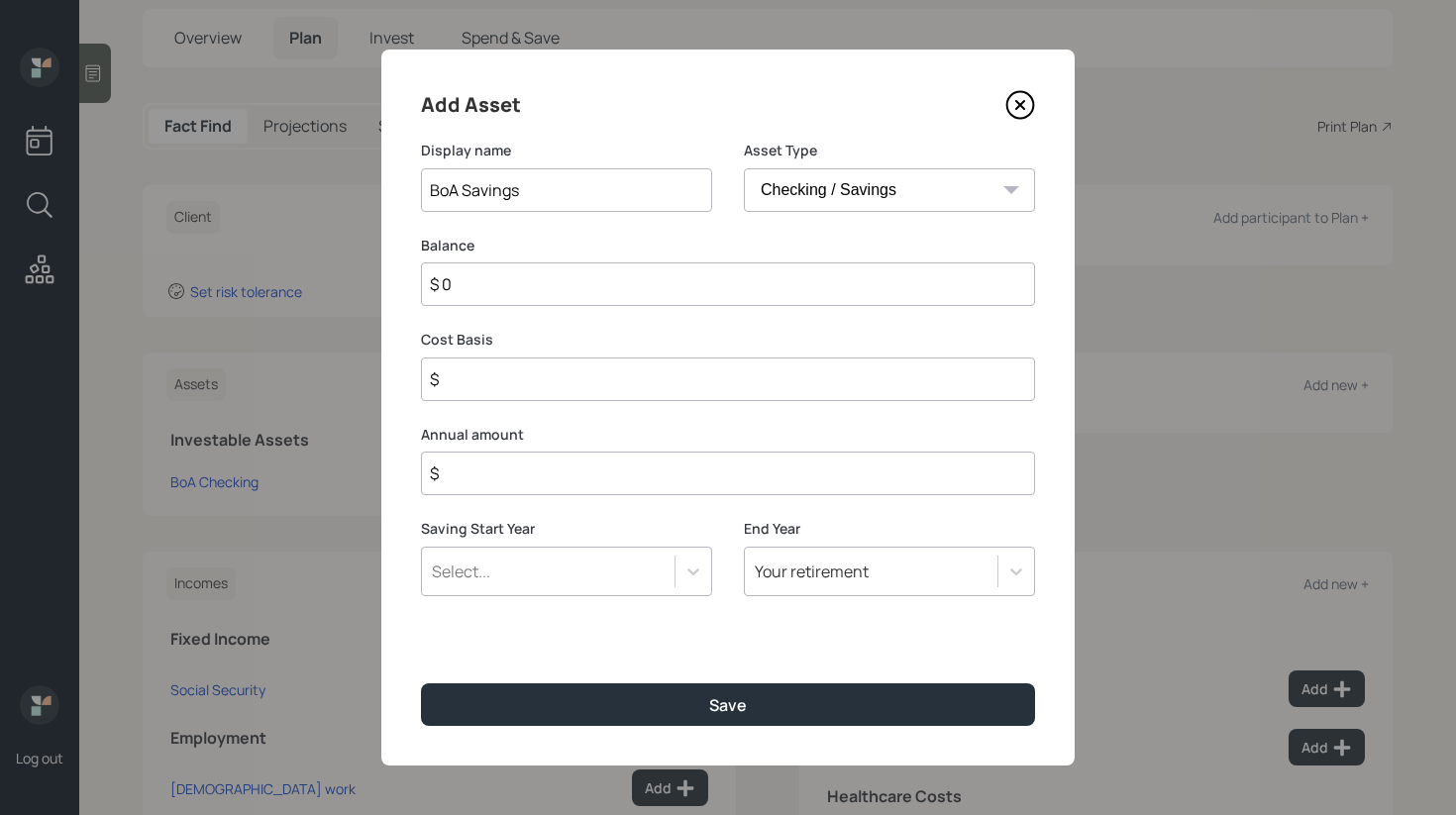 type on "$ 2" 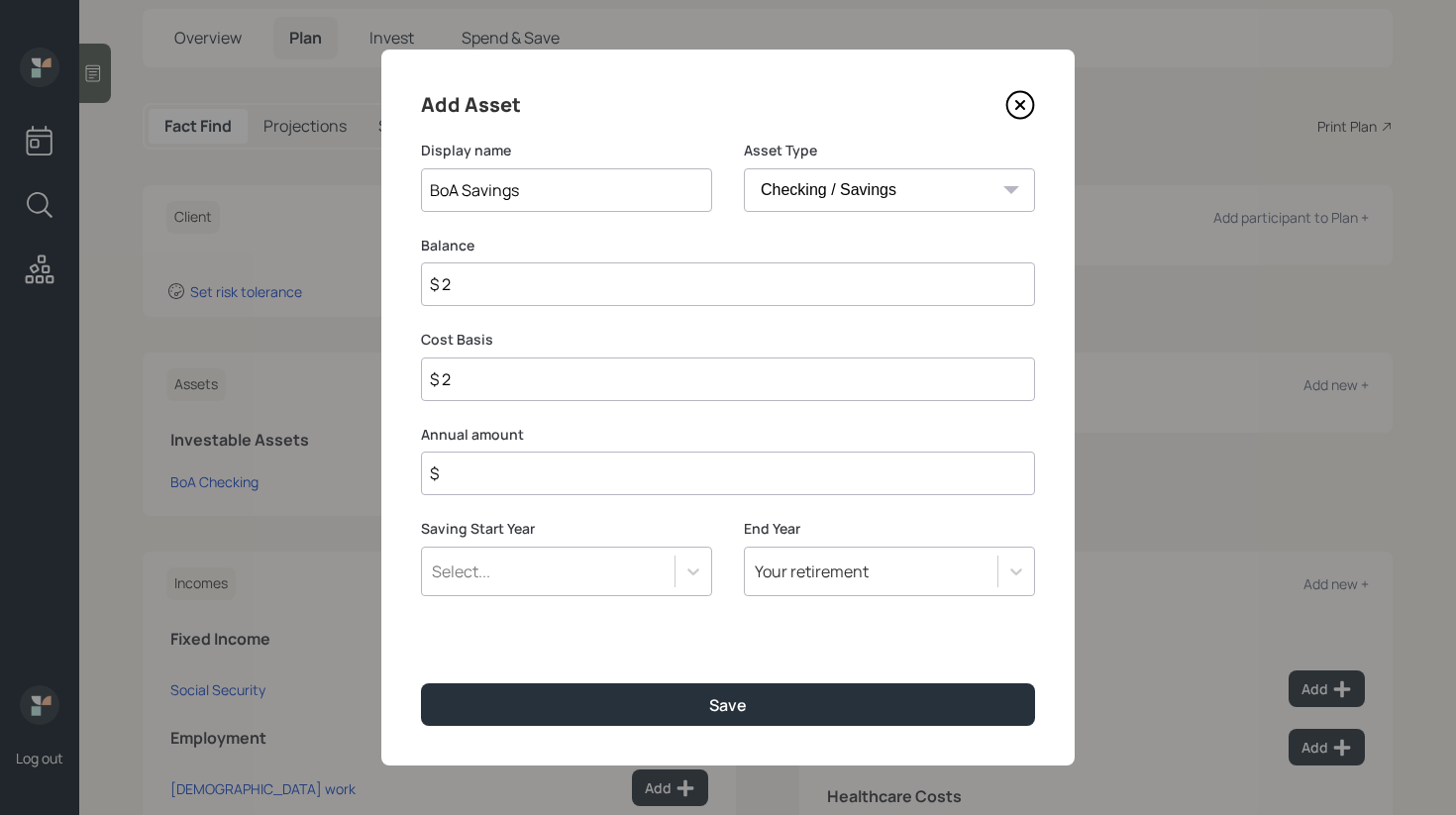 type on "$ 21" 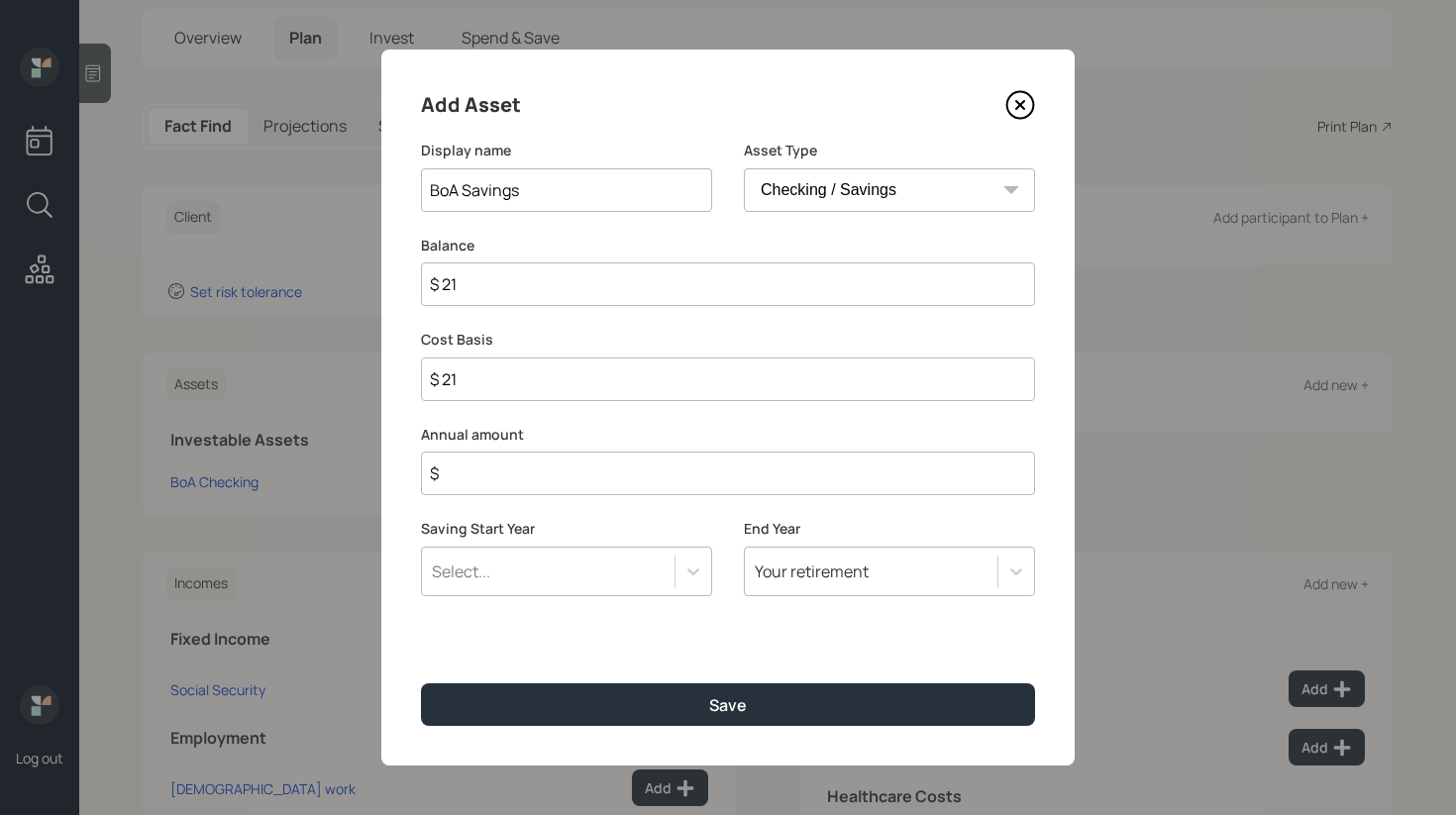 type on "$ 212" 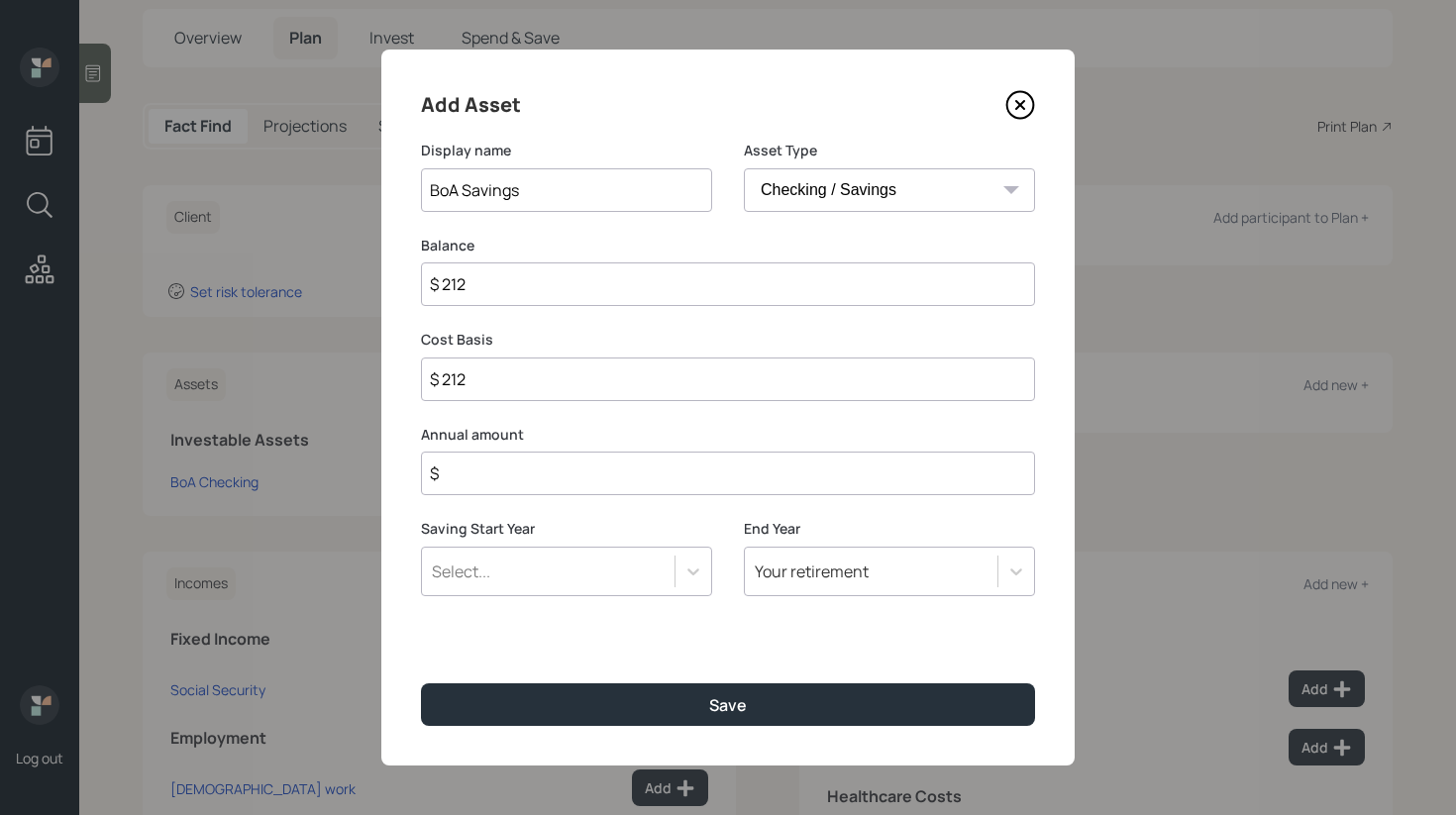type on "$ 2,128" 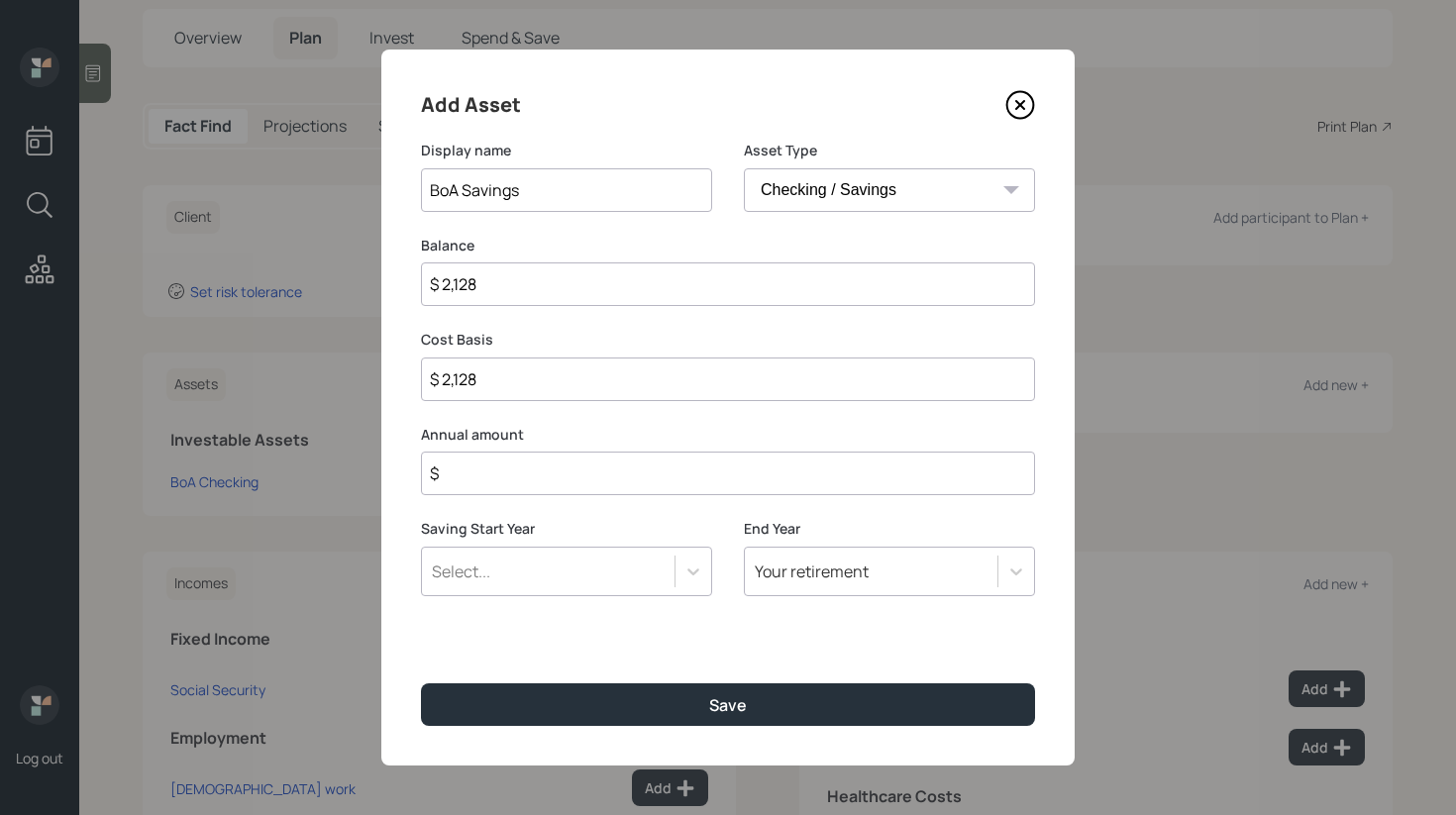 type on "$ 2,128" 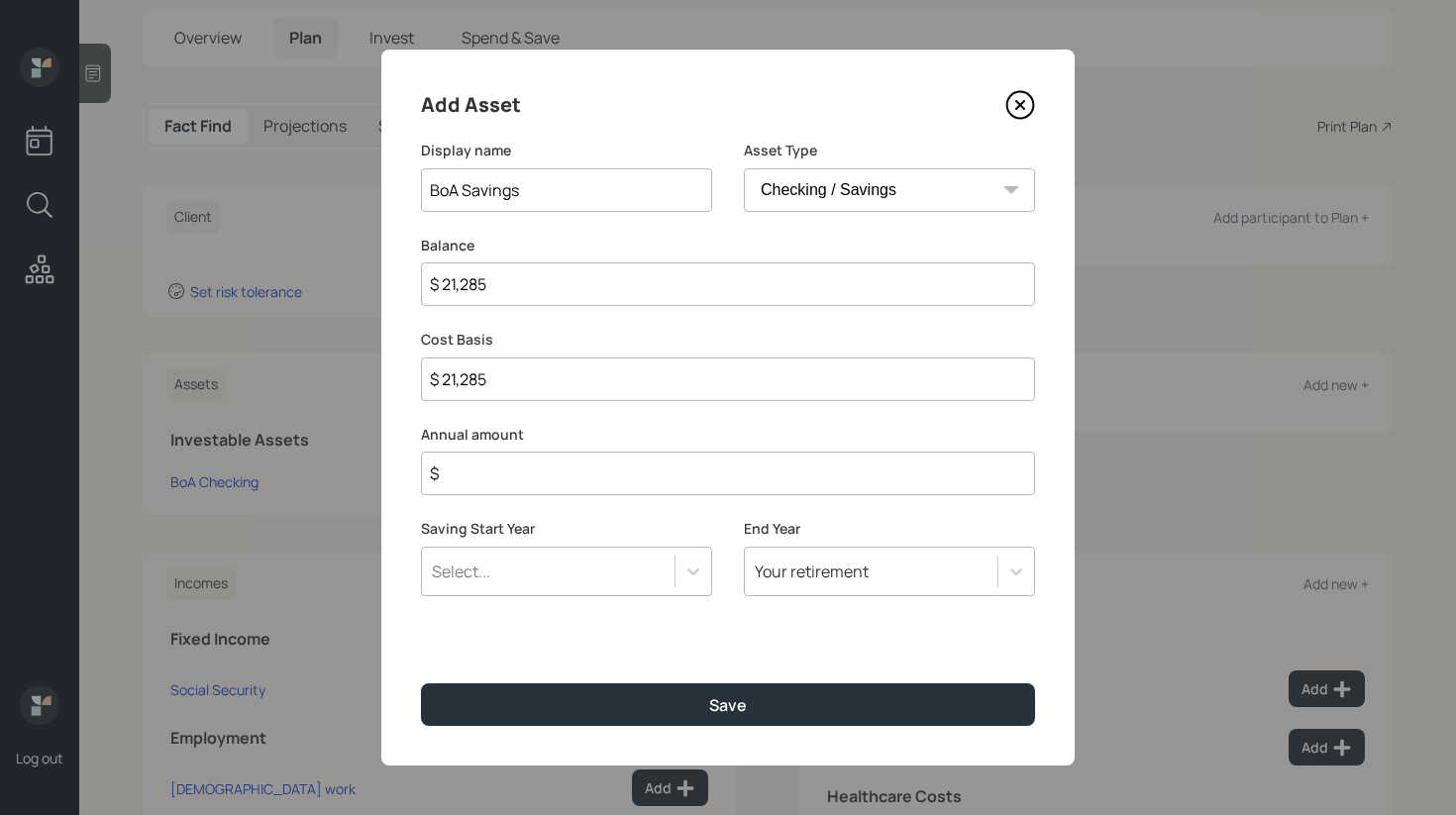 type on "$ 21,285" 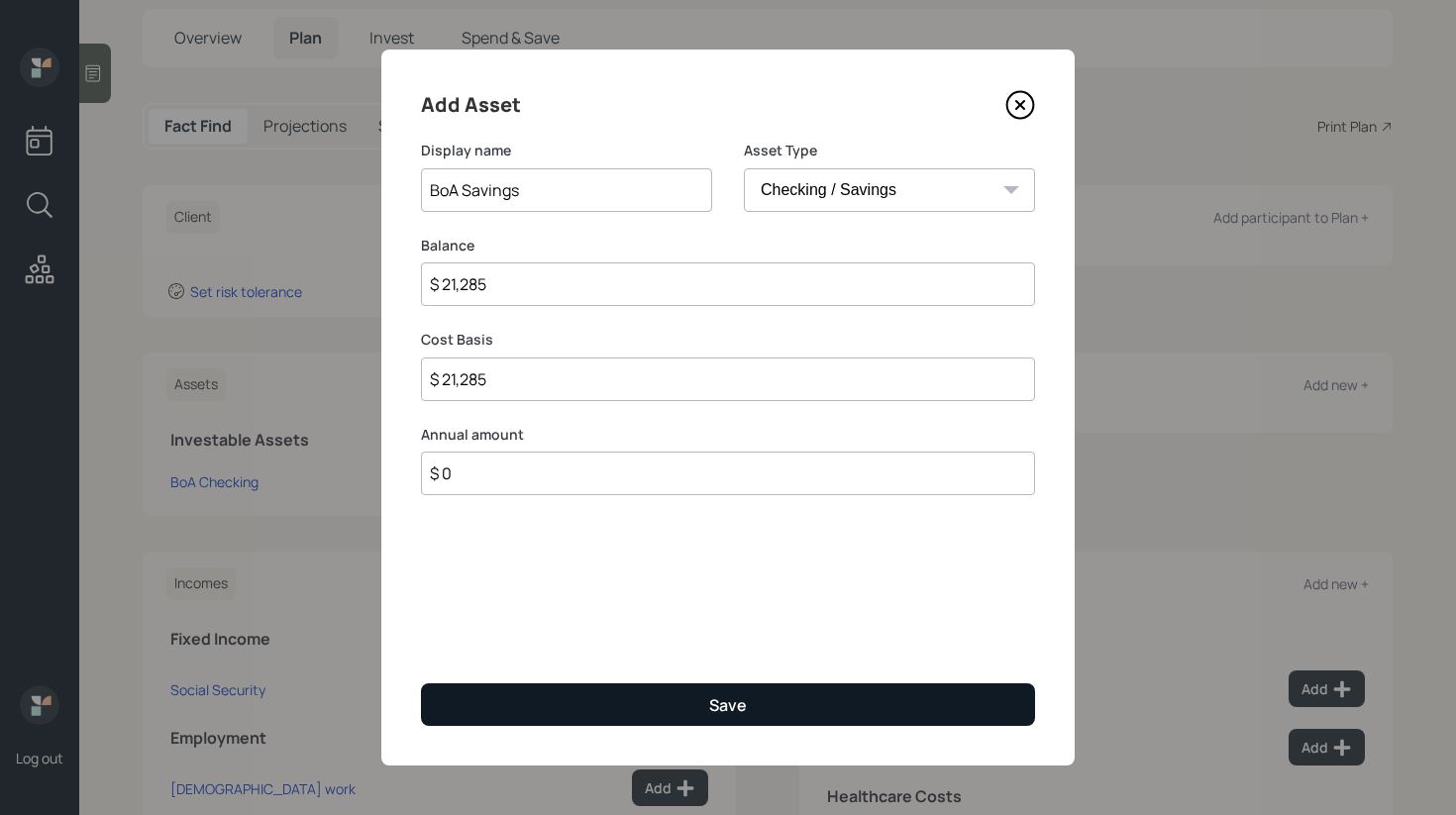 type on "$ 0" 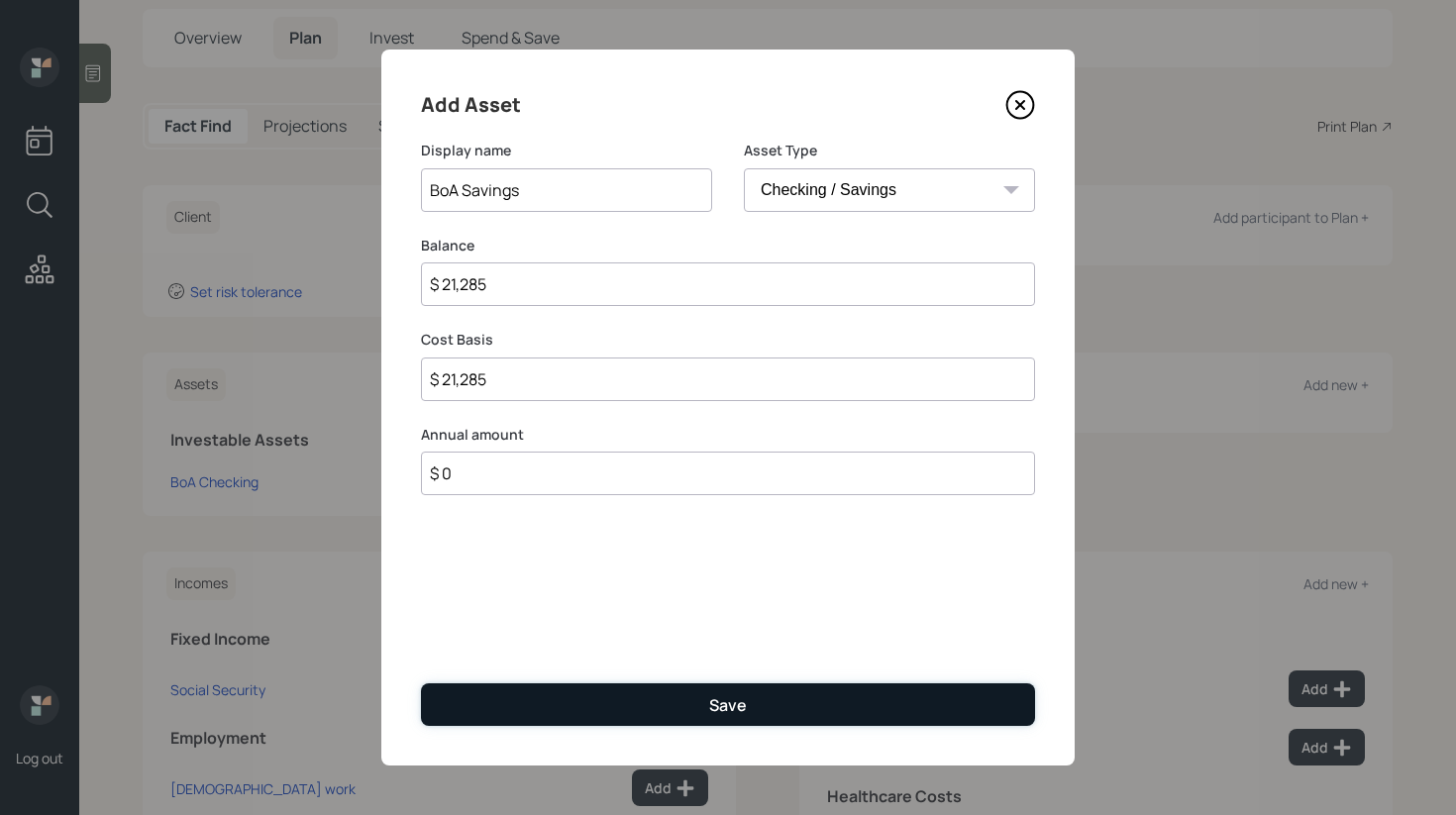 click on "Save" at bounding box center (728, 704) 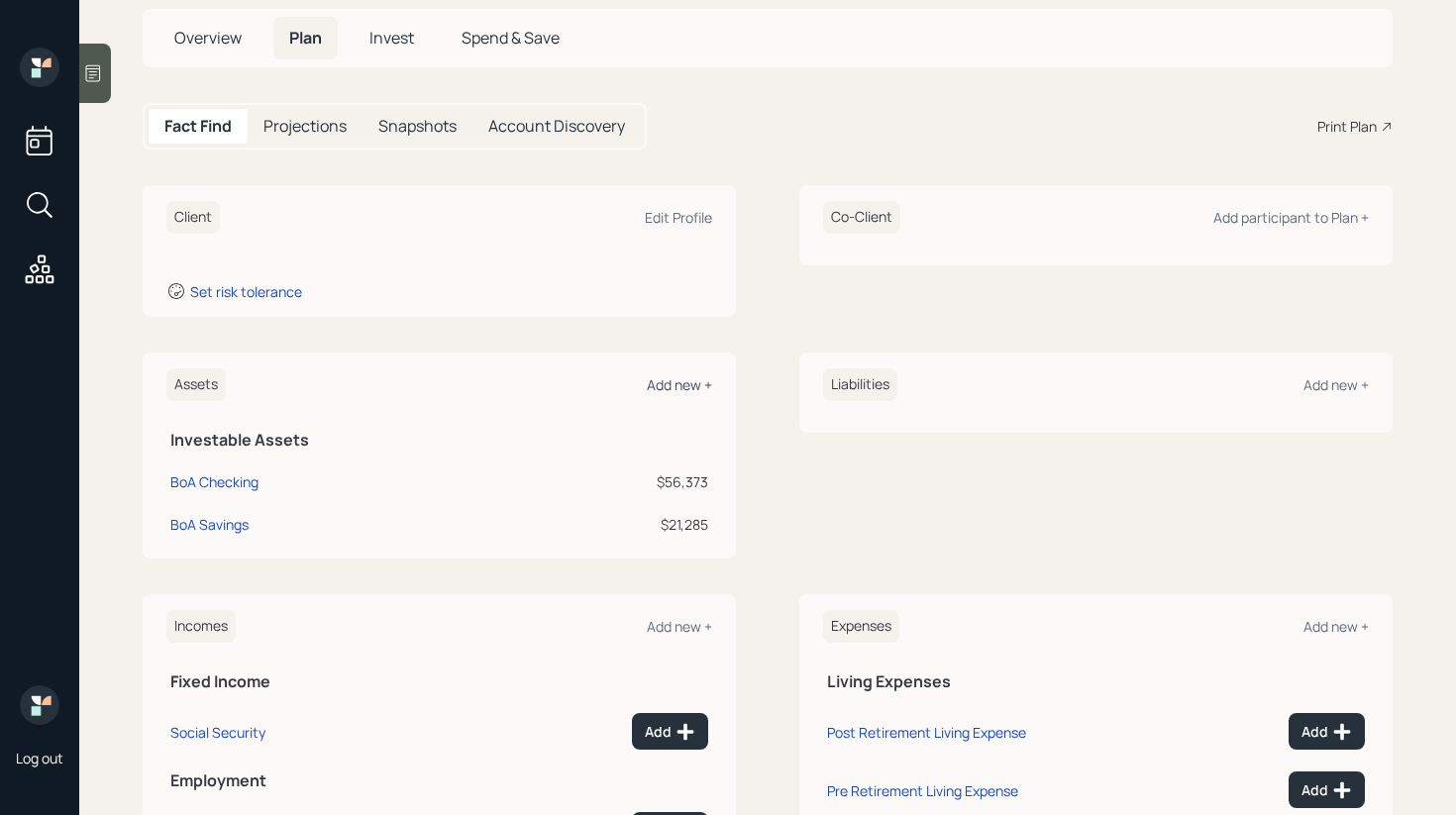 click on "Add new +" at bounding box center [679, 384] 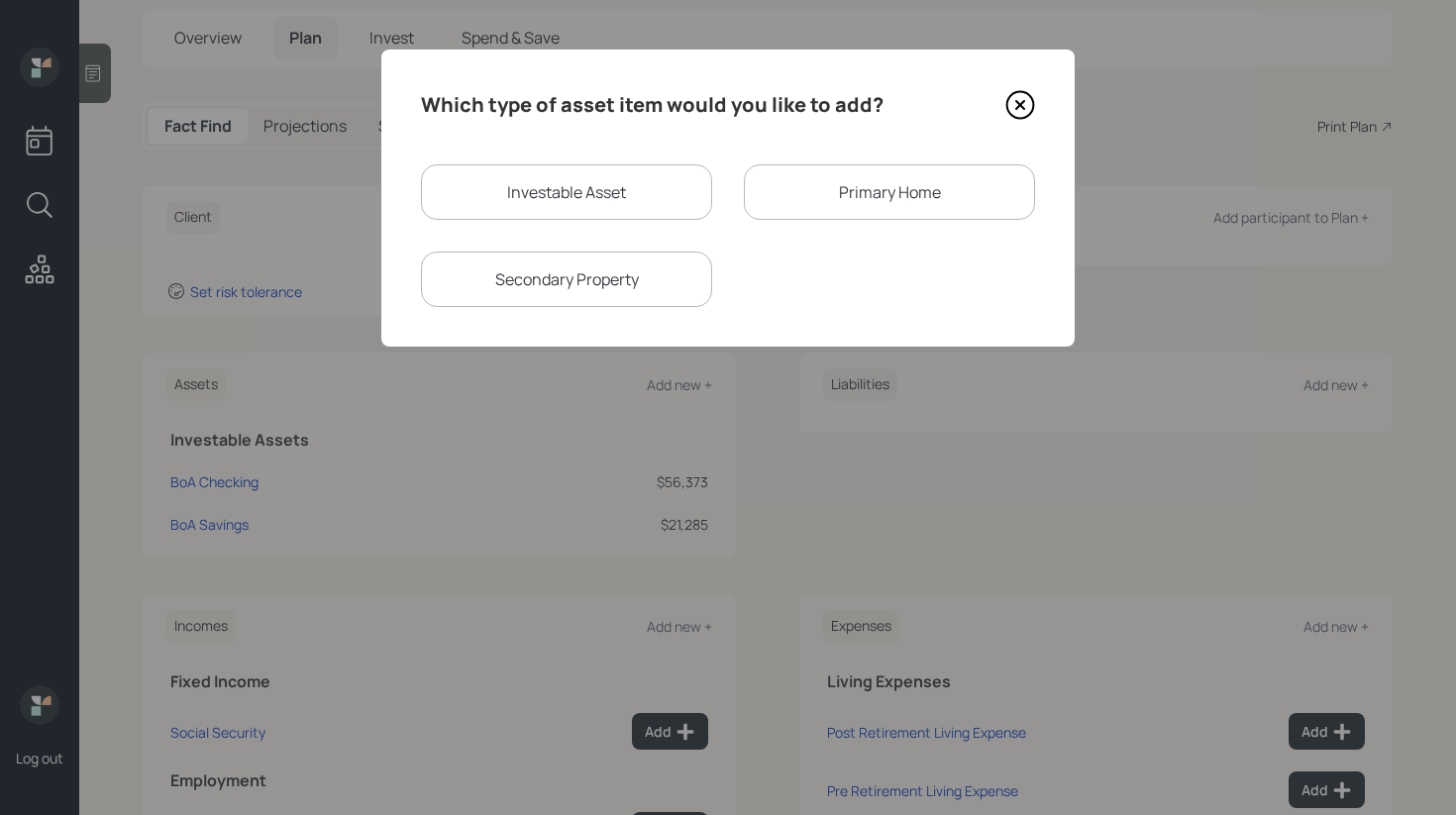 click on "Investable Asset" at bounding box center (567, 192) 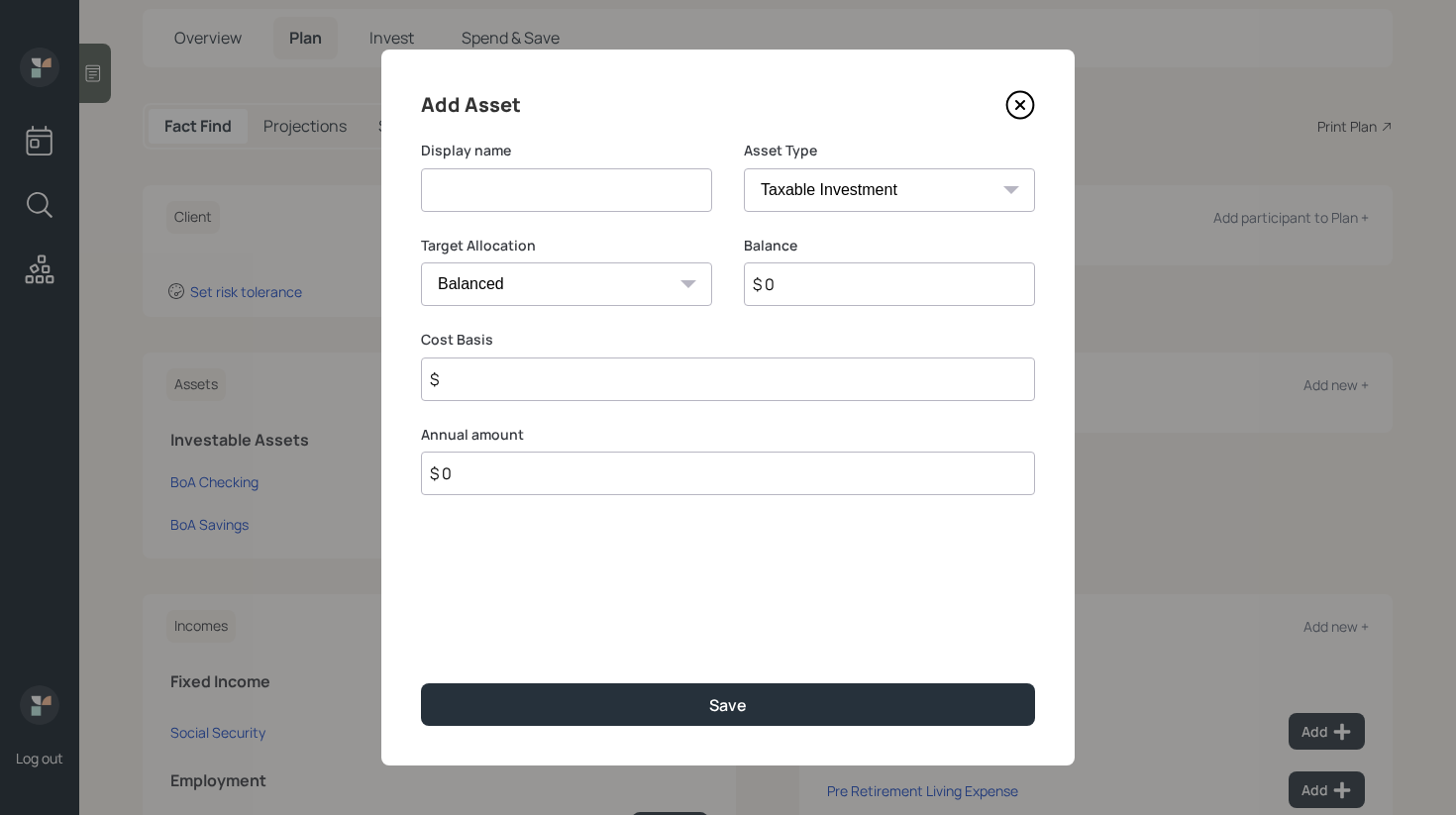 click at bounding box center (567, 190) 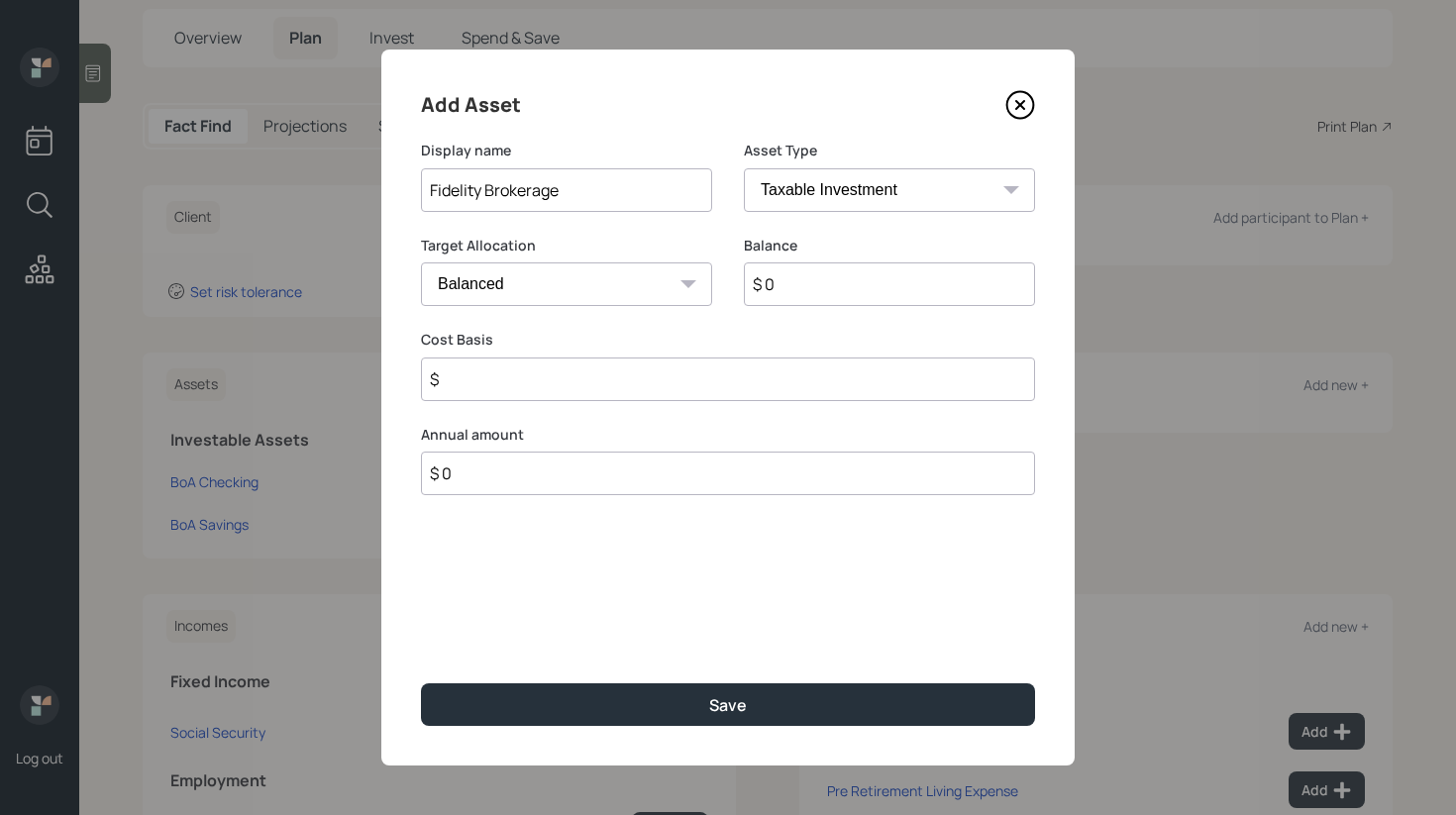 click on "Fidelity Brokerage" at bounding box center (567, 190) 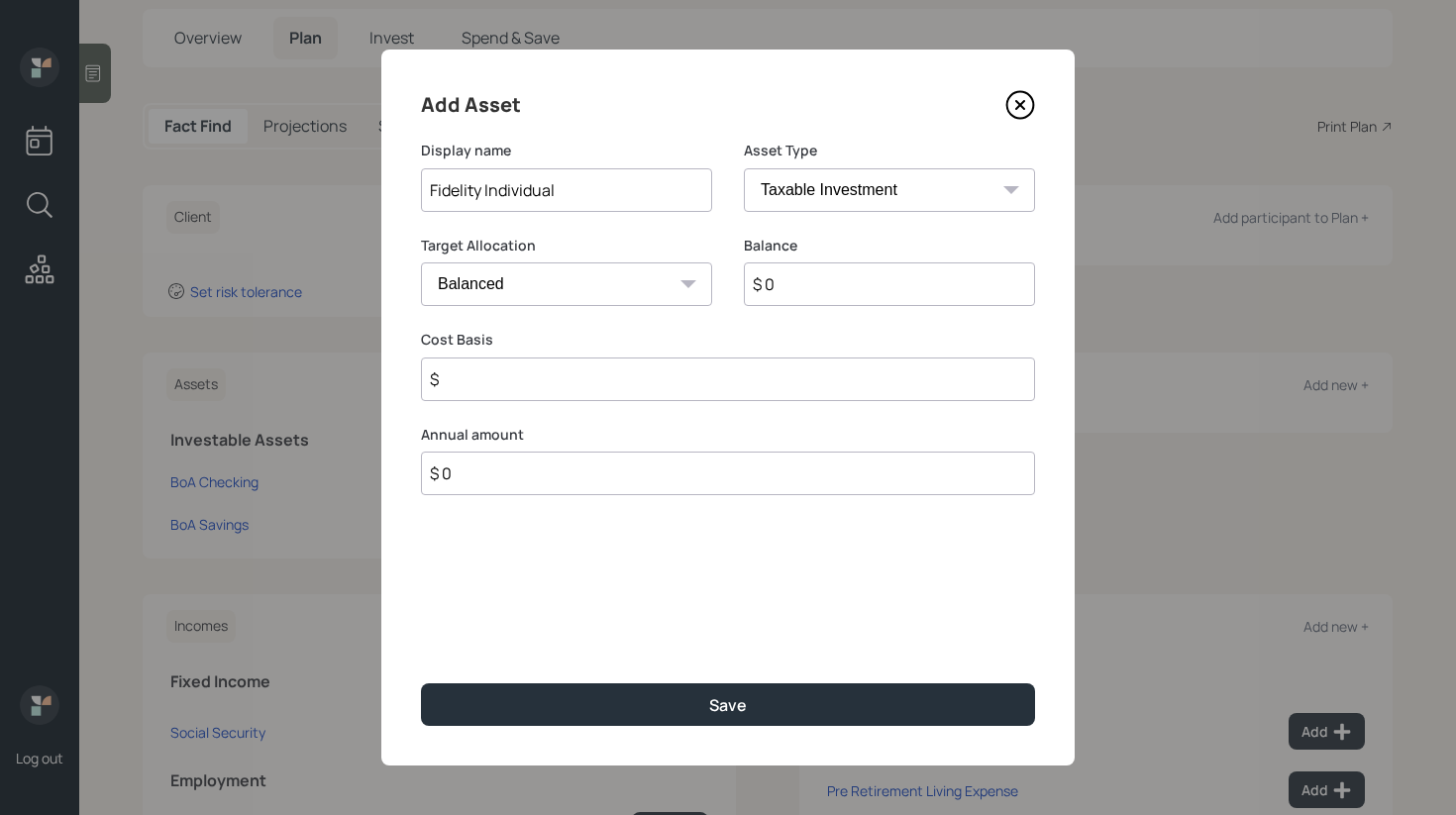 type on "Fidelity Individual" 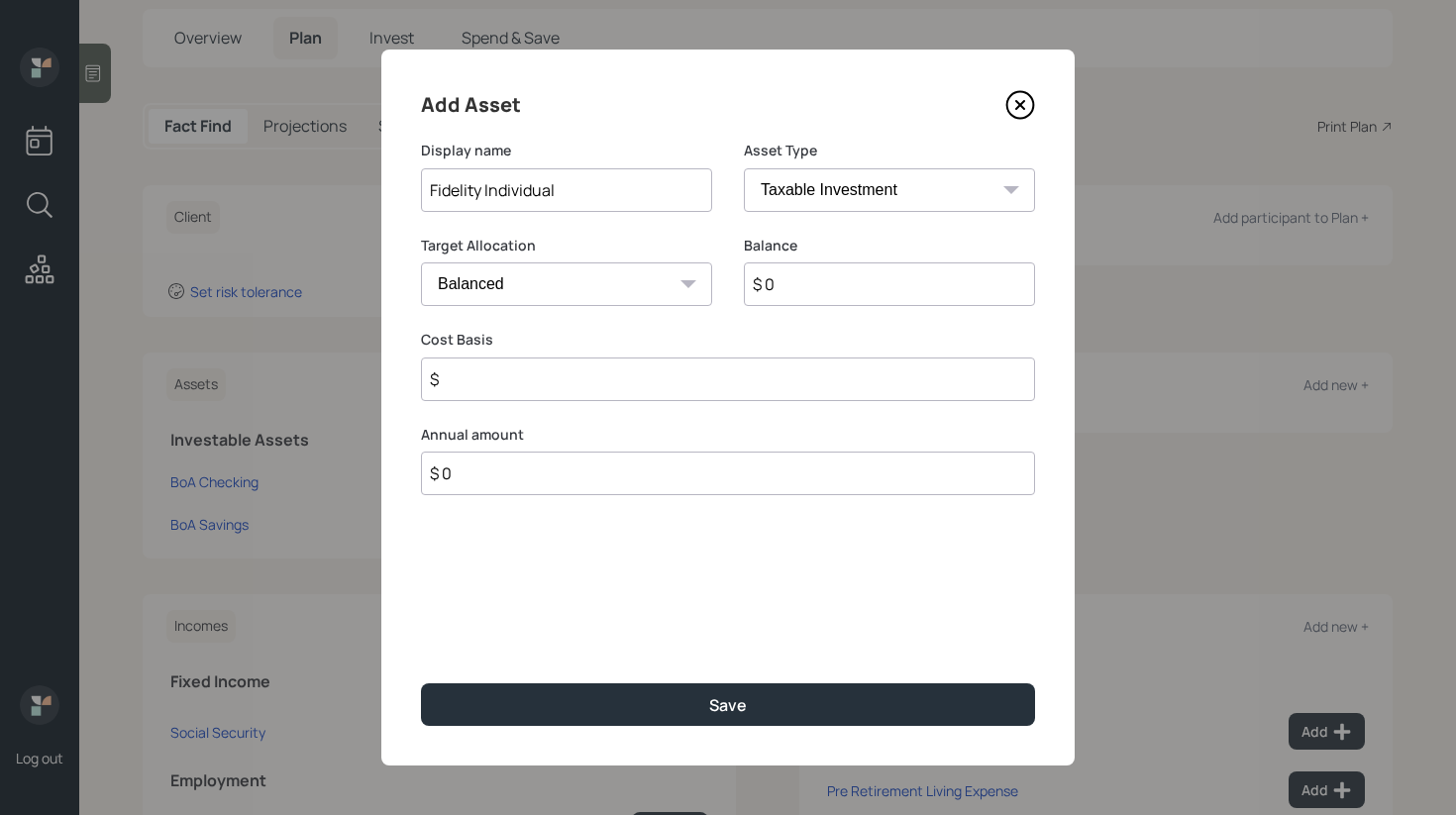 click on "Cash Conservative Balanced Aggressive" at bounding box center (567, 284) 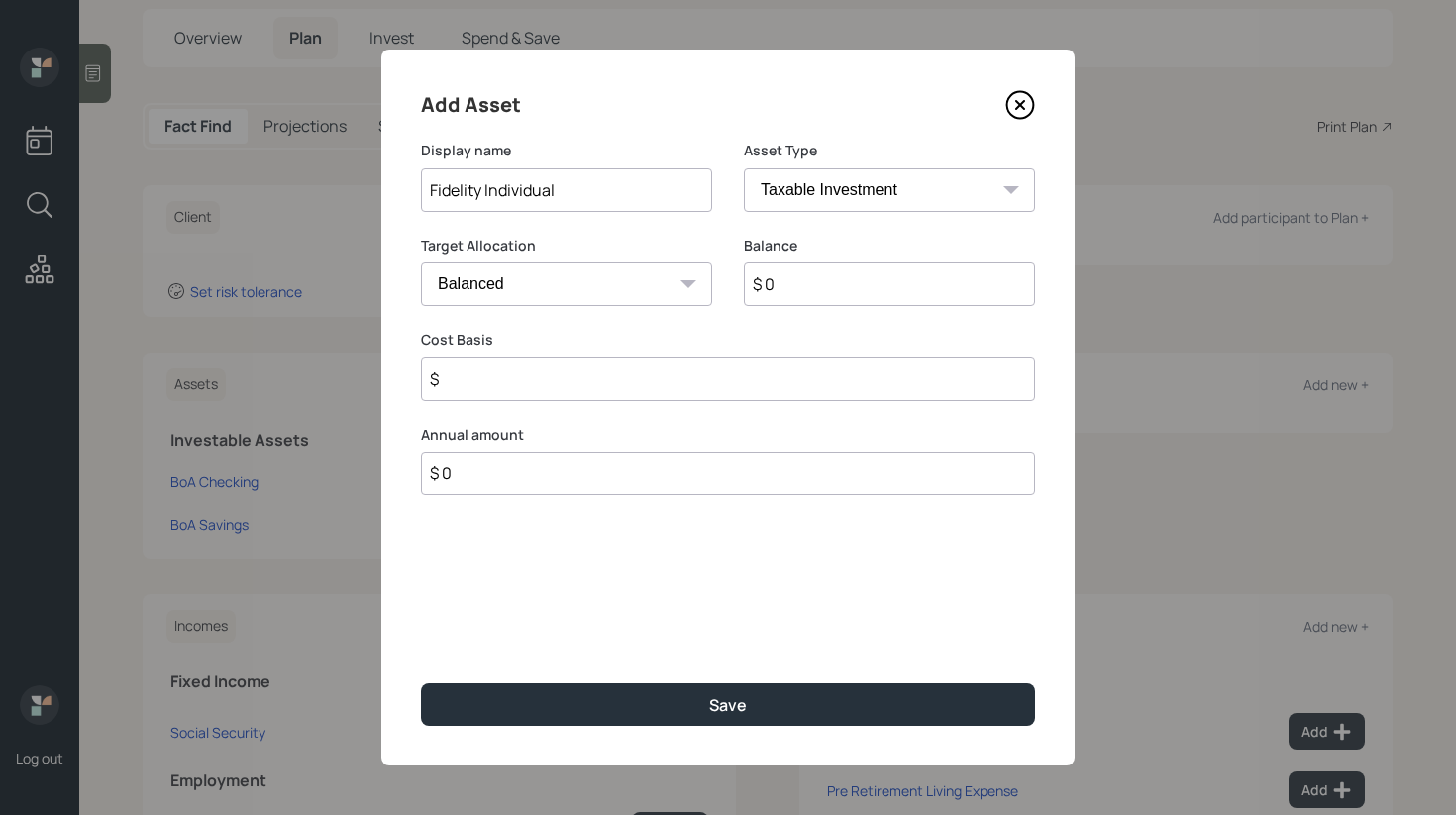 click on "$" at bounding box center (728, 379) 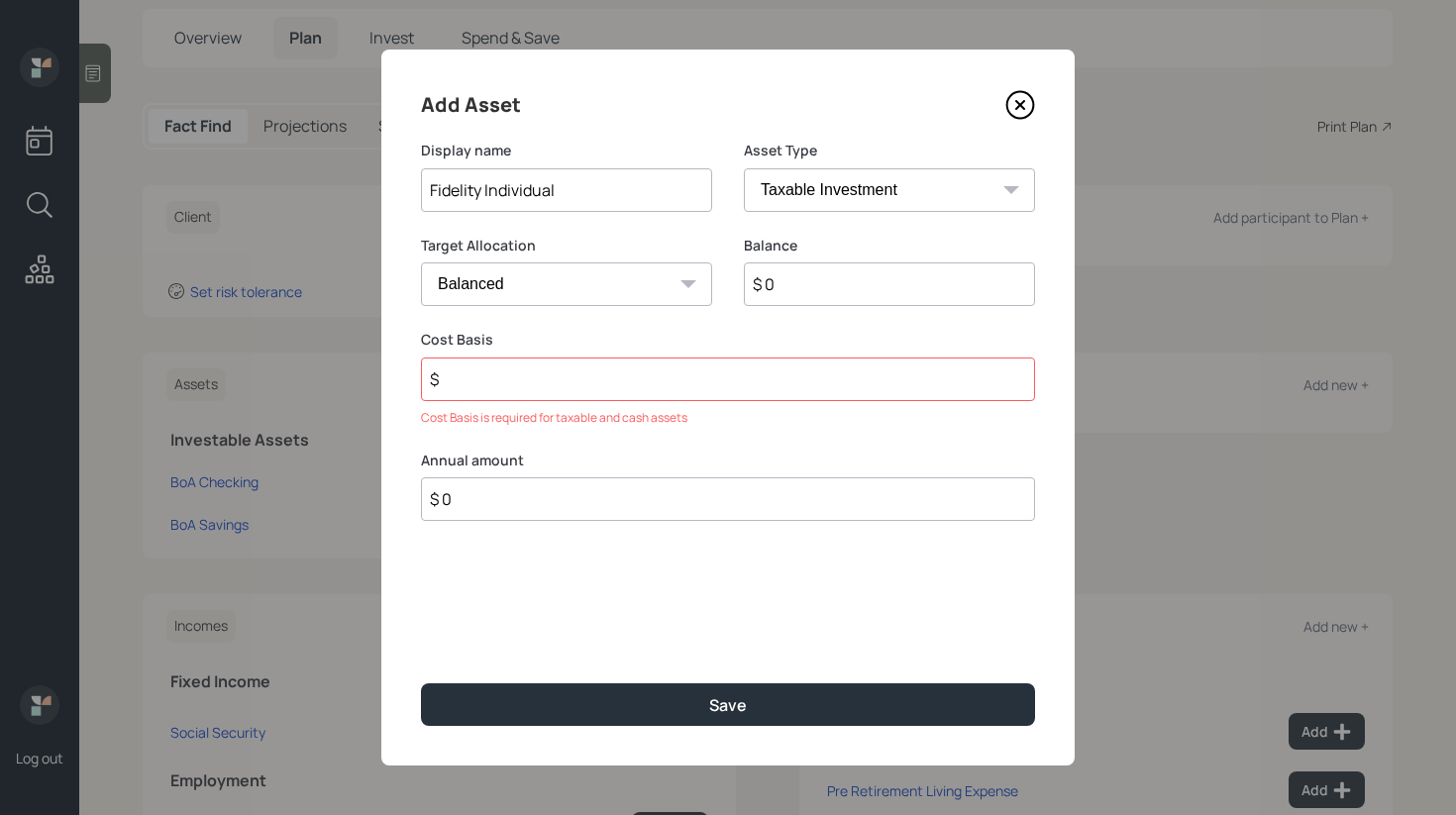 click on "$ 0" at bounding box center (889, 284) 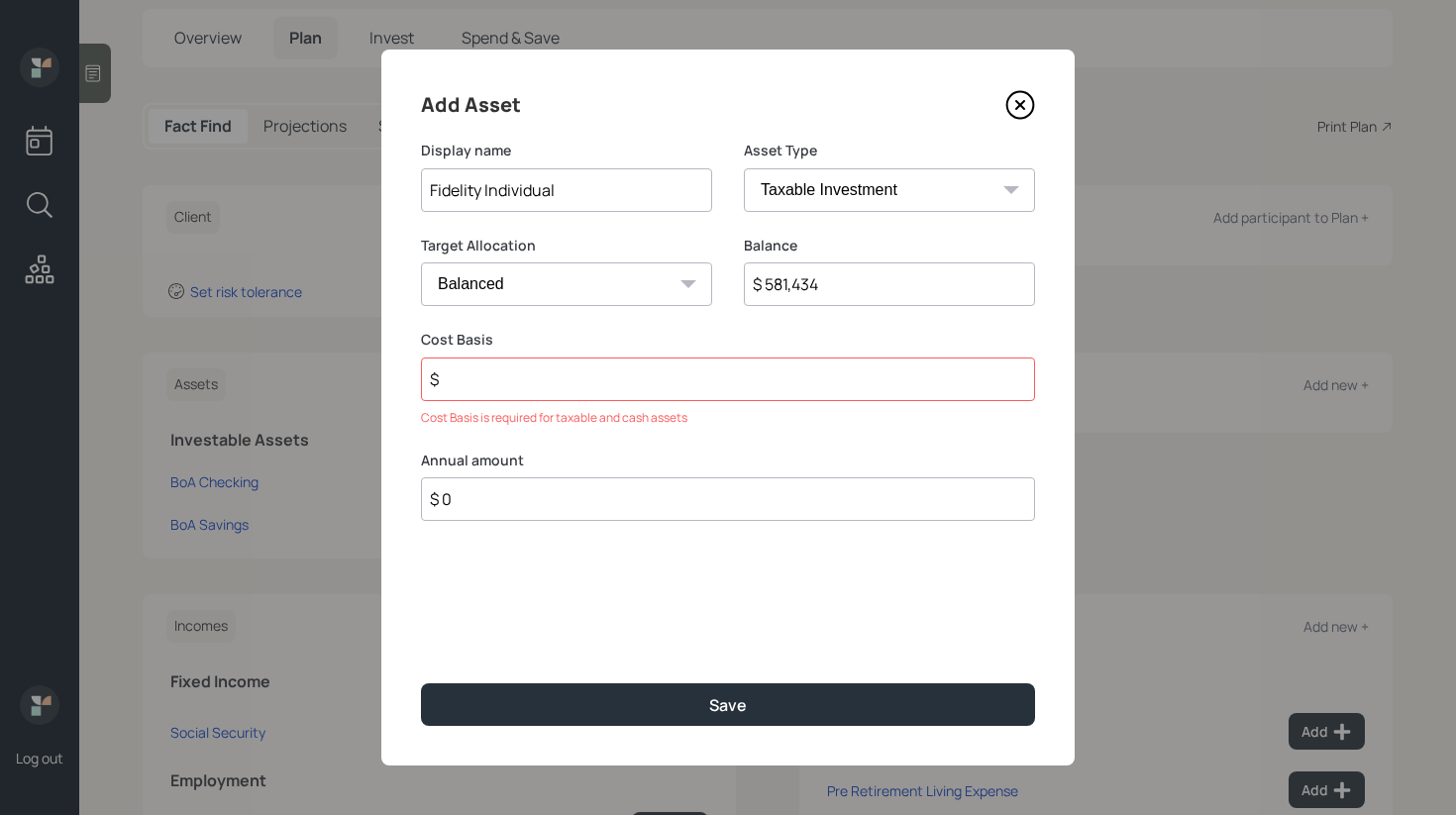 click on "$" at bounding box center (728, 379) 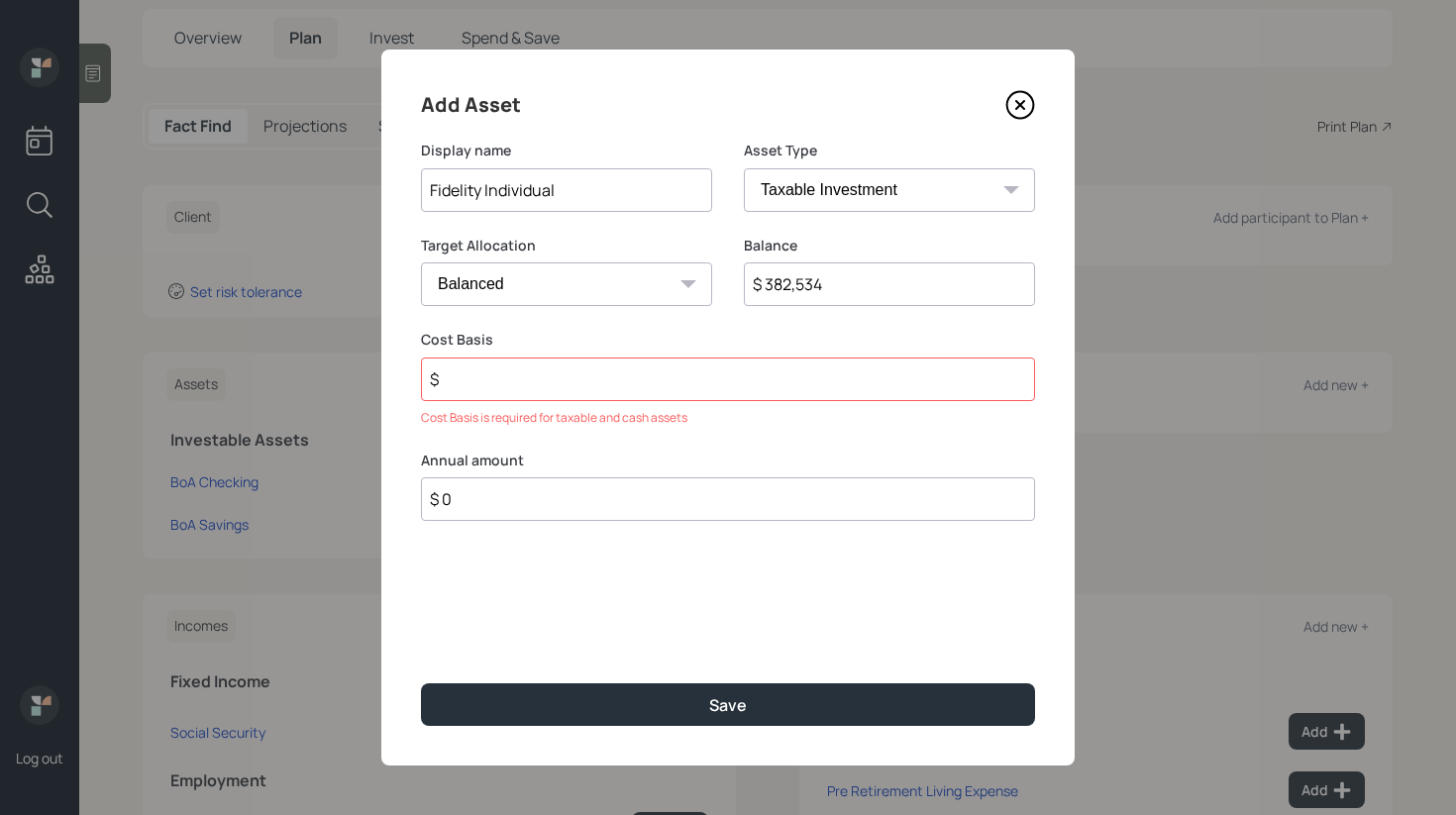 type on "$ 382,534" 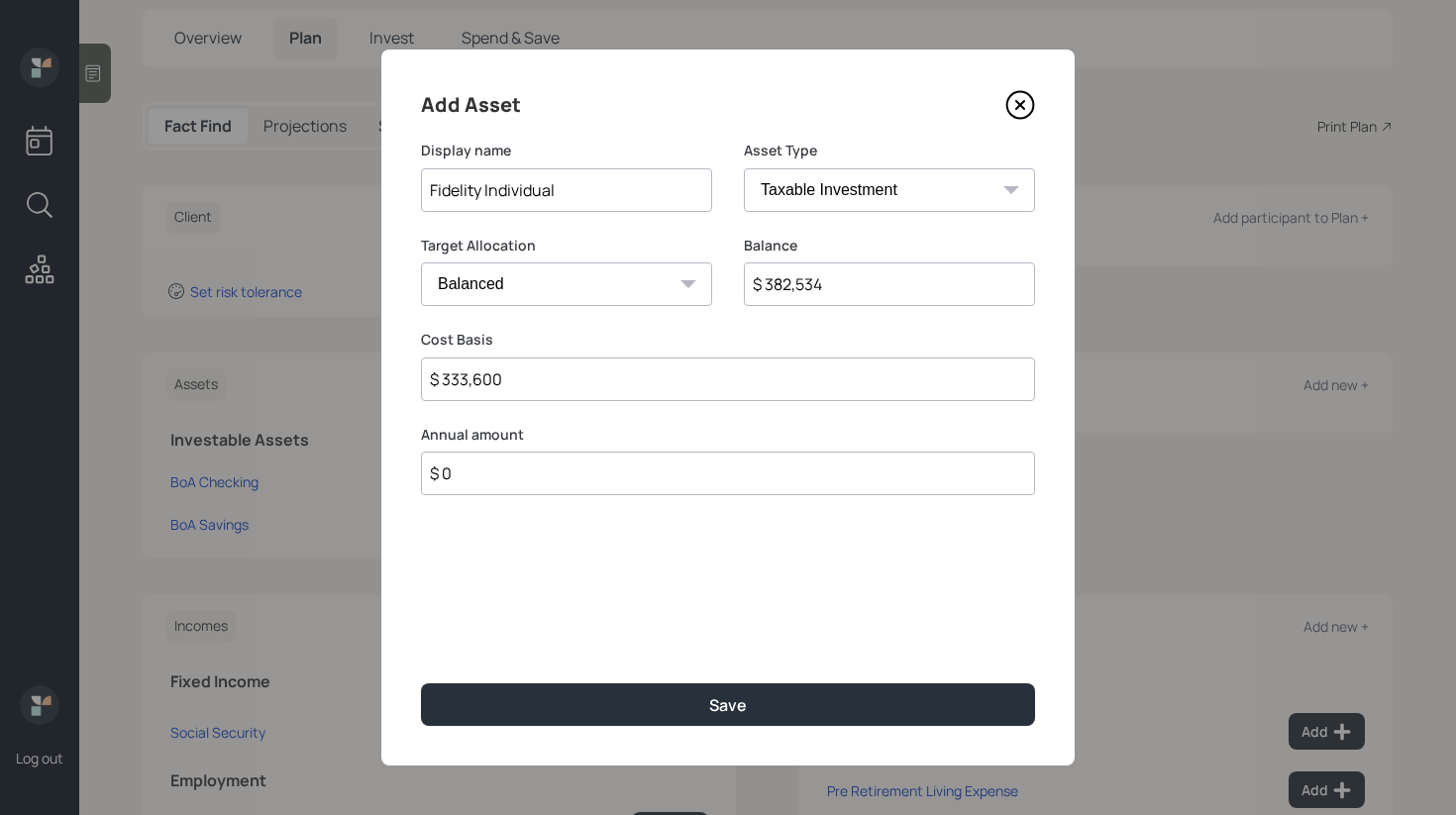 type on "$ 333,600" 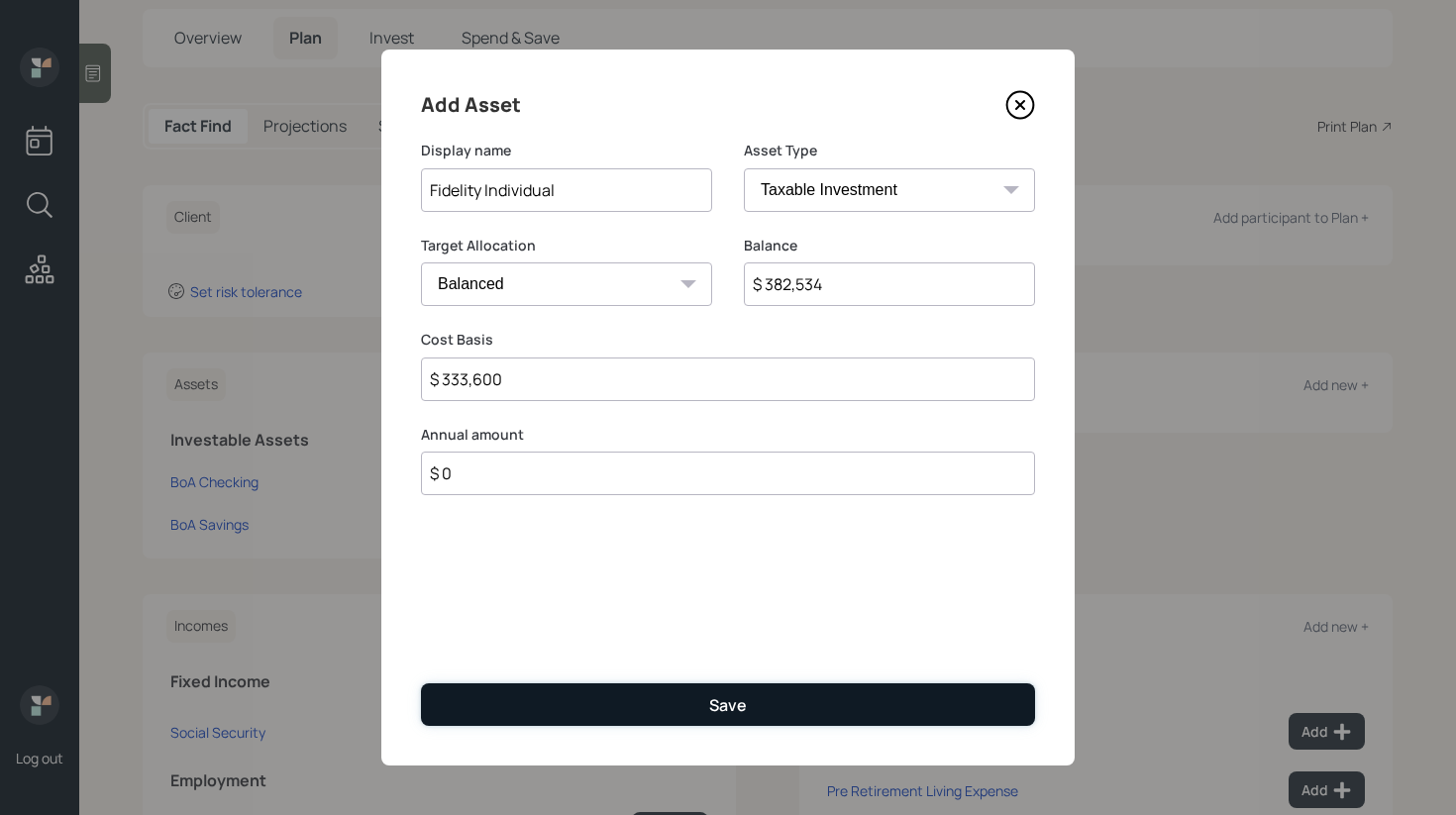 click on "Save" at bounding box center (728, 704) 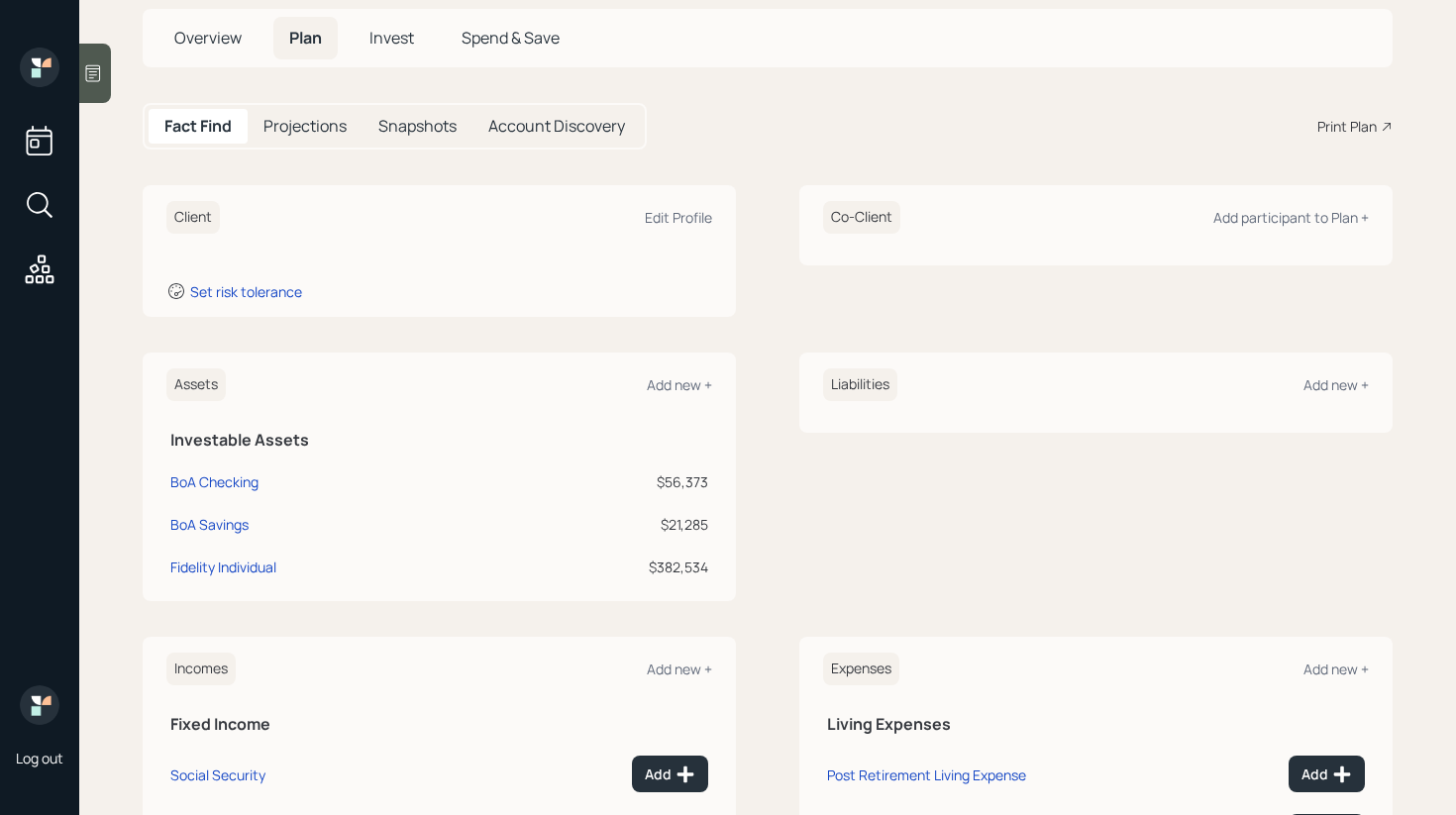 click on "Assets Add new +" at bounding box center (439, 384) 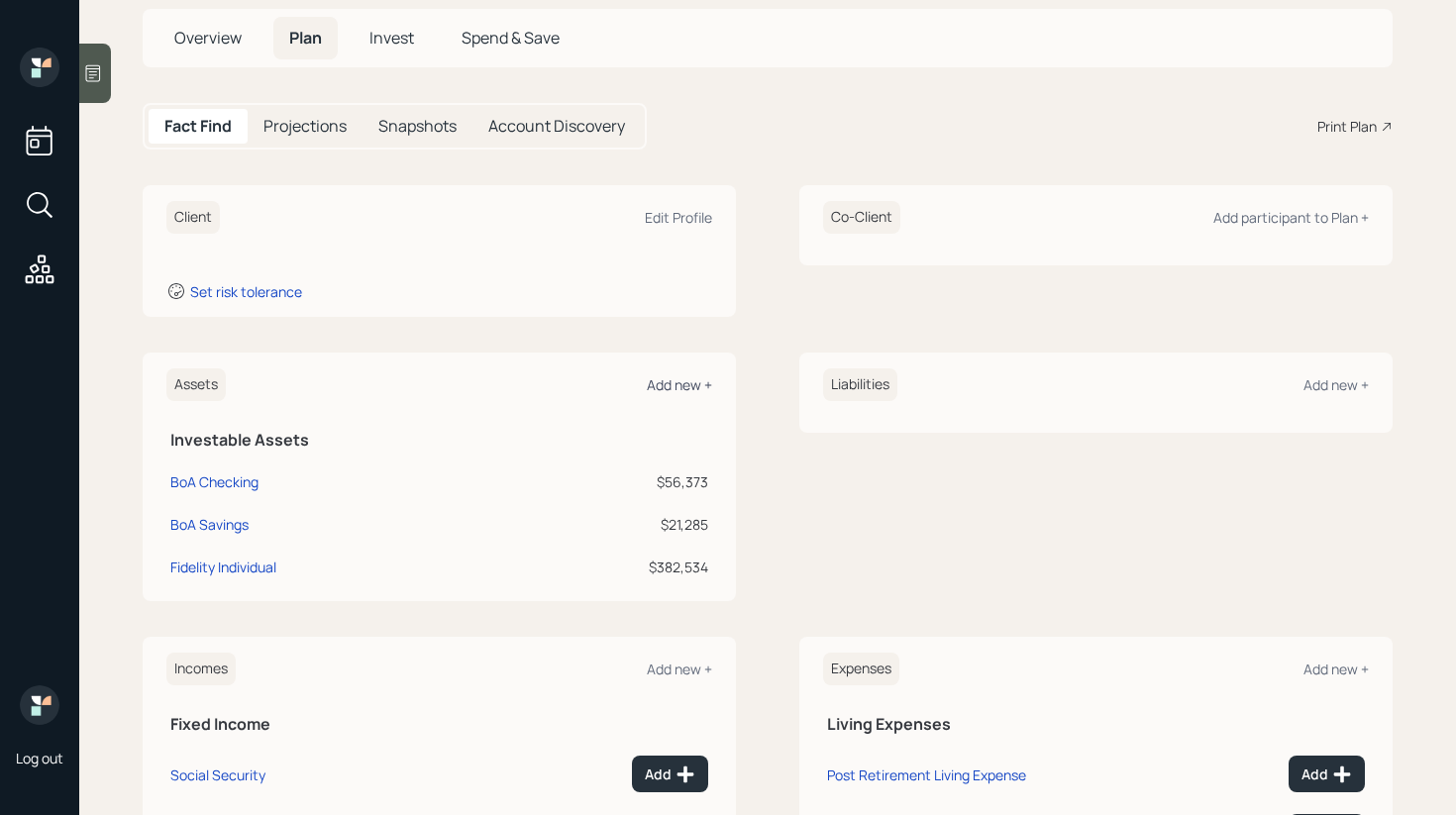 click on "Add new +" at bounding box center (679, 384) 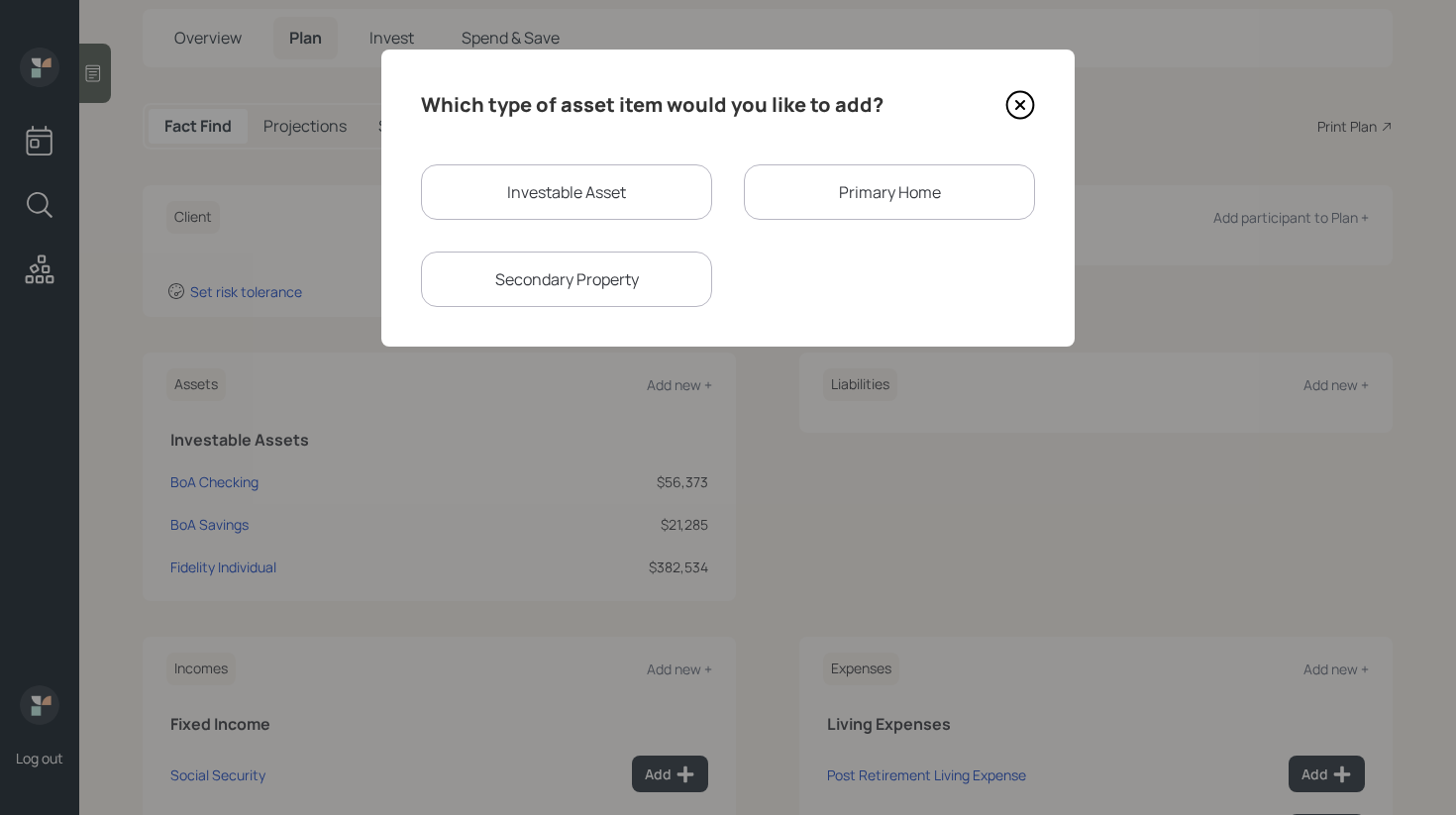click on "Investable Asset" at bounding box center [567, 192] 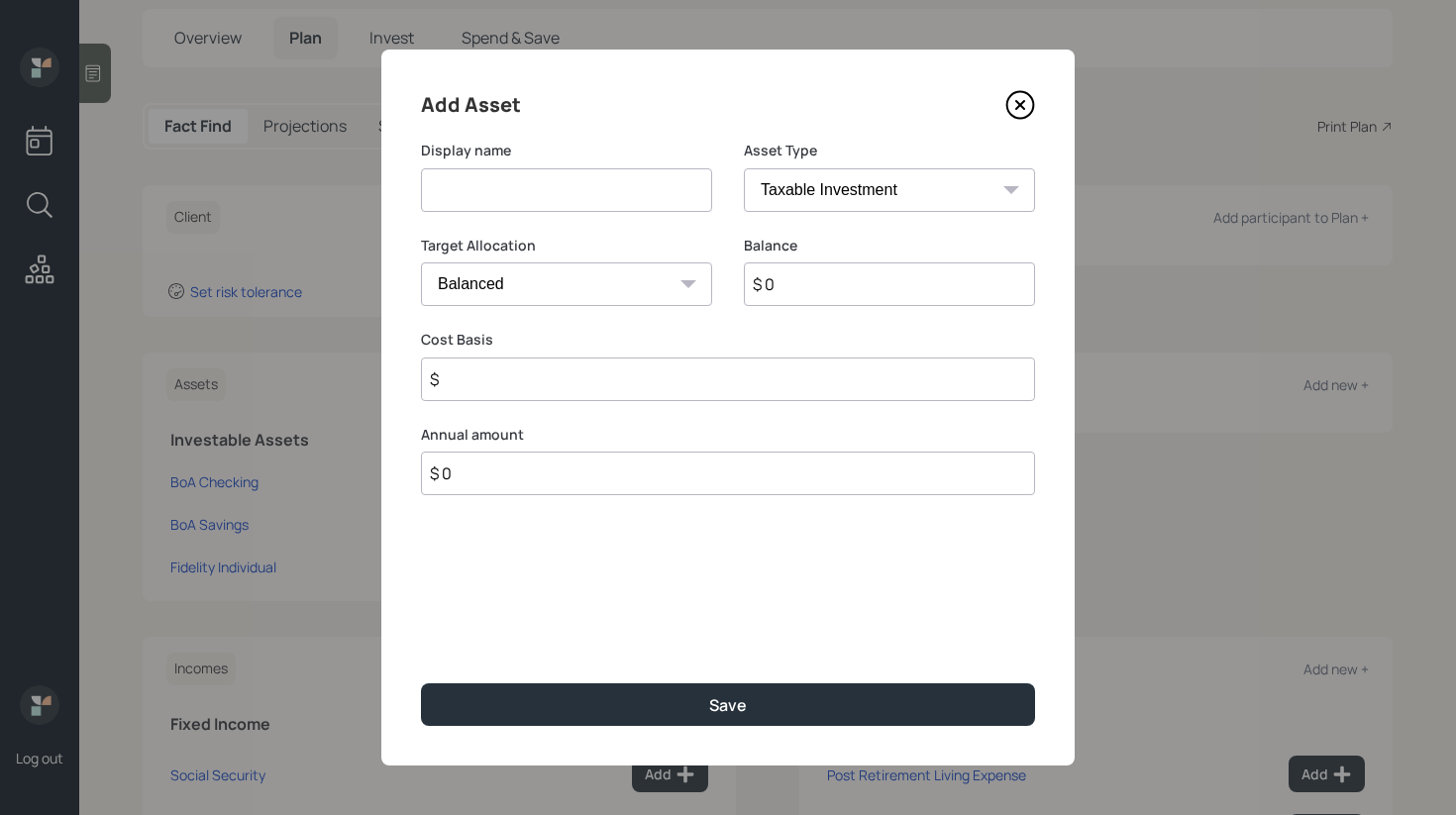 click at bounding box center (567, 190) 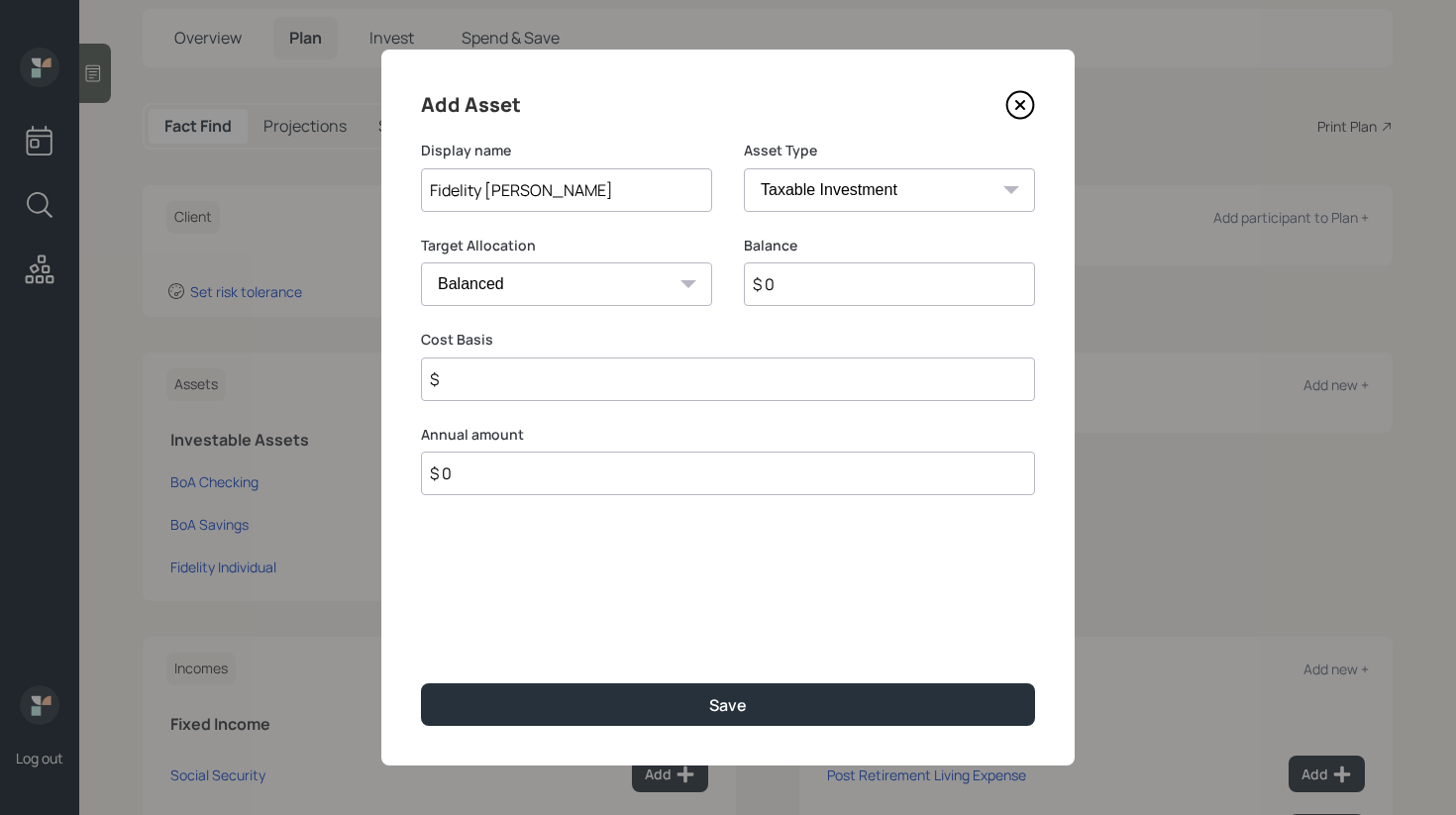type on "Fidelity Roth IRA" 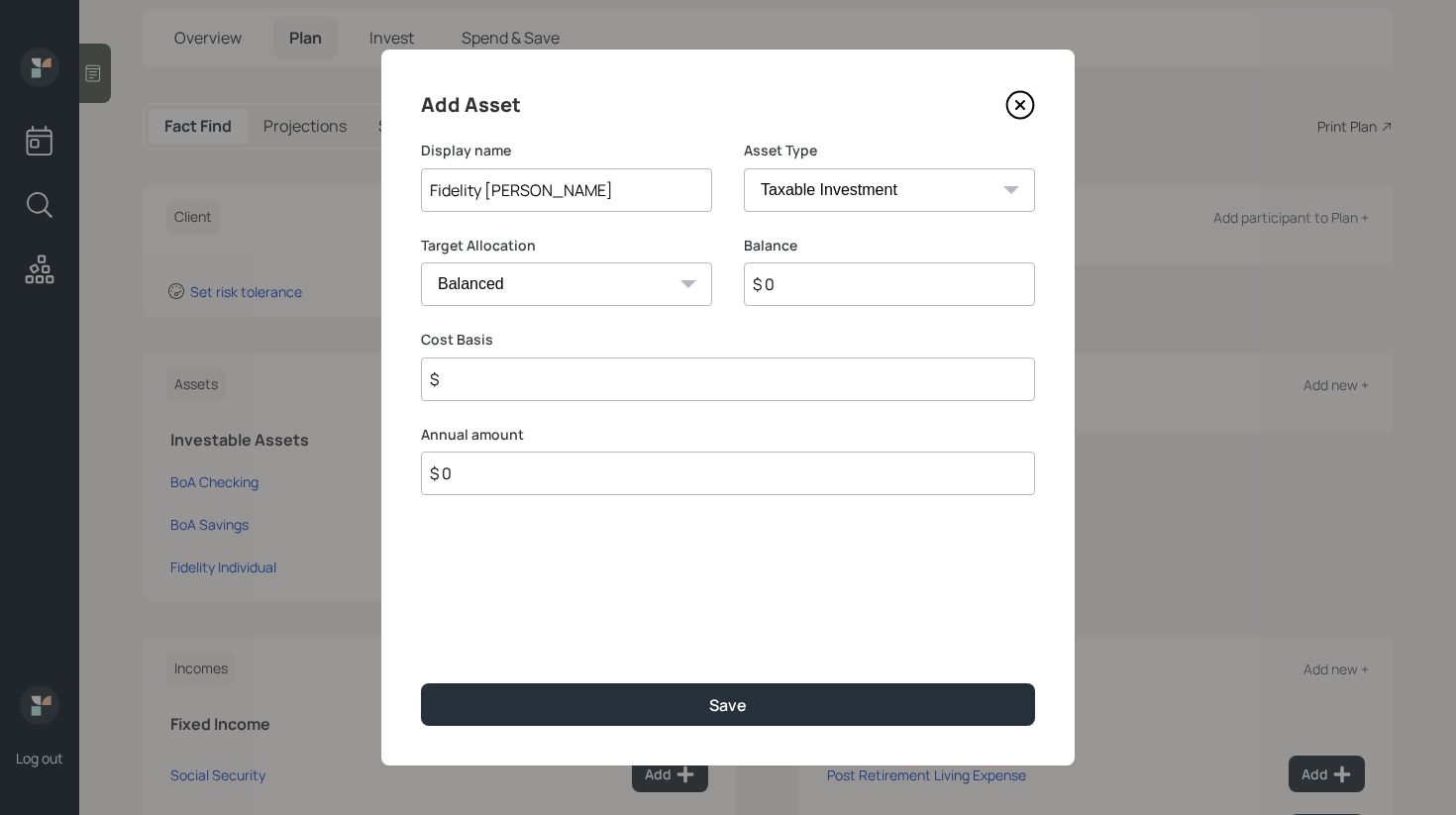 click on "SEP IRA IRA Roth IRA 401(k) Roth 401(k) 403(b) Roth 403(b) 457(b) Roth 457(b) Health Savings Account 529 Taxable Investment Checking / Savings Emergency Fund" at bounding box center [889, 190] 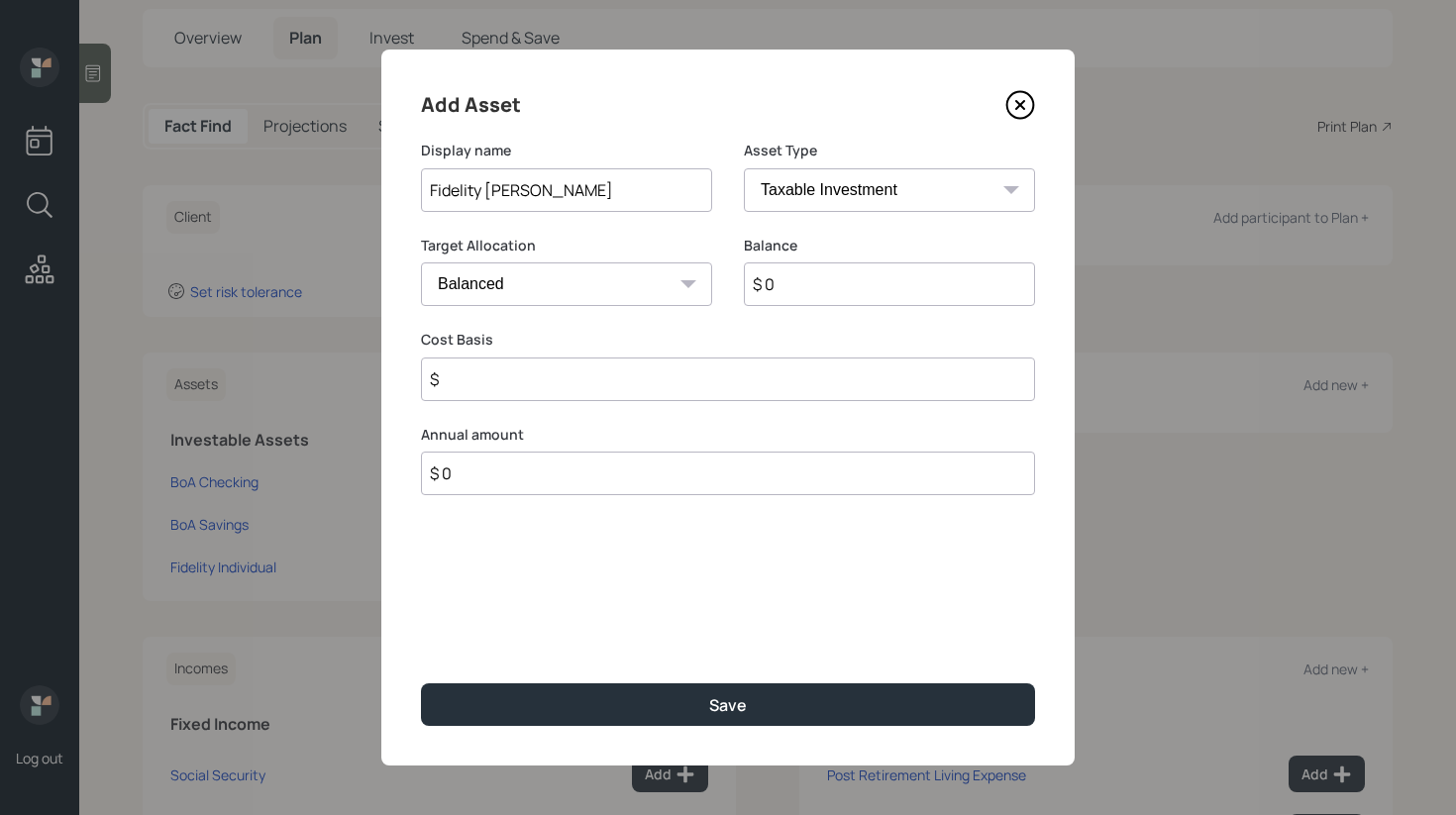 select on "roth_ira" 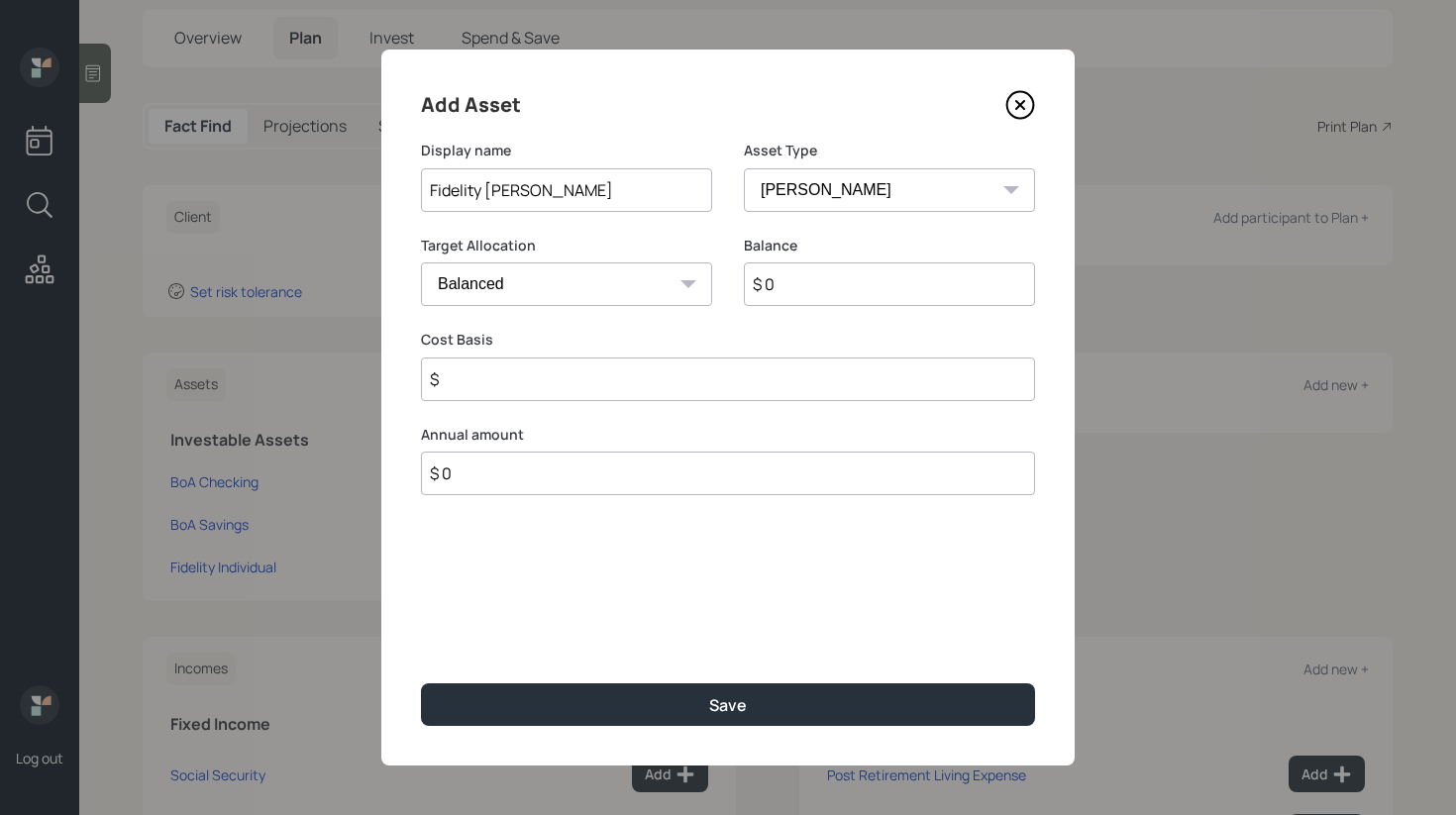 type on "$" 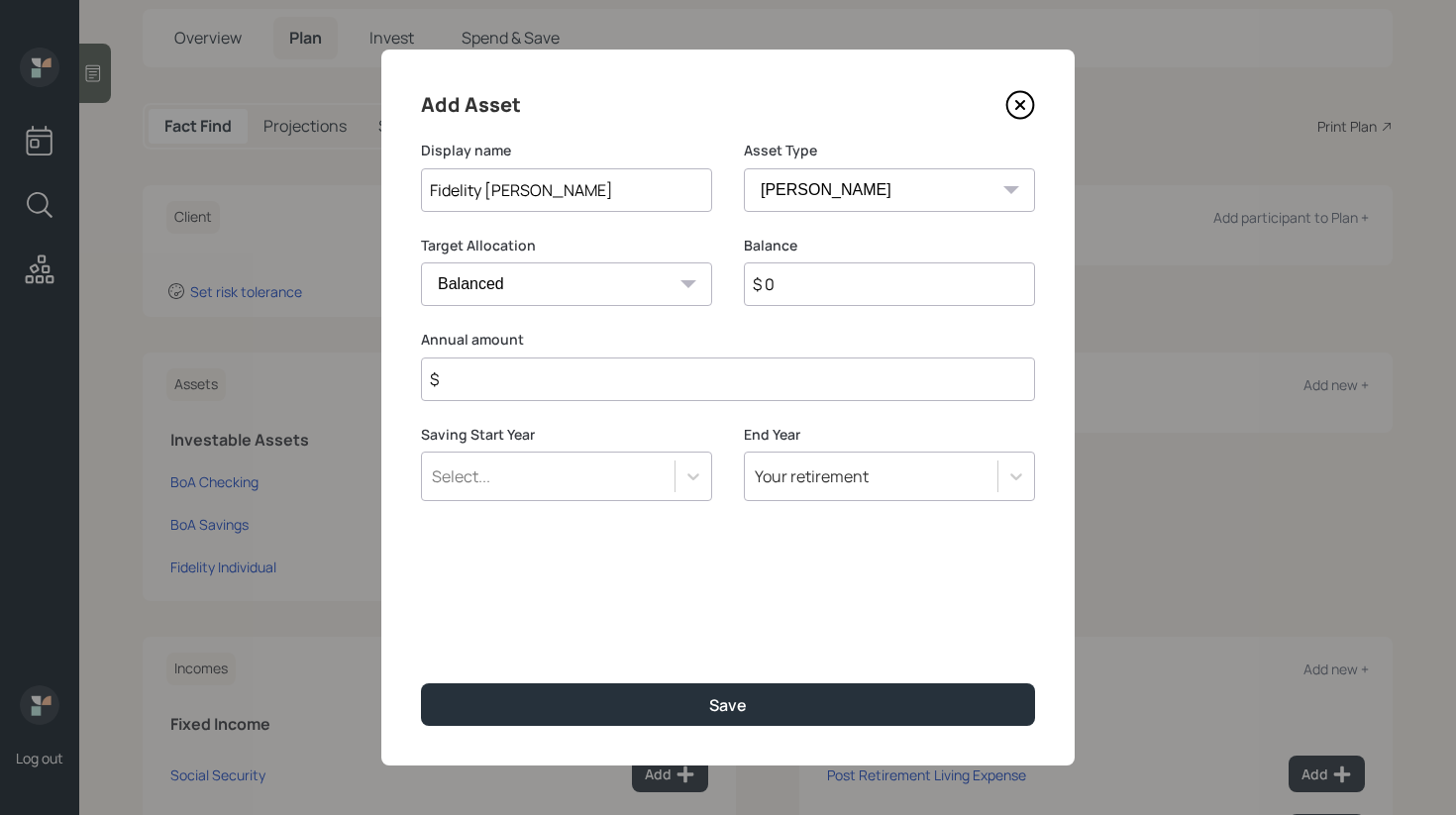 click on "$ 0" at bounding box center (889, 284) 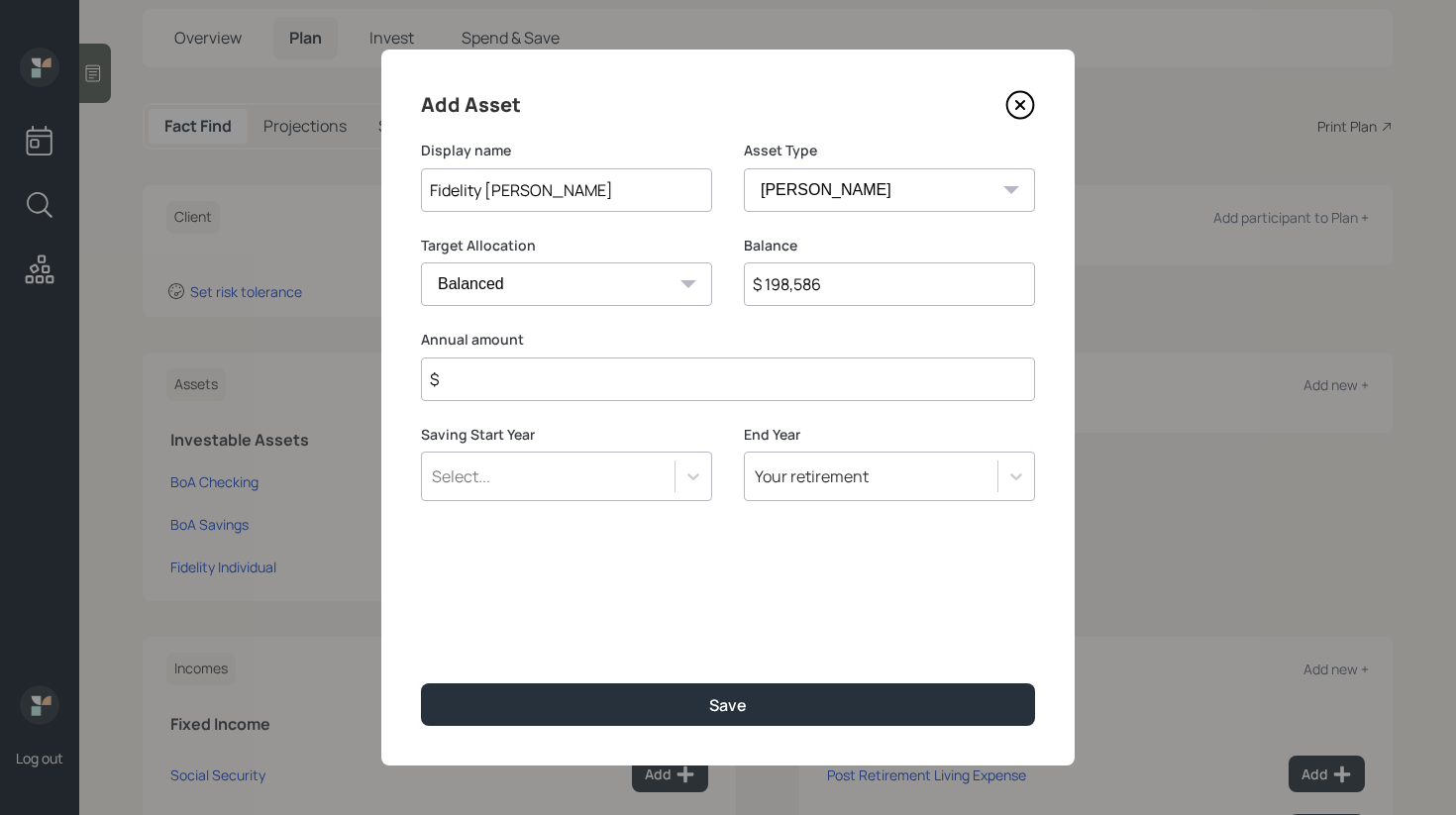 type on "$ 198,586" 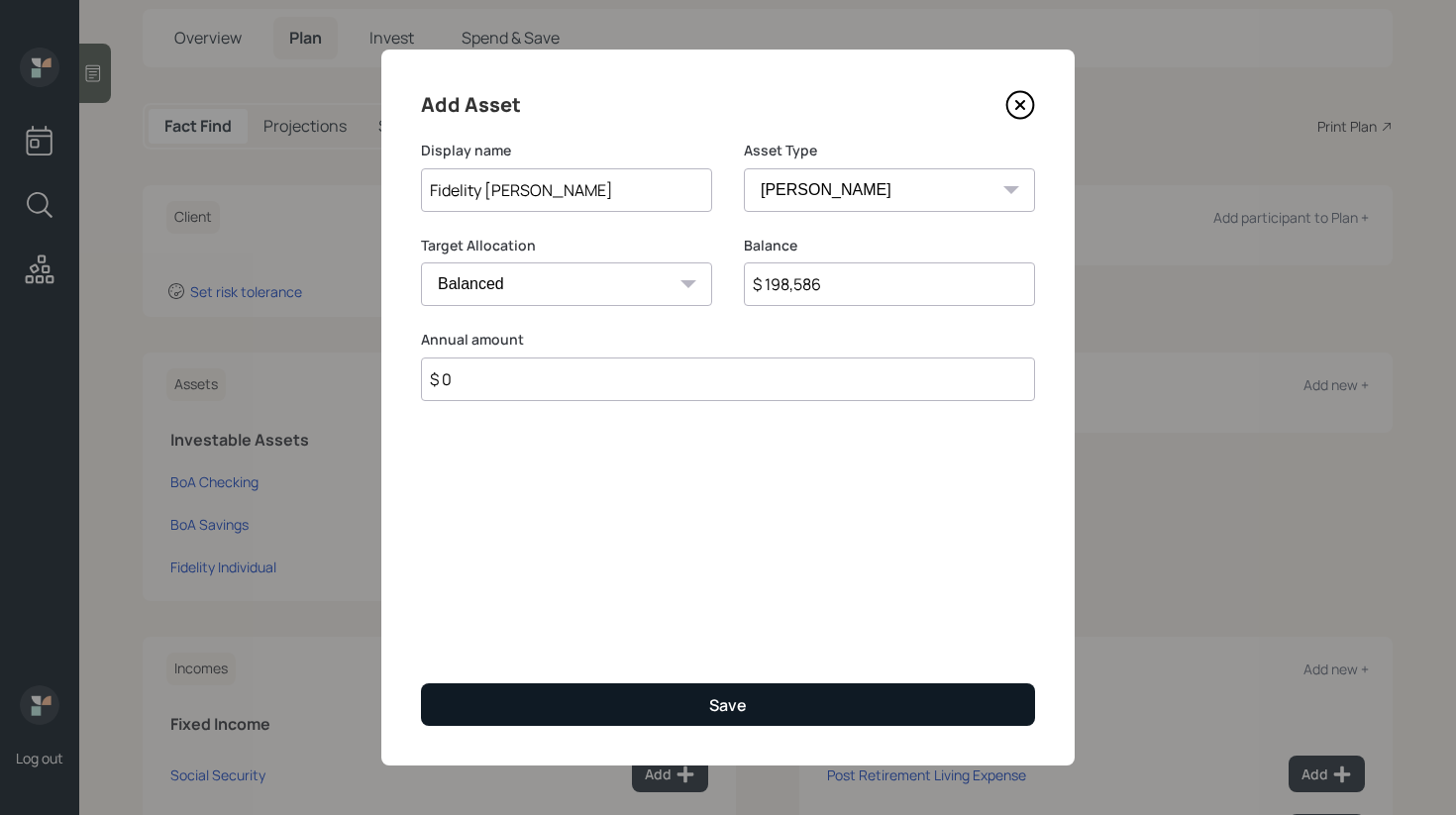 type on "$ 0" 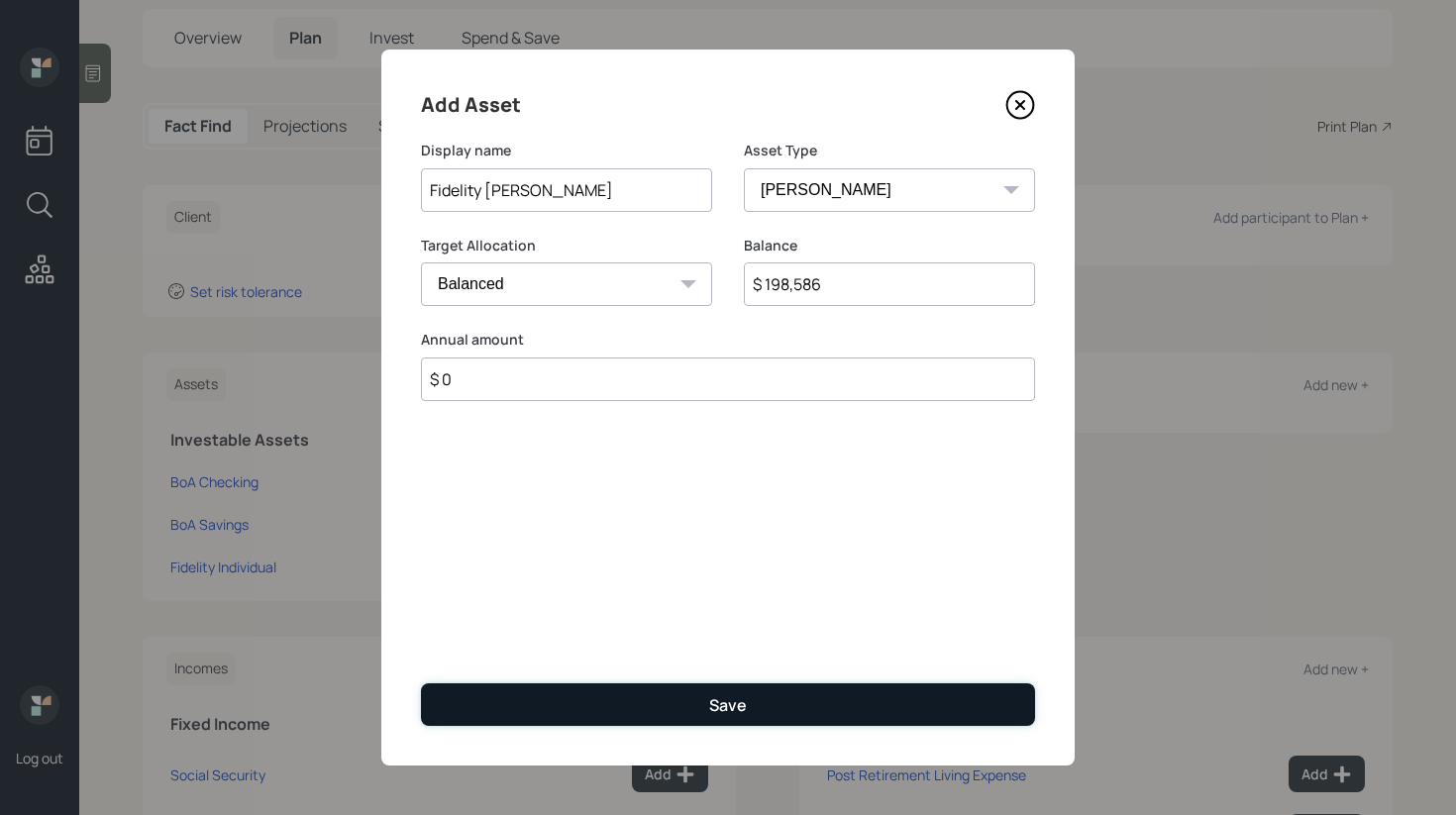 click on "Save" at bounding box center [728, 704] 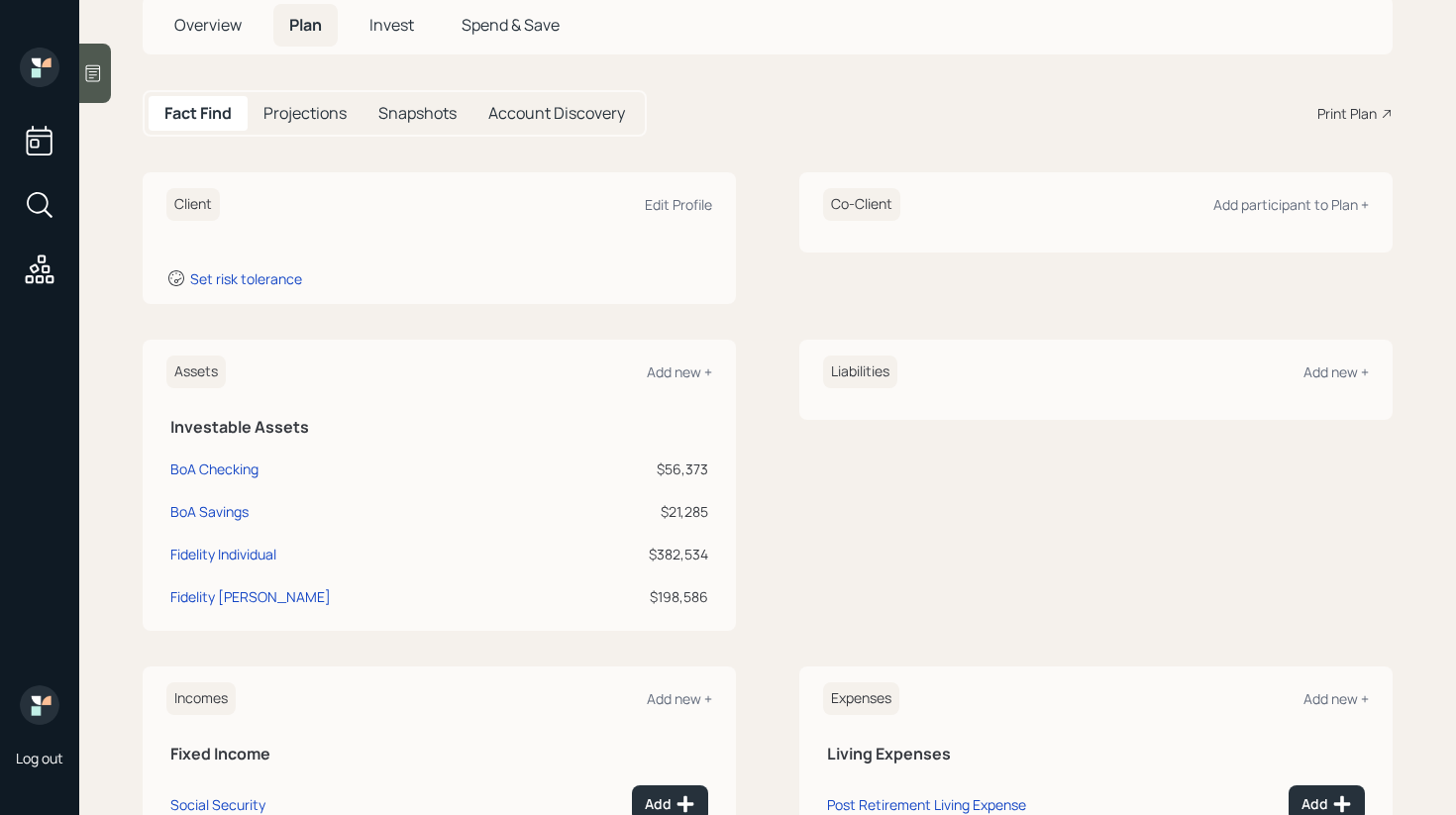 scroll, scrollTop: 132, scrollLeft: 0, axis: vertical 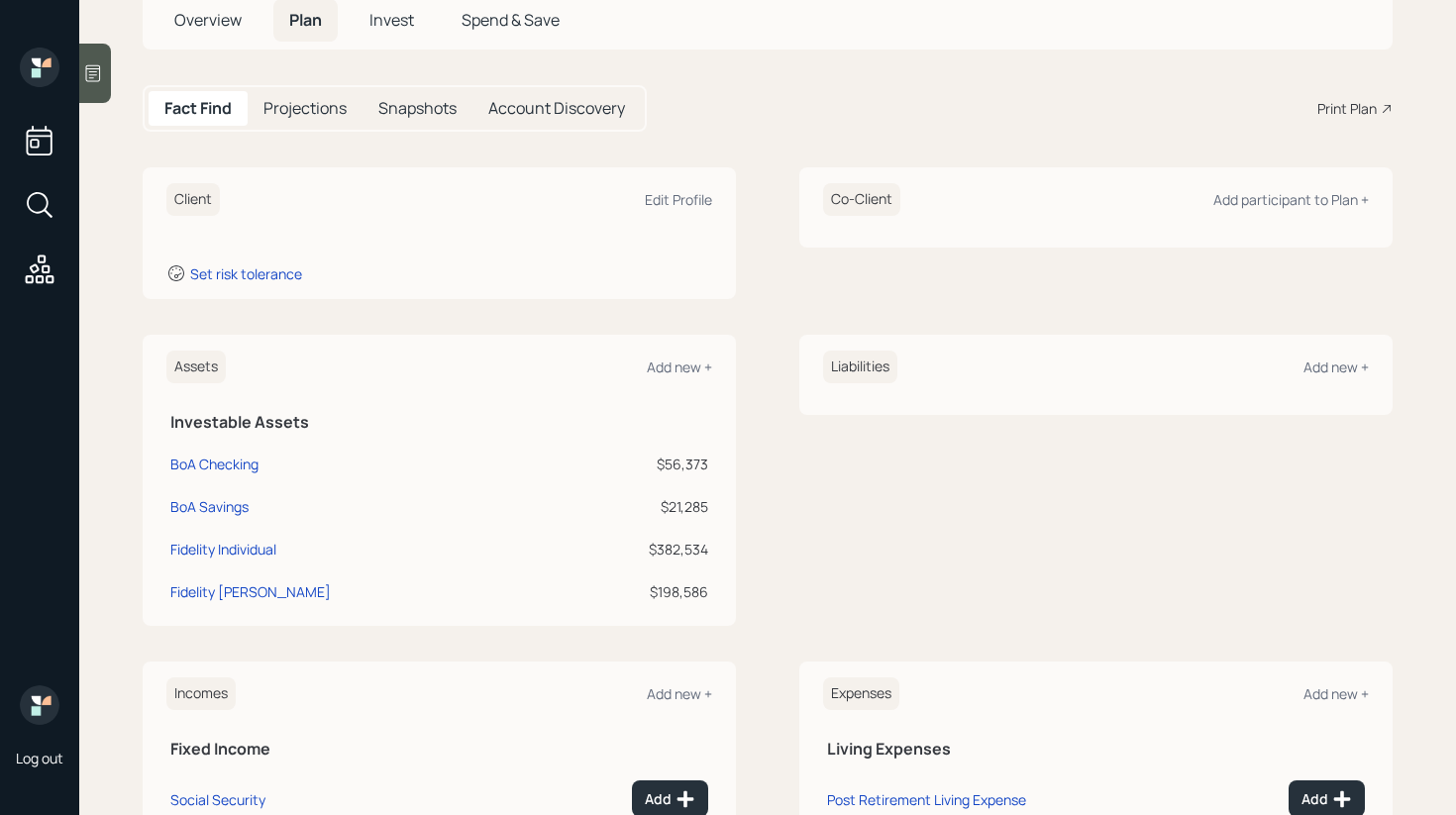 click on "Client Edit Profile Set risk tolerance Co-Client Add participant to Plan + Assets Add new + Investable Assets BoA Checking $56,373 BoA Savings $21,285 Fidelity Individual $382,534 Fidelity Roth IRA $198,586 Liabilities Add new + Incomes Add new + Fixed Income Social Security   Add Employment Full-time work   Add Expenses Add new + Living Expenses Post Retirement Living Expense   Add Pre Retirement Living Expense   Add Healthcare Costs Post Retirement Healthcare Cost   Add" at bounding box center [768, 582] 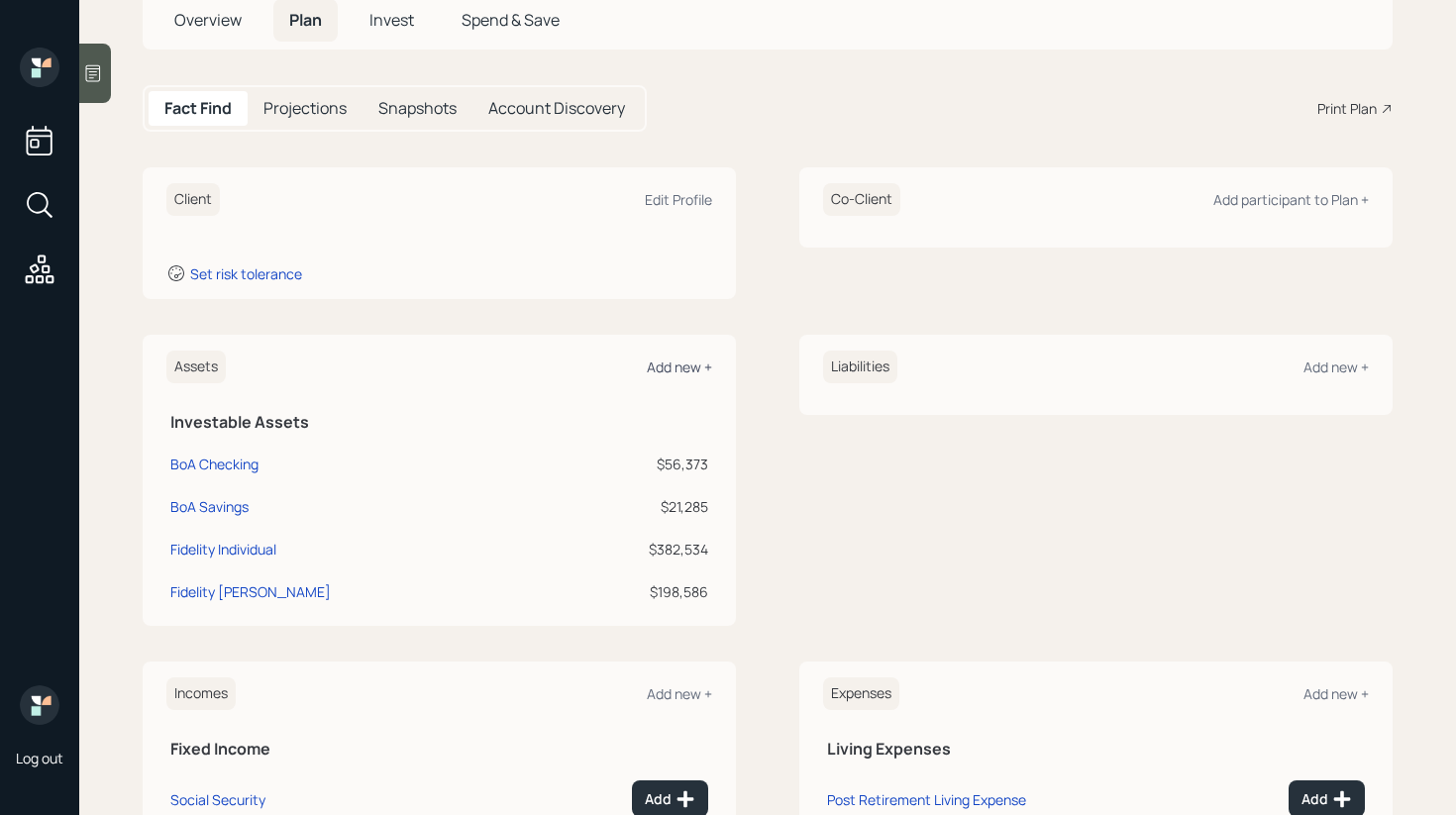 click on "Add new +" at bounding box center [679, 366] 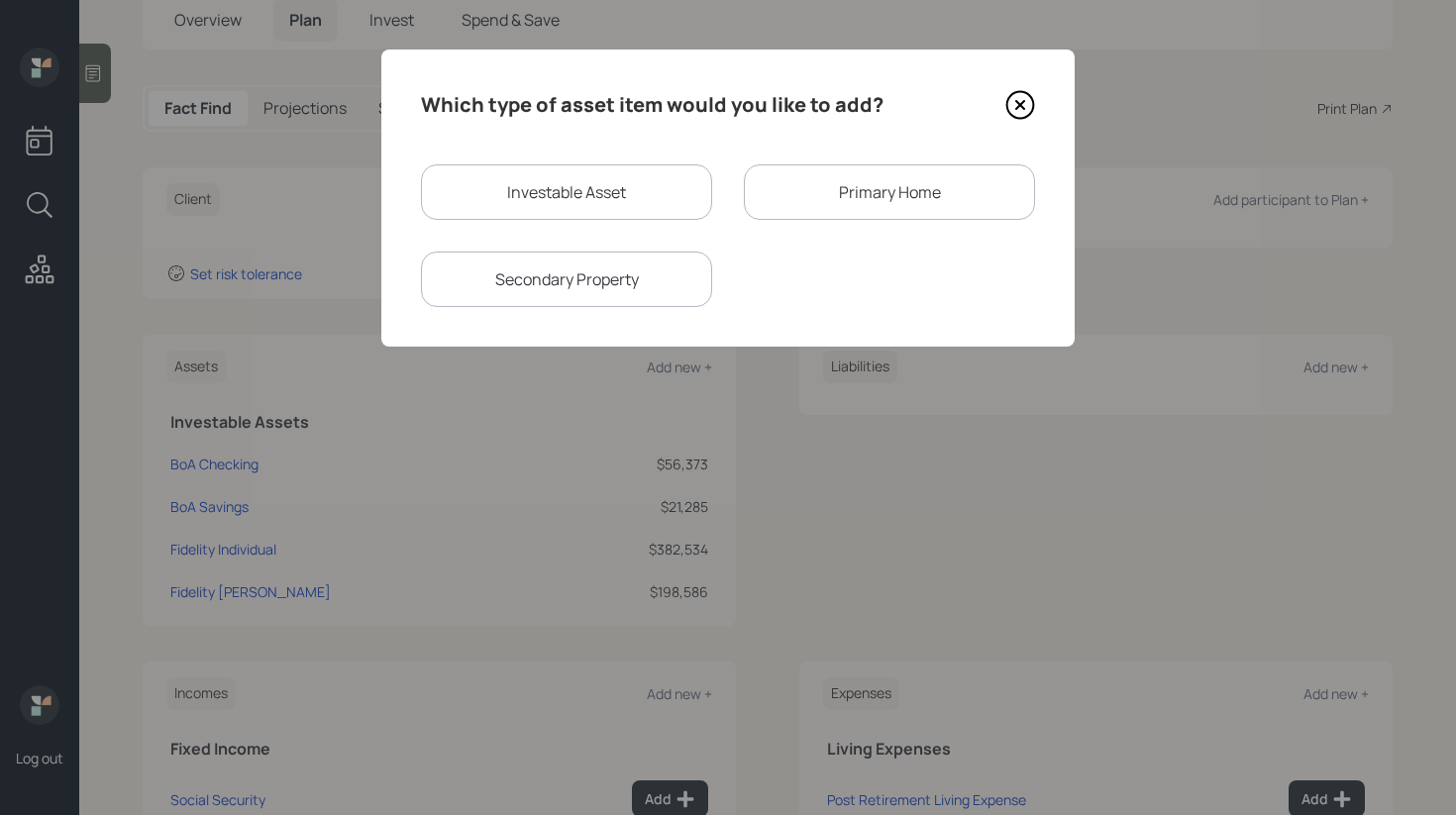 click on "Investable Asset" at bounding box center [567, 192] 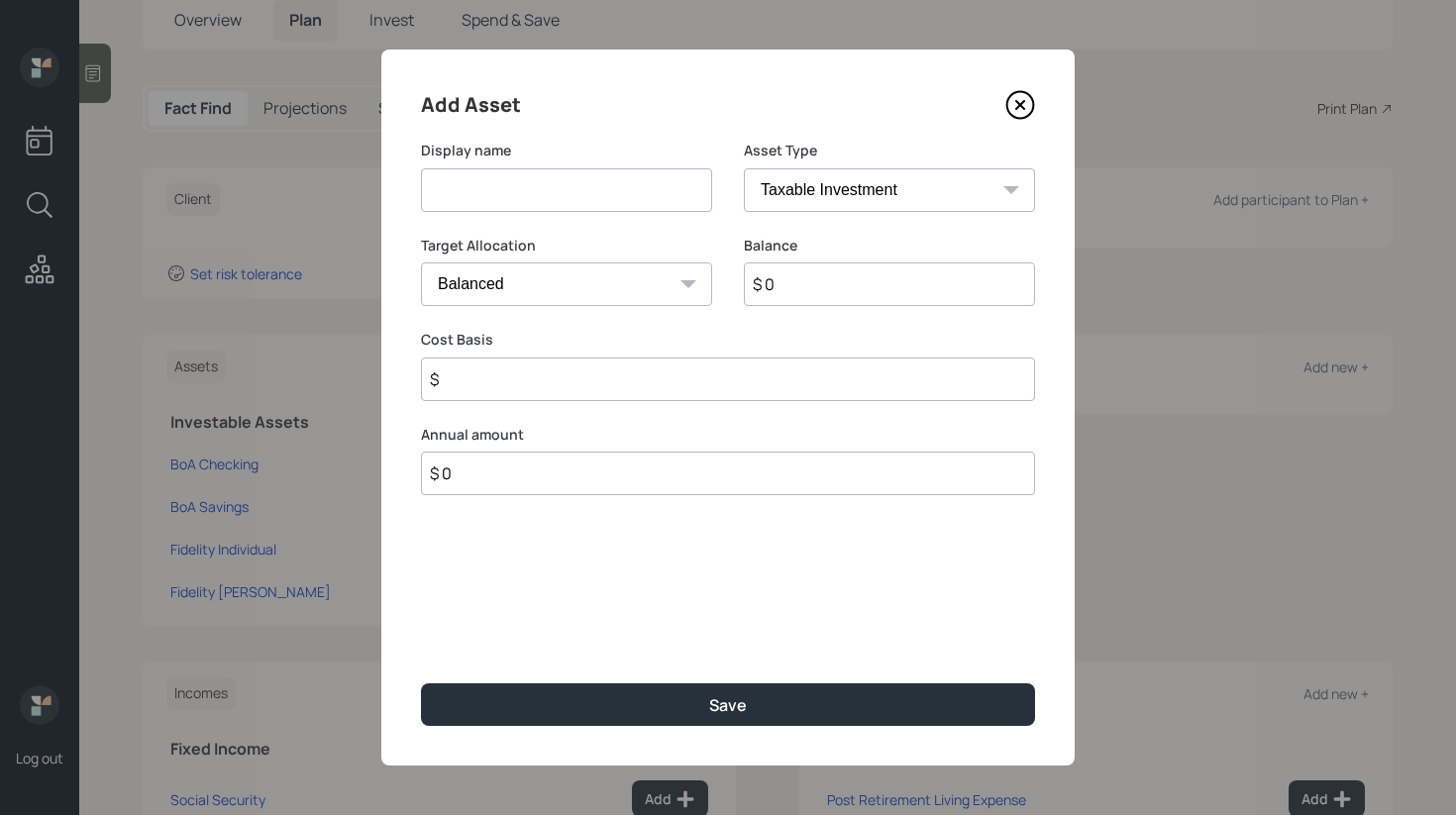 click at bounding box center (567, 190) 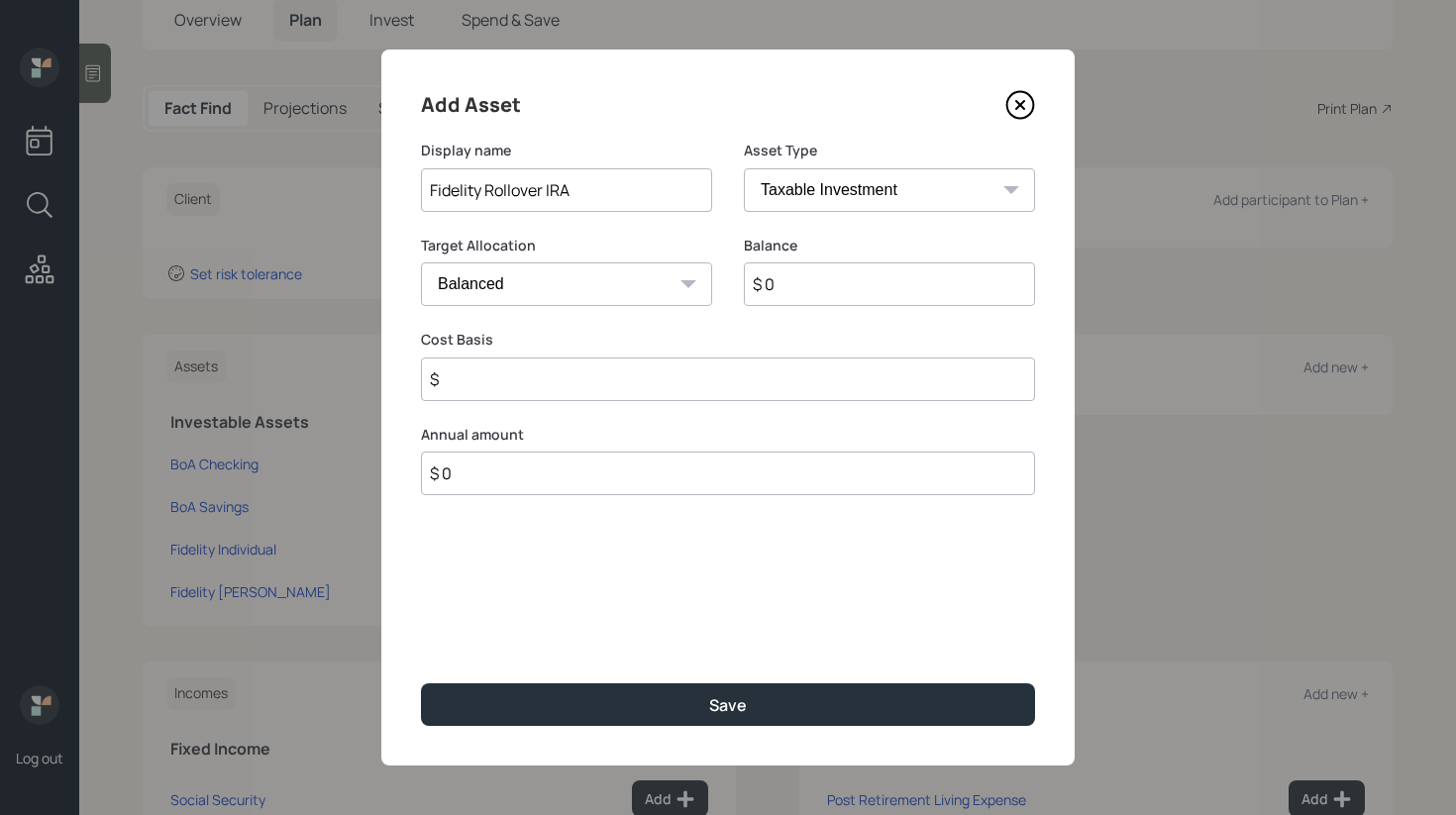 type on "Fidelity Rollover IRA" 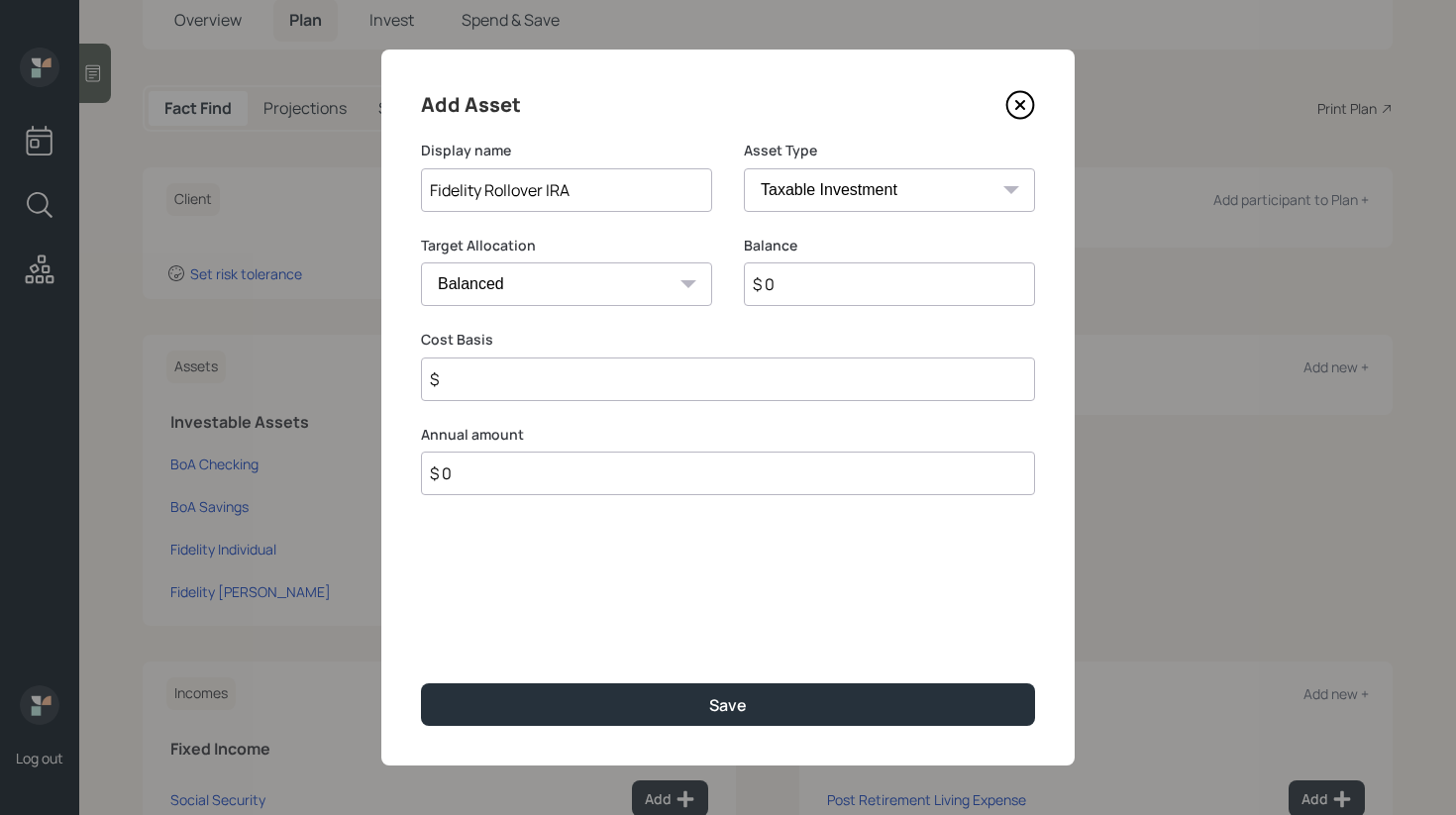 click on "SEP IRA IRA Roth IRA 401(k) Roth 401(k) 403(b) Roth 403(b) 457(b) Roth 457(b) Health Savings Account 529 Taxable Investment Checking / Savings Emergency Fund" at bounding box center [889, 190] 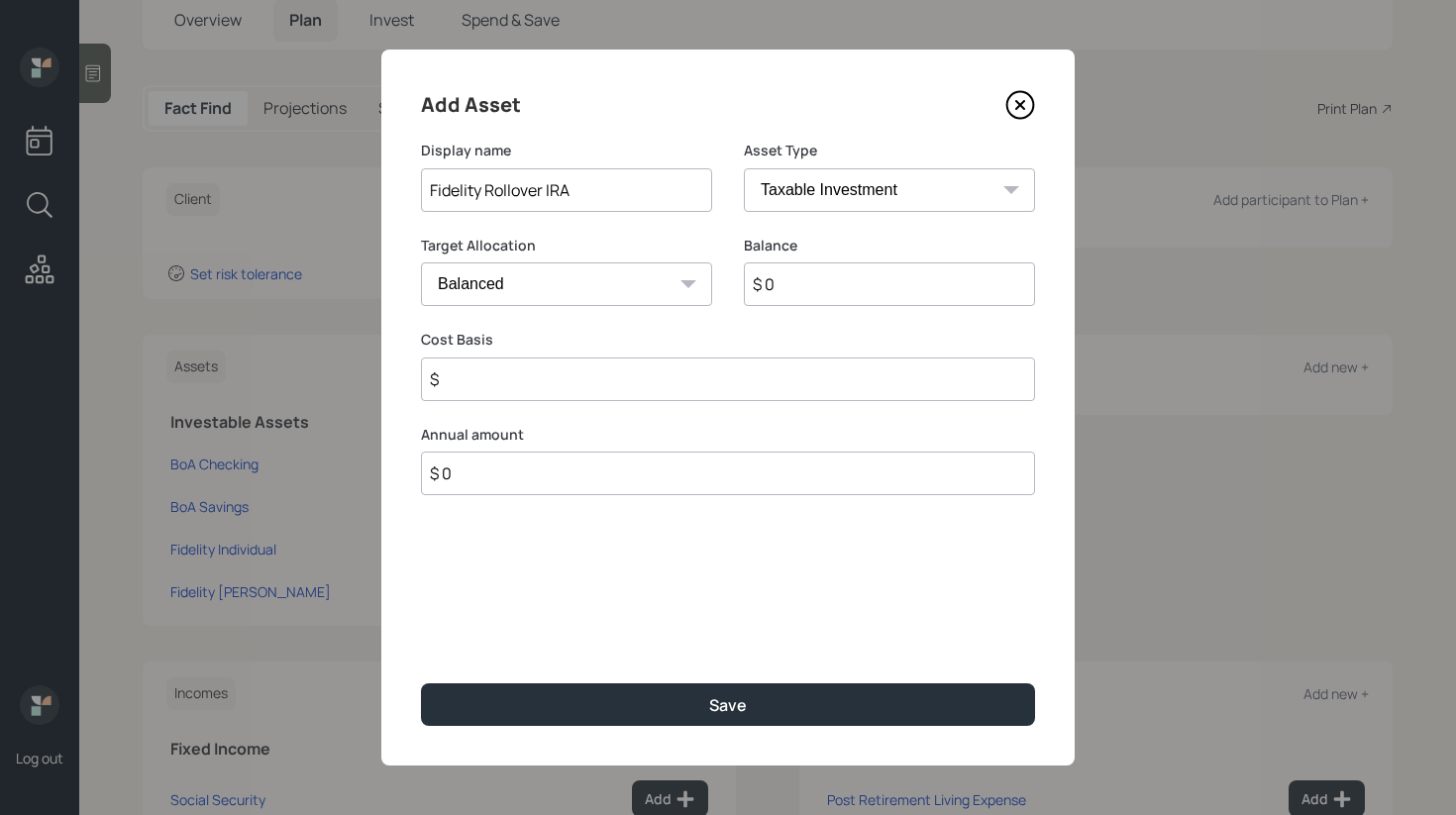 select on "ira" 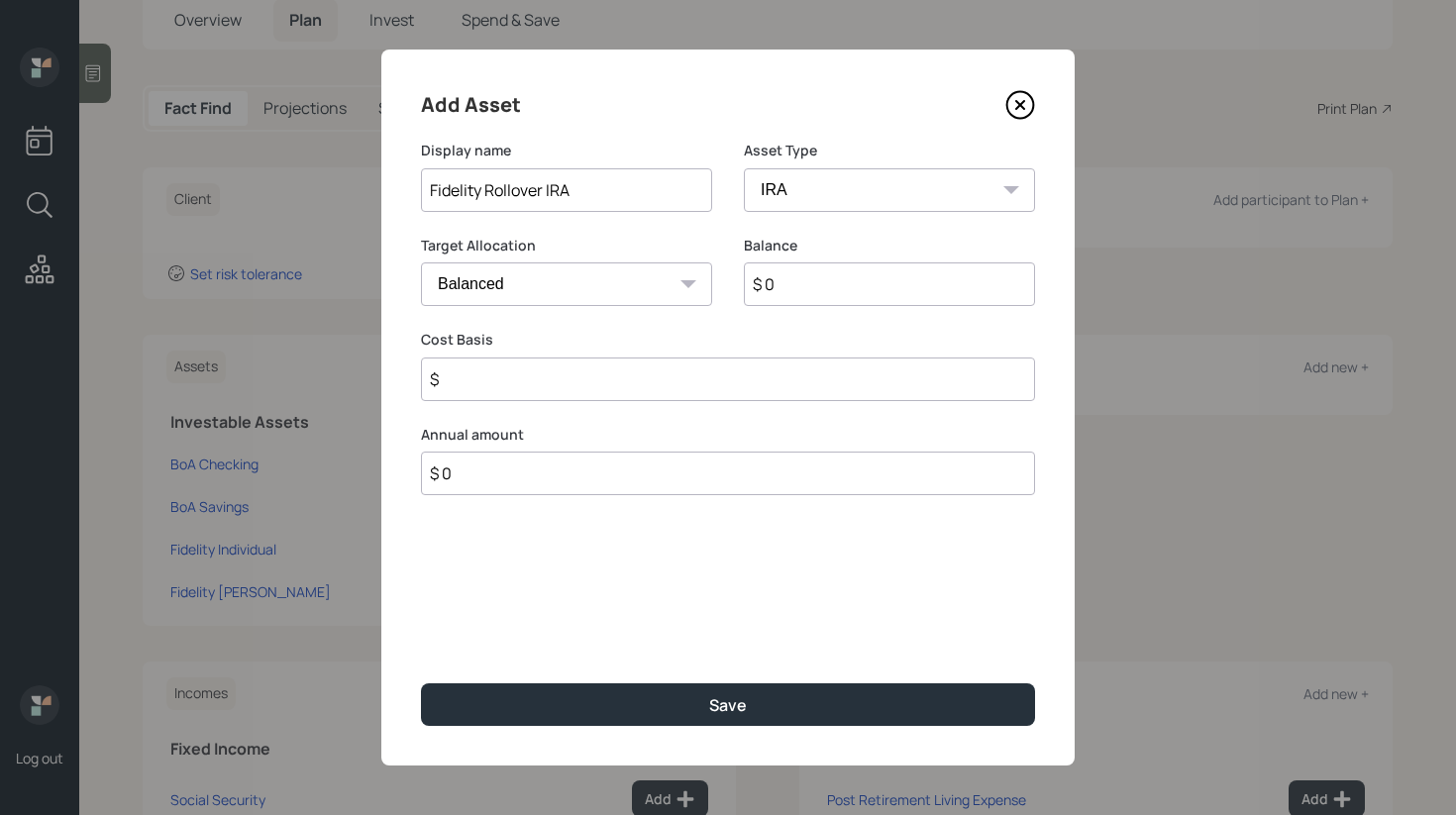 type on "$" 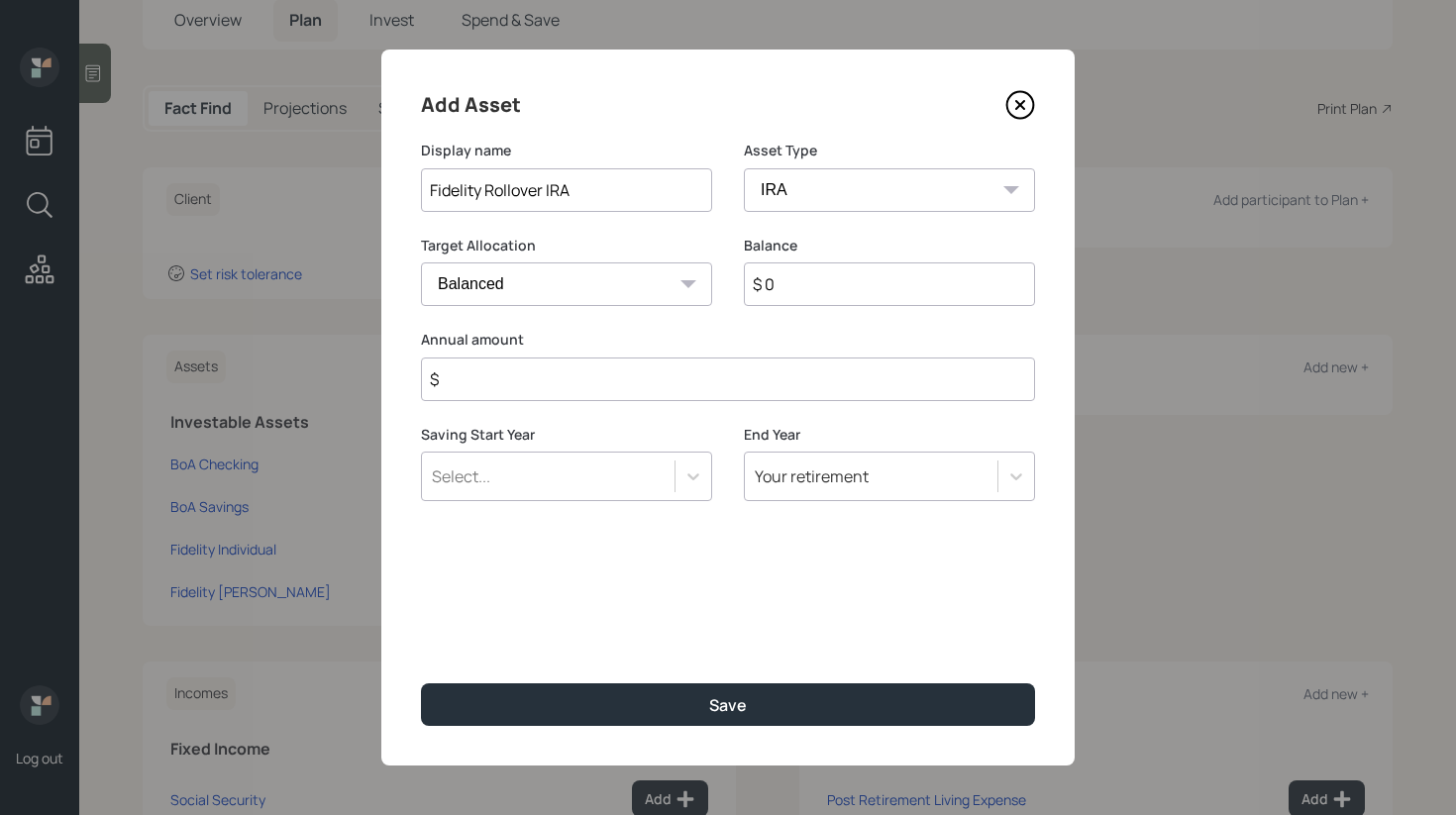 click on "$ 0" at bounding box center [889, 284] 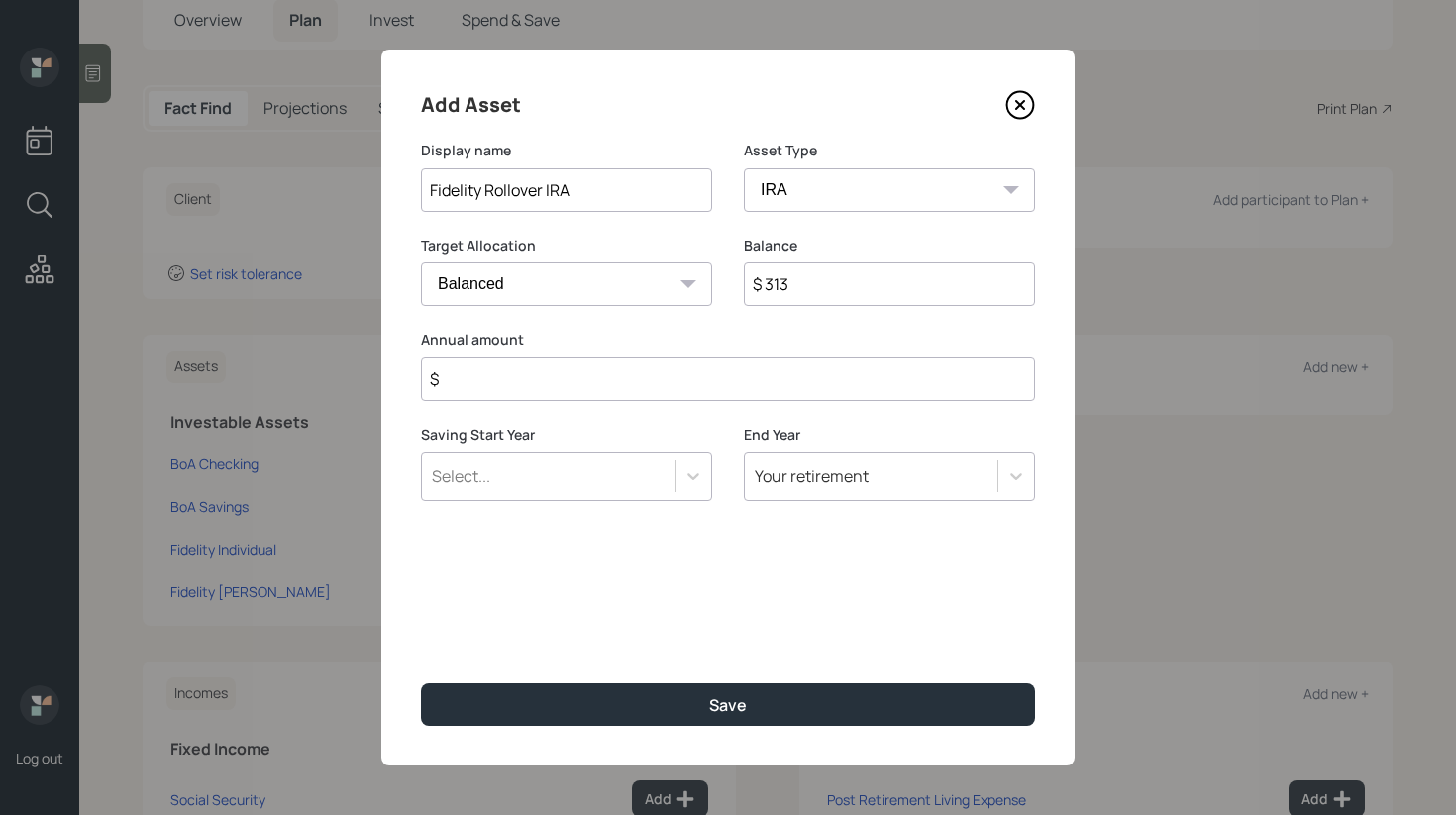 type on "$ 313" 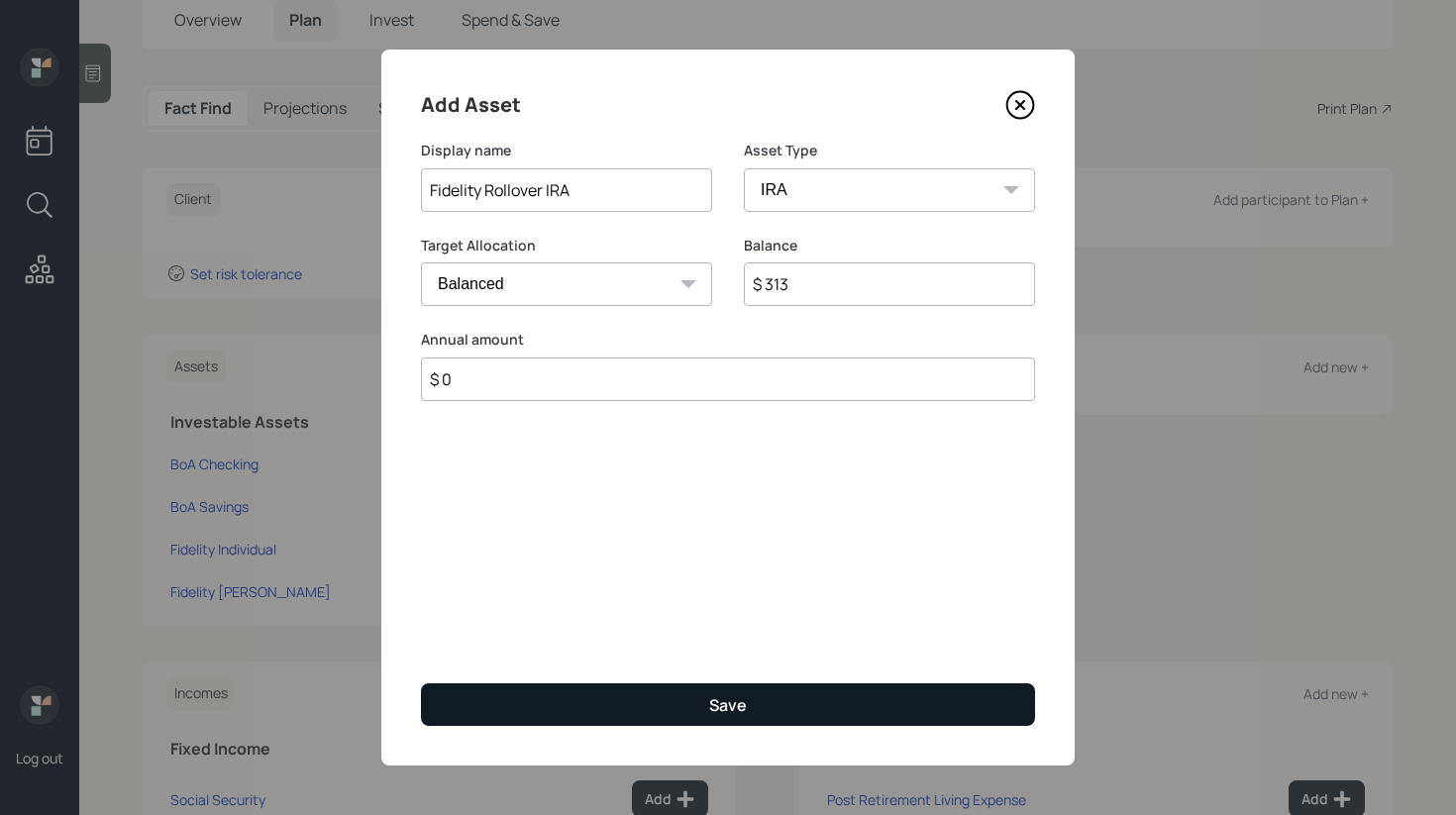 type on "$ 0" 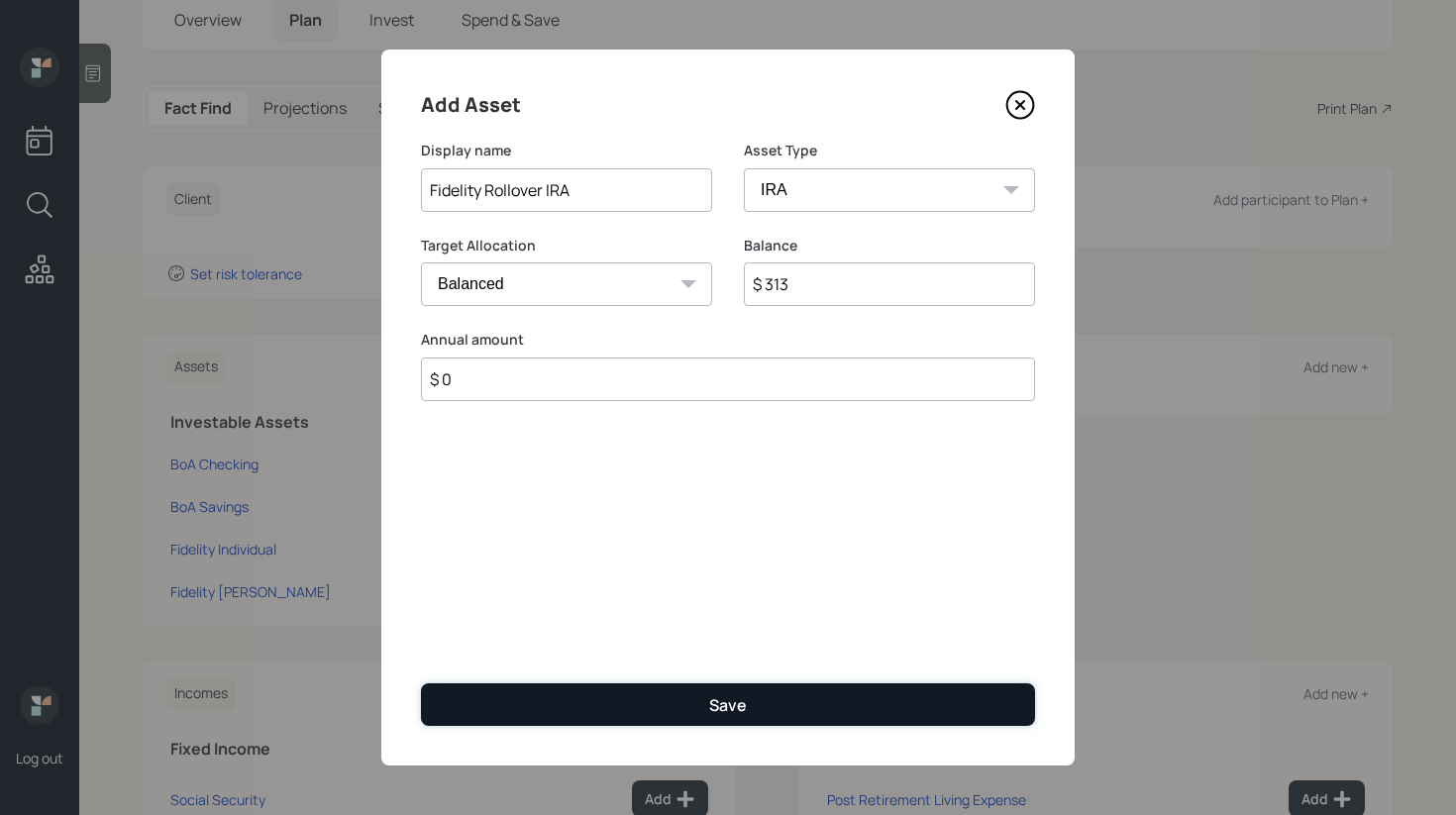 click on "Save" at bounding box center [728, 704] 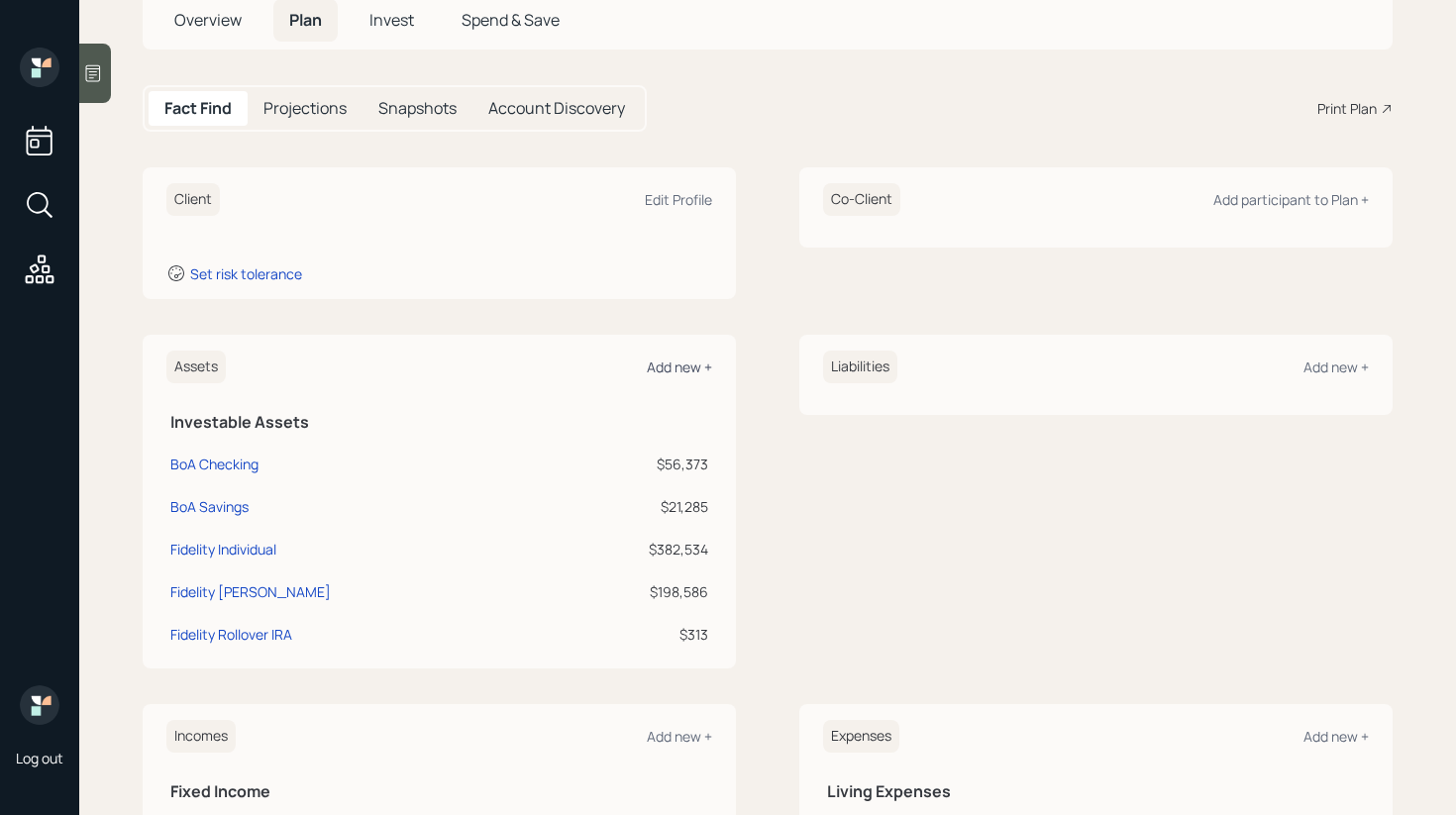 click on "Add new +" at bounding box center (679, 366) 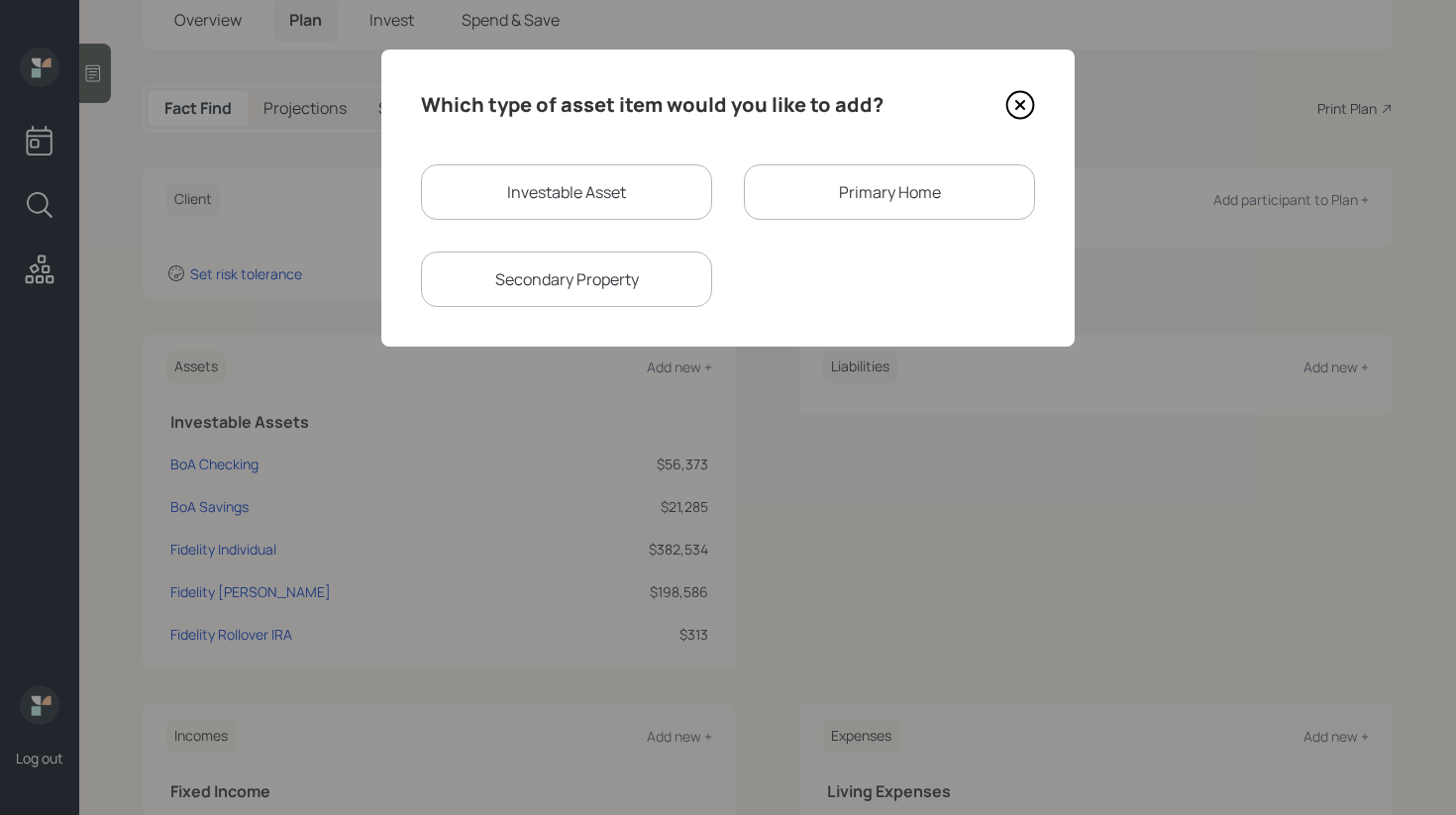 click on "Investable Asset" at bounding box center [567, 192] 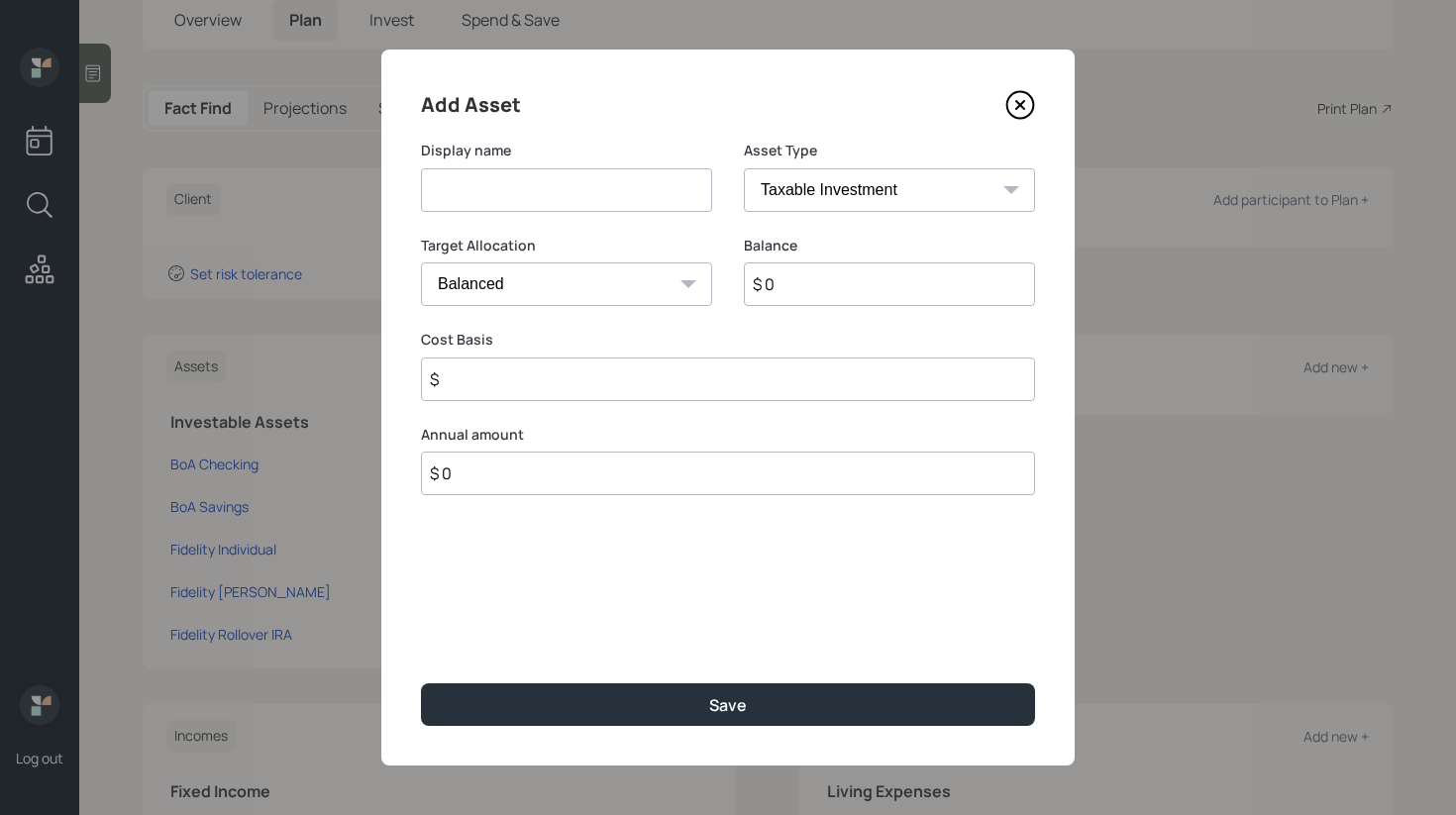 click at bounding box center (567, 190) 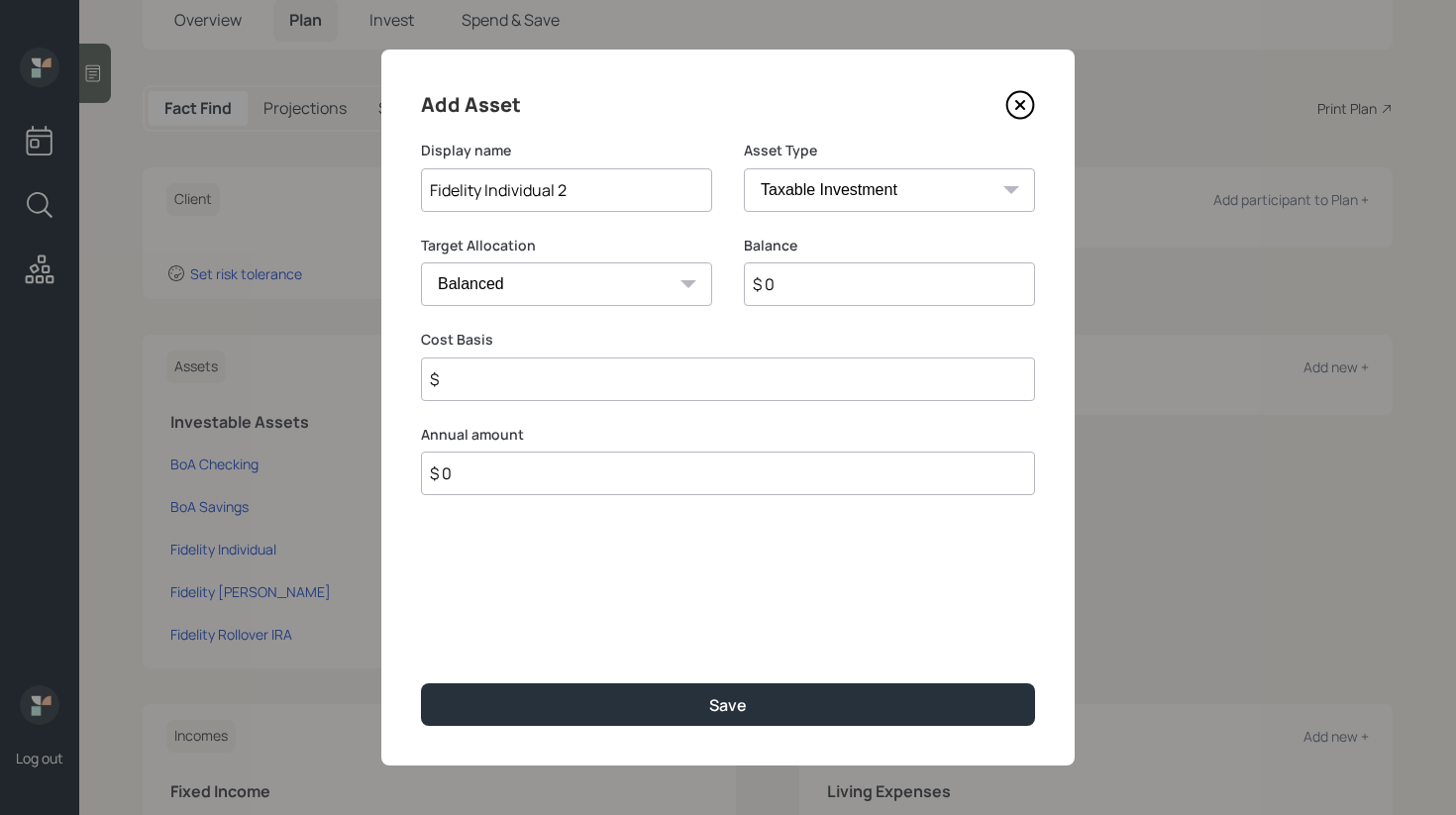 drag, startPoint x: 485, startPoint y: 186, endPoint x: 624, endPoint y: 202, distance: 139.91783 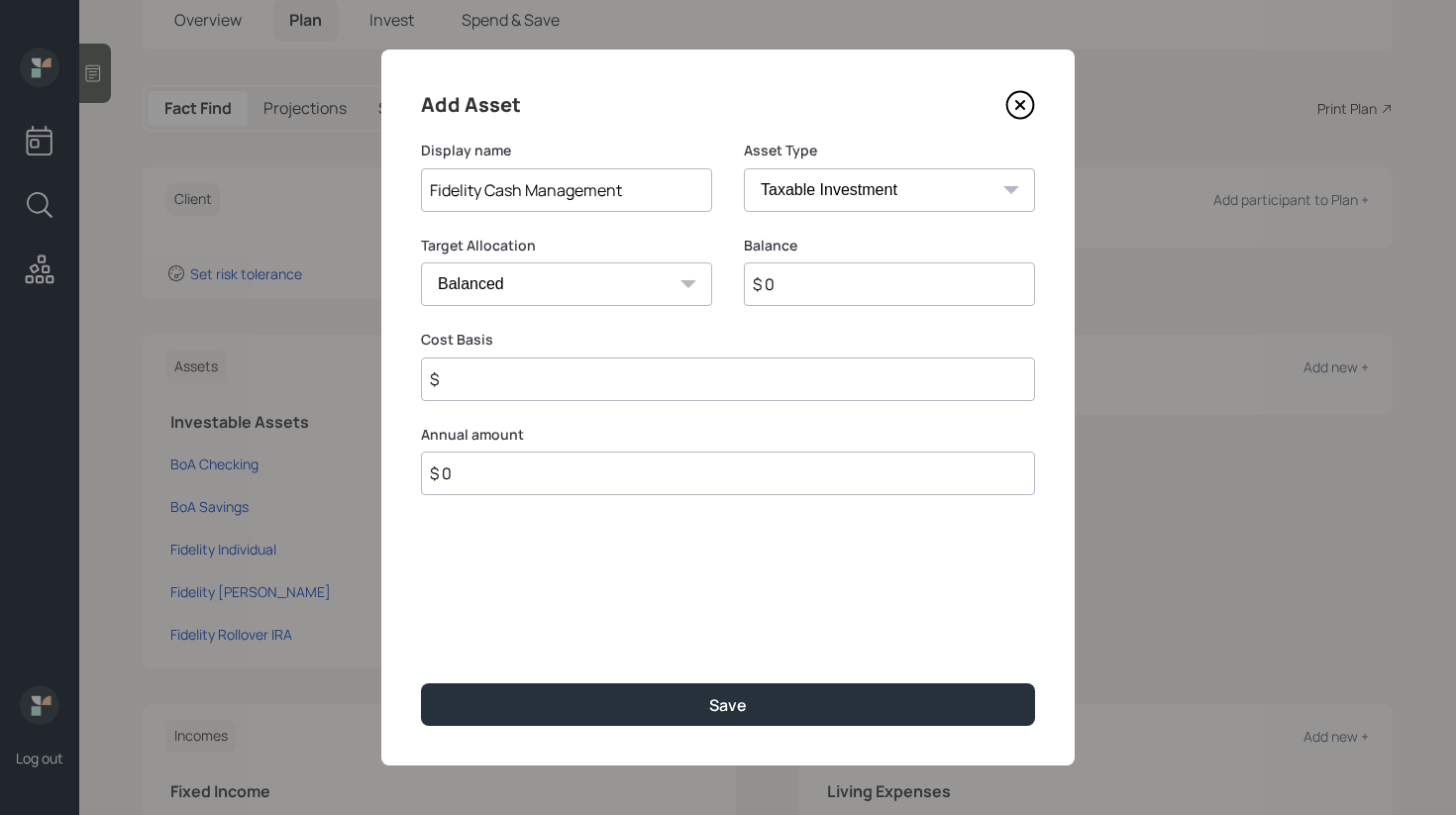 type on "Fidelity Cash Management" 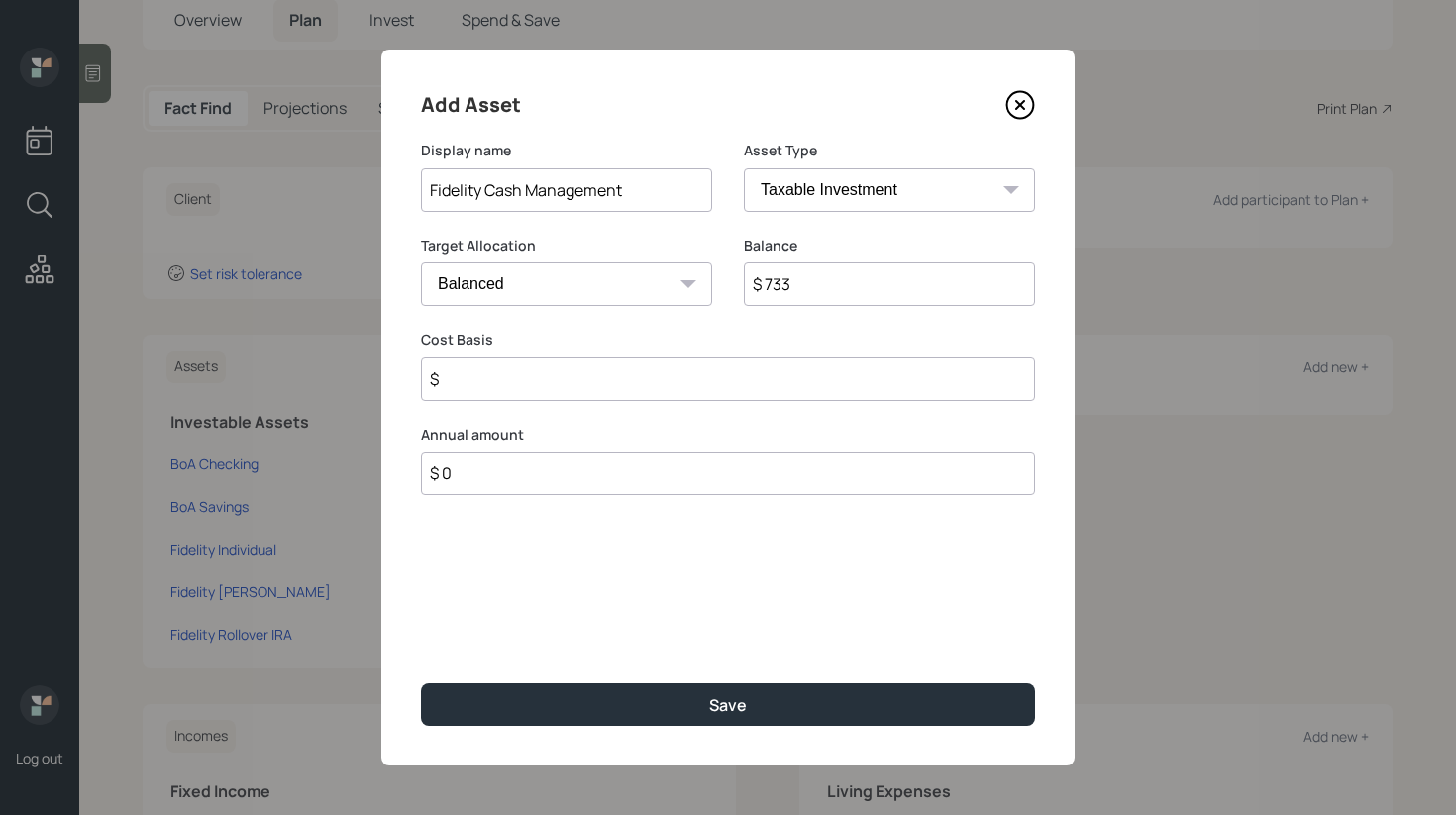 type on "$ 733" 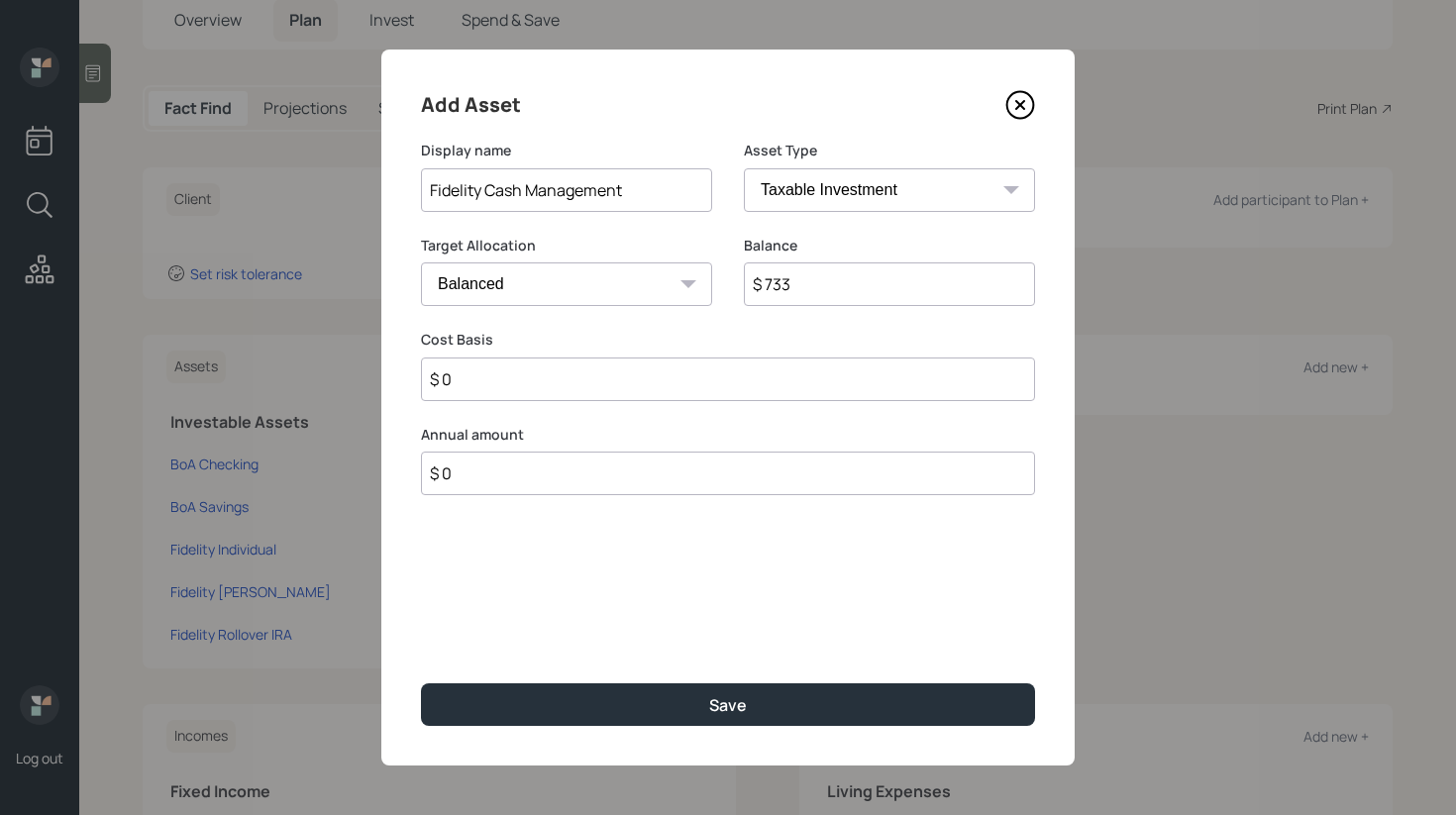 type on "$ 0" 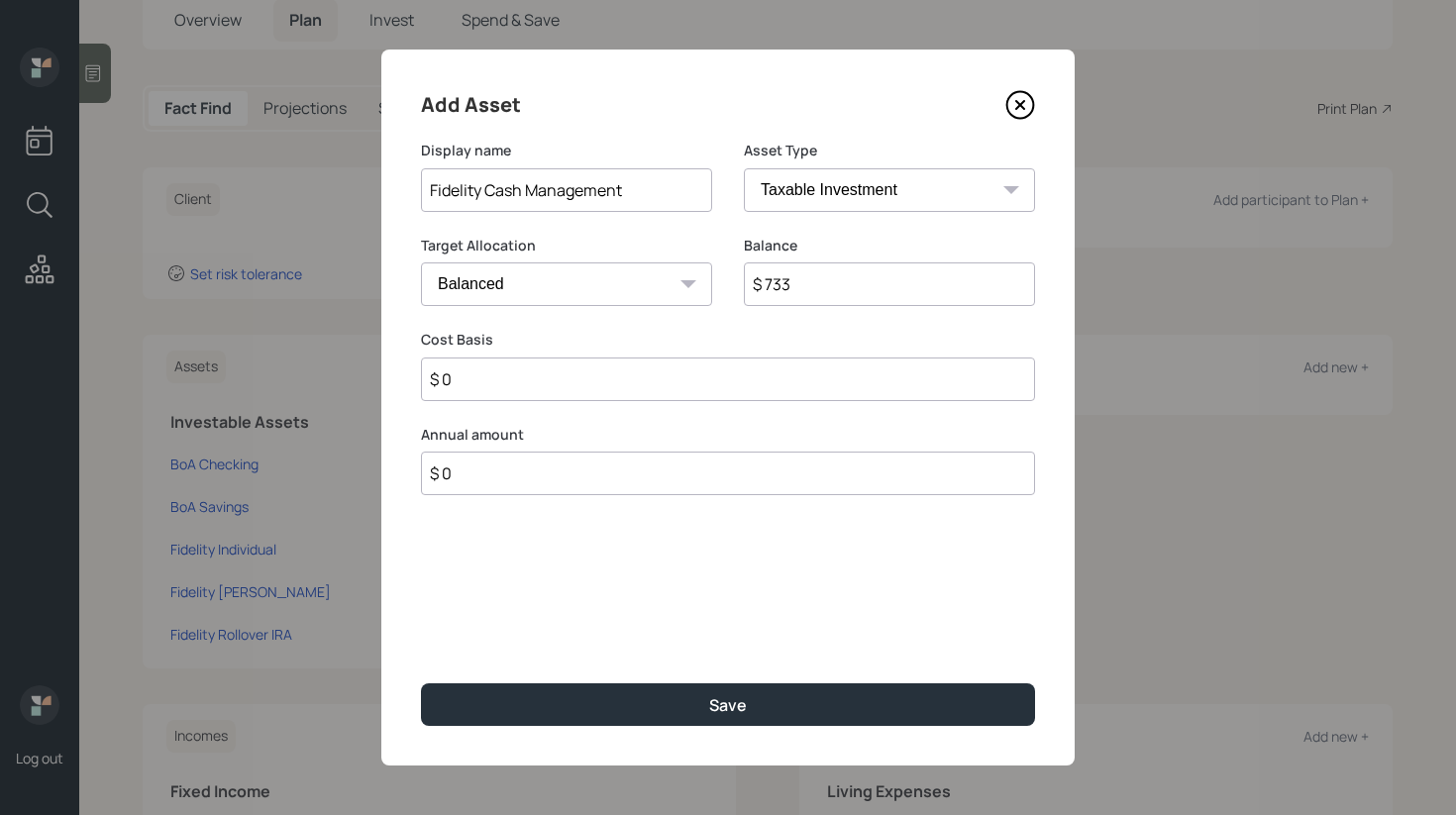 click on "SEP IRA IRA Roth IRA 401(k) Roth 401(k) 403(b) Roth 403(b) 457(b) Roth 457(b) Health Savings Account 529 Taxable Investment Checking / Savings Emergency Fund" at bounding box center [889, 190] 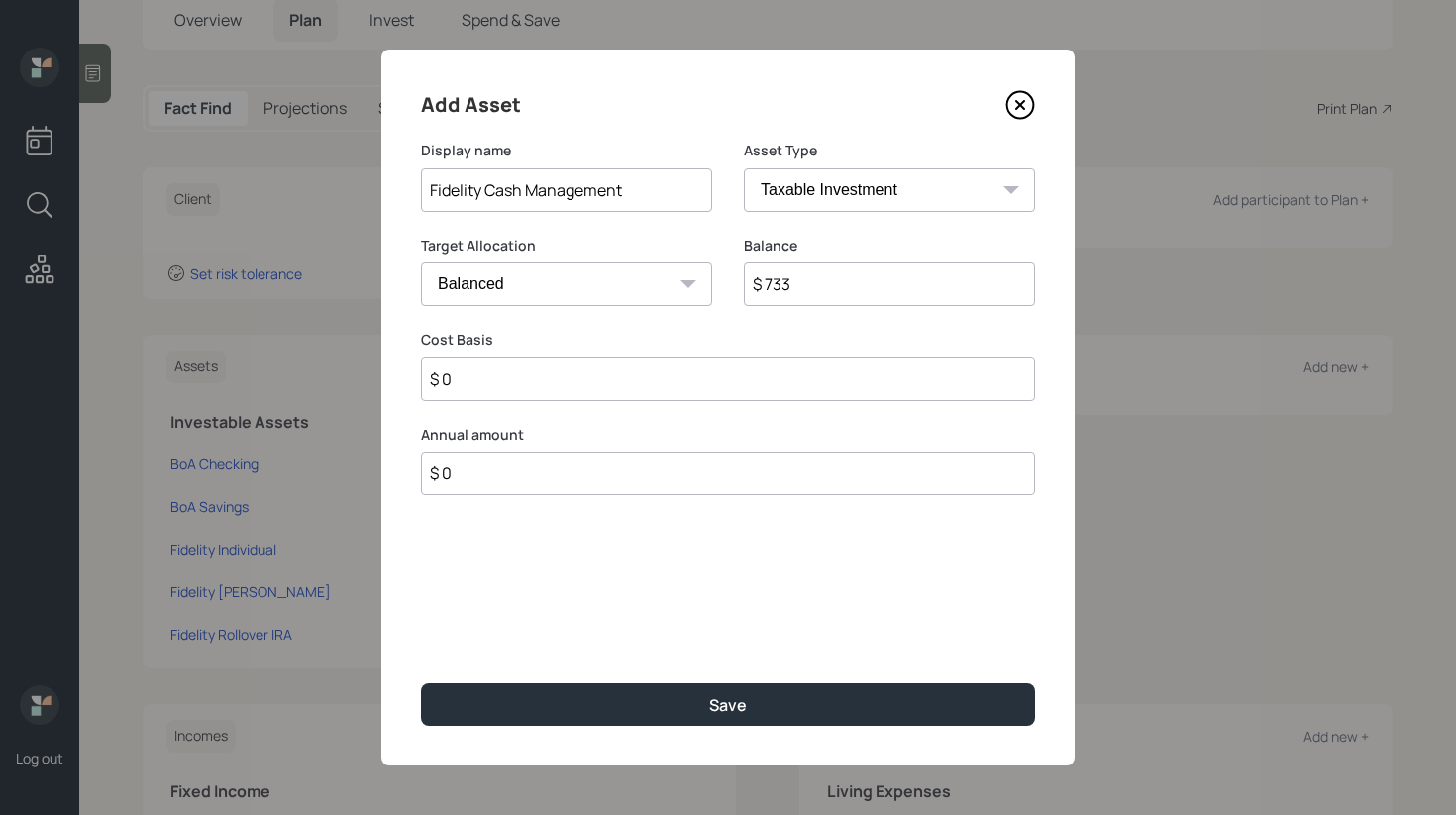 select on "cash" 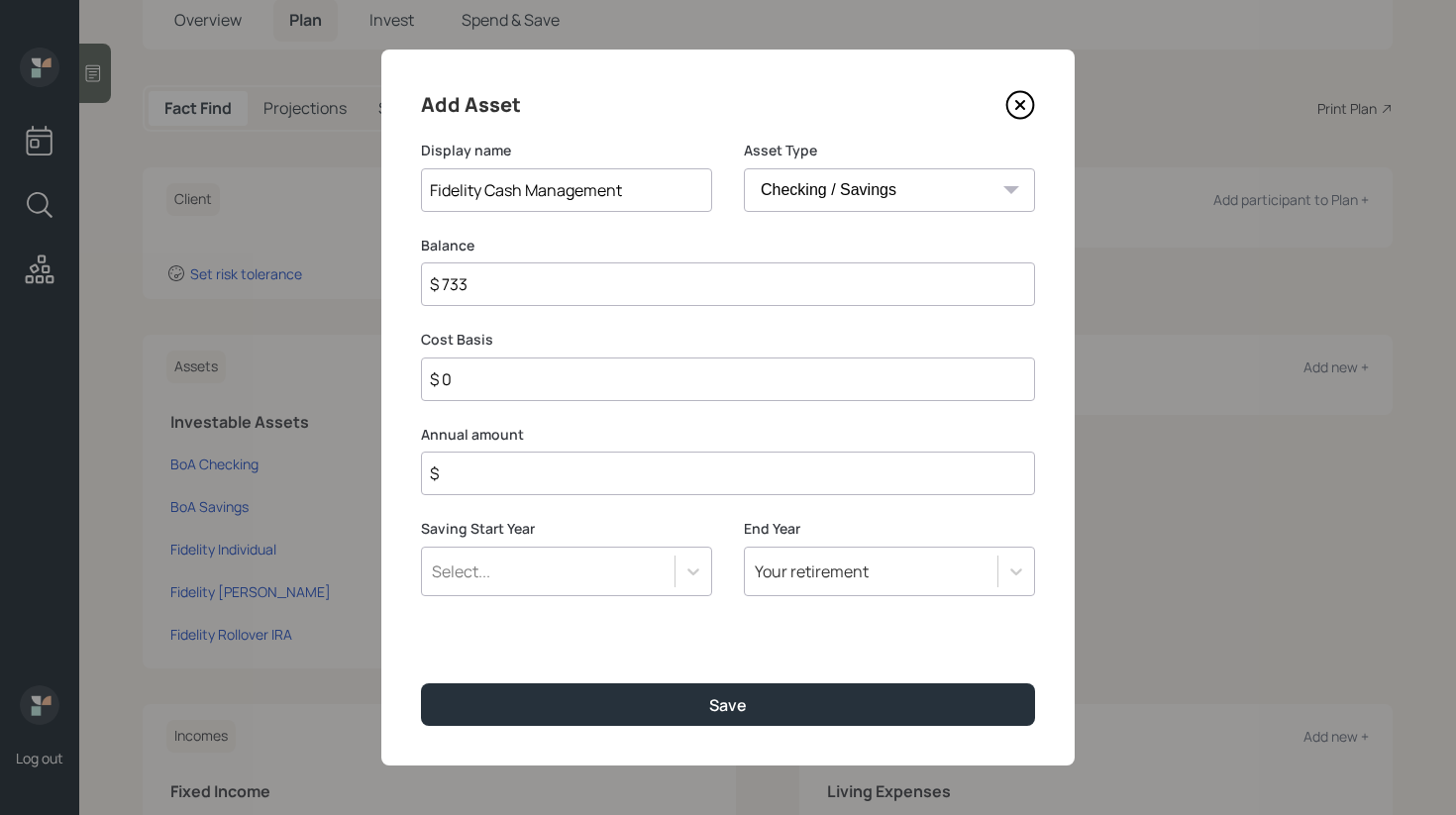 click on "$" at bounding box center (728, 473) 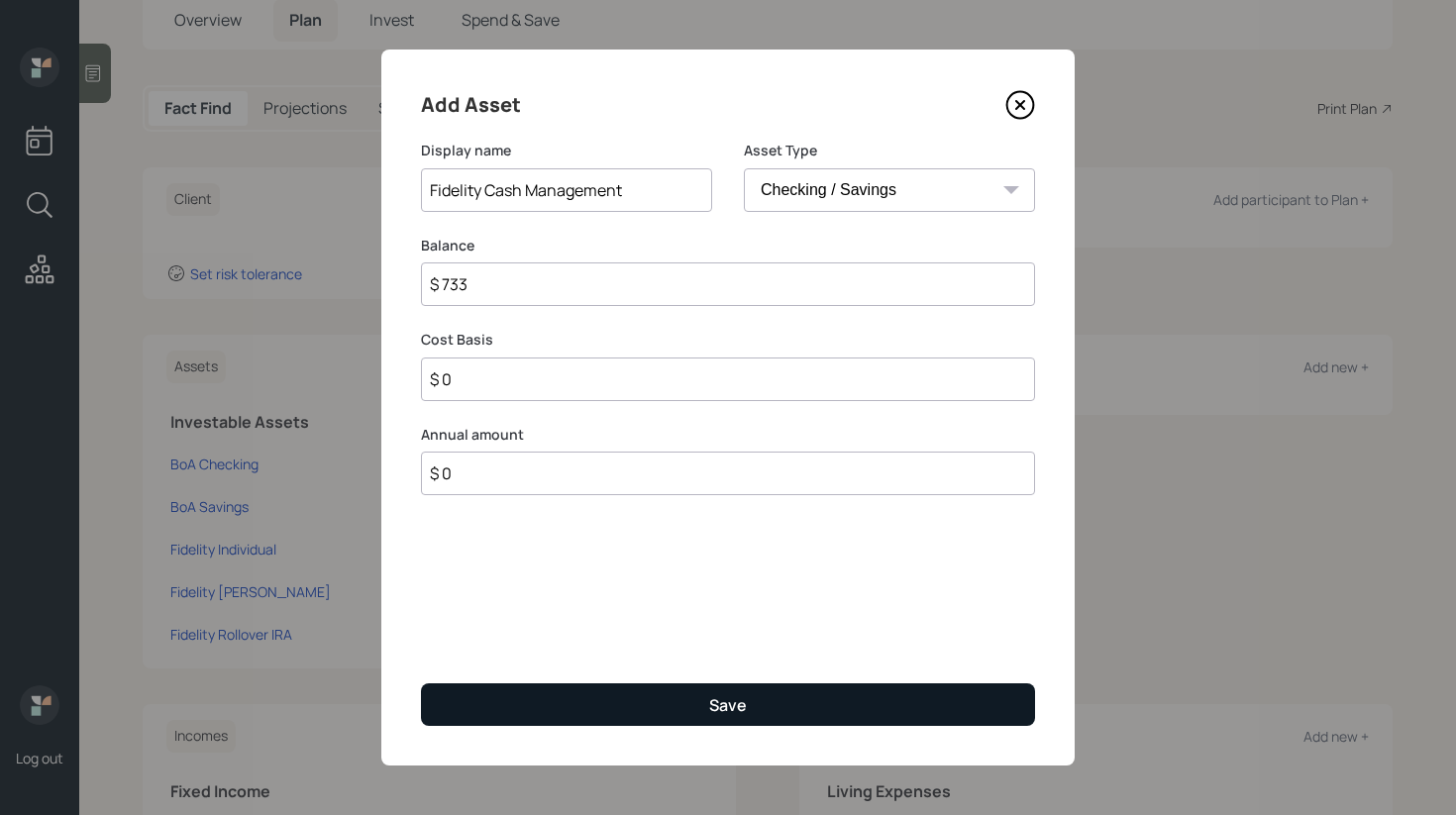 type on "$ 0" 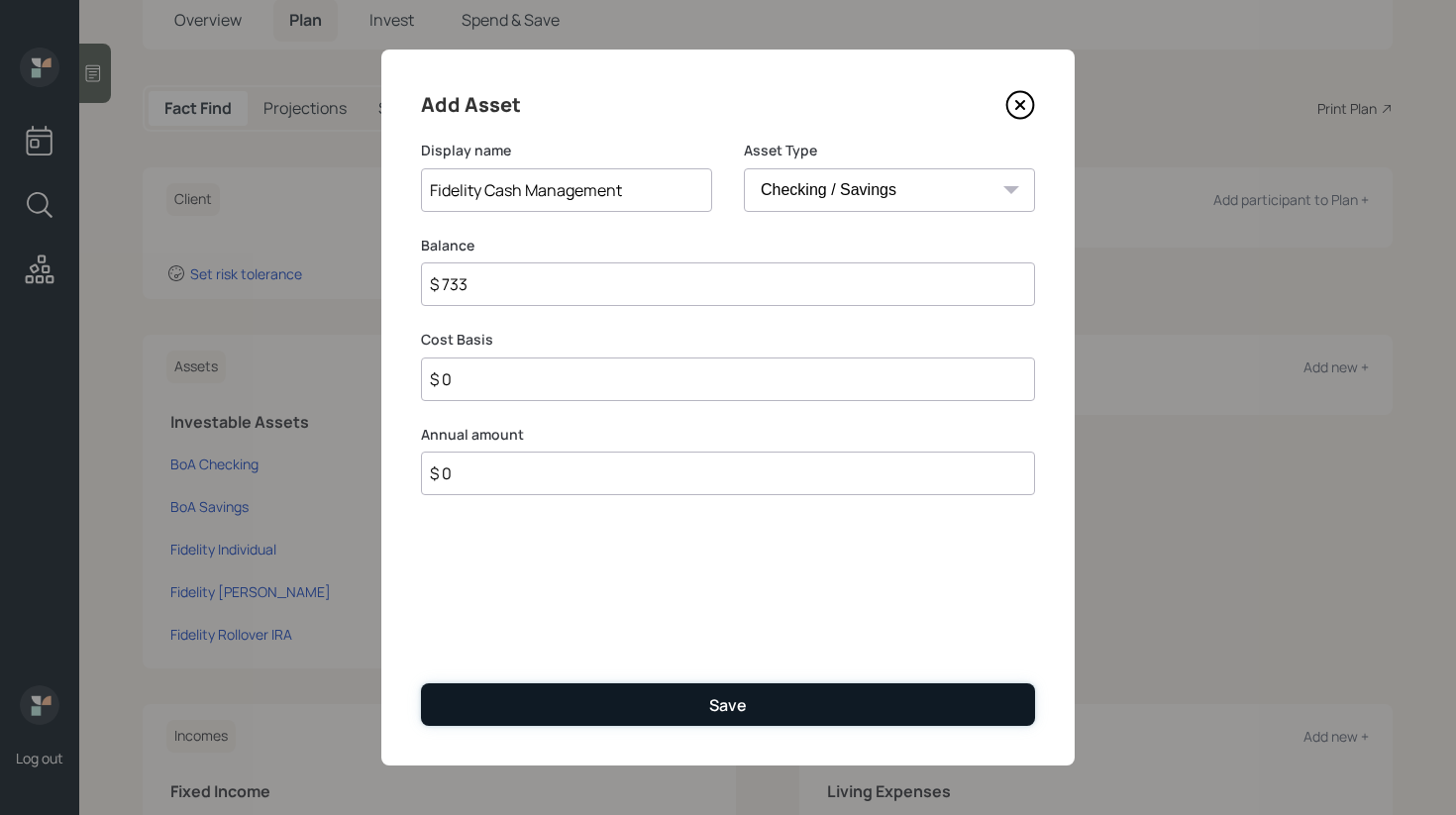 click on "Save" at bounding box center (728, 705) 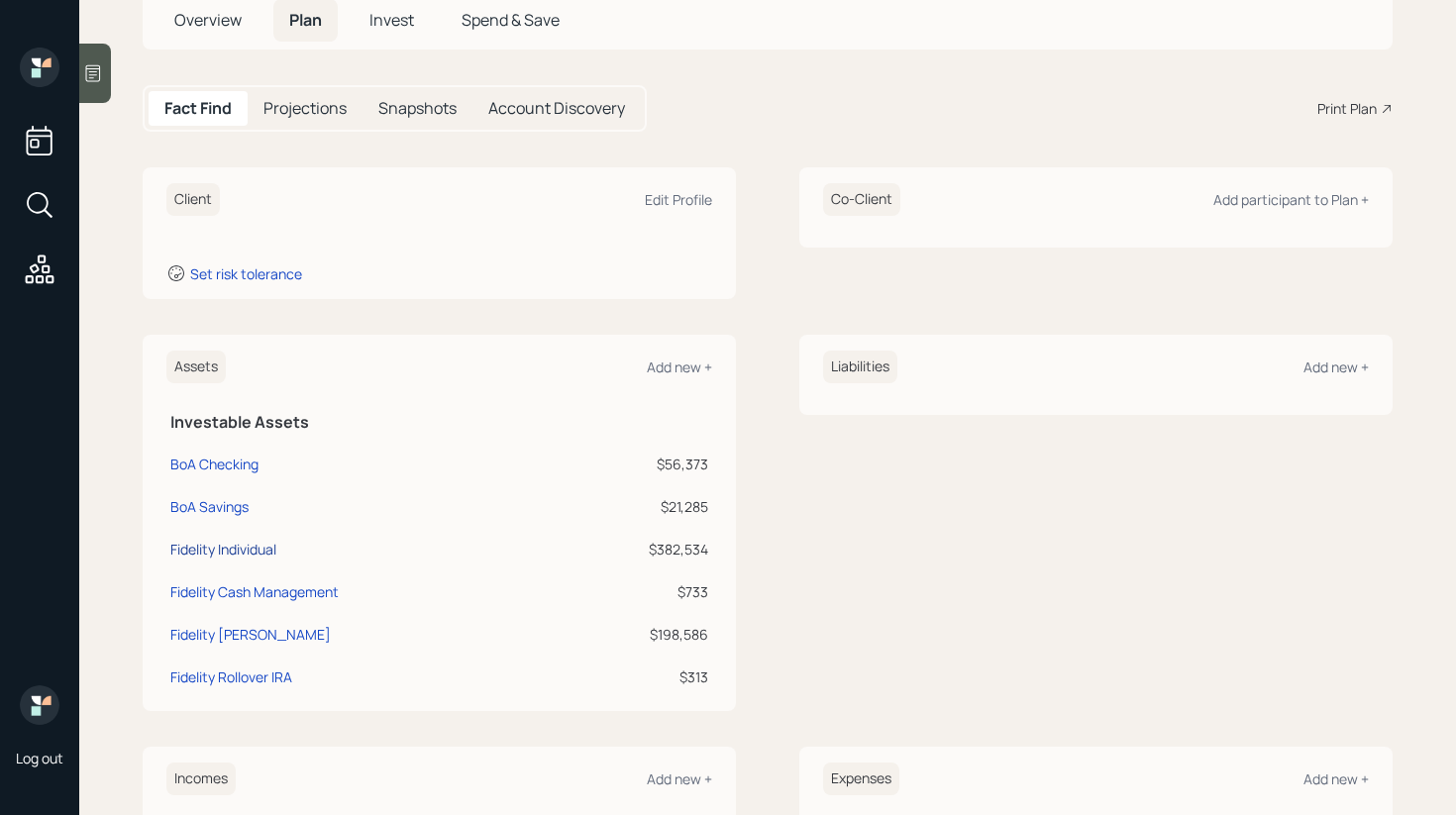 click on "Fidelity Individual" at bounding box center [223, 549] 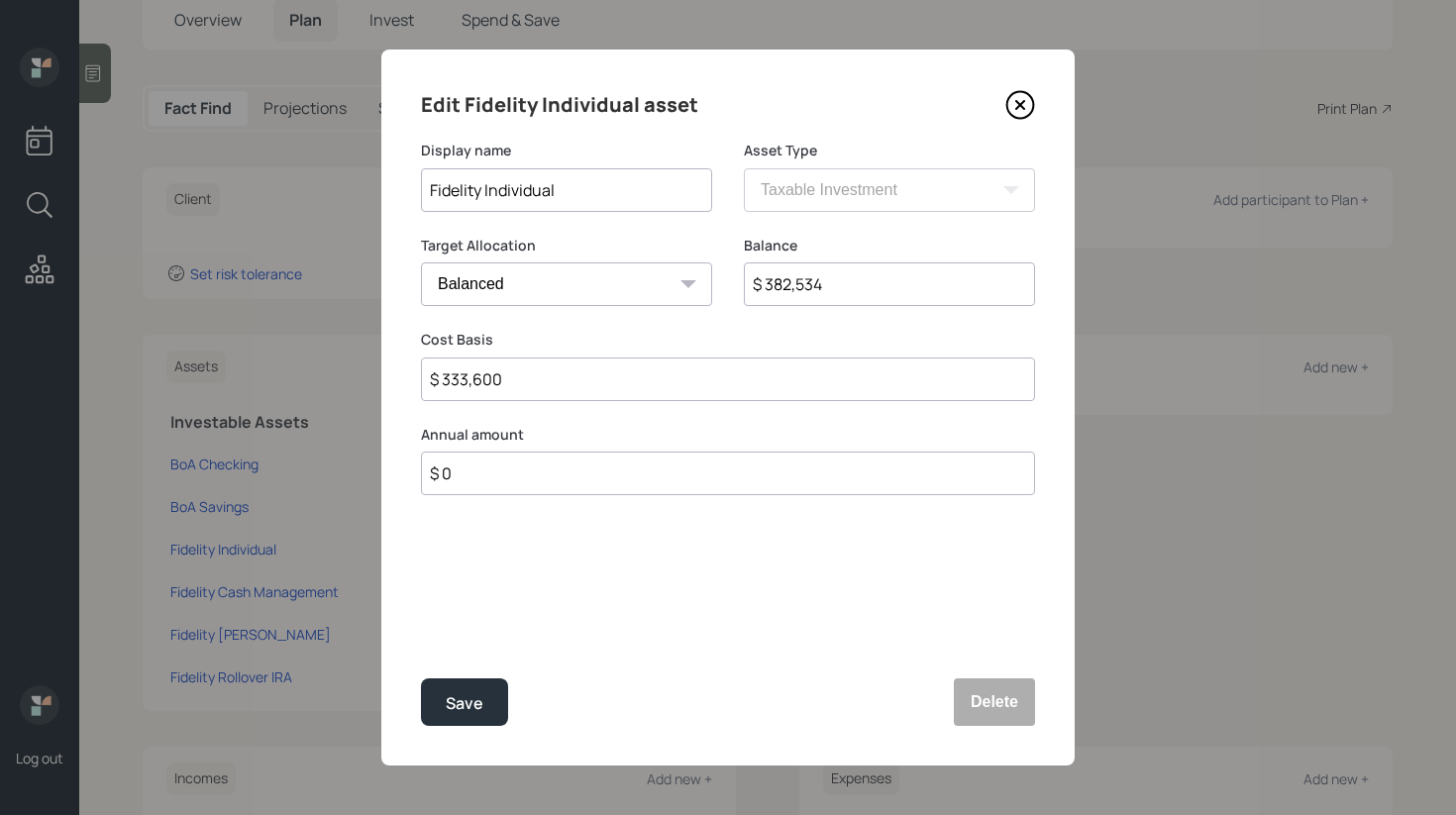 click on "Fidelity Individual" at bounding box center [567, 190] 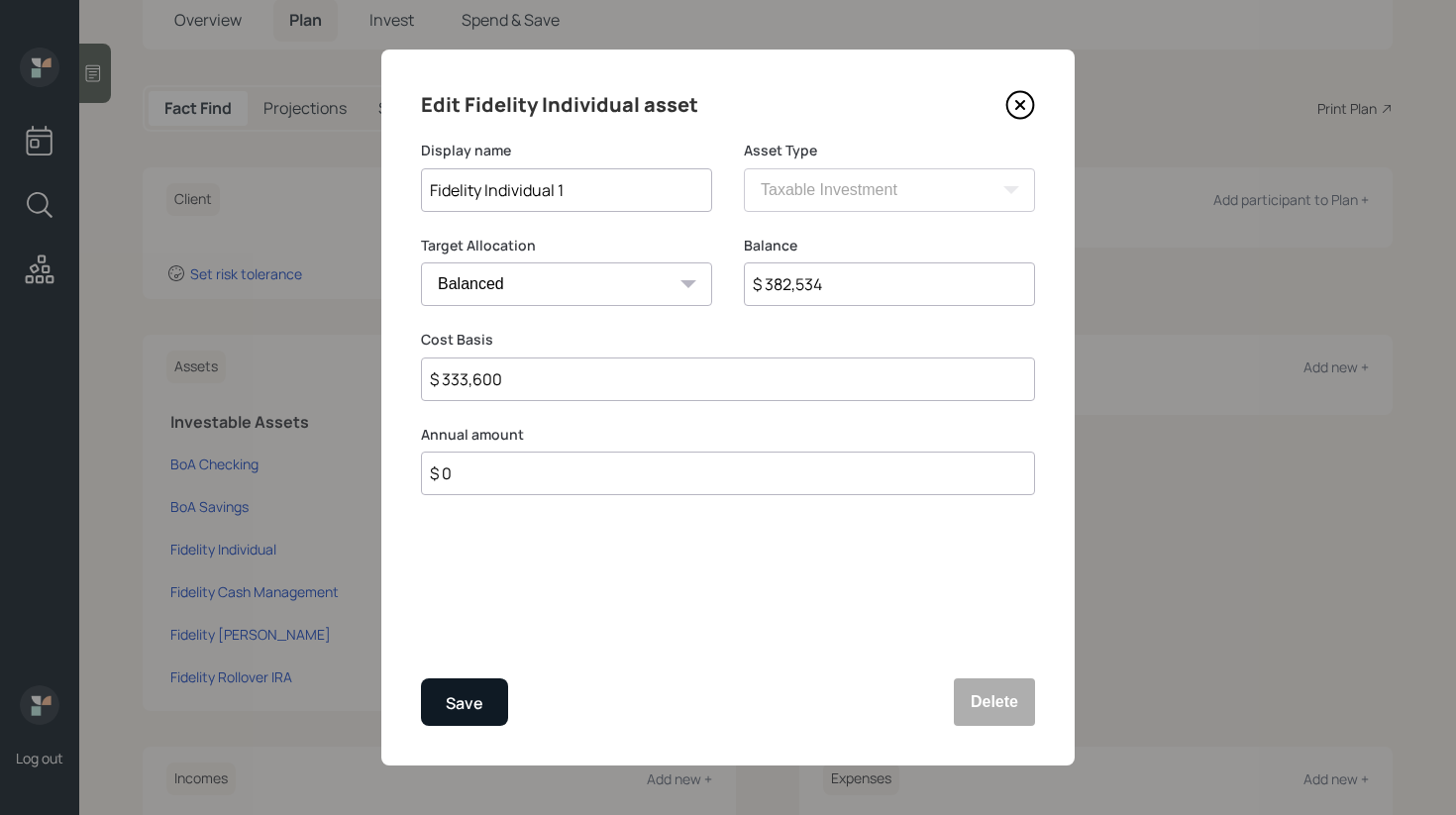 type on "Fidelity Individual 1" 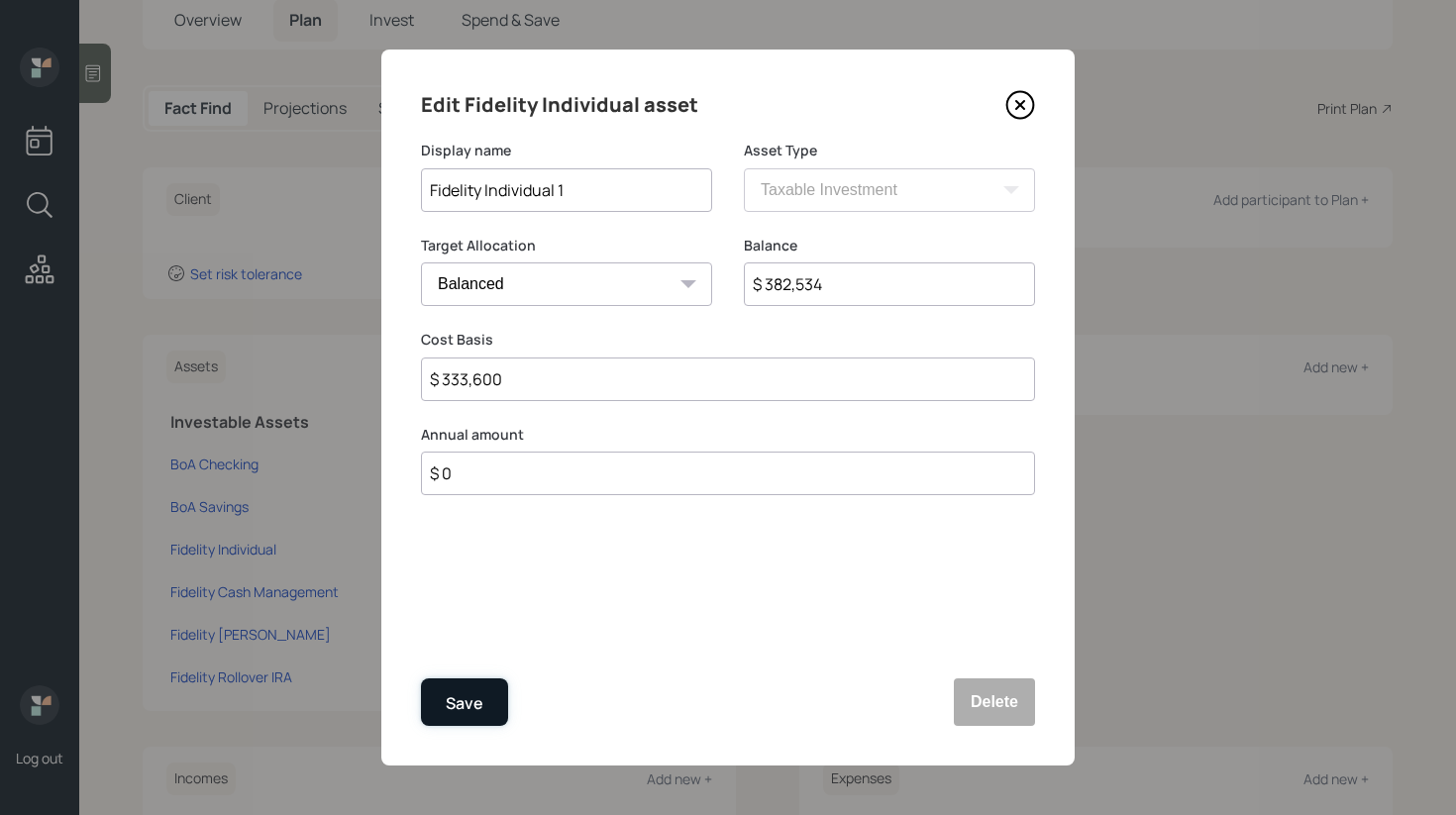 click on "Save" at bounding box center (465, 703) 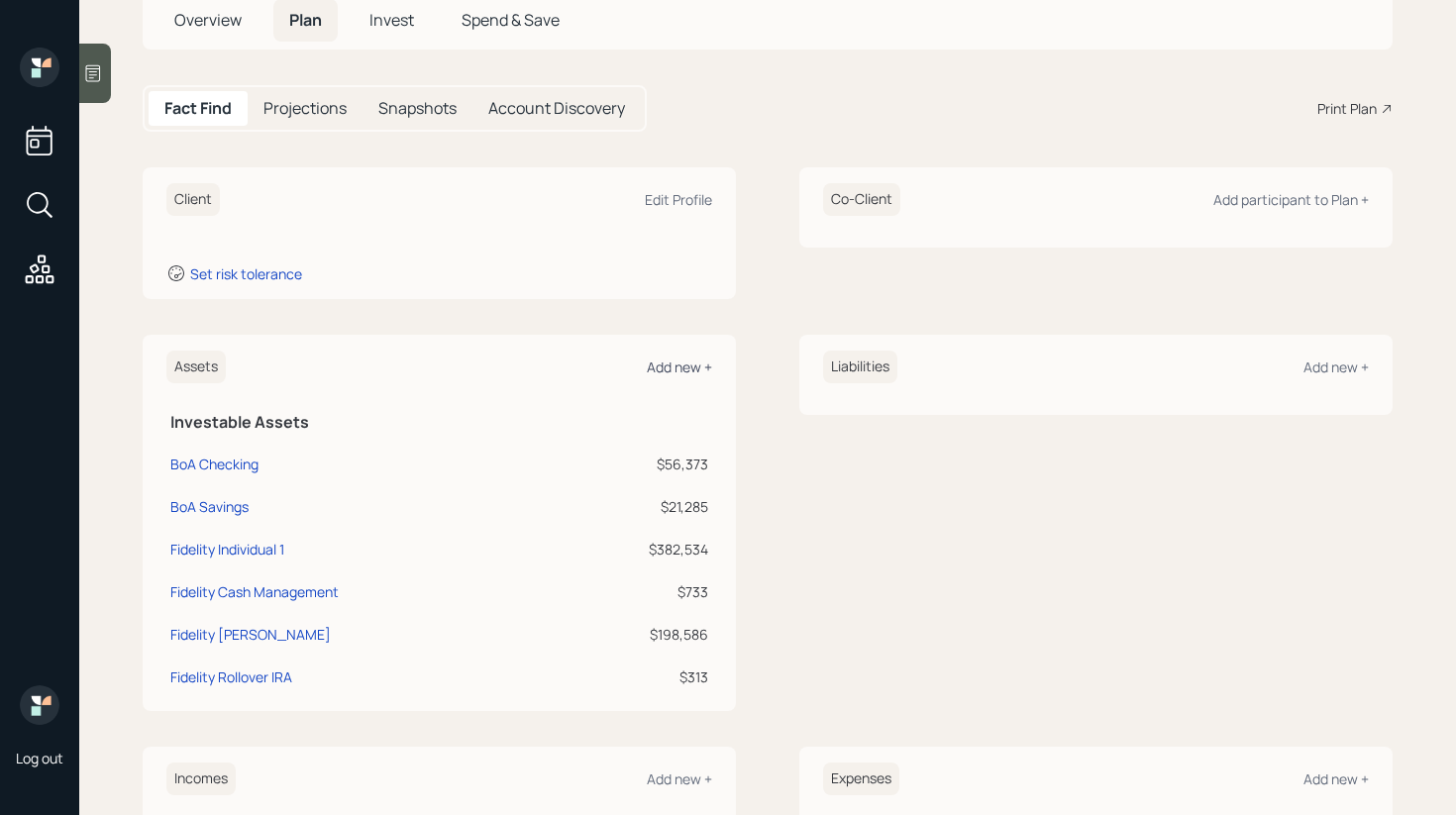 click on "Add new +" at bounding box center [679, 366] 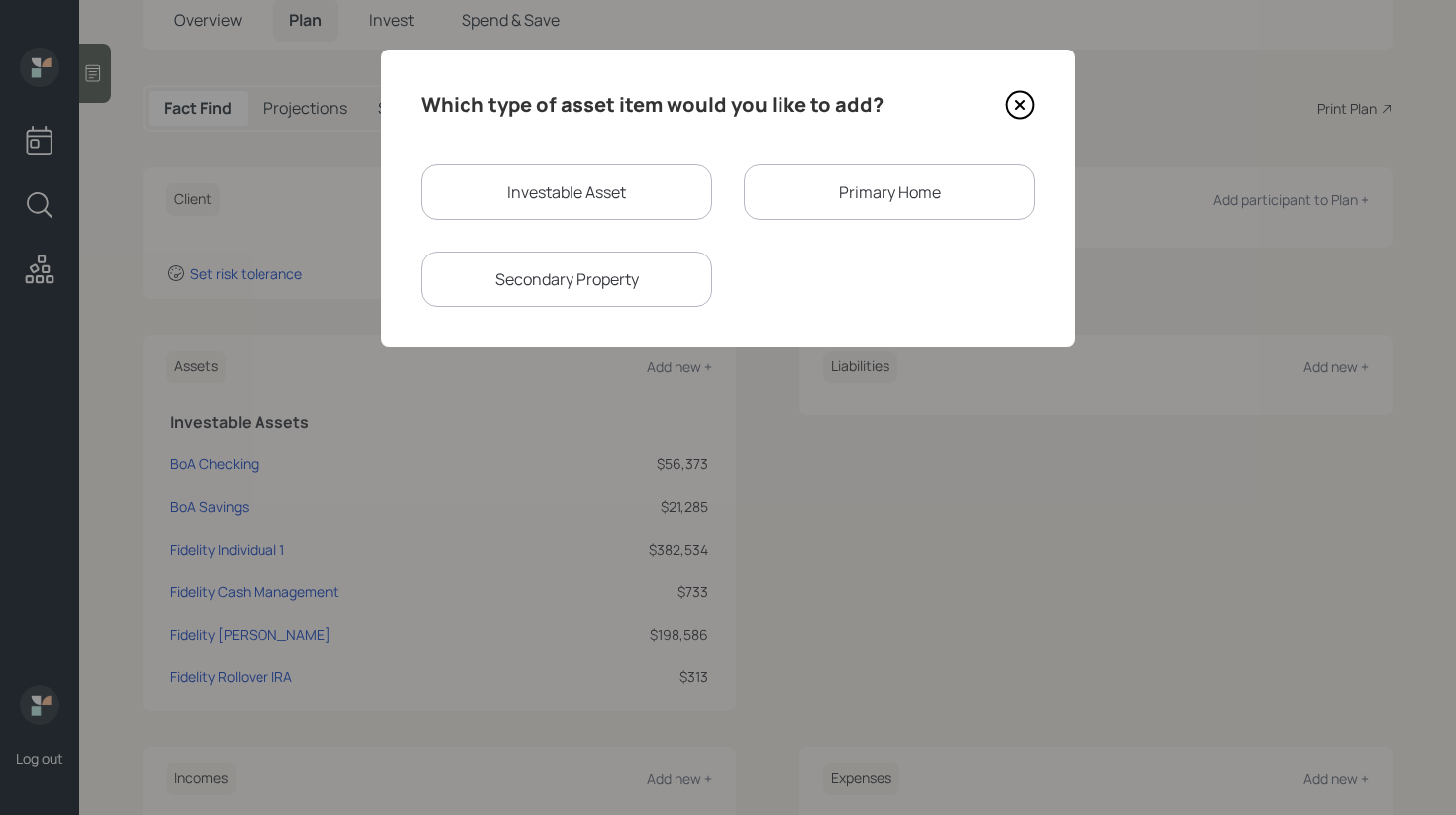 click on "Investable Asset" at bounding box center [567, 192] 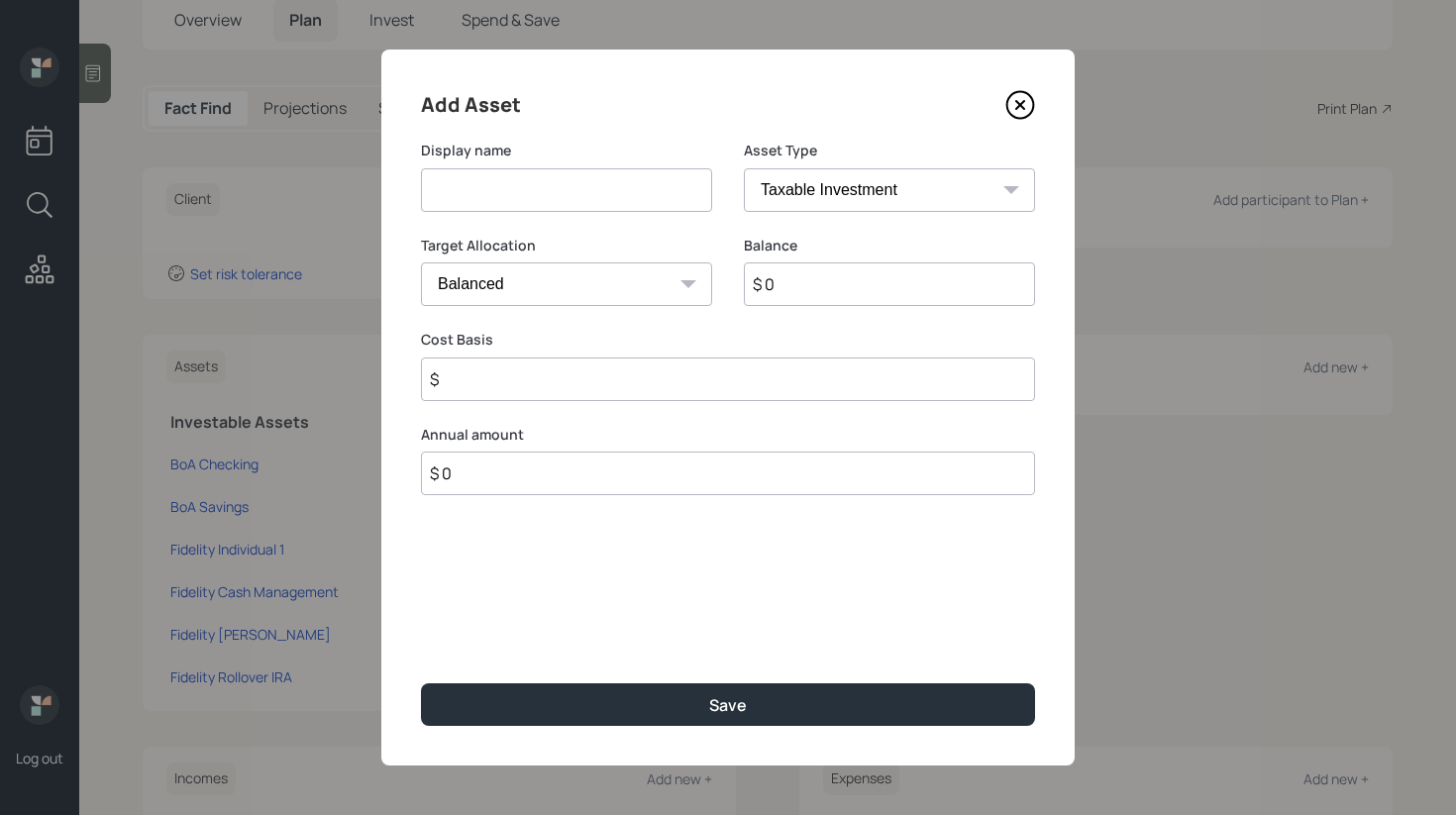 click at bounding box center (567, 190) 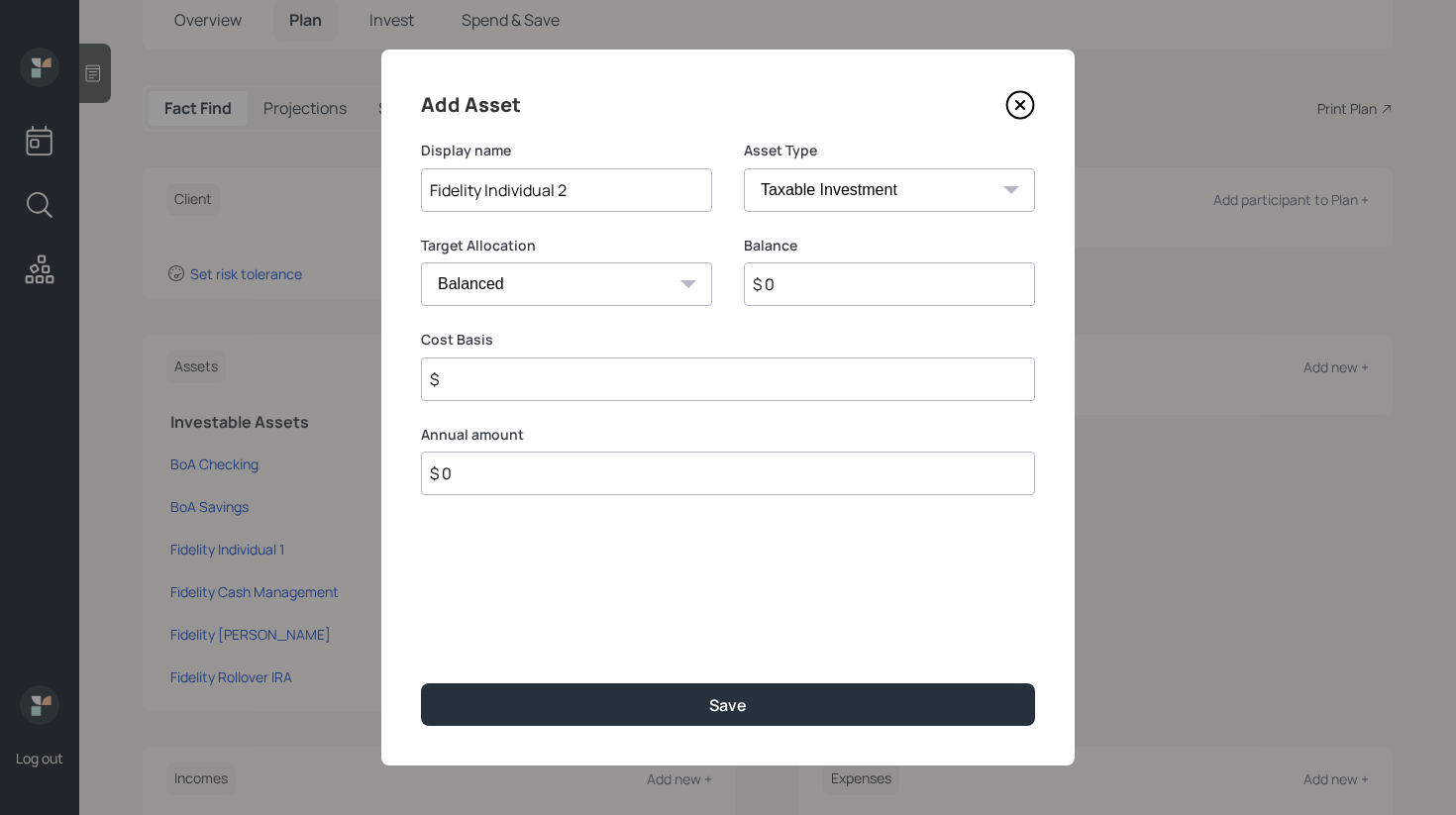 type on "Fidelity Individual 2" 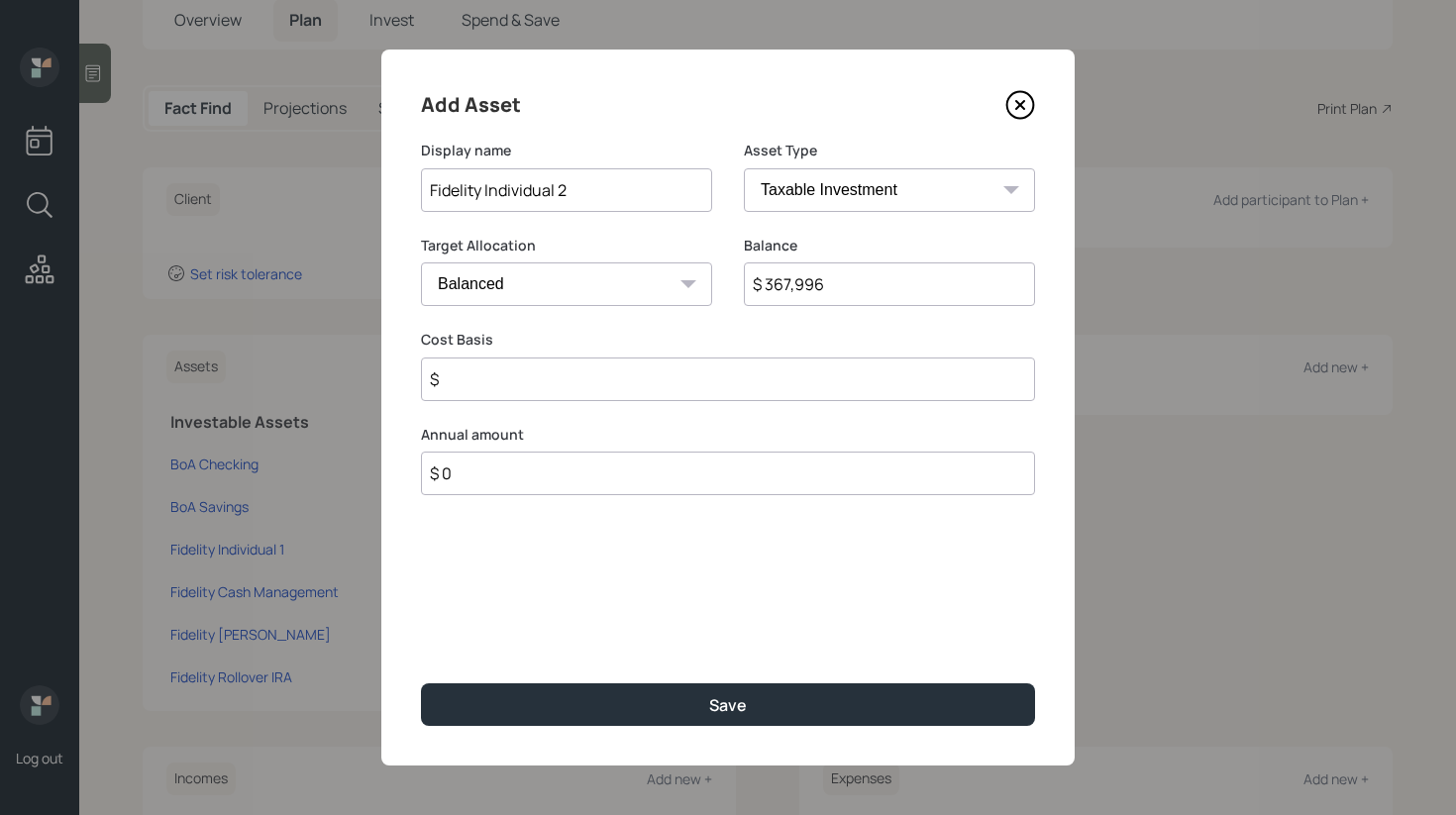 type on "$ 367,996" 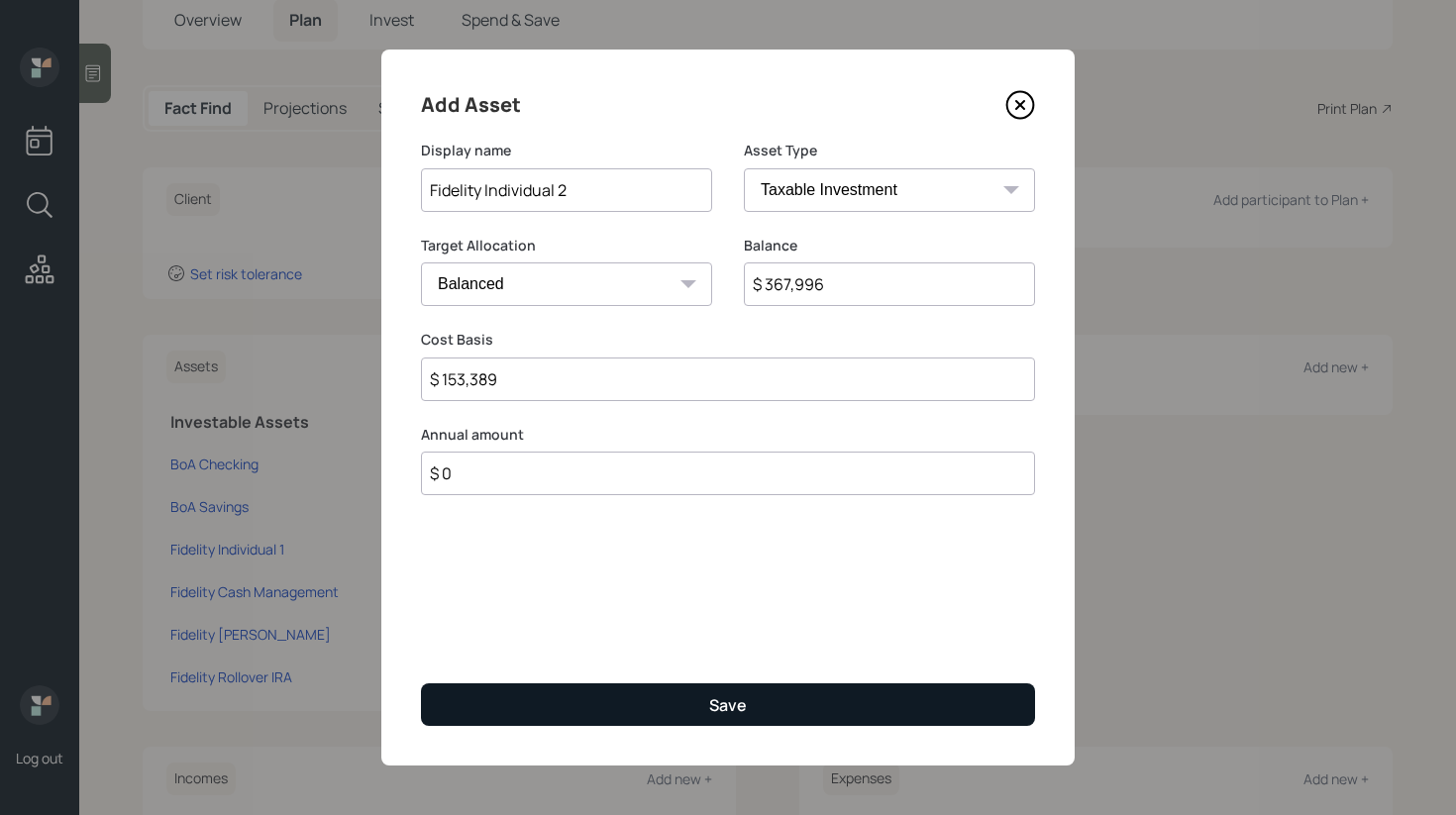 type on "$ 153,389" 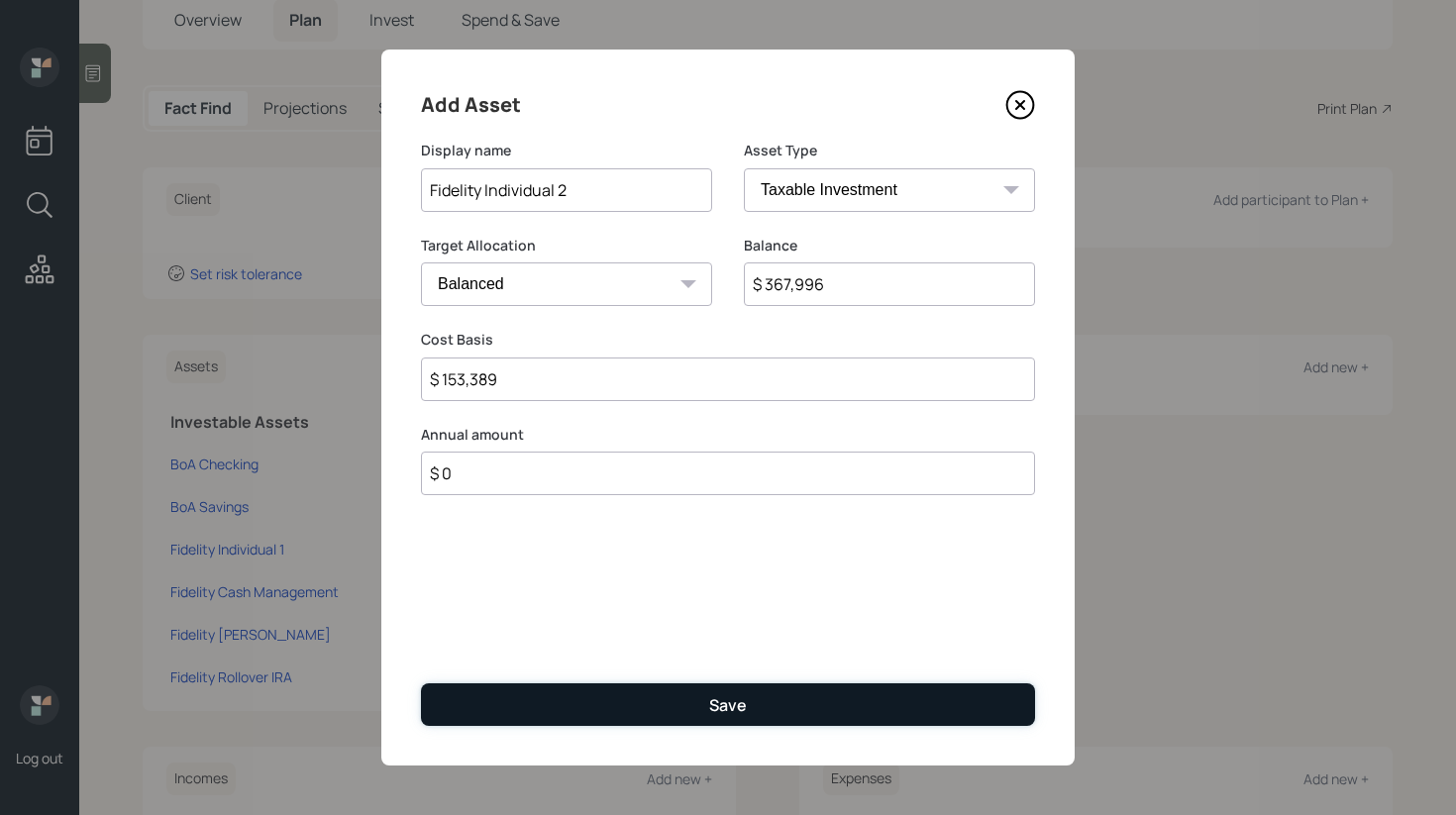 click on "Save" at bounding box center (728, 704) 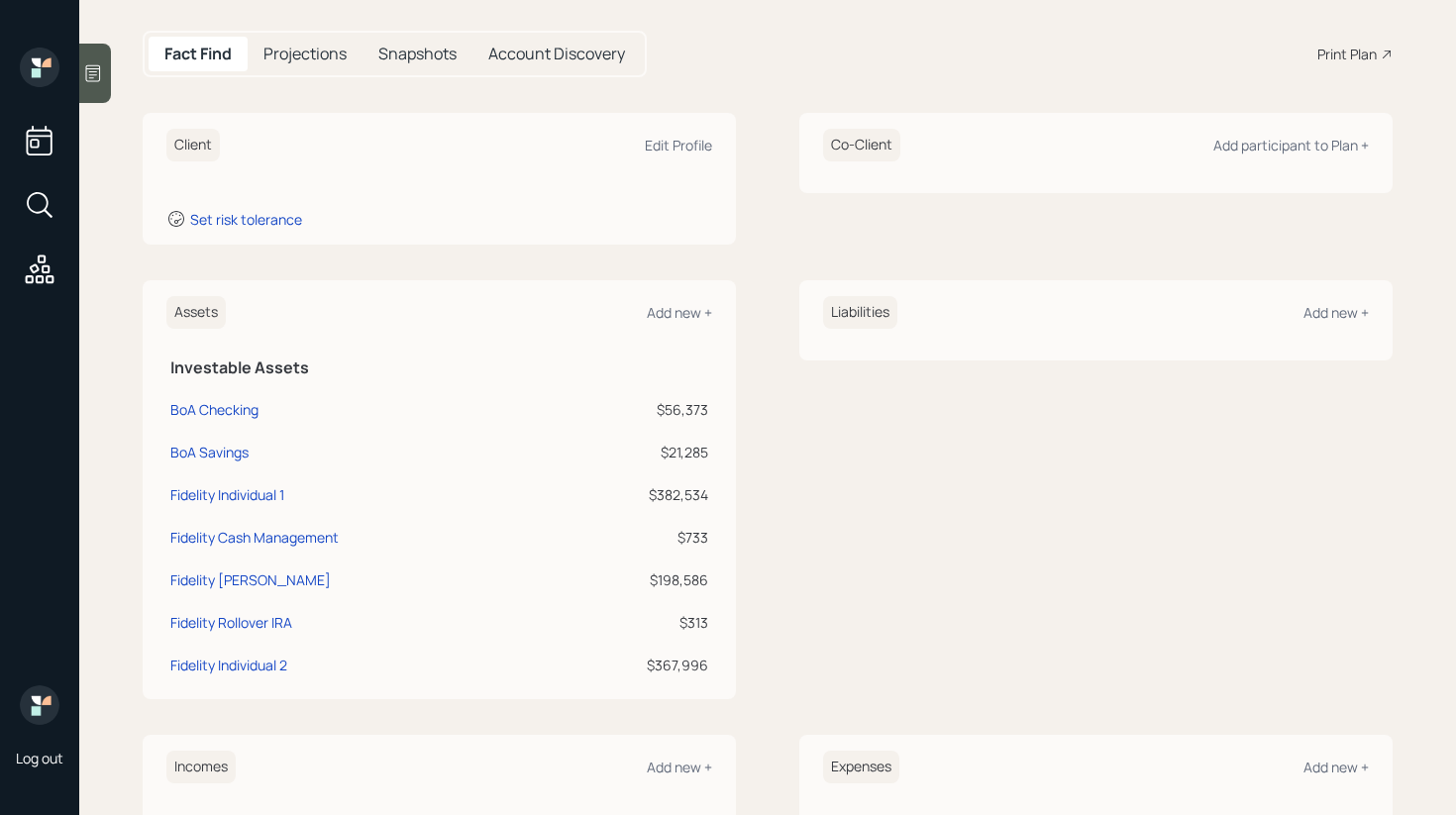 scroll, scrollTop: 185, scrollLeft: 0, axis: vertical 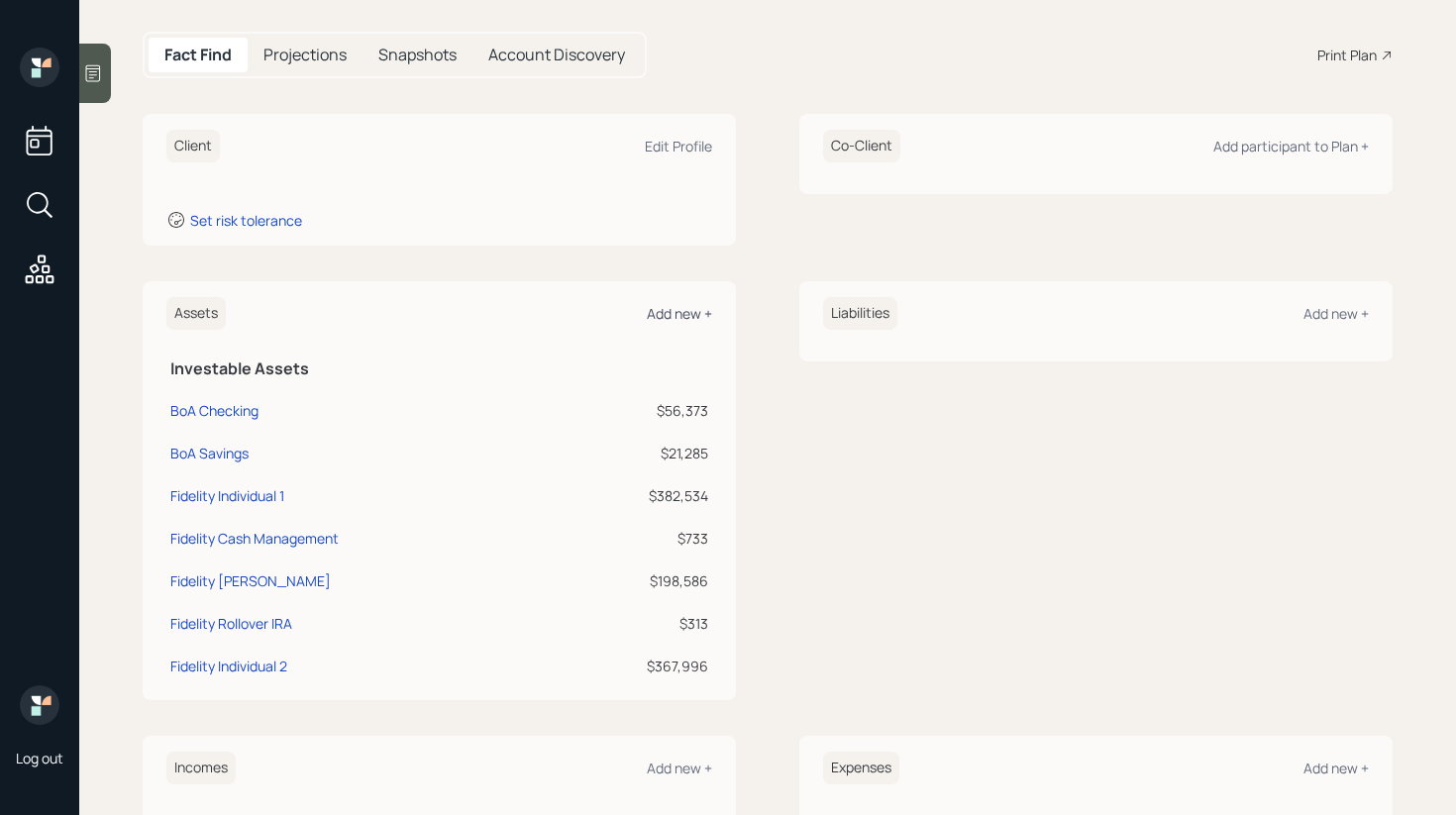 click on "Add new +" at bounding box center (679, 313) 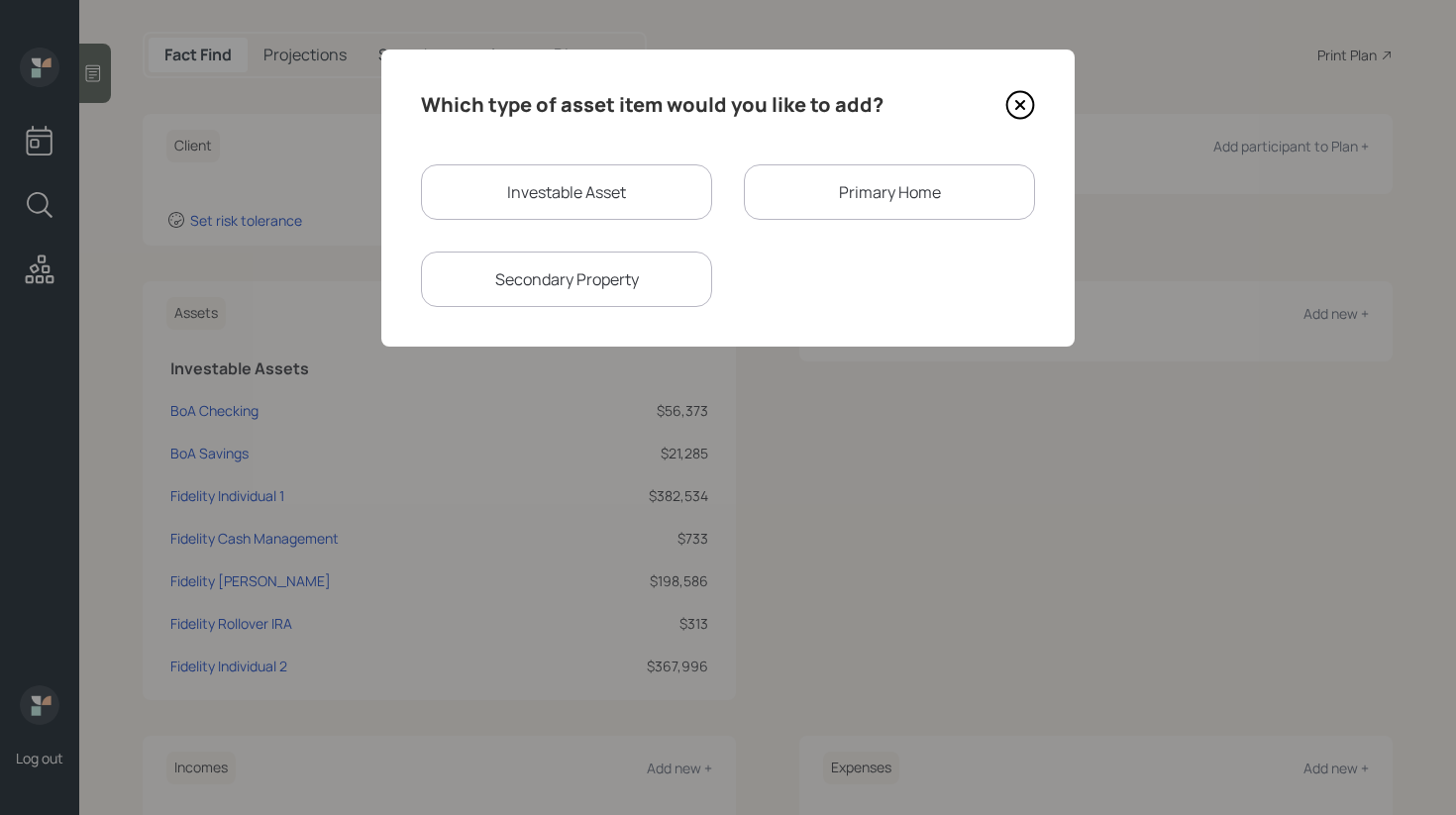 click on "Investable Asset" at bounding box center [567, 192] 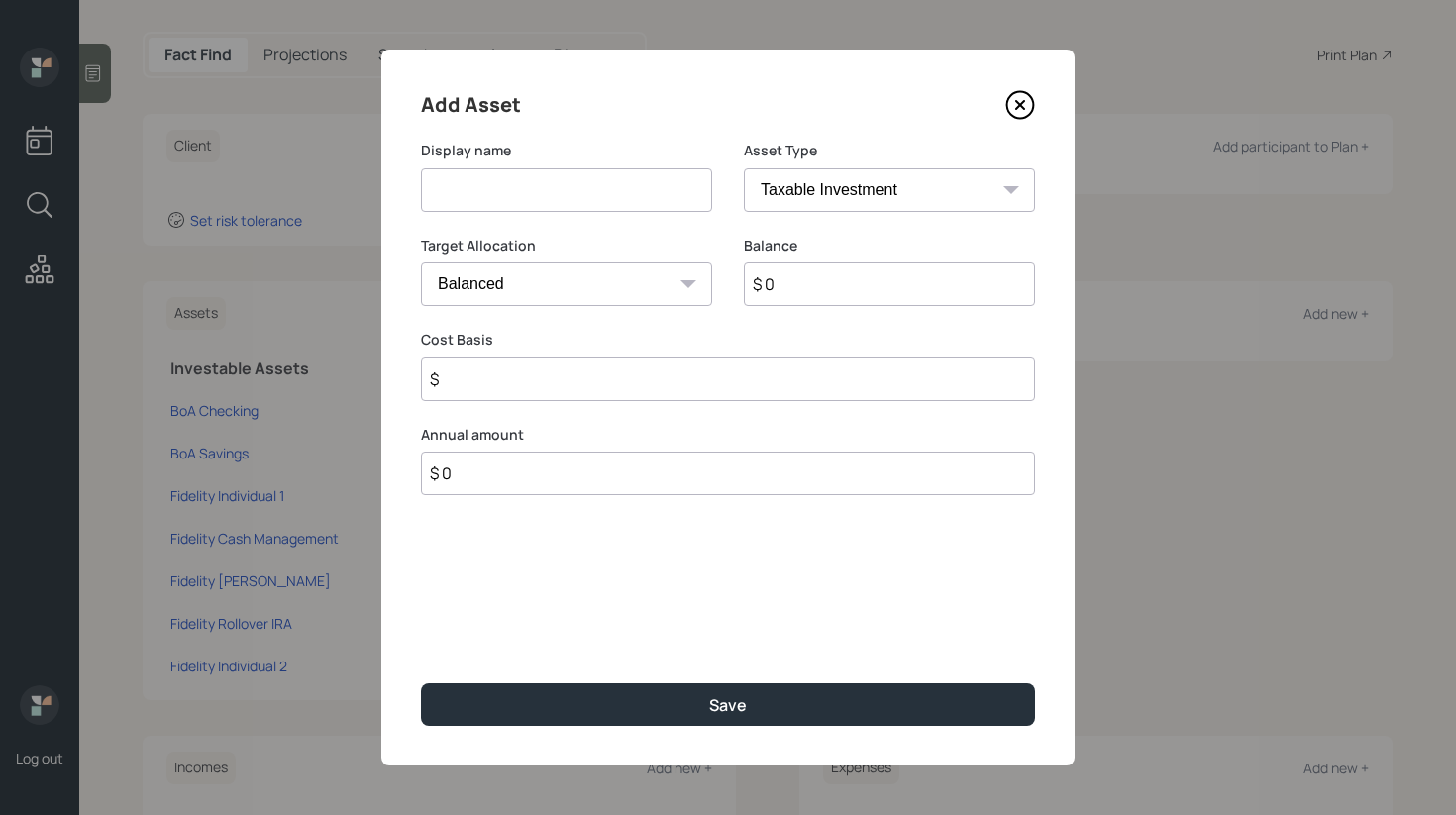 click at bounding box center [567, 190] 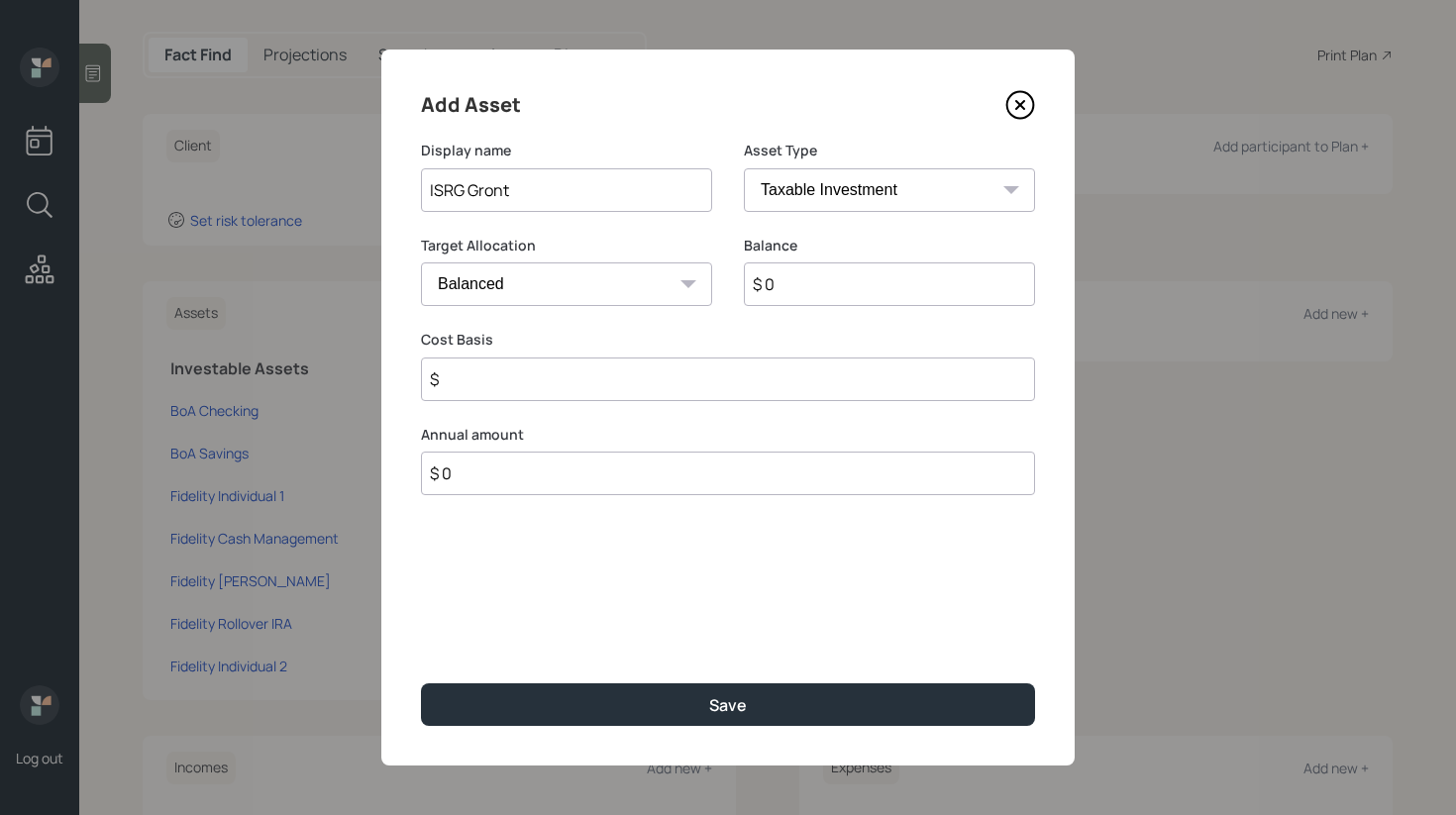 click on "$ 0" at bounding box center (889, 284) 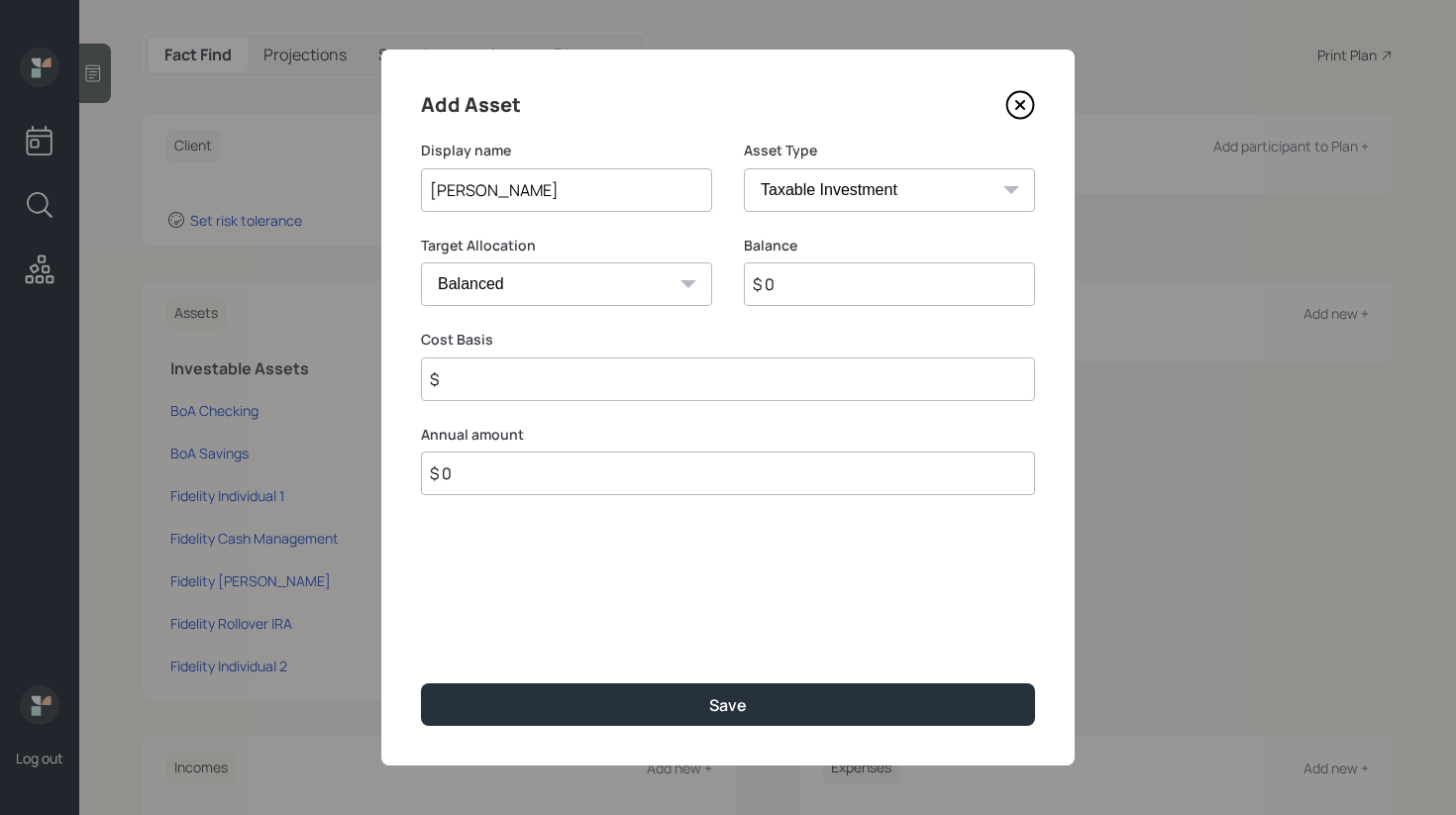click on "ISRG Grant" at bounding box center (567, 190) 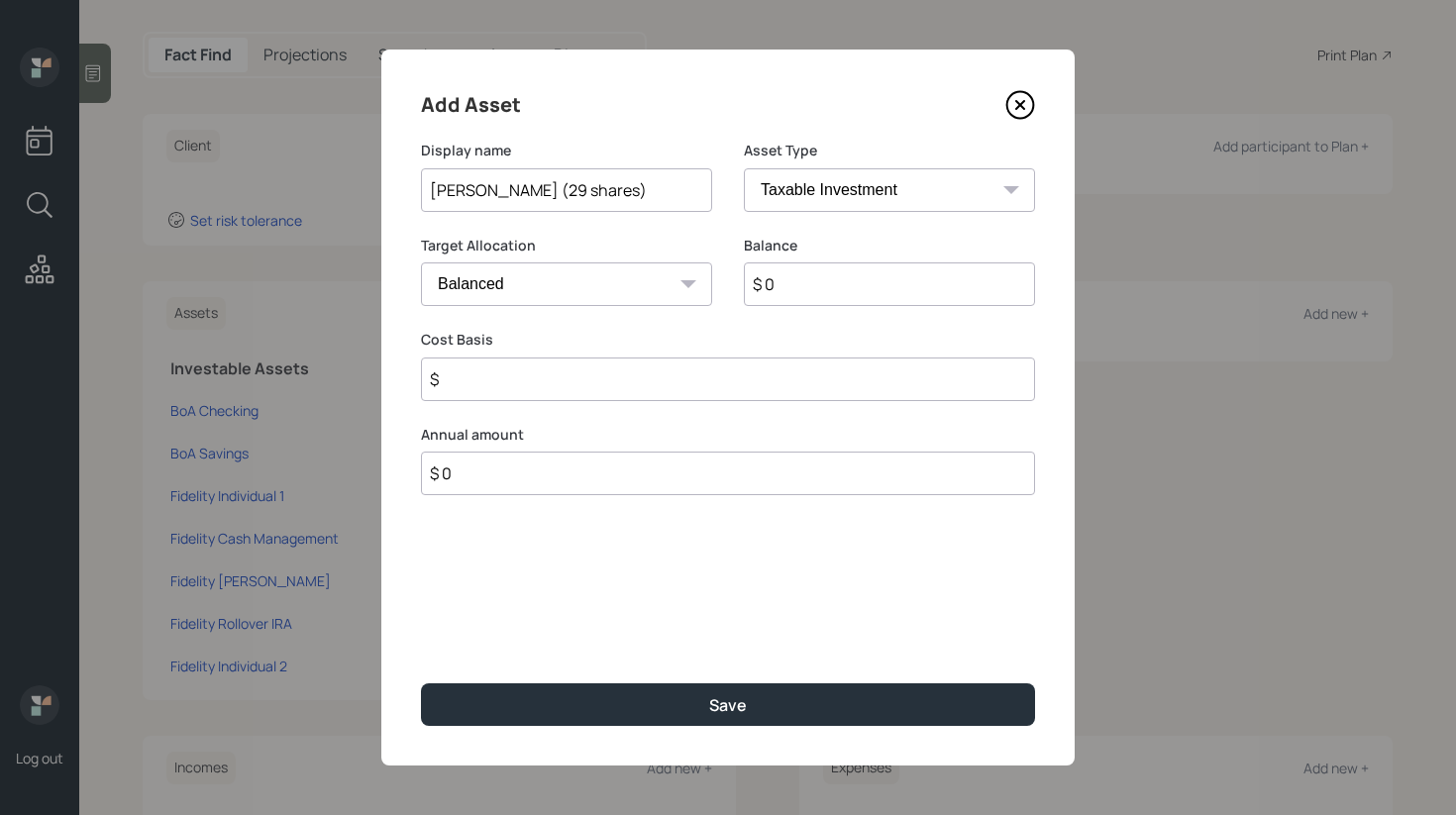 type on "ISRG Grant (29 shares)" 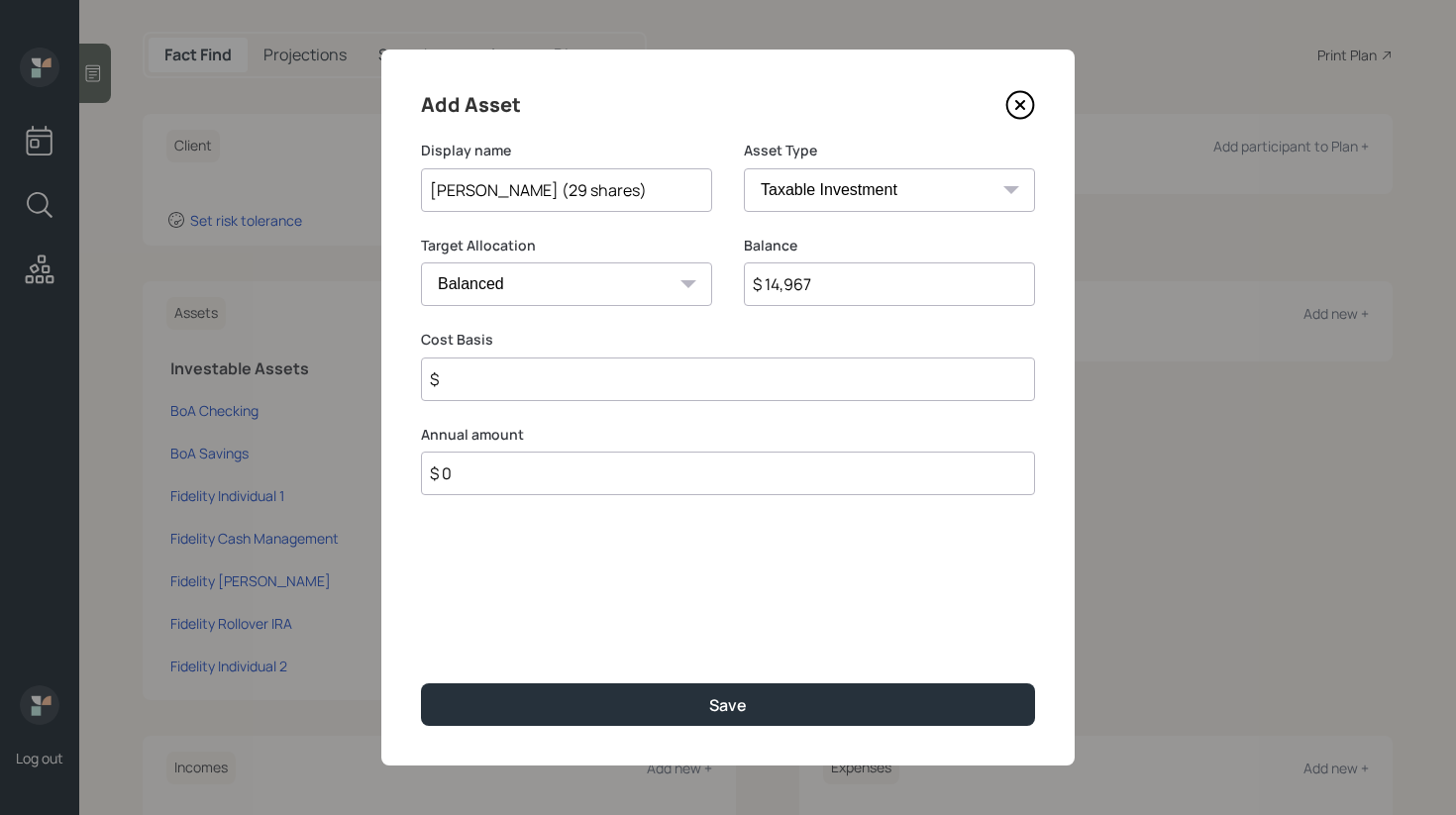 type on "$ 14,967" 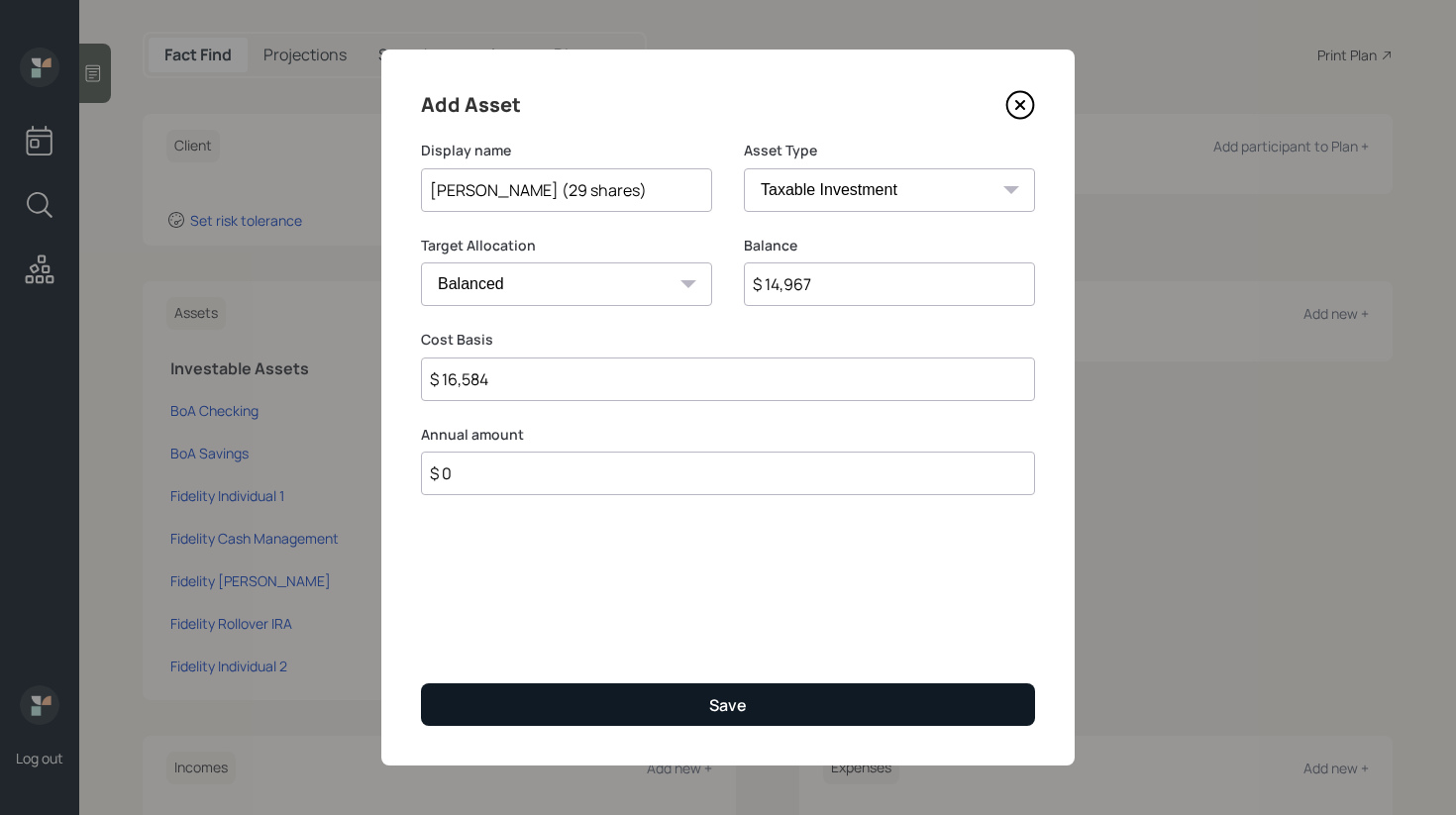 type on "$ 16,584" 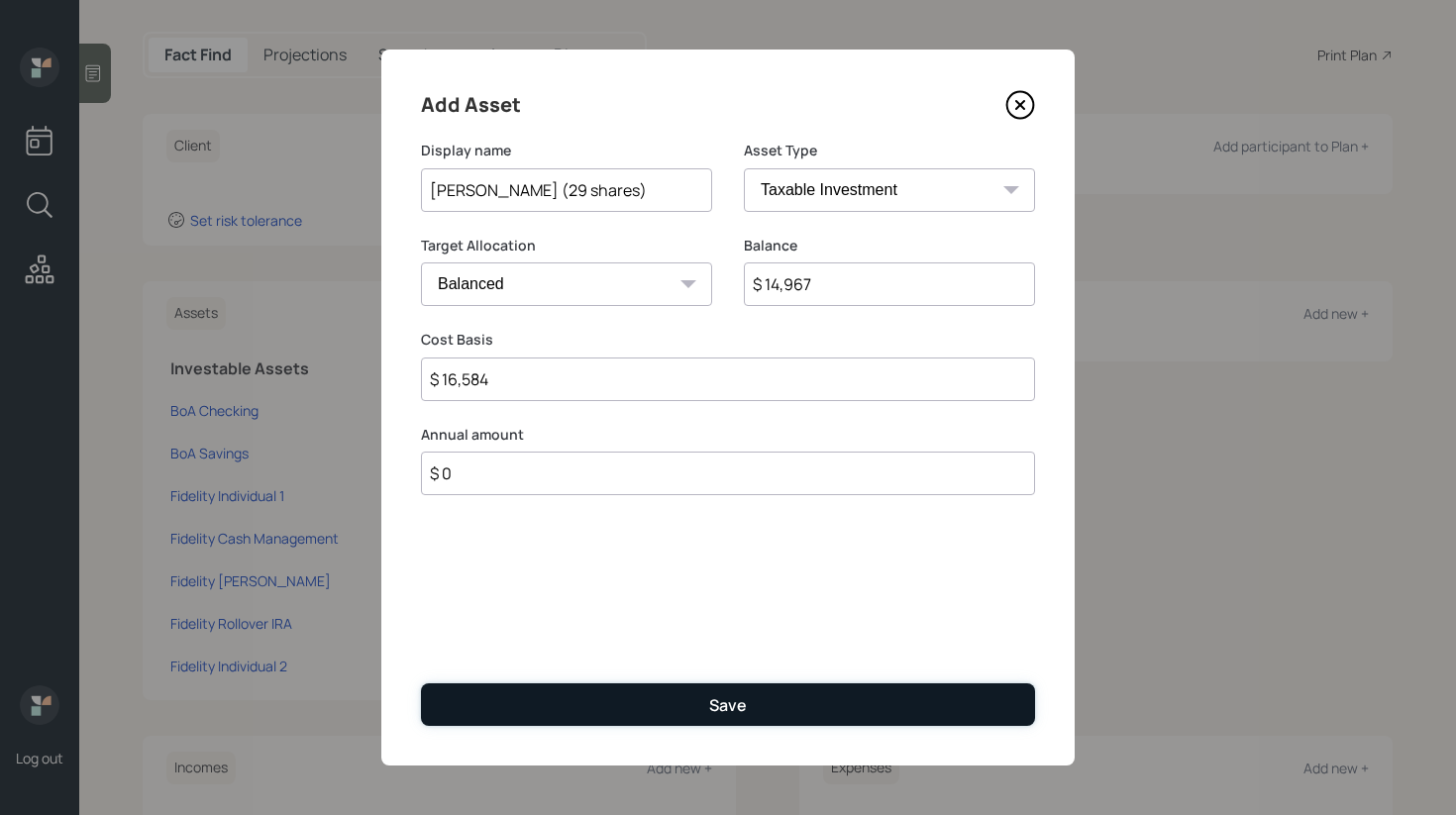 click on "Save" at bounding box center [728, 704] 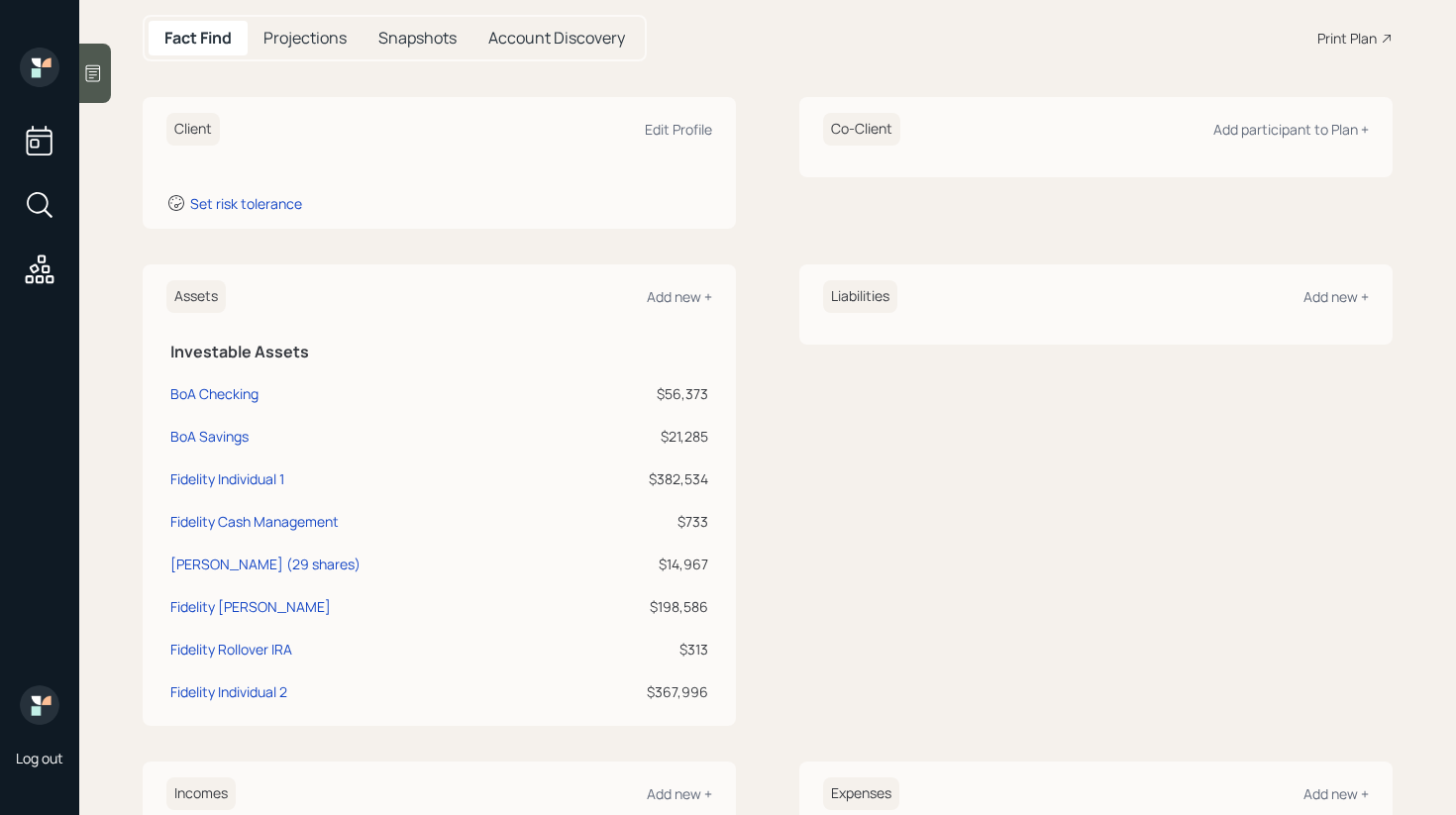 scroll, scrollTop: 205, scrollLeft: 0, axis: vertical 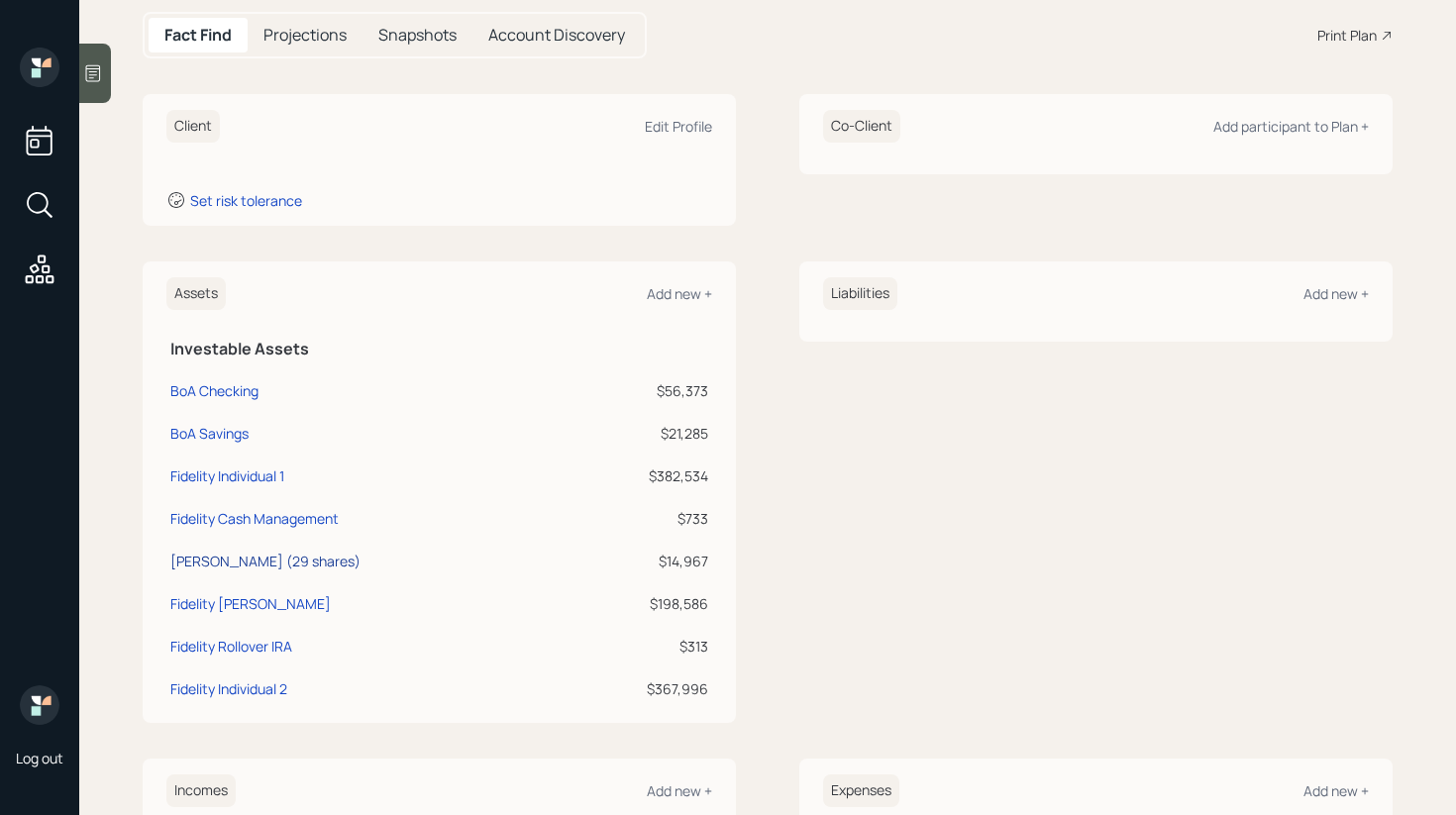click on "ISRG Grant (29 shares)" at bounding box center (265, 560) 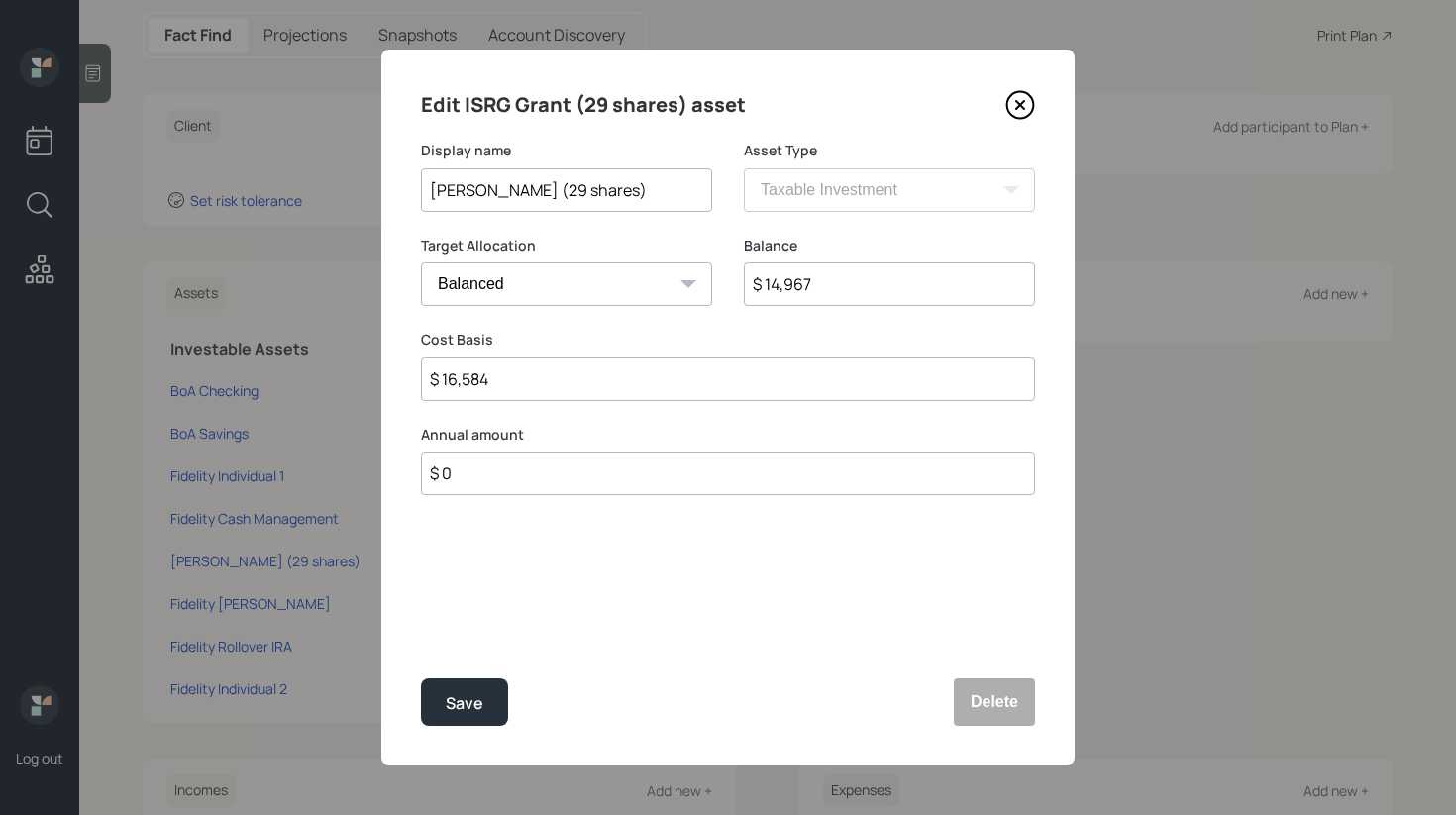 click on "ISRG Grant (29 shares)" at bounding box center (567, 190) 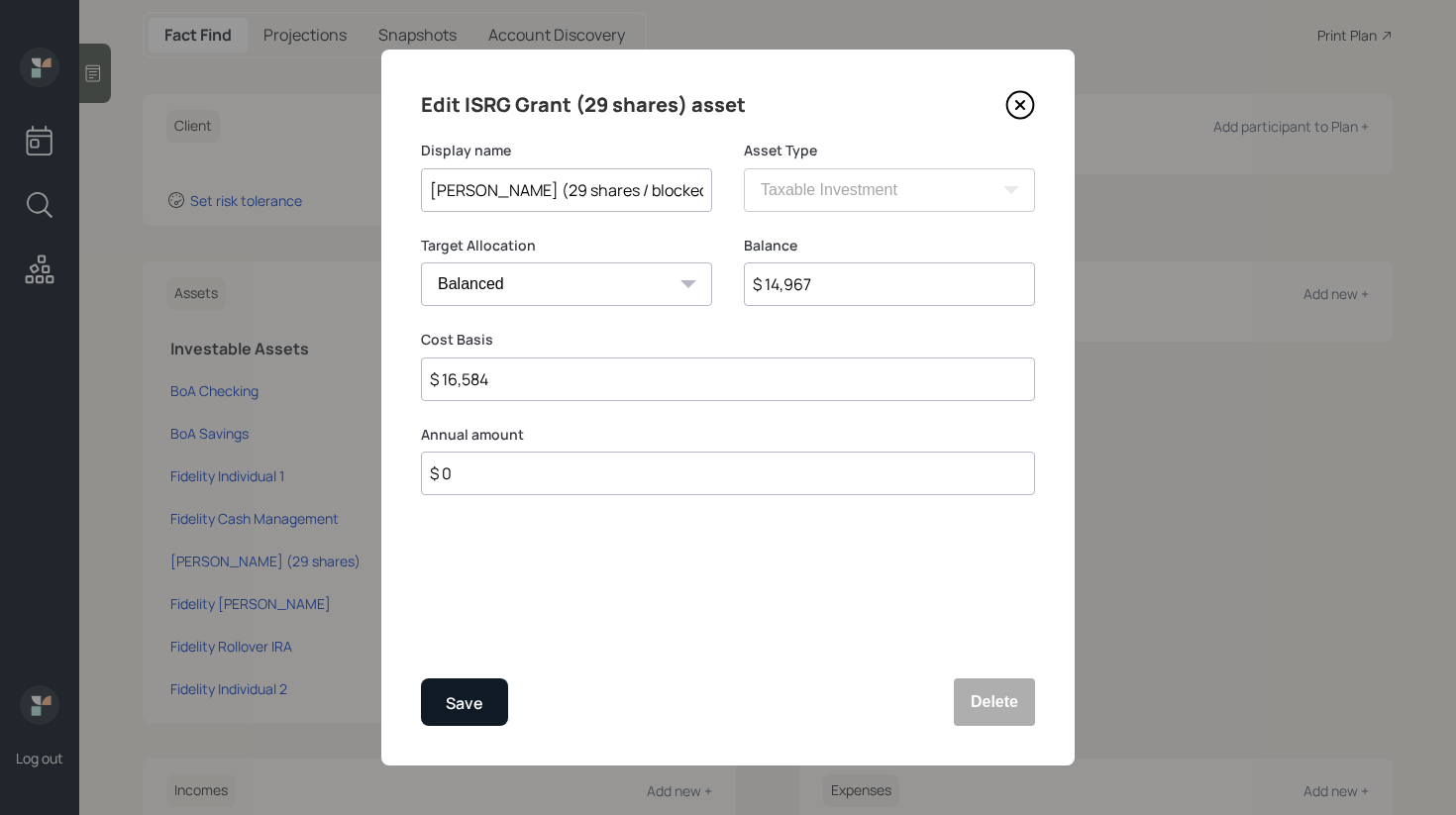 type on "ISRG Grant (29 shares / blocked)" 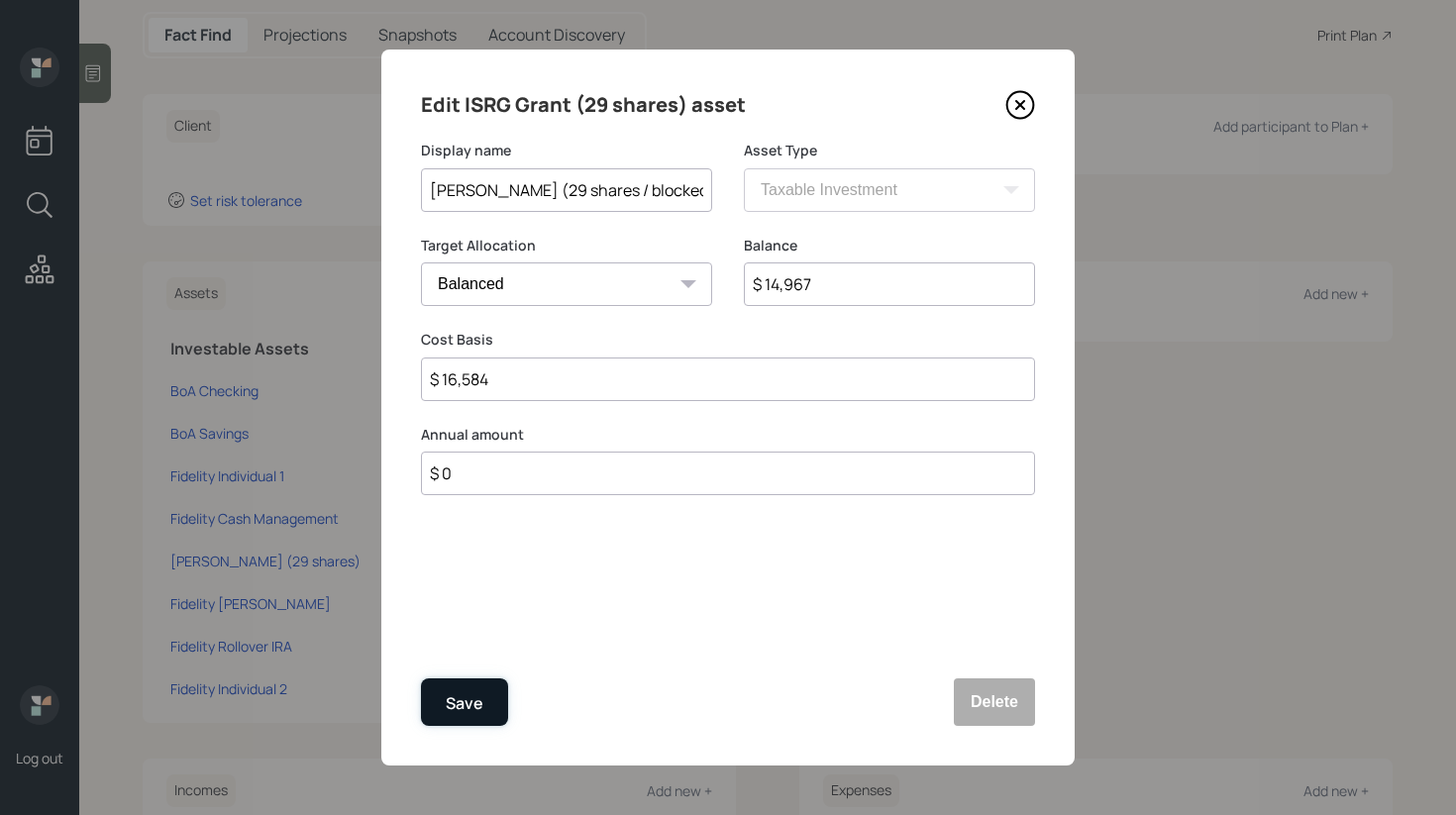 click on "Save" at bounding box center (465, 703) 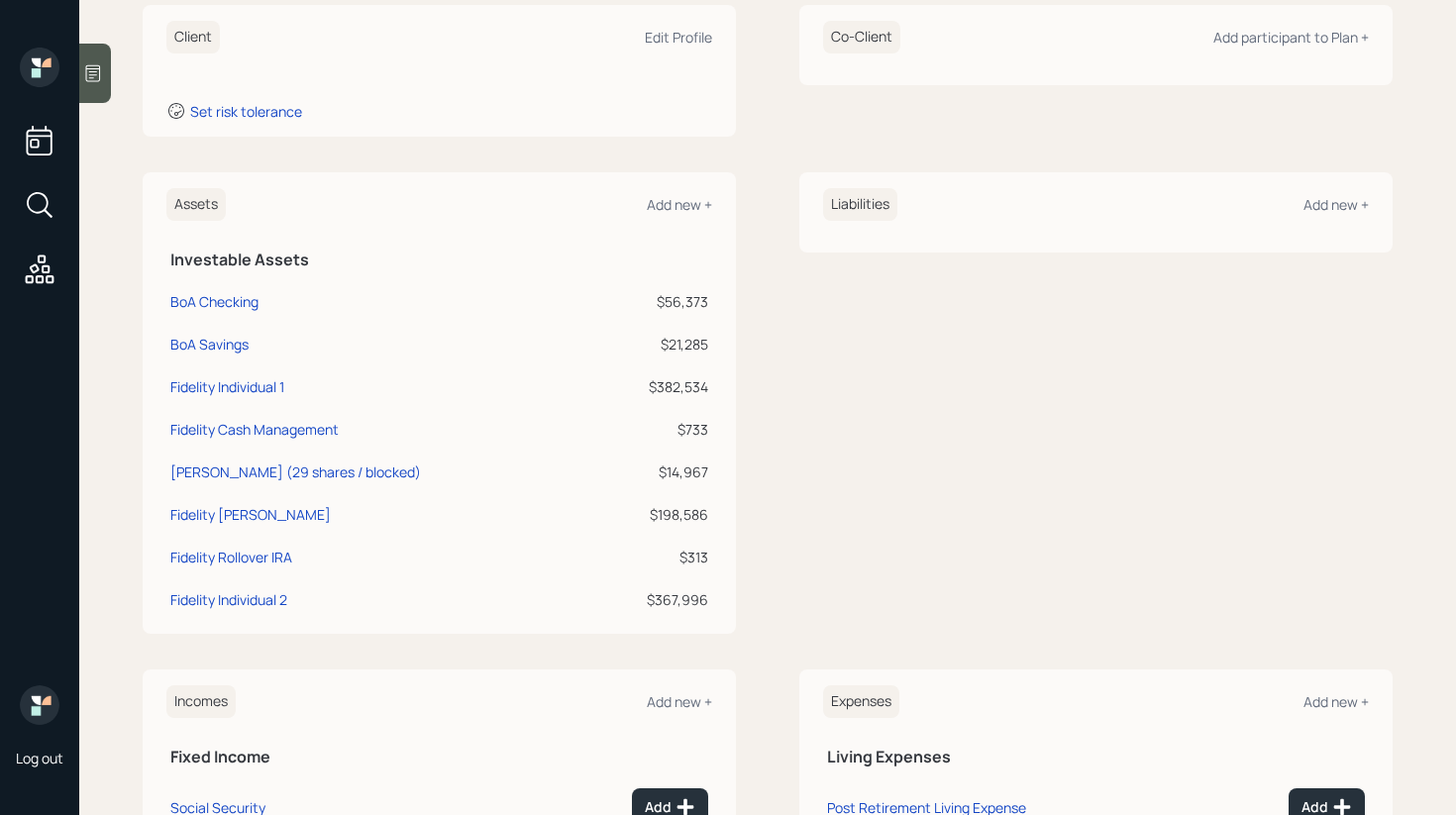 scroll, scrollTop: 293, scrollLeft: 0, axis: vertical 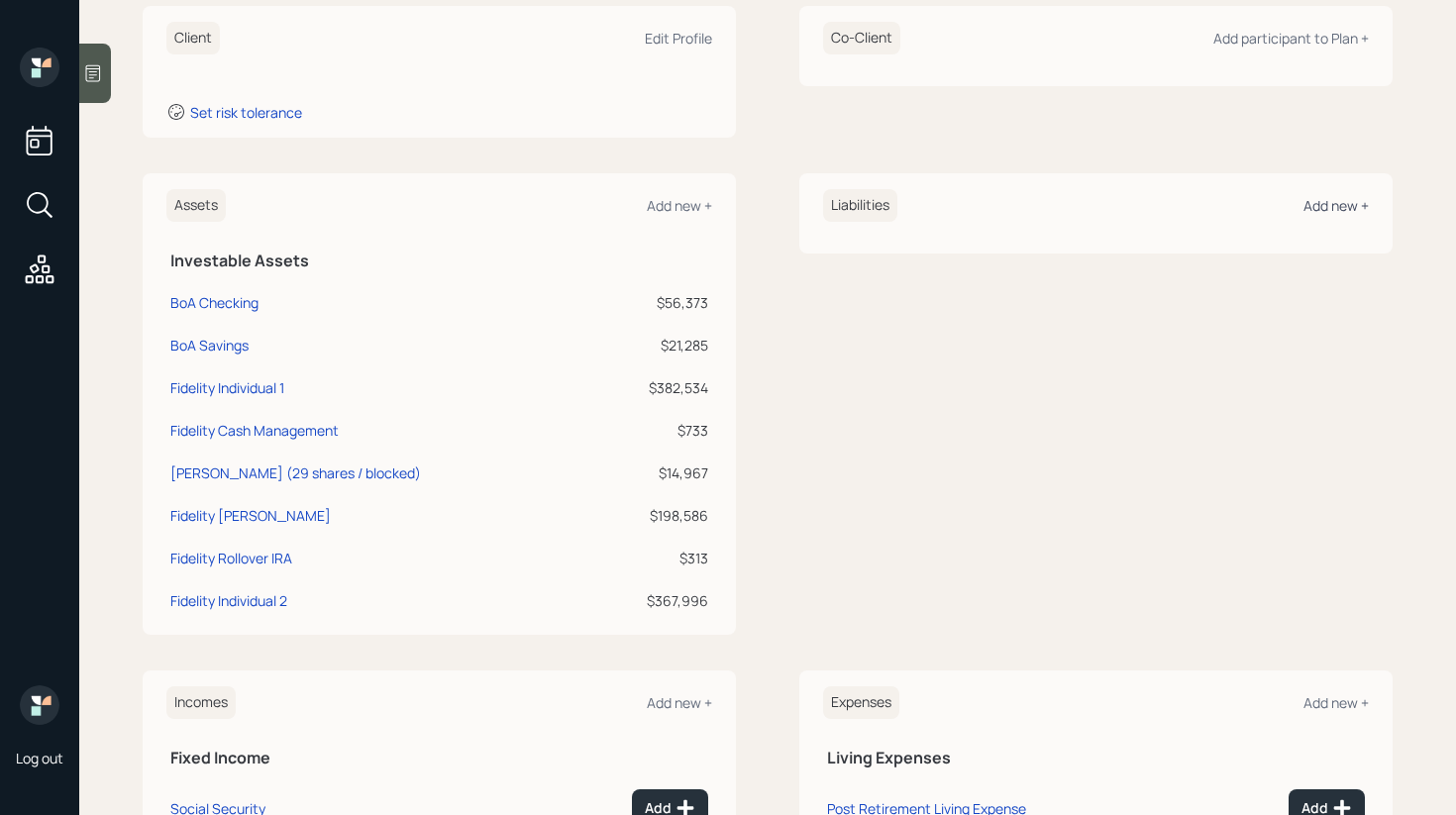 click on "Add new +" at bounding box center (1336, 205) 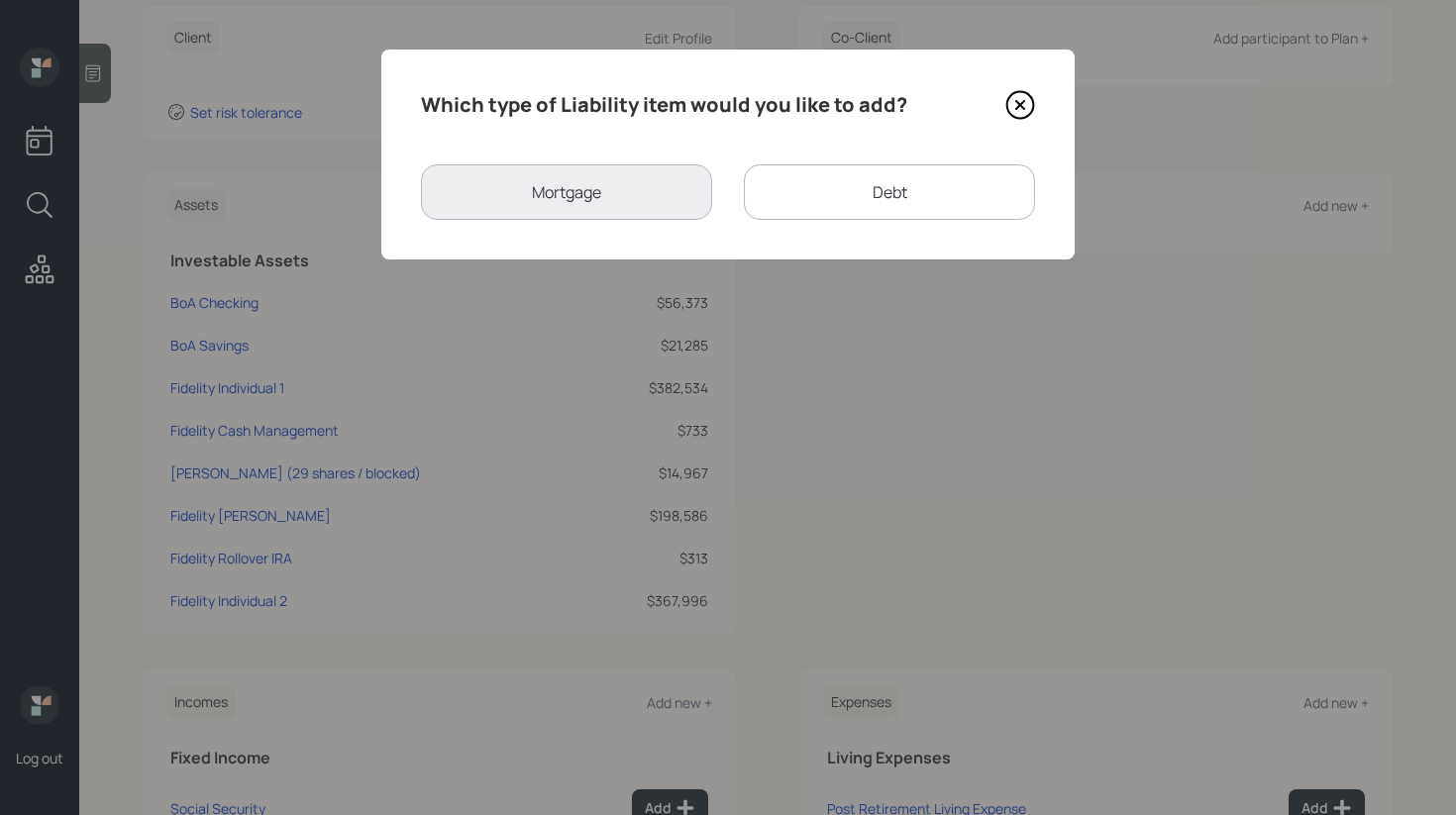 click on "Mortgage" at bounding box center [567, 192] 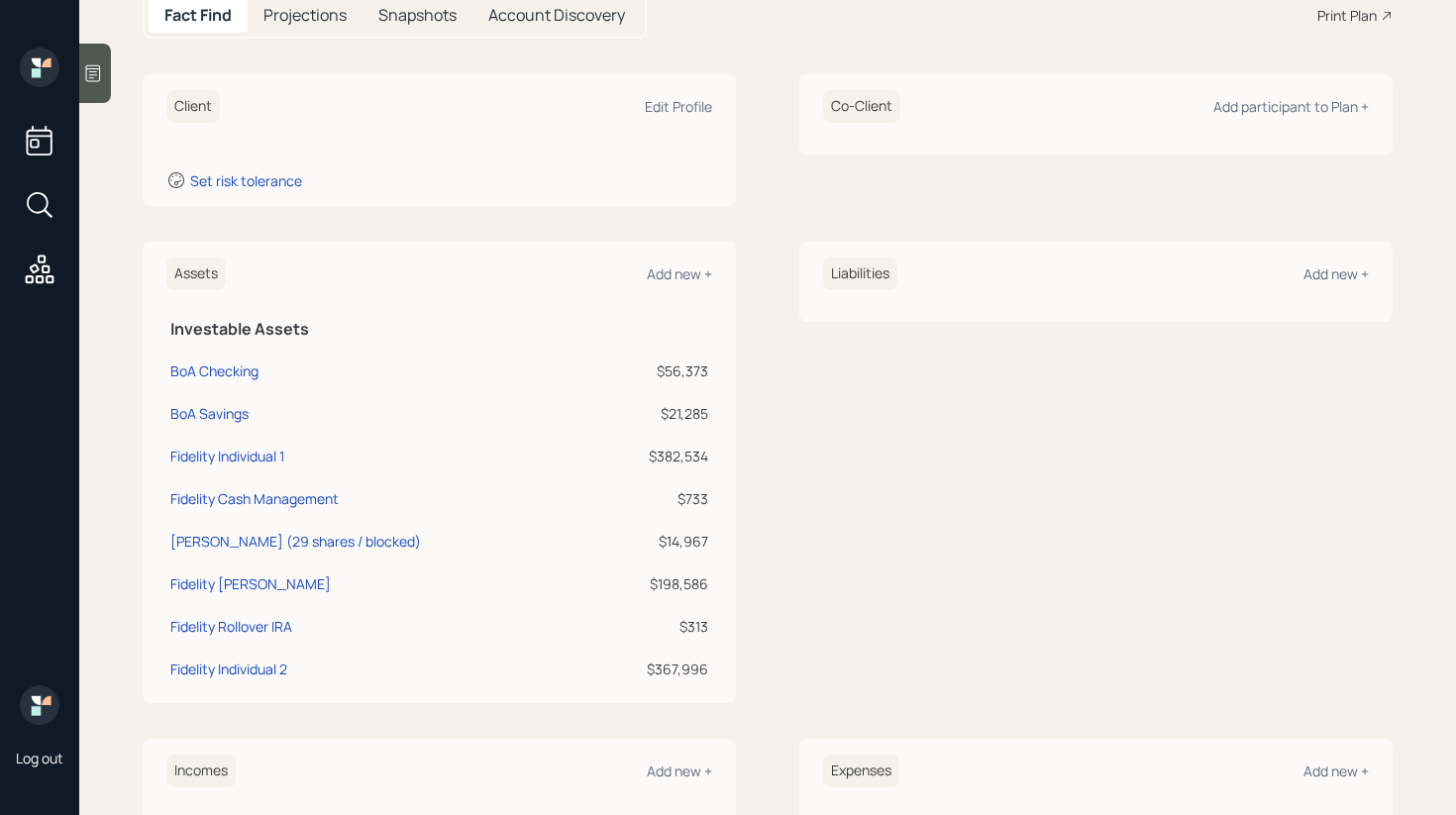 scroll, scrollTop: 533, scrollLeft: 0, axis: vertical 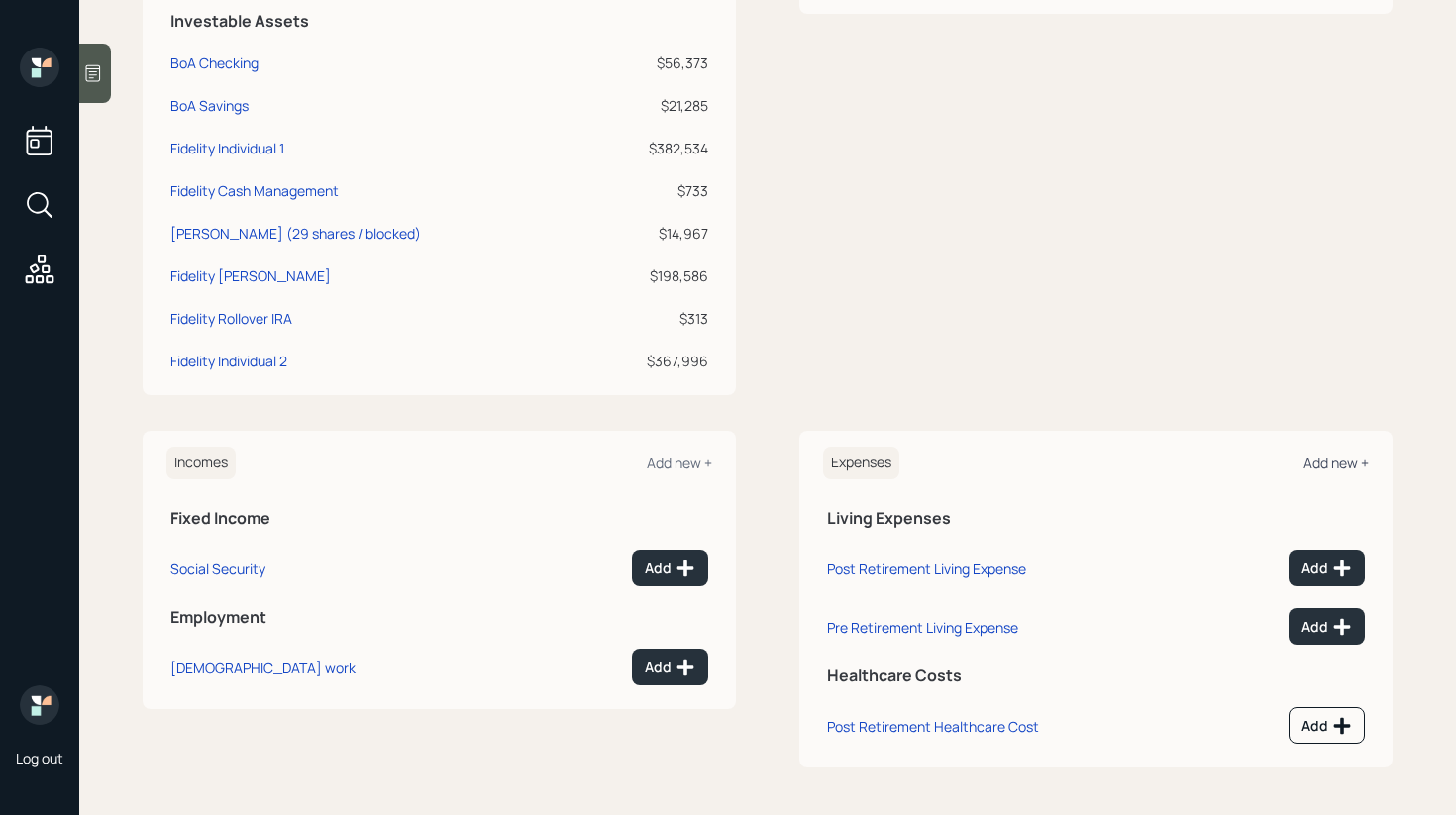 click on "Add new +" at bounding box center [1336, 462] 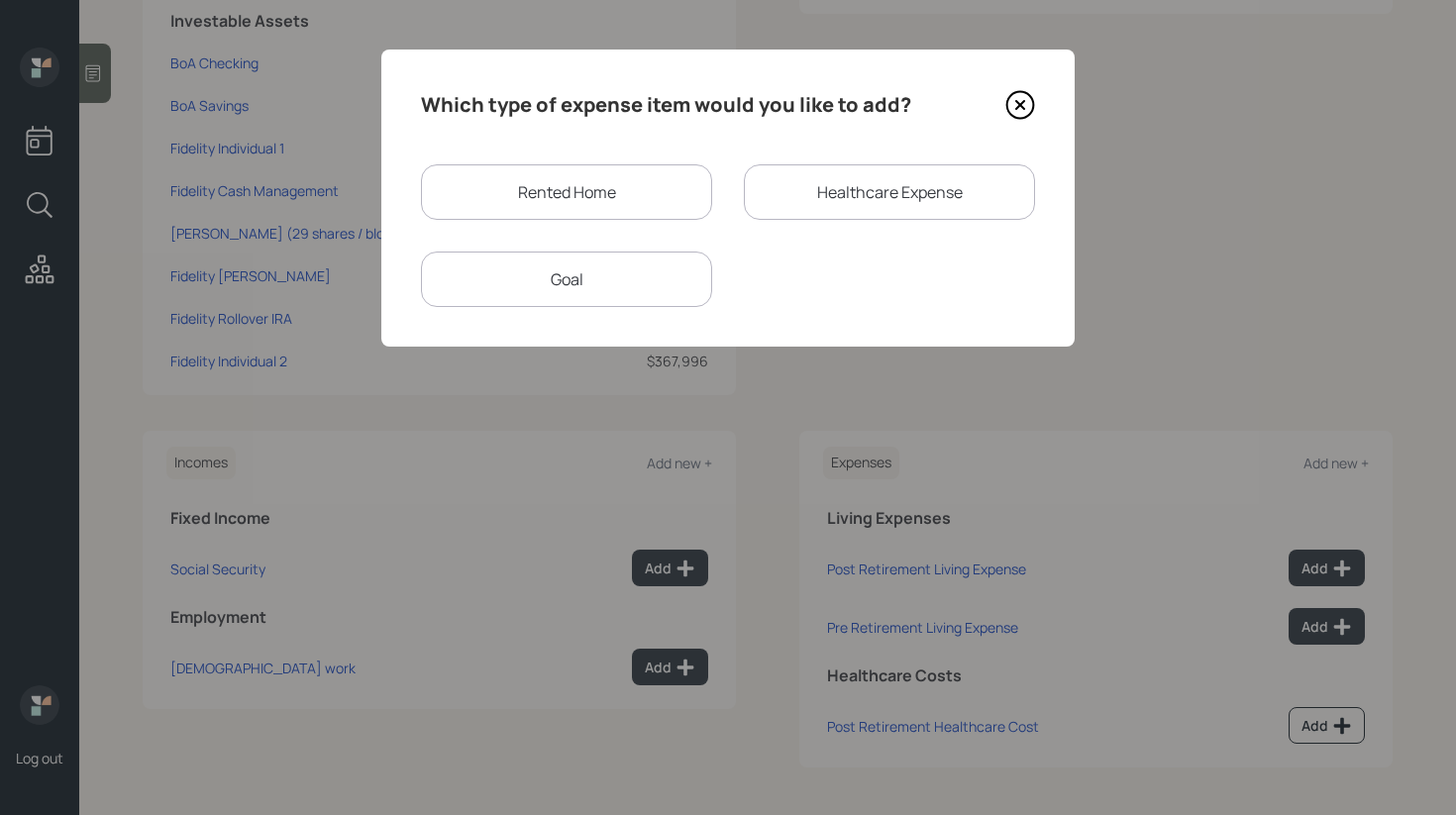 click on "Which type of expense item would you like to add? Rented Home Healthcare Expense Goal" at bounding box center [728, 198] 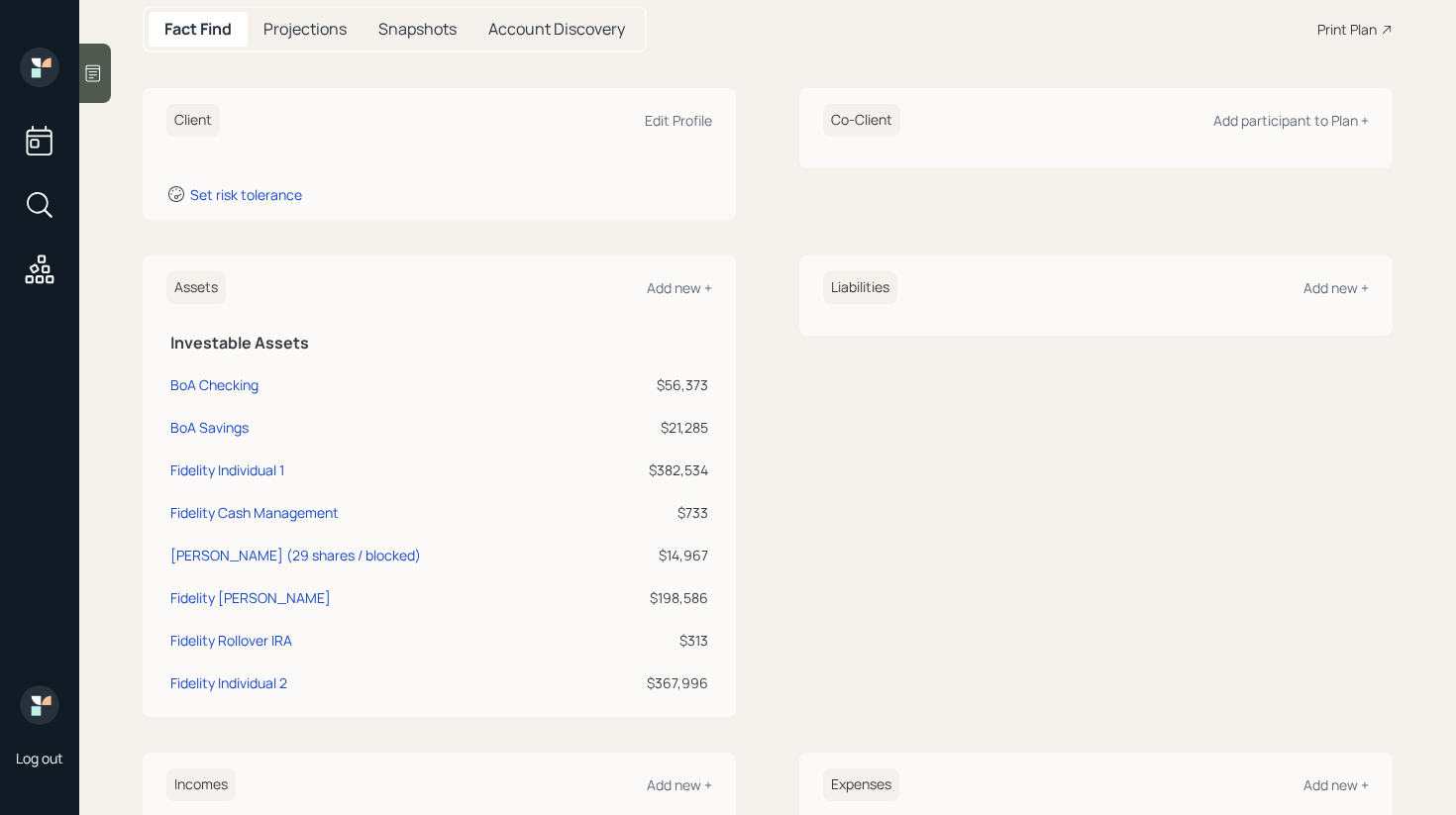 scroll, scrollTop: 0, scrollLeft: 0, axis: both 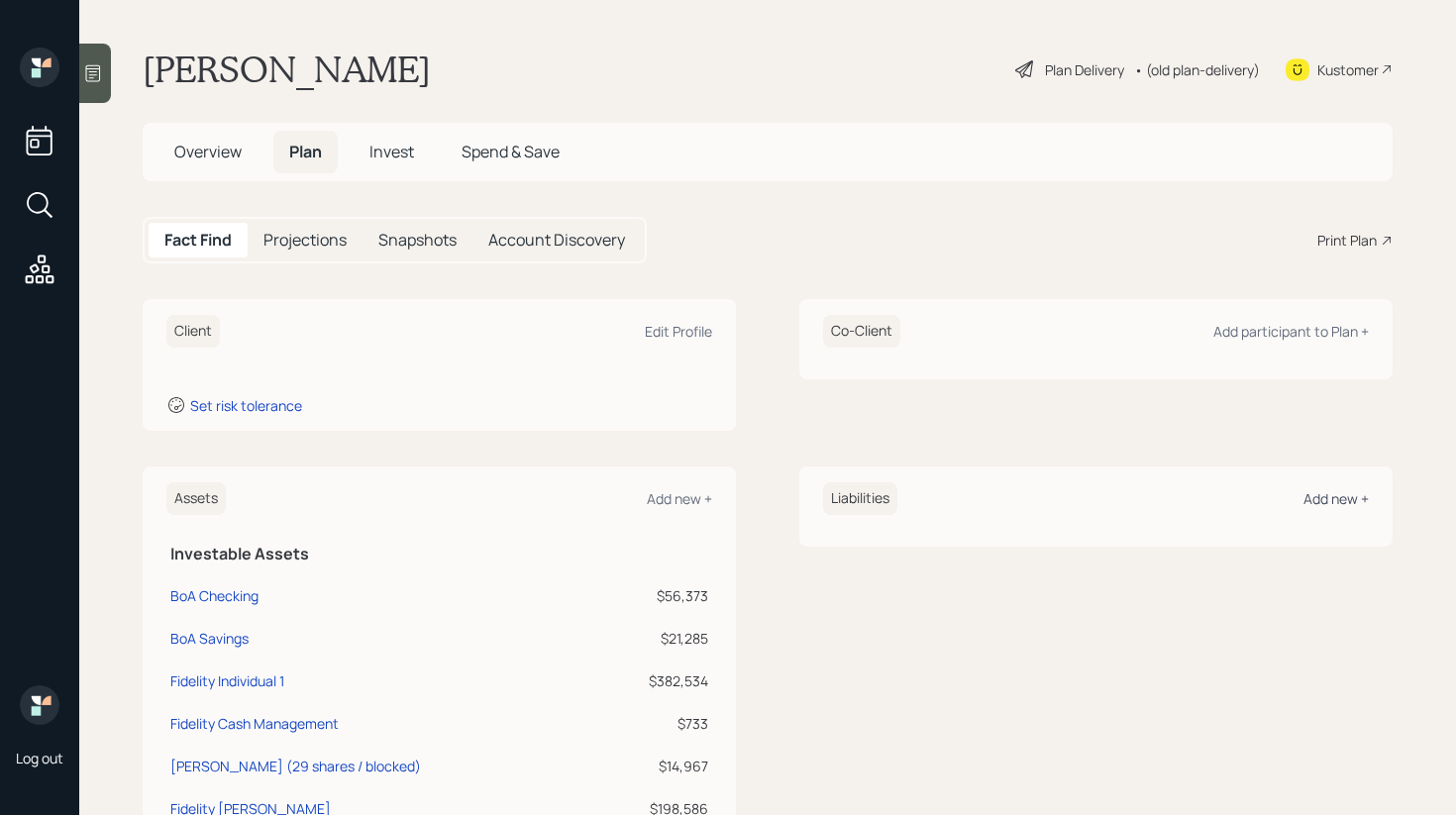 click on "Add new +" at bounding box center (1336, 498) 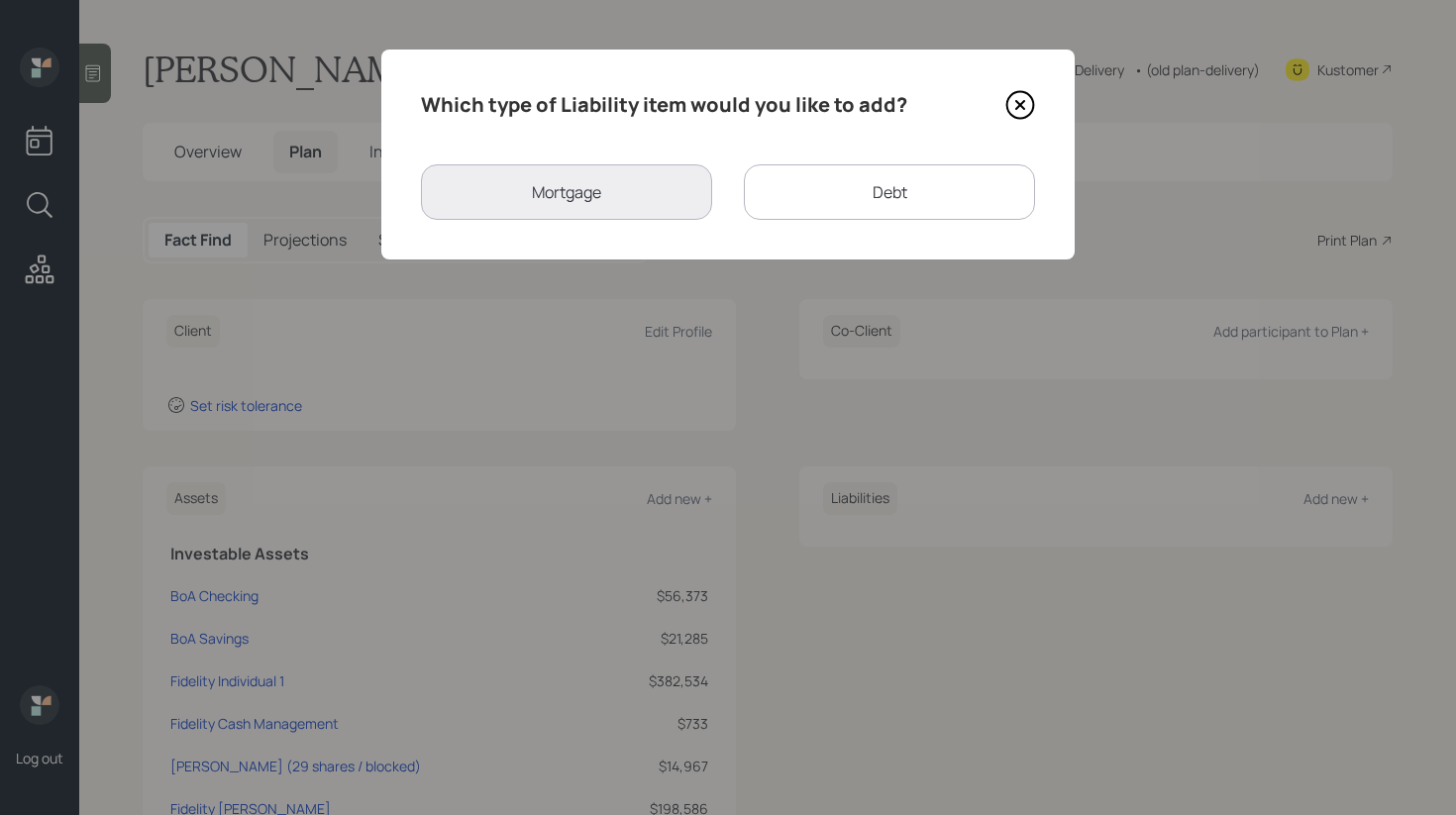 click on "Mortgage" at bounding box center [567, 192] 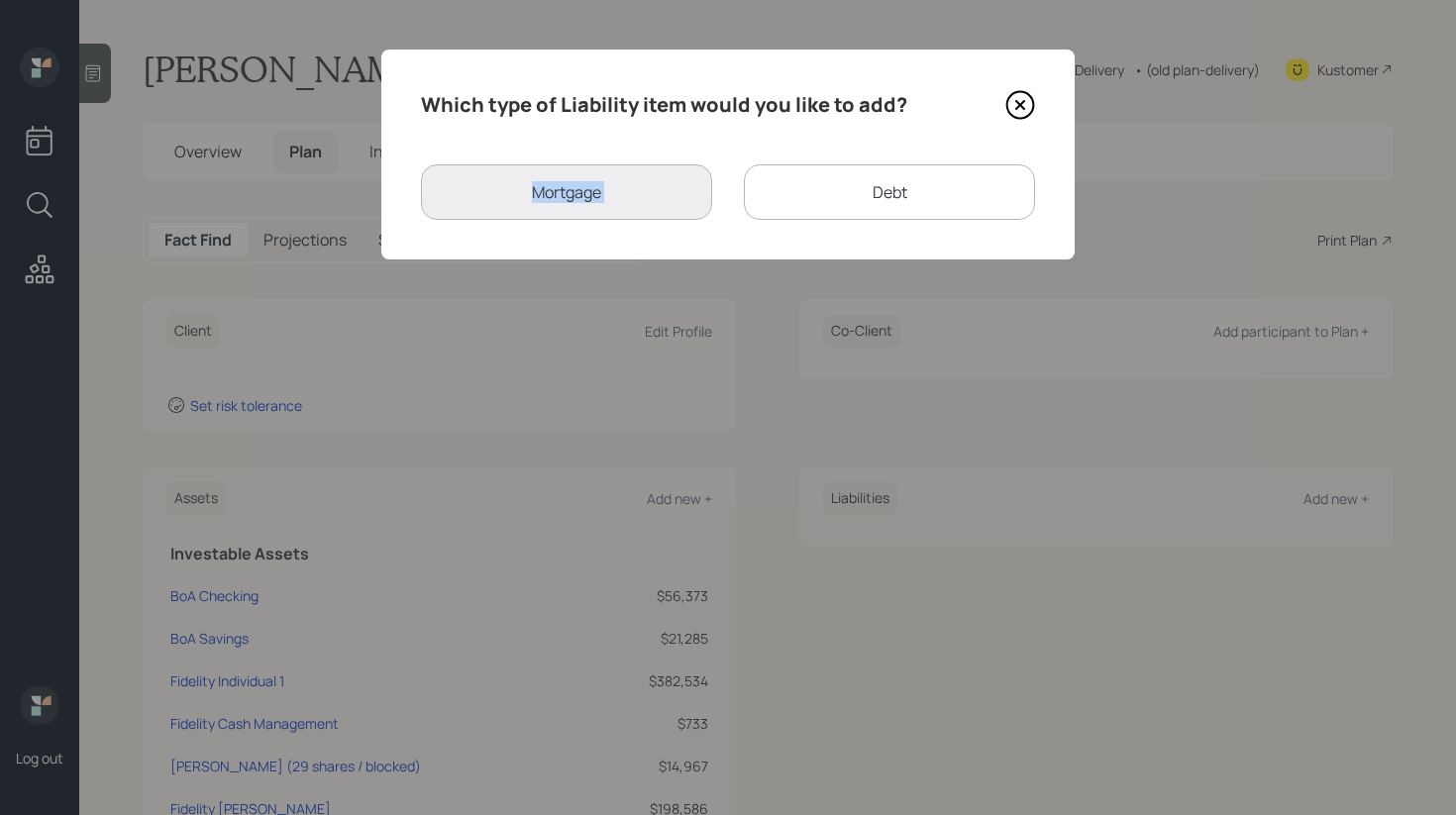click on "Mortgage" at bounding box center [567, 192] 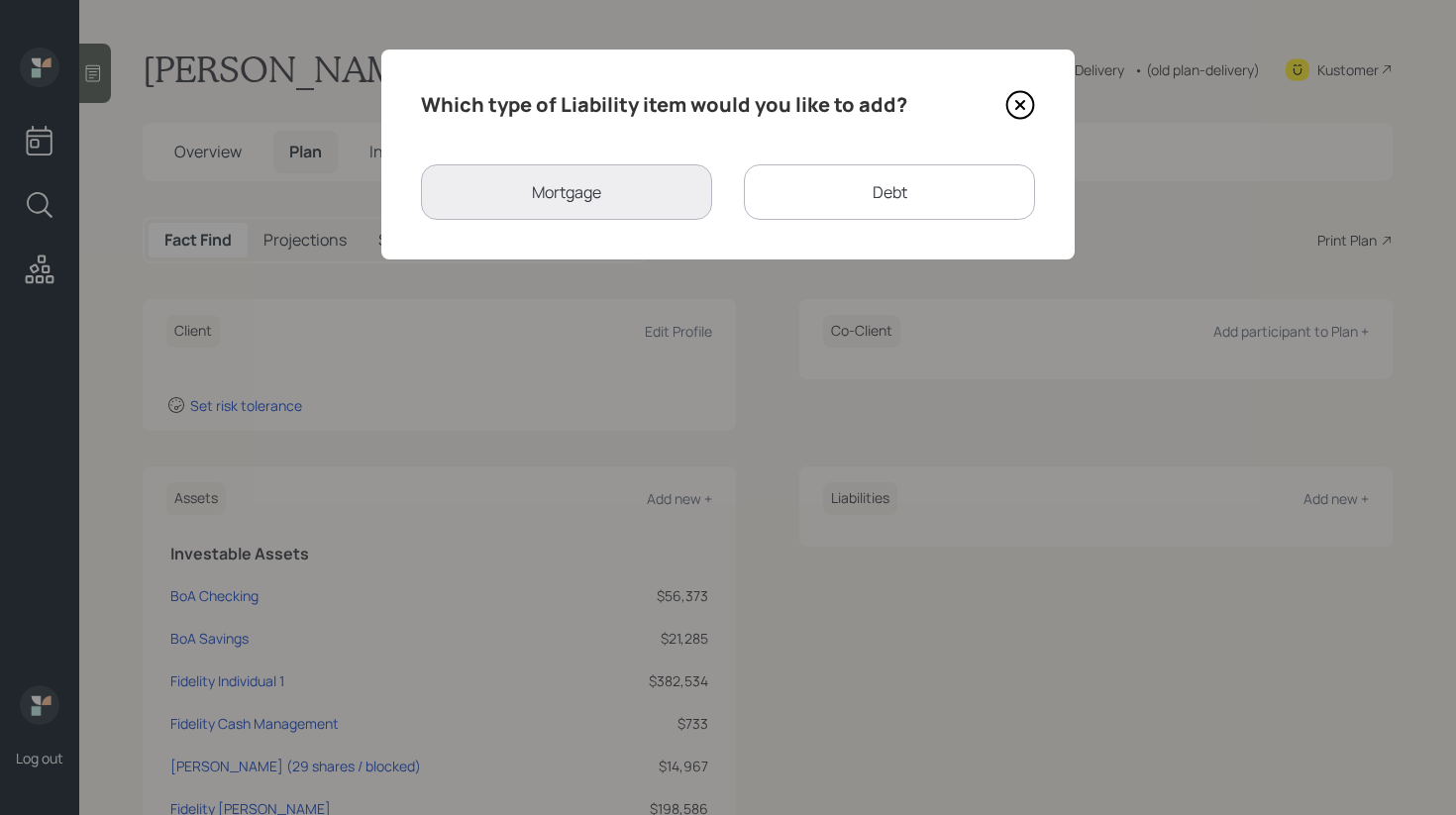 click 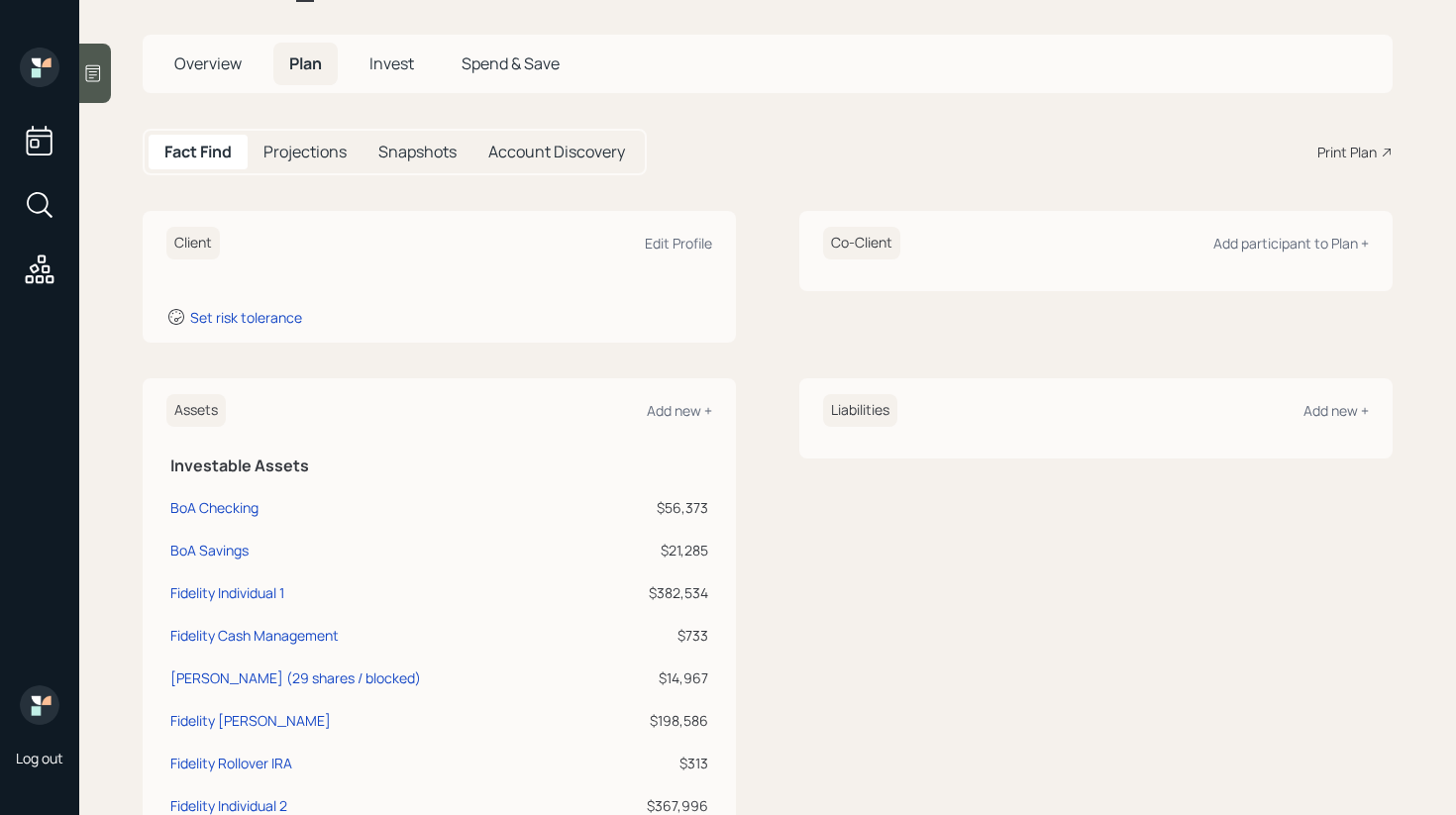 scroll, scrollTop: 356, scrollLeft: 0, axis: vertical 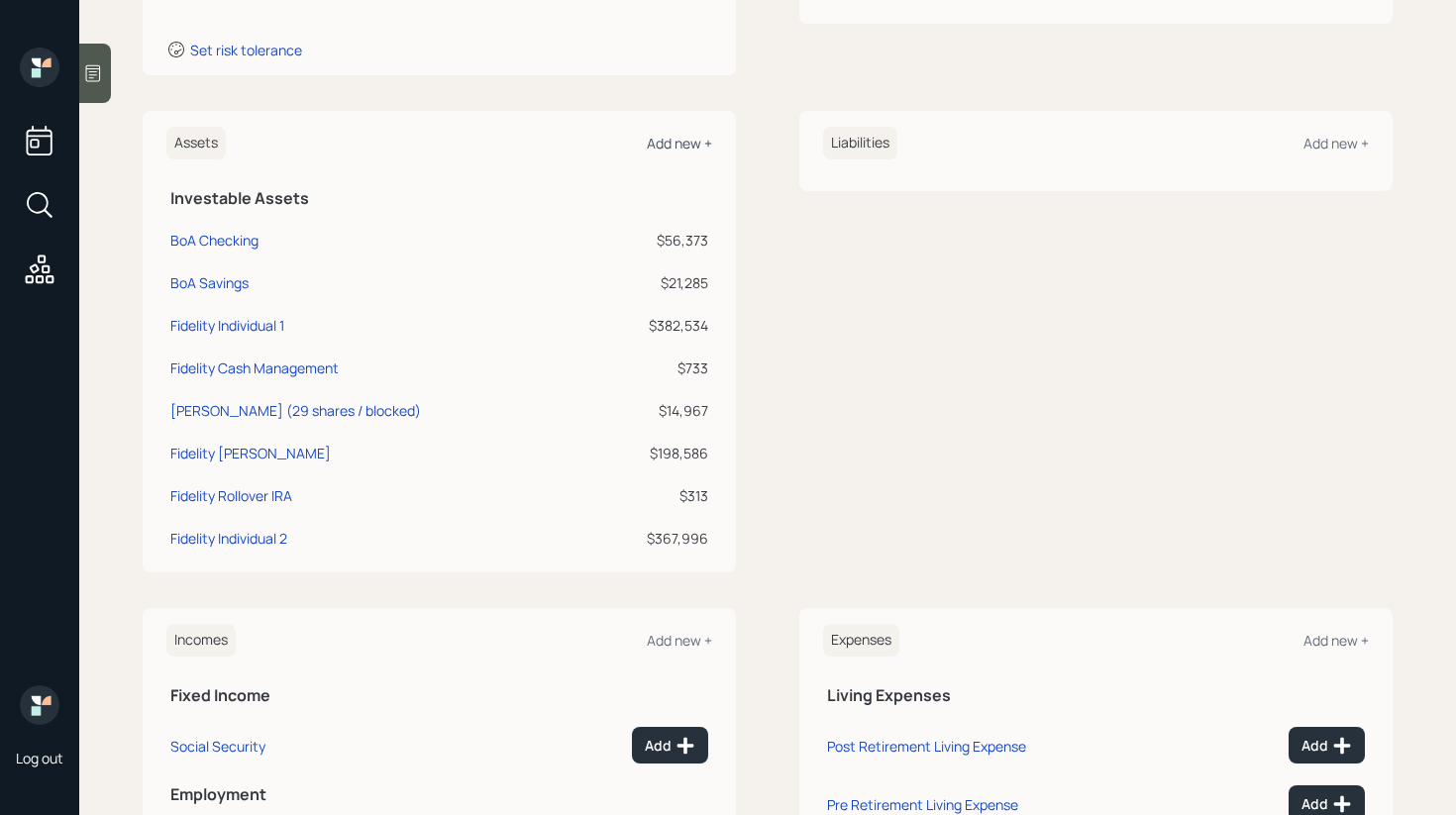 click on "Add new +" at bounding box center [679, 143] 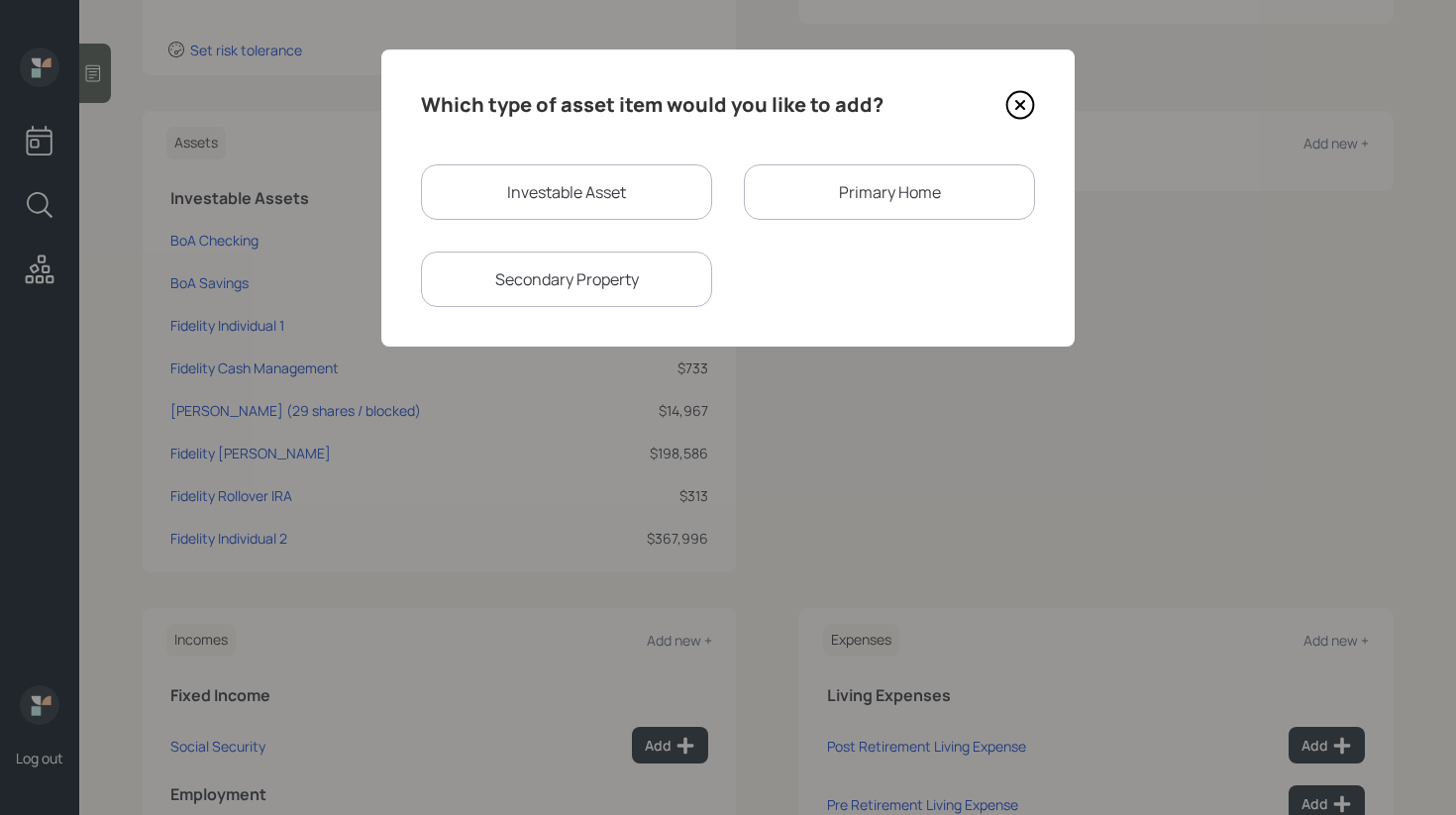 click on "Primary Home" at bounding box center (889, 192) 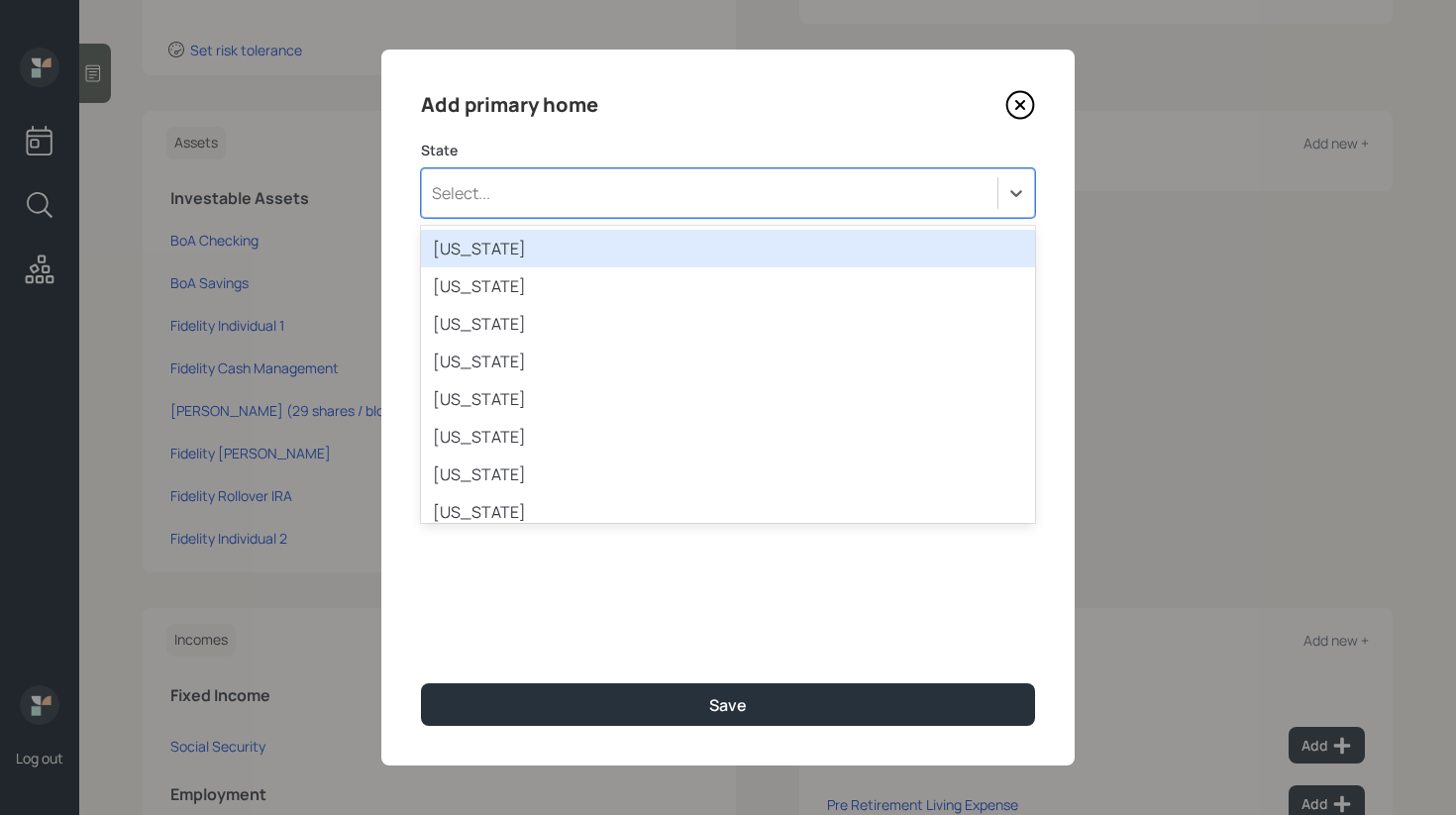 click on "Select..." at bounding box center [709, 193] 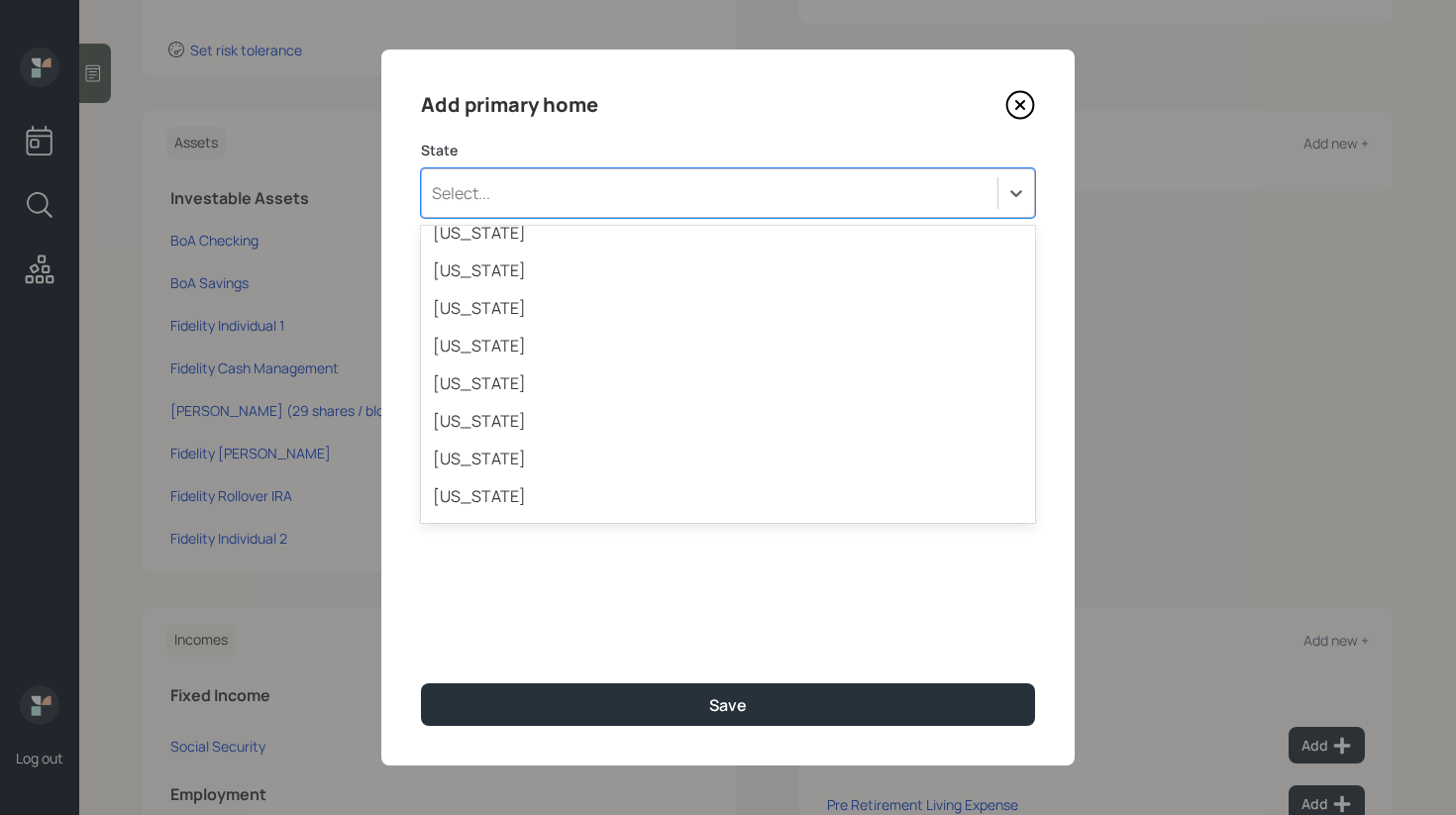 scroll, scrollTop: 1630, scrollLeft: 0, axis: vertical 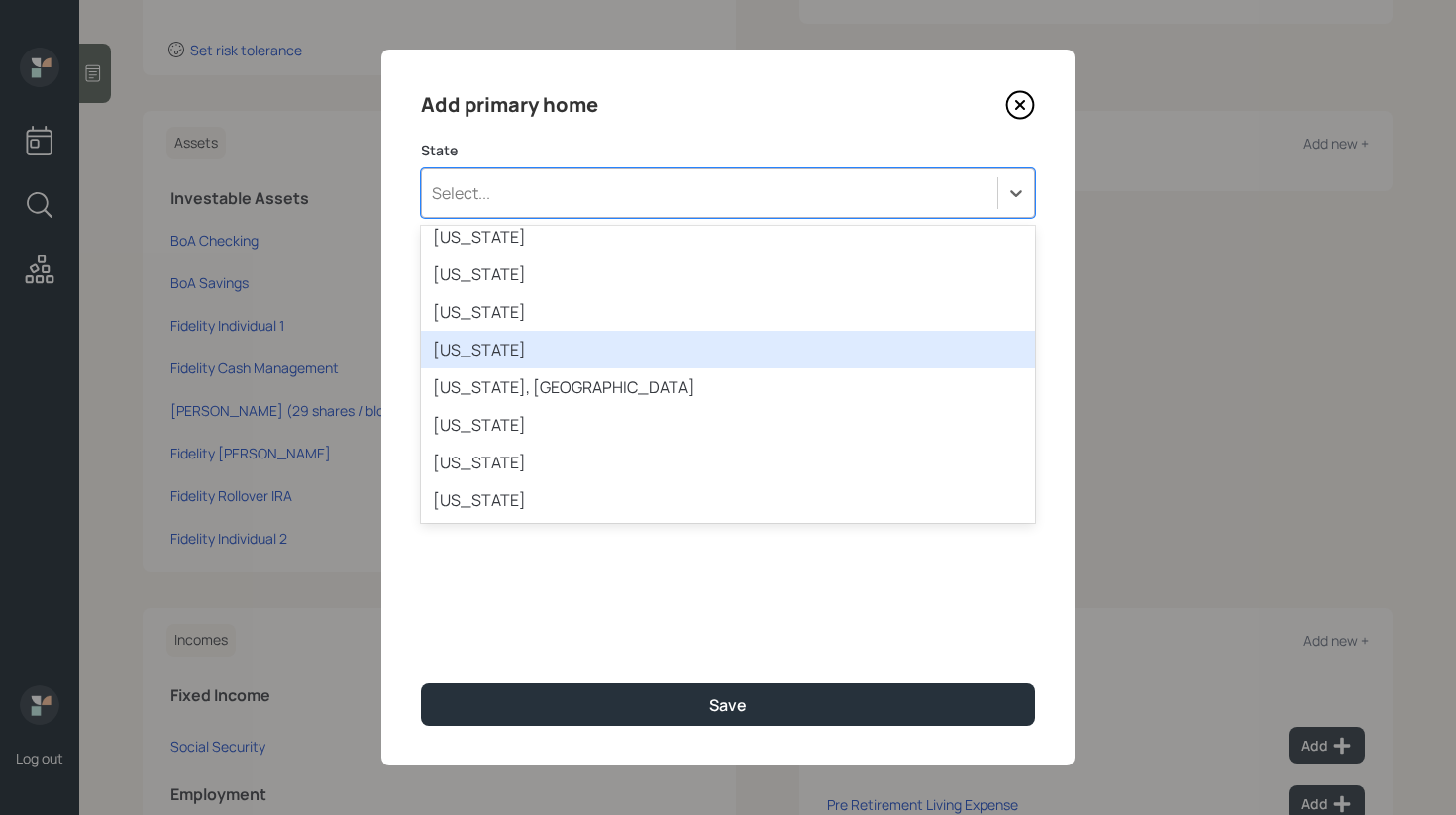 click on "Washington" at bounding box center (728, 350) 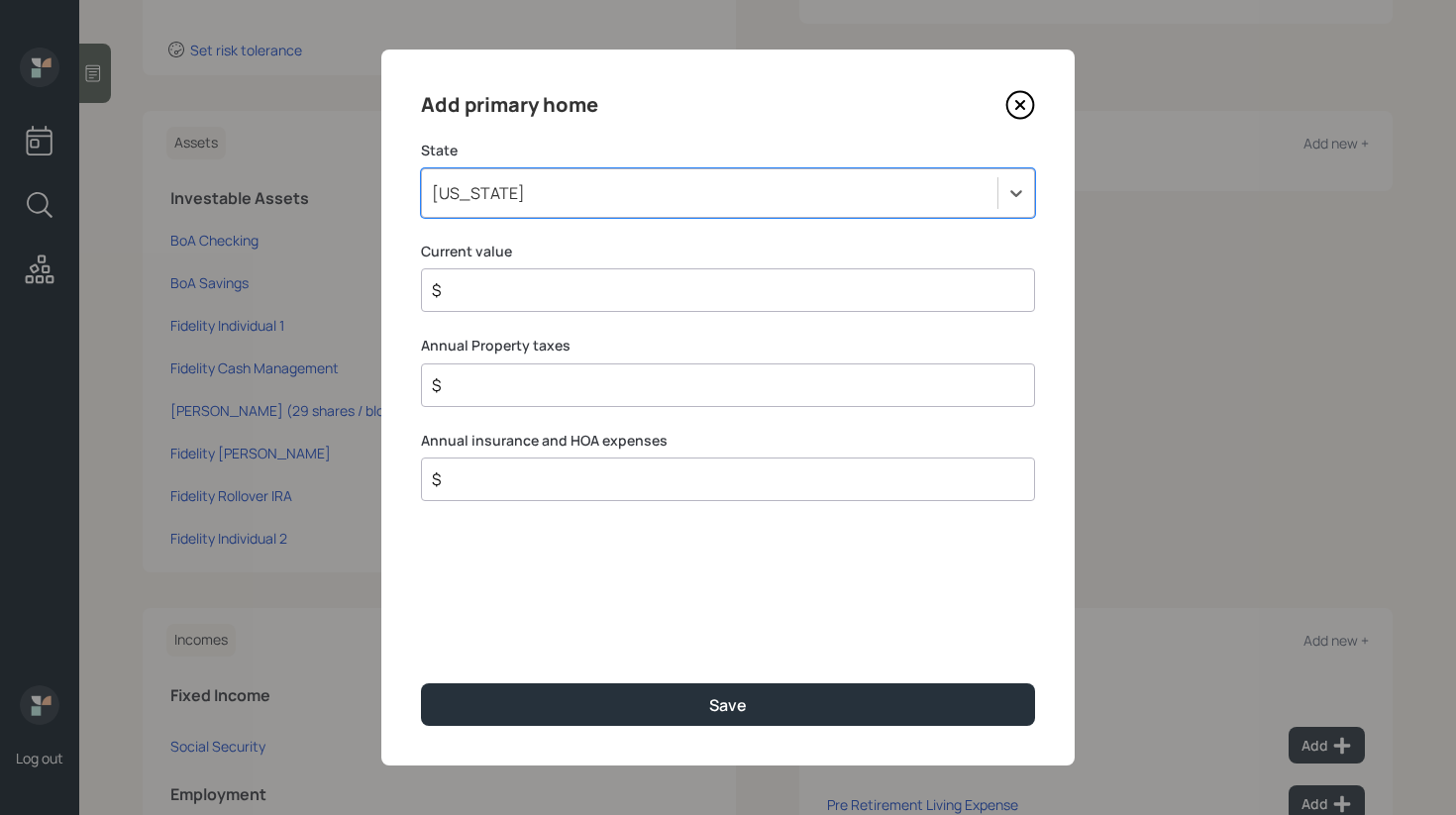 click on "$" at bounding box center (720, 290) 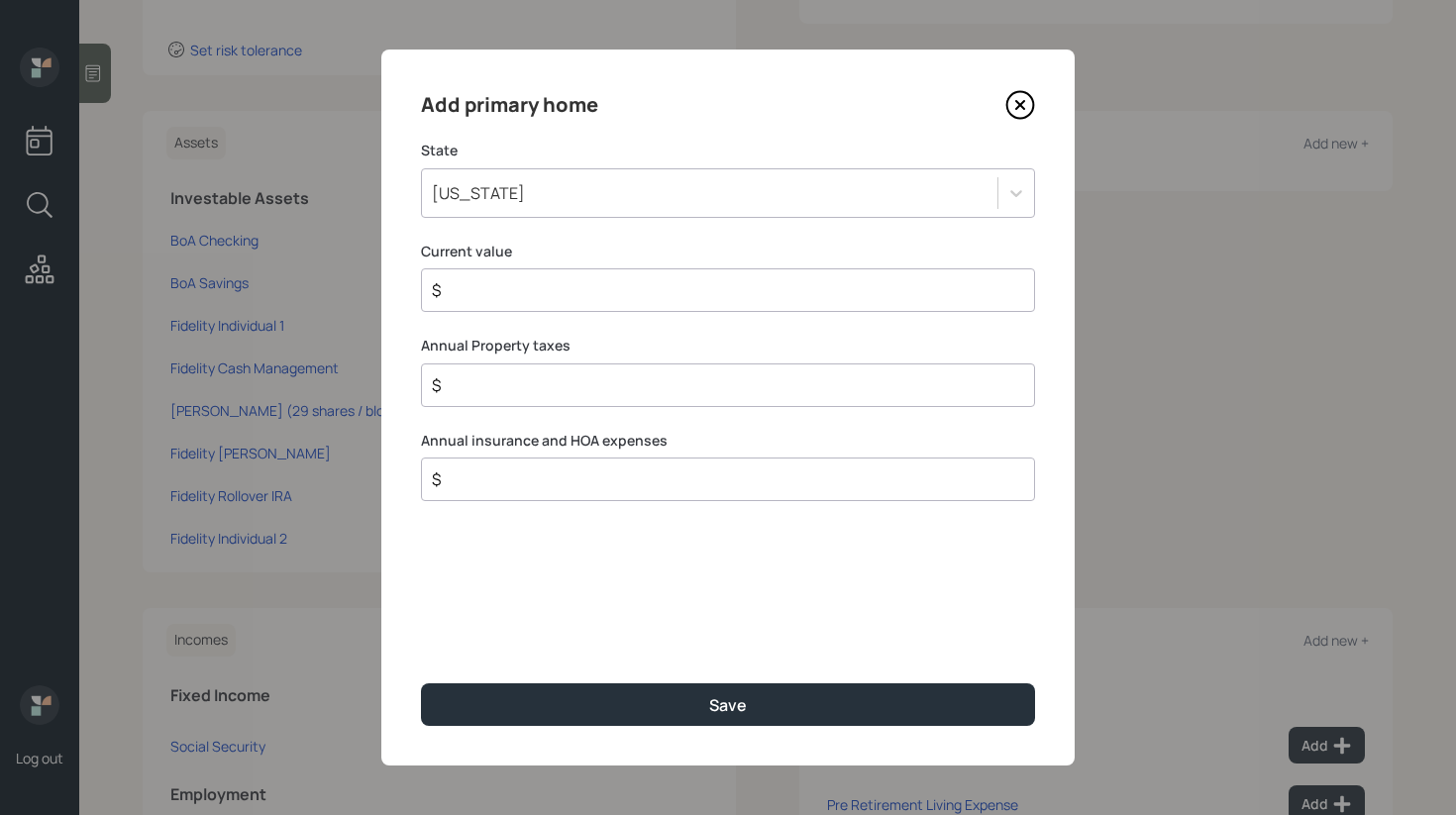 paste on "663,500" 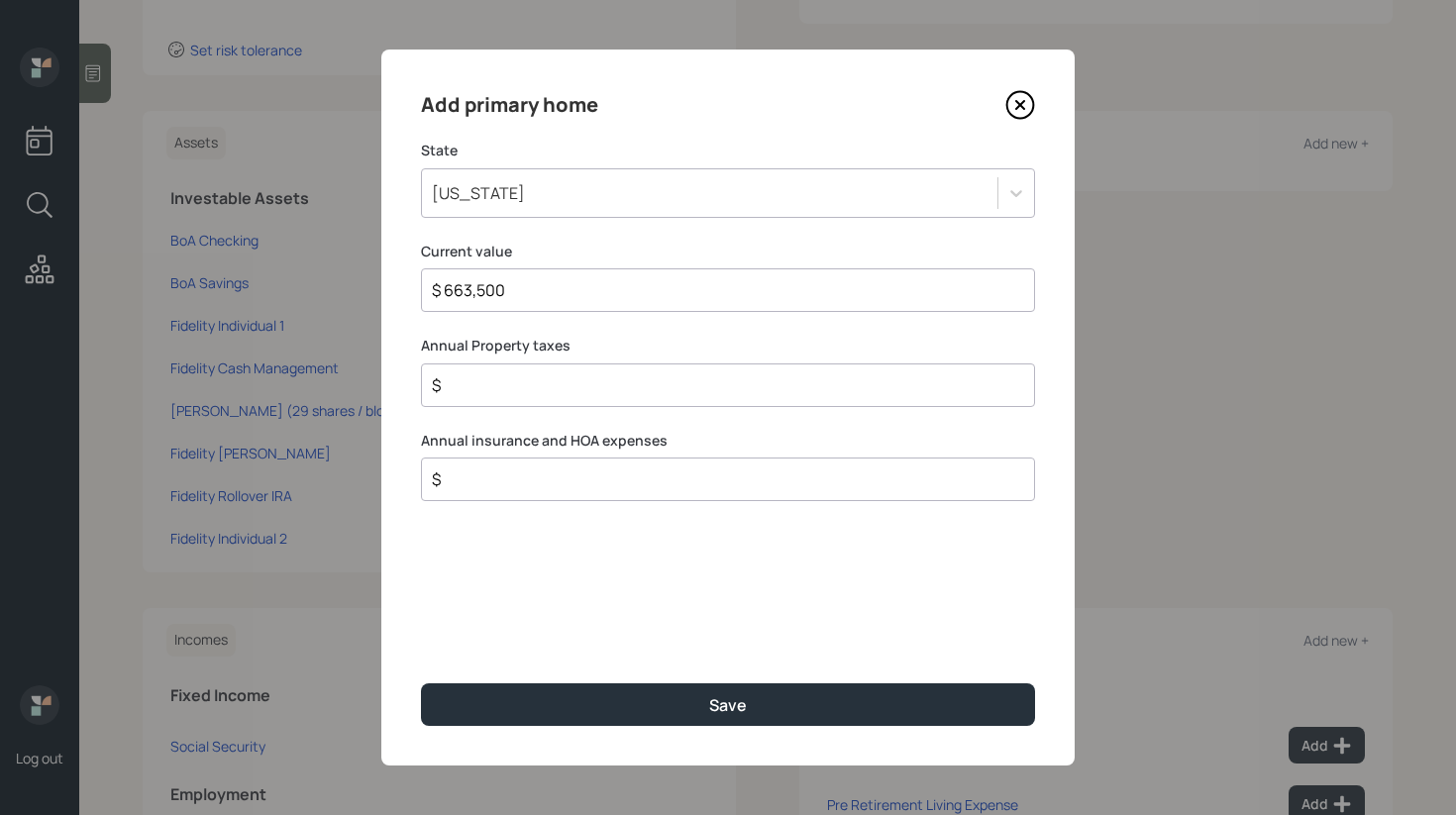type on "$ 663,500" 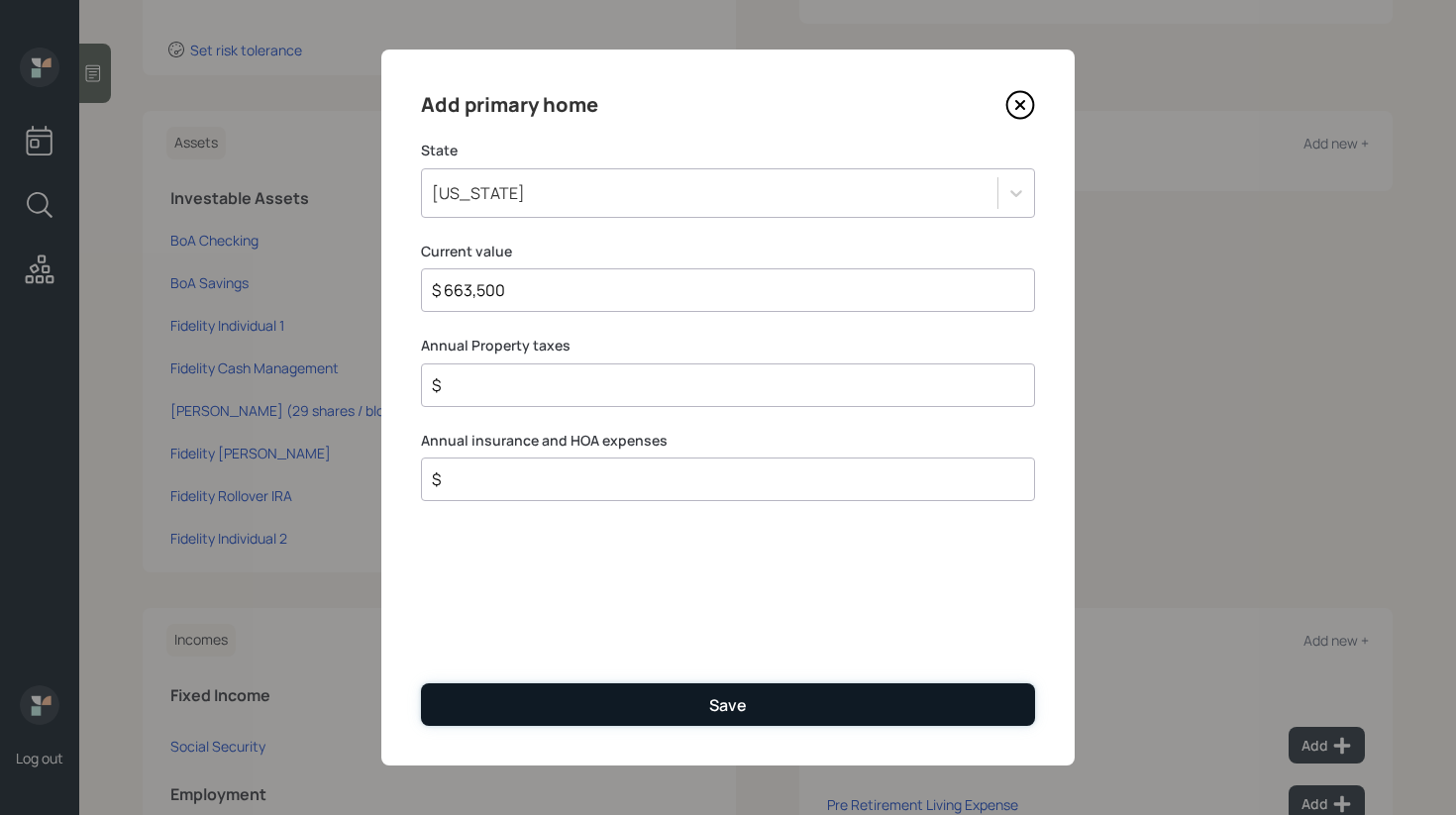 click on "Save" at bounding box center (728, 704) 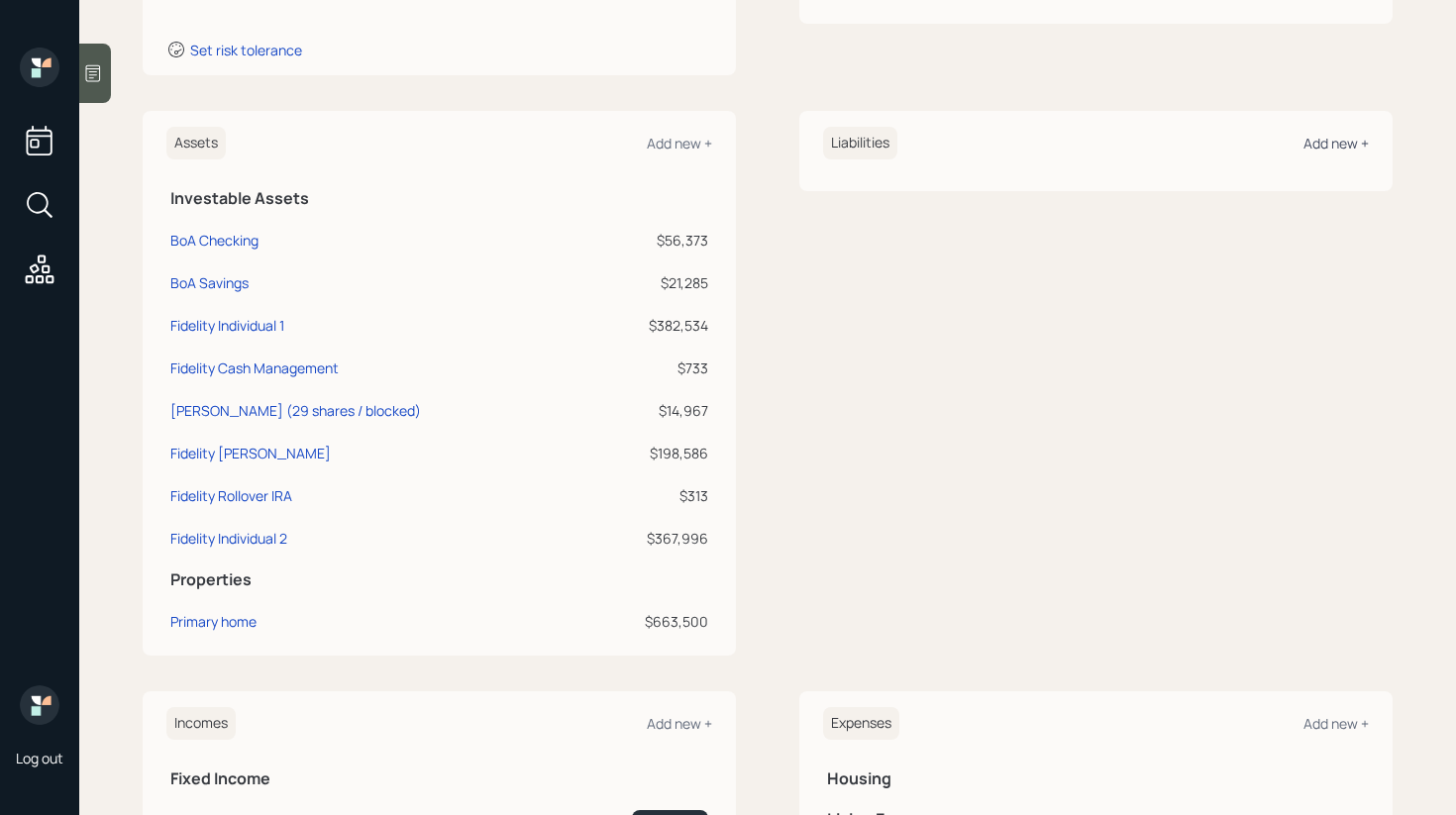 click on "Add new +" at bounding box center [1336, 143] 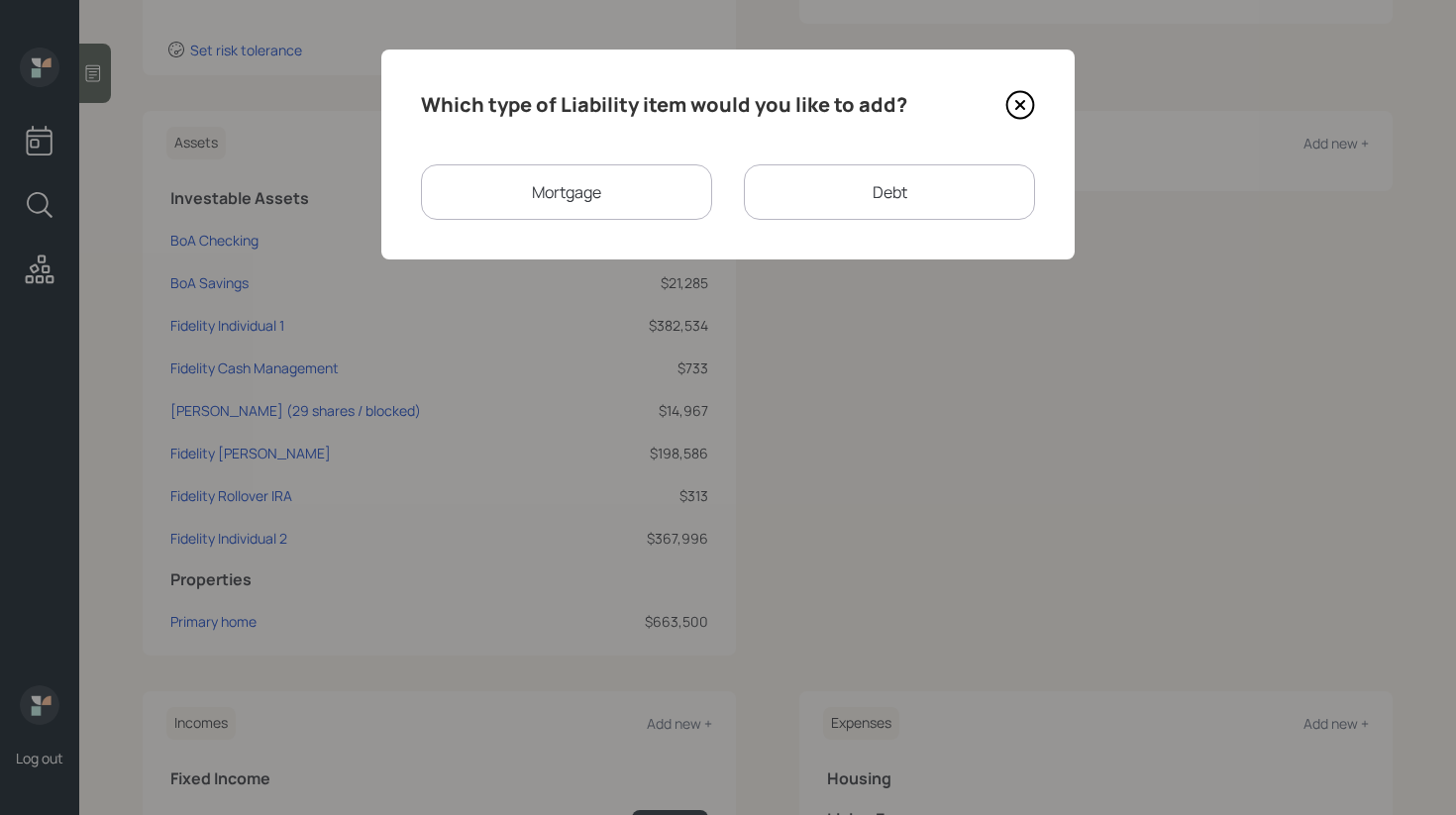 click on "Mortgage" at bounding box center [567, 192] 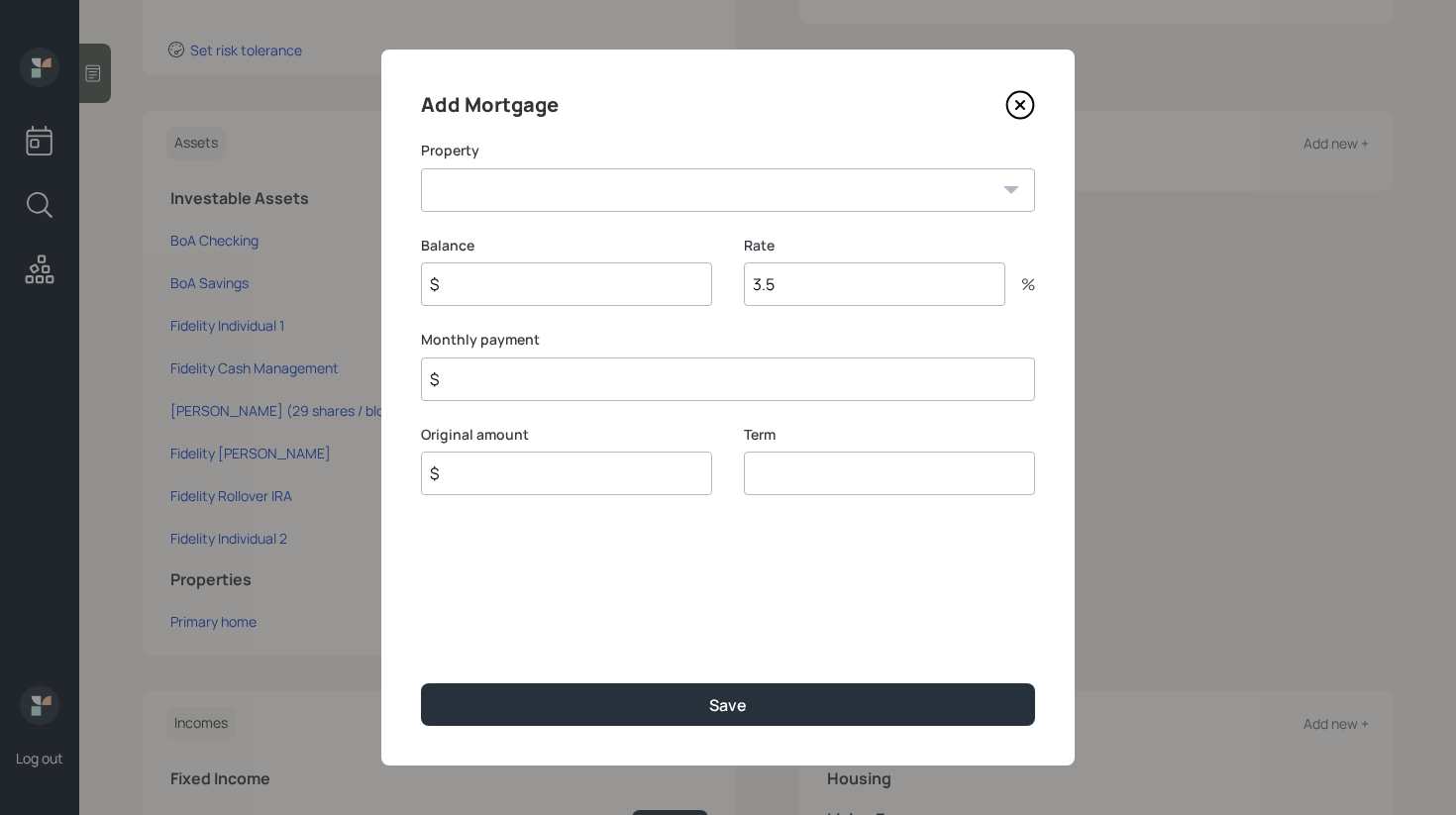 click on "WA Primary home" at bounding box center [728, 190] 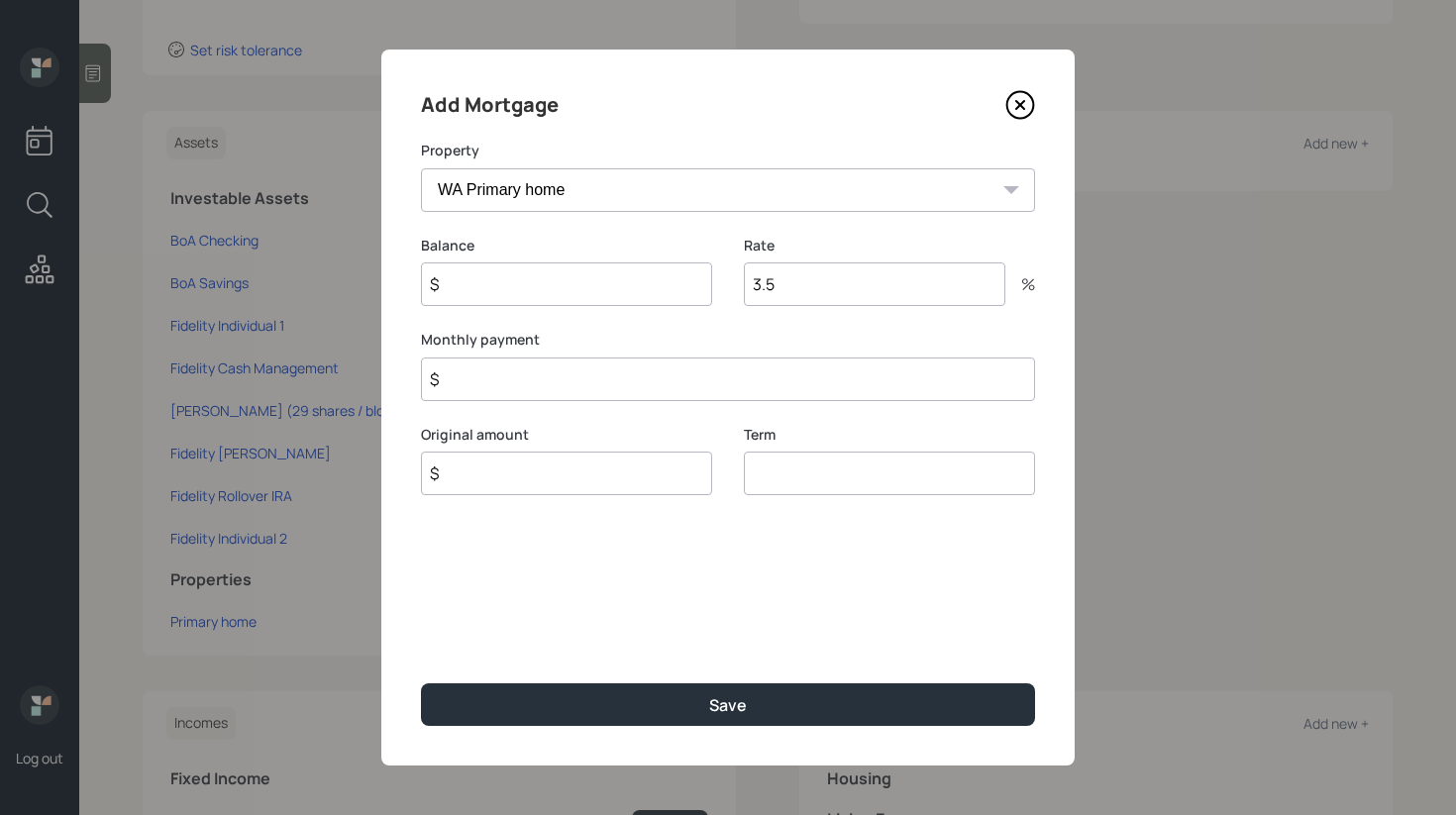 click on "$" at bounding box center (567, 284) 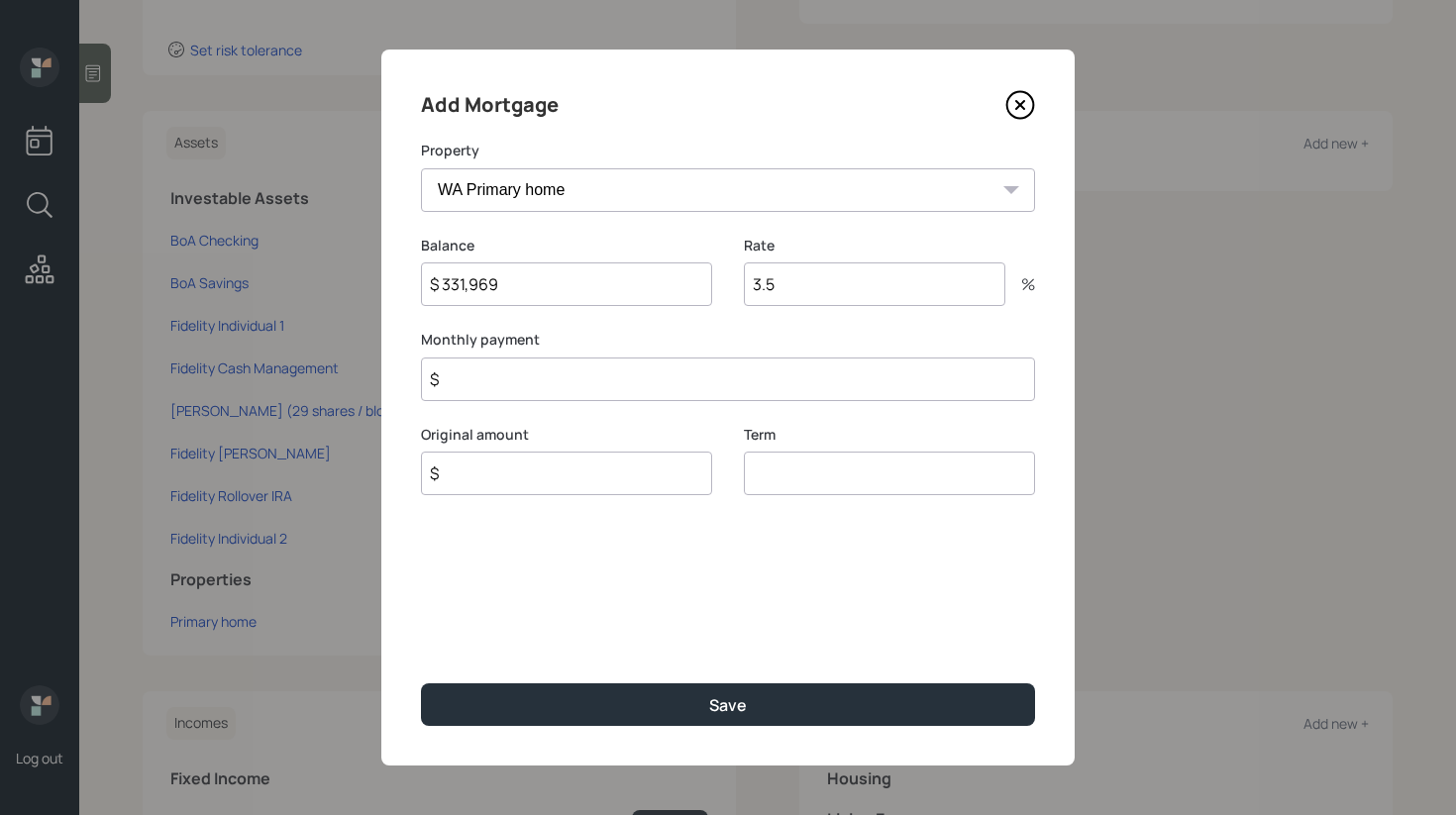 type on "$ 331,969" 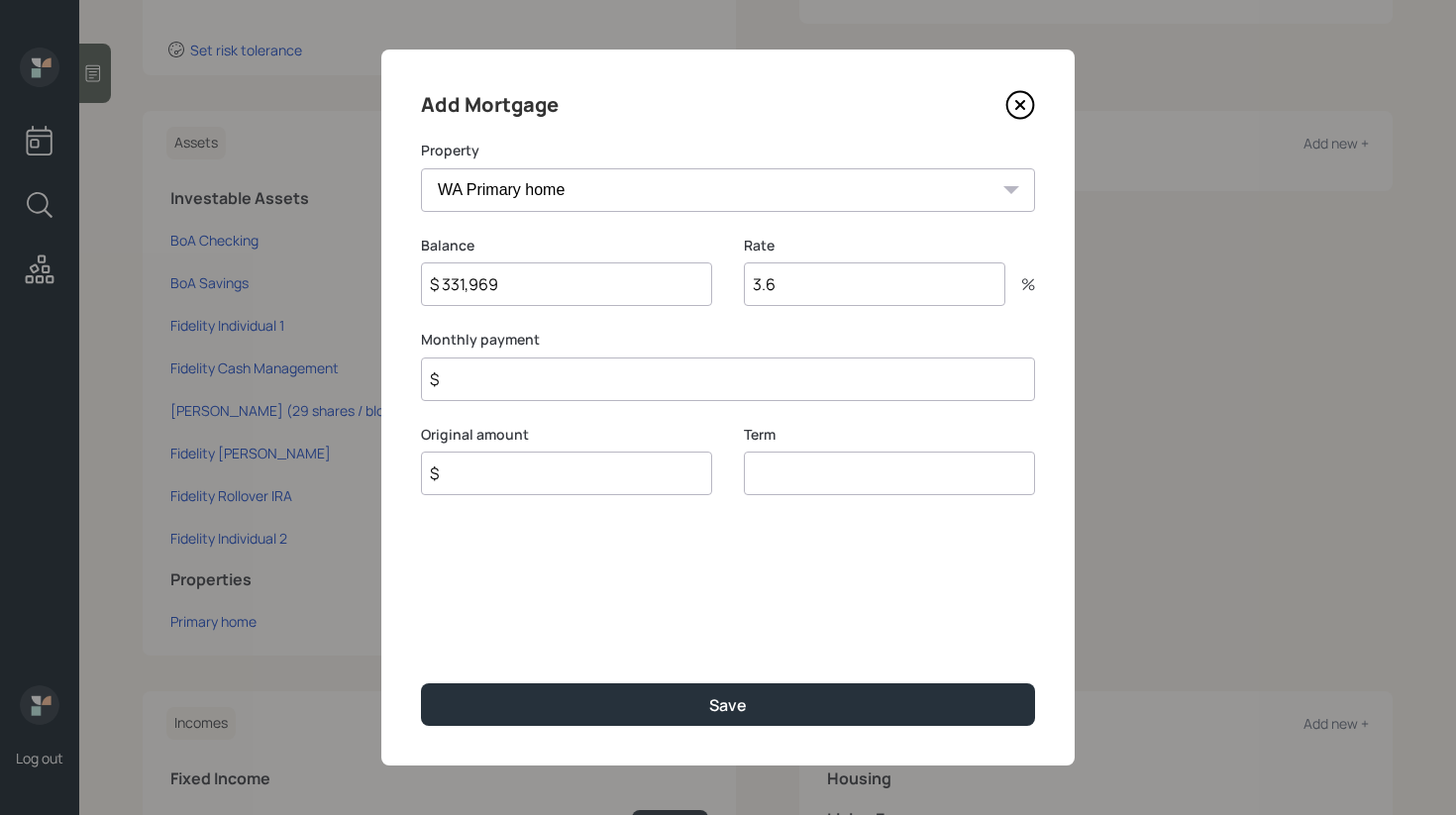 type on "3.6" 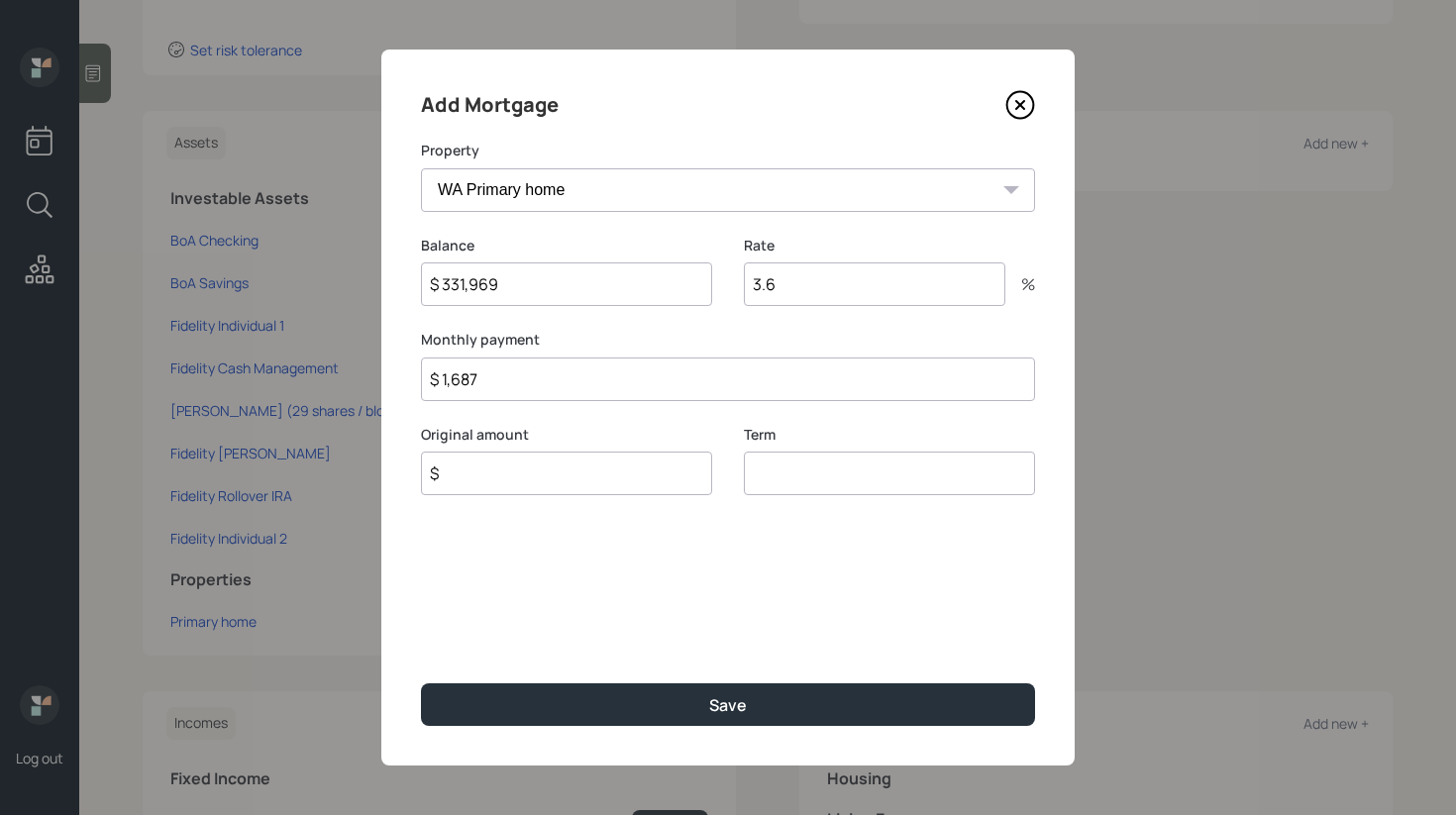 type on "$ 1,687" 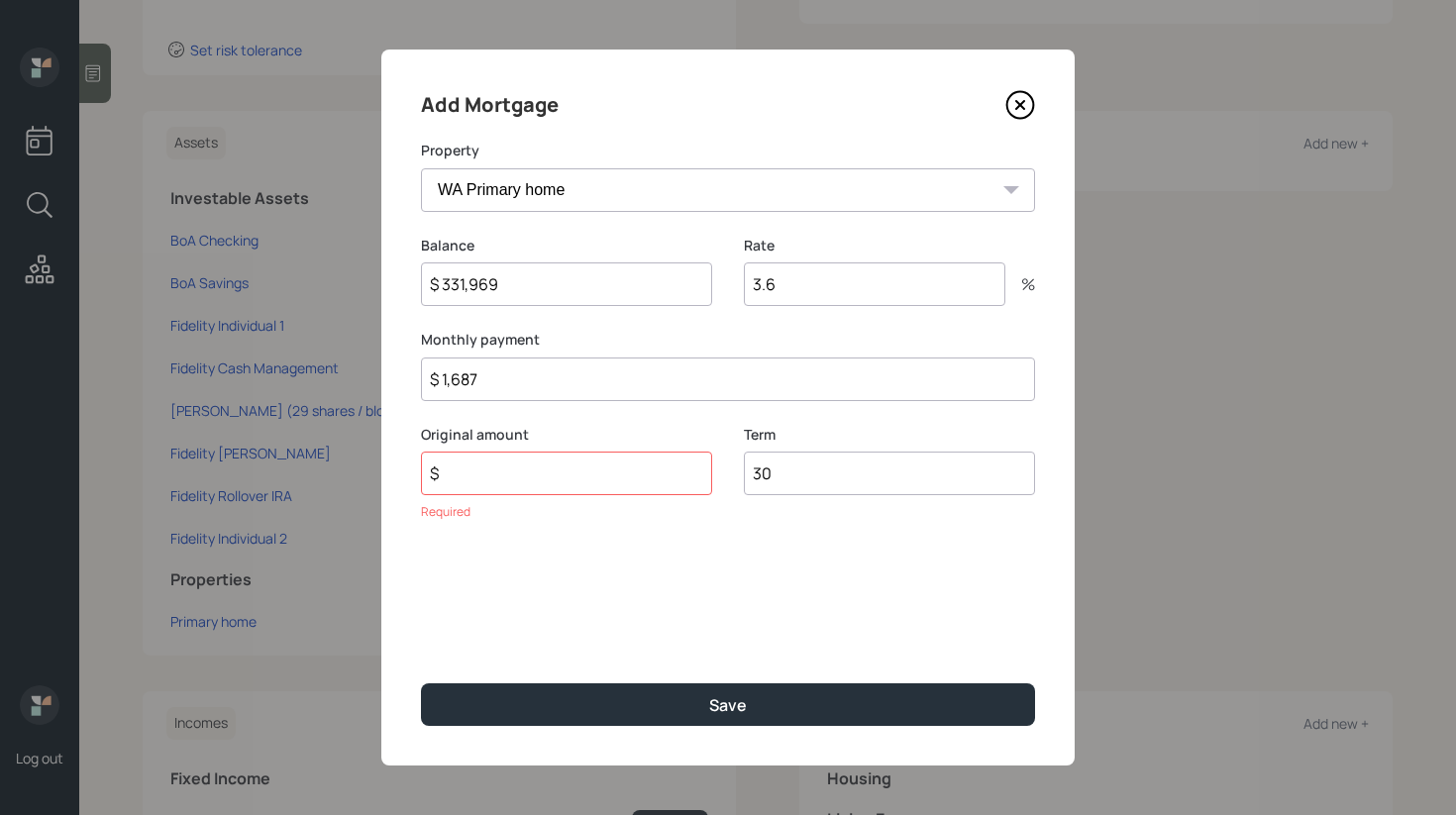 type on "30" 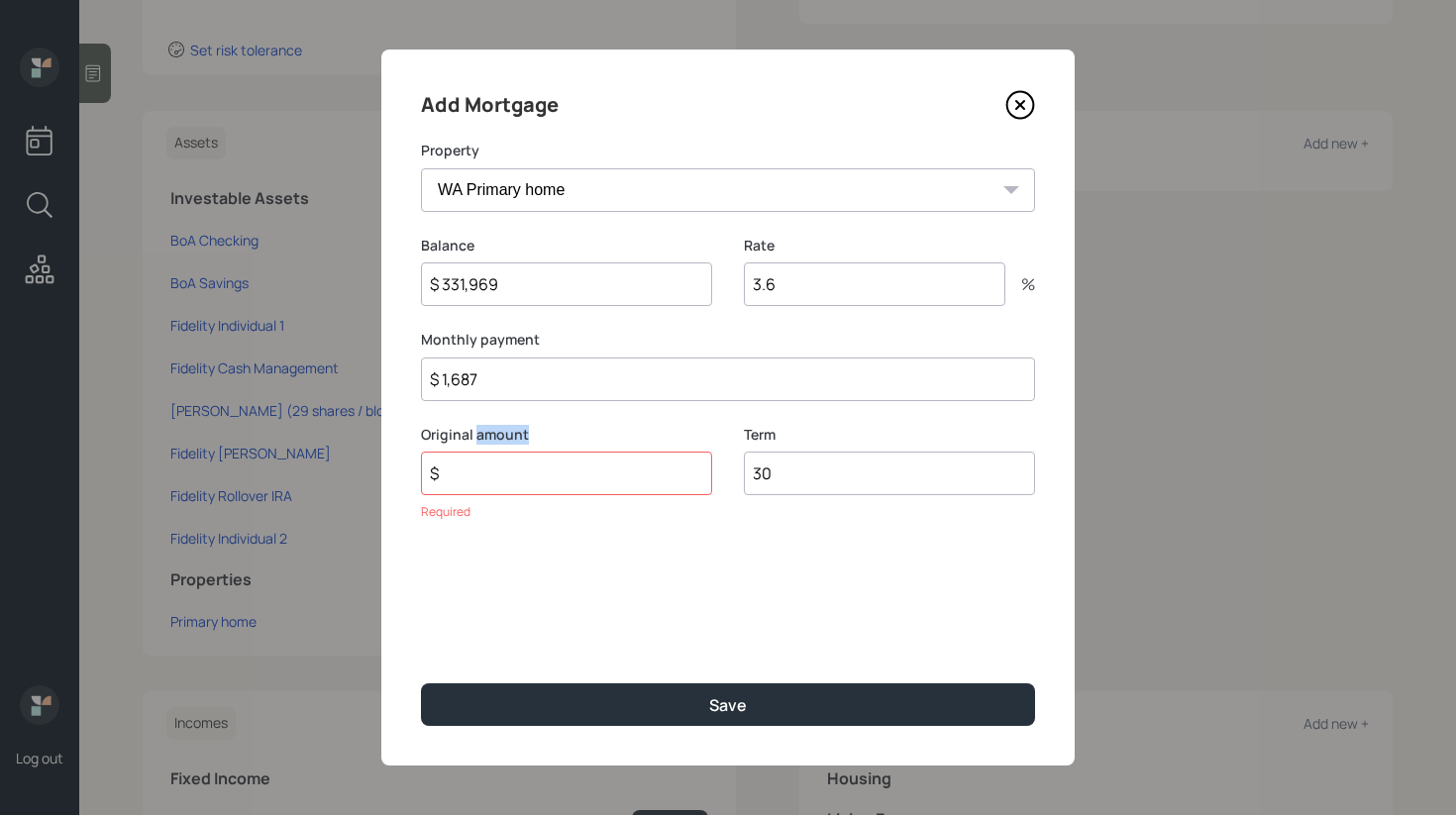 click on "Original amount" at bounding box center [567, 435] 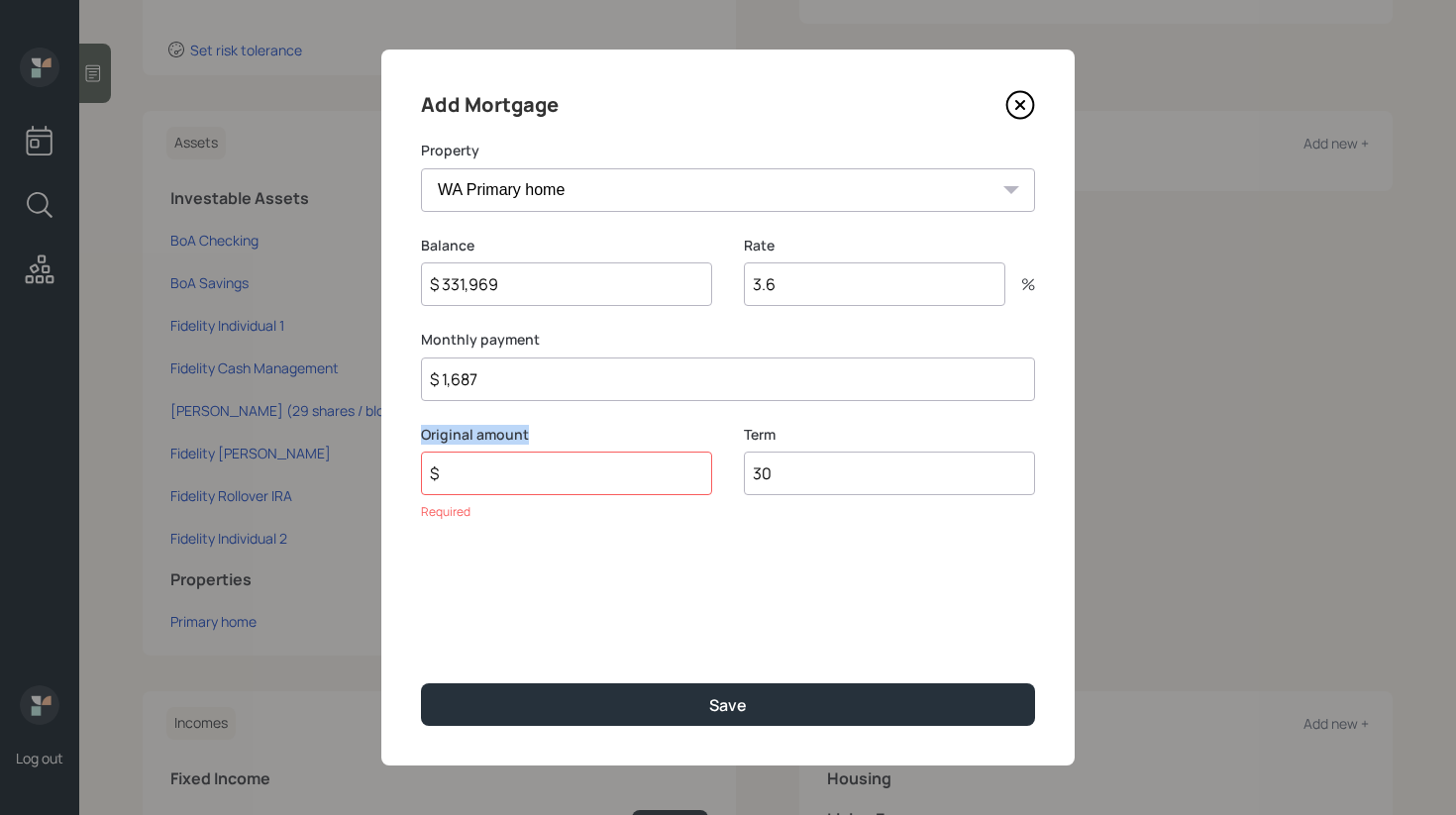 click on "Original amount" at bounding box center [567, 435] 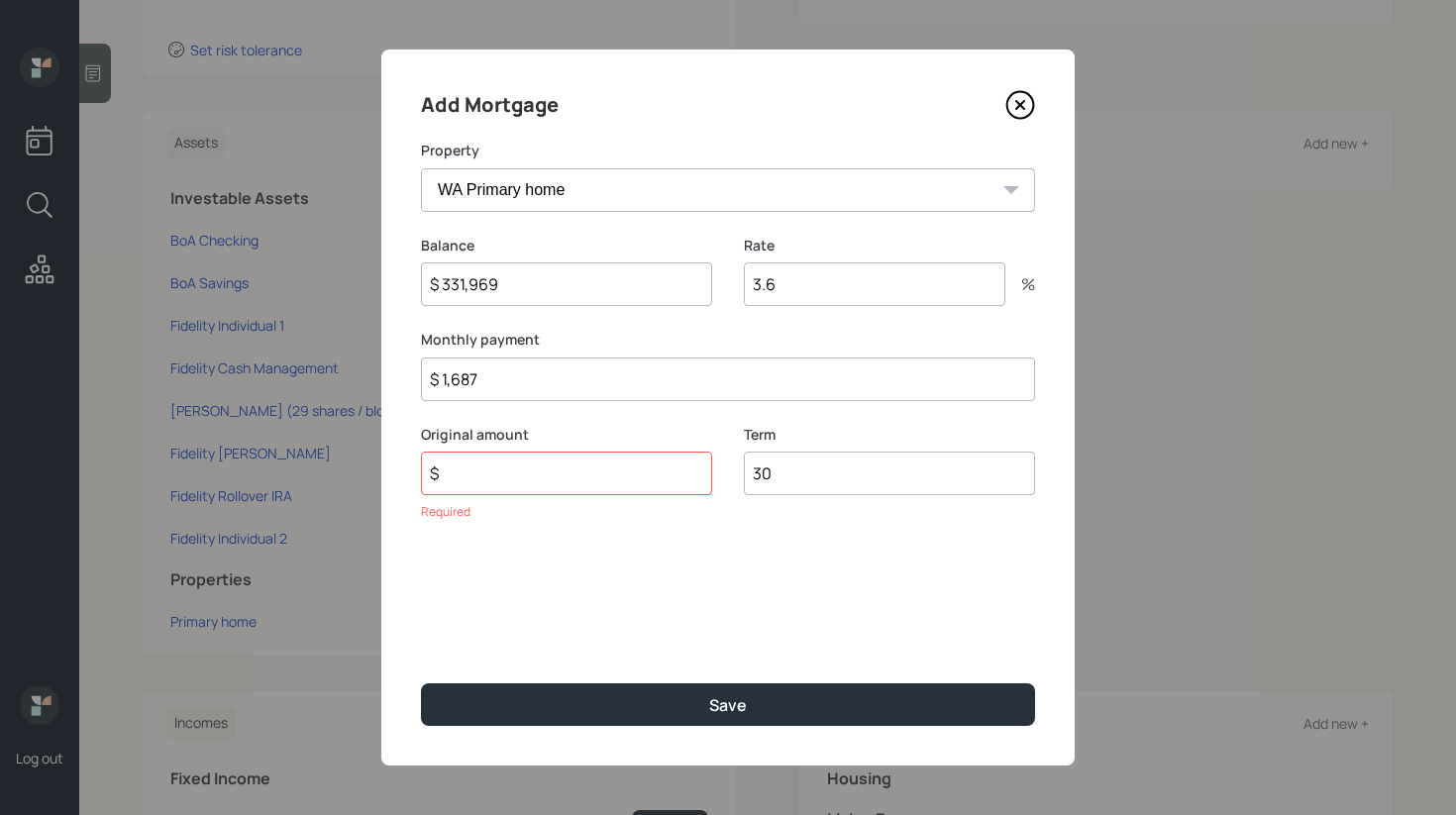 click on "$" at bounding box center (567, 473) 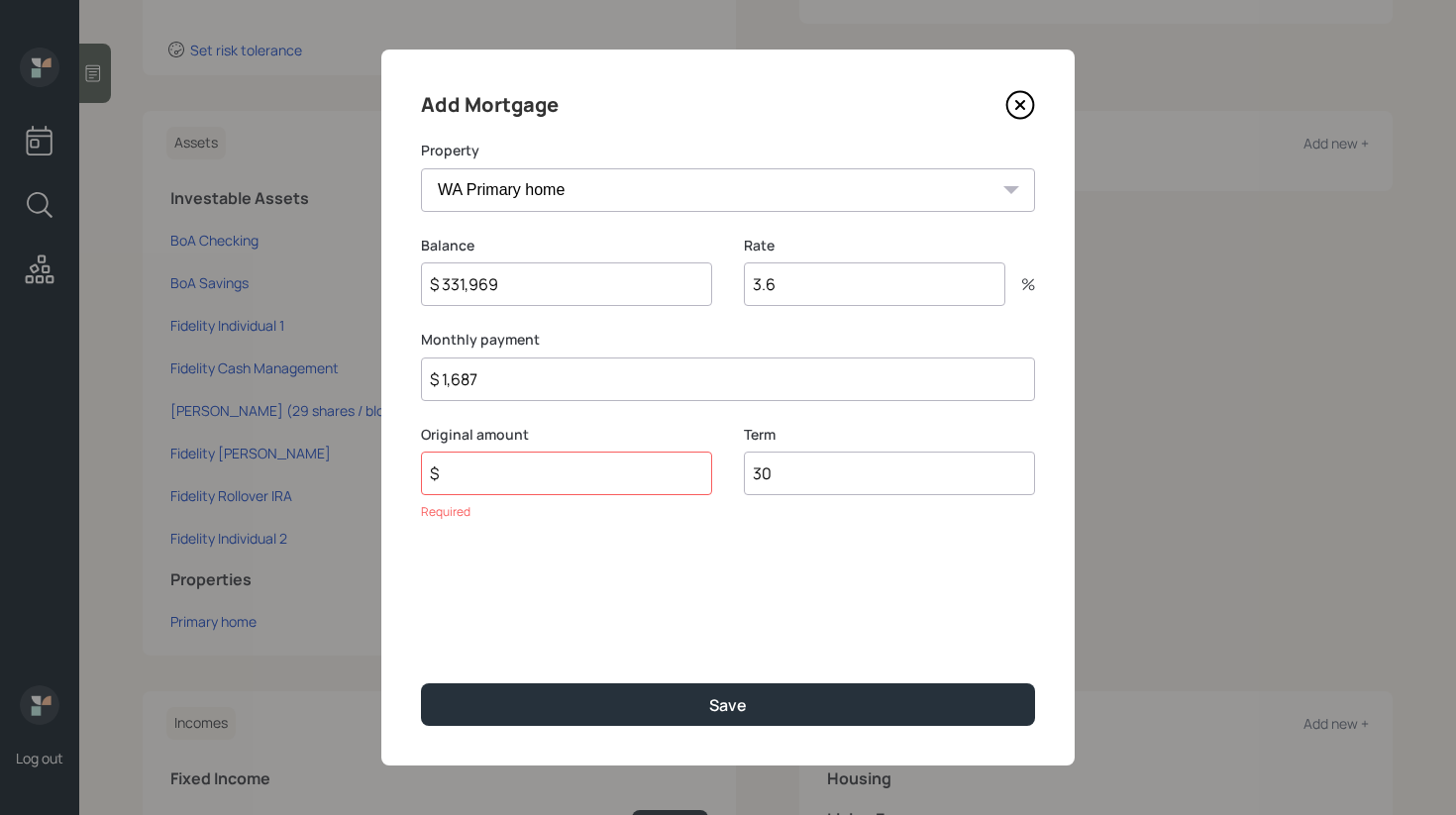 click on "$" at bounding box center [567, 473] 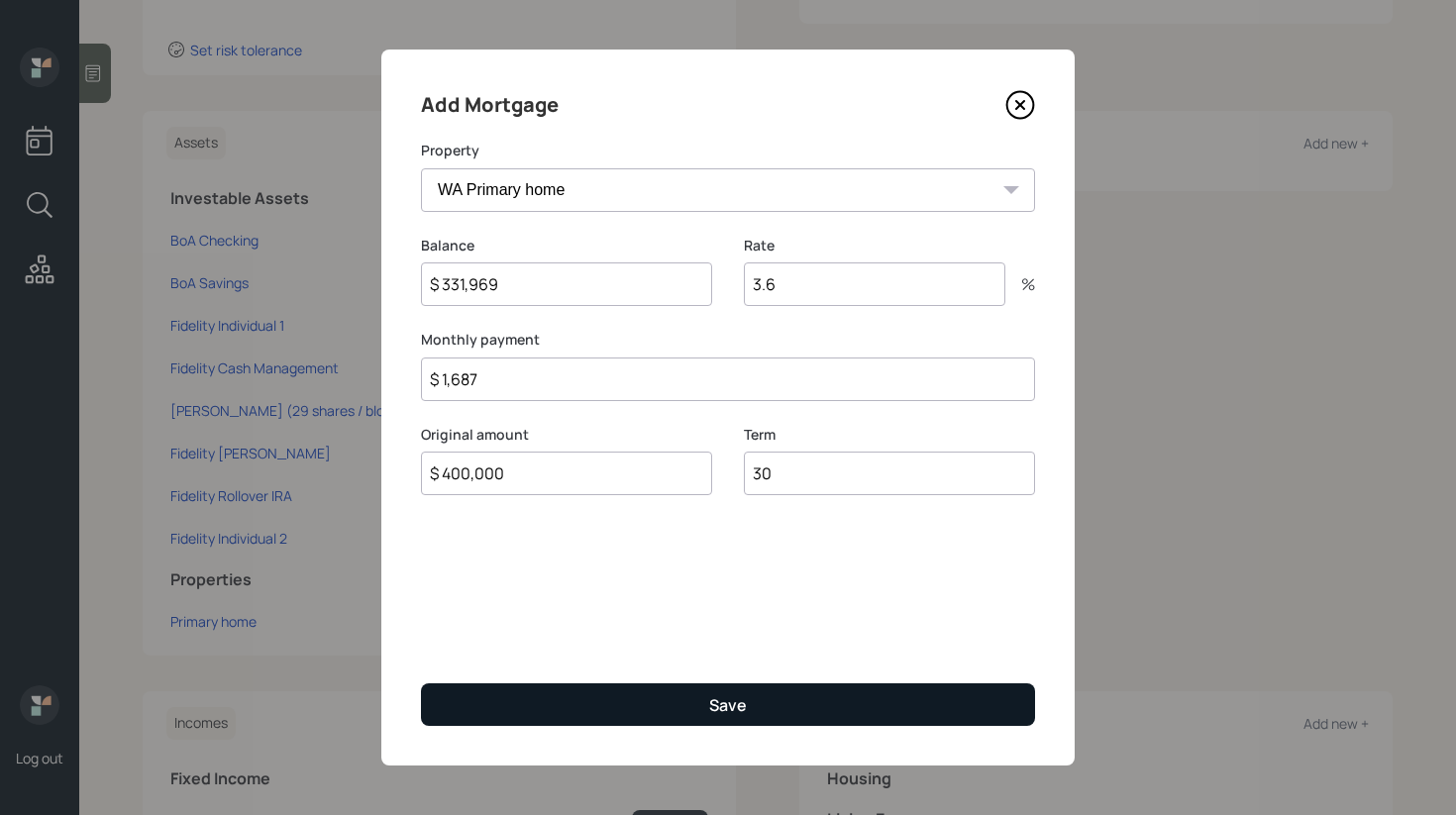 type on "$ 400,000" 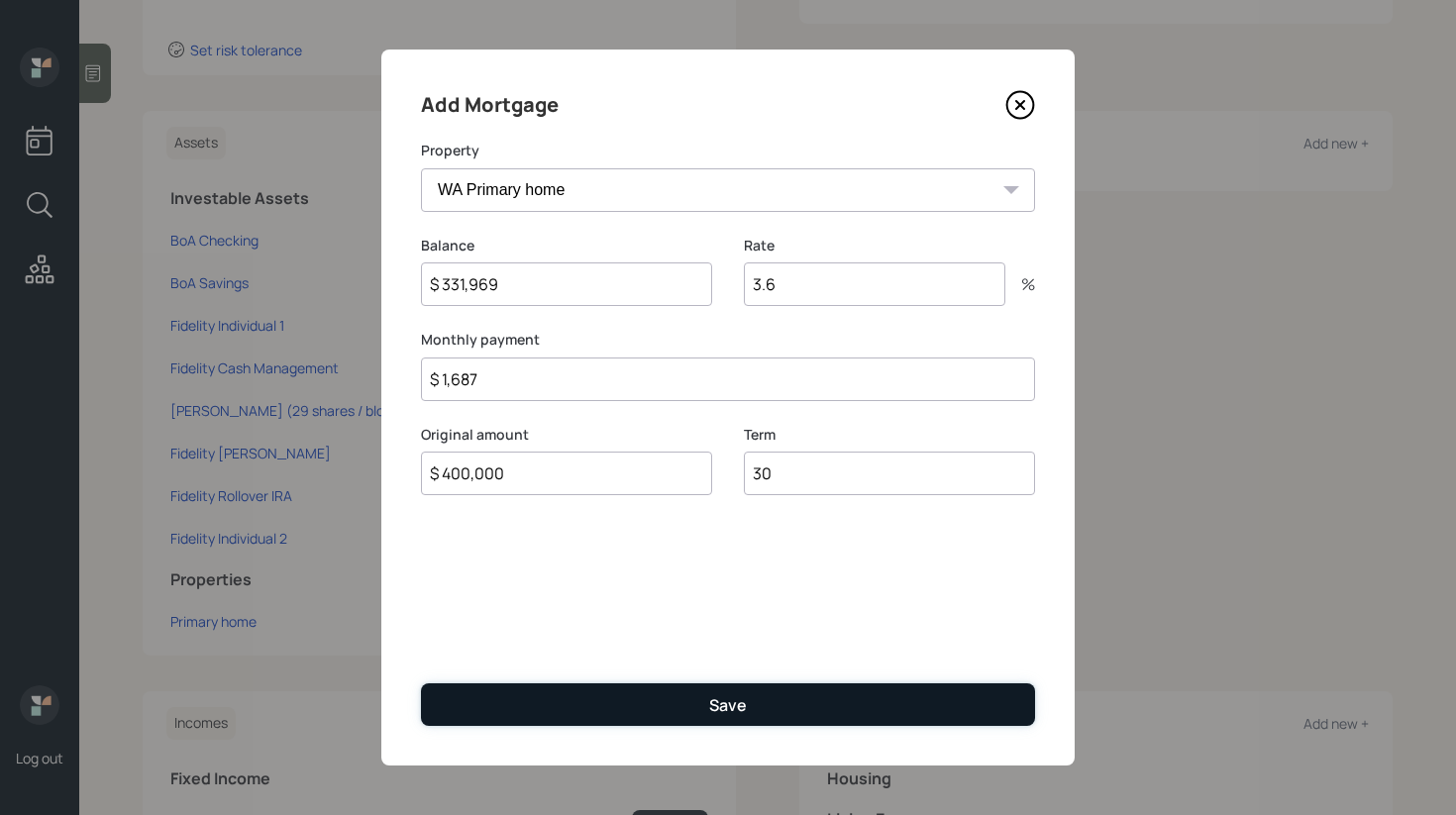click on "Save" at bounding box center [728, 704] 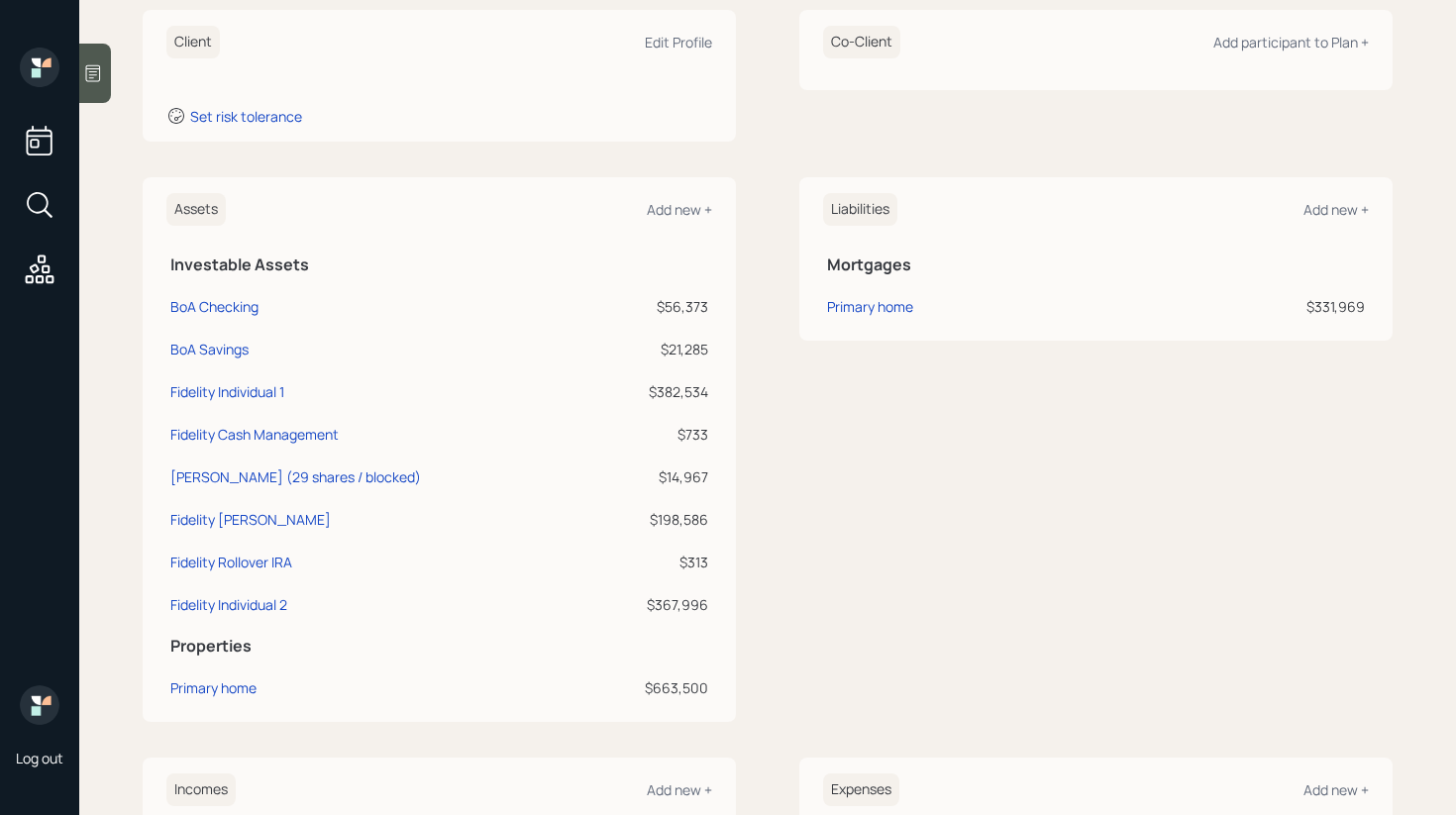 scroll, scrollTop: 84, scrollLeft: 0, axis: vertical 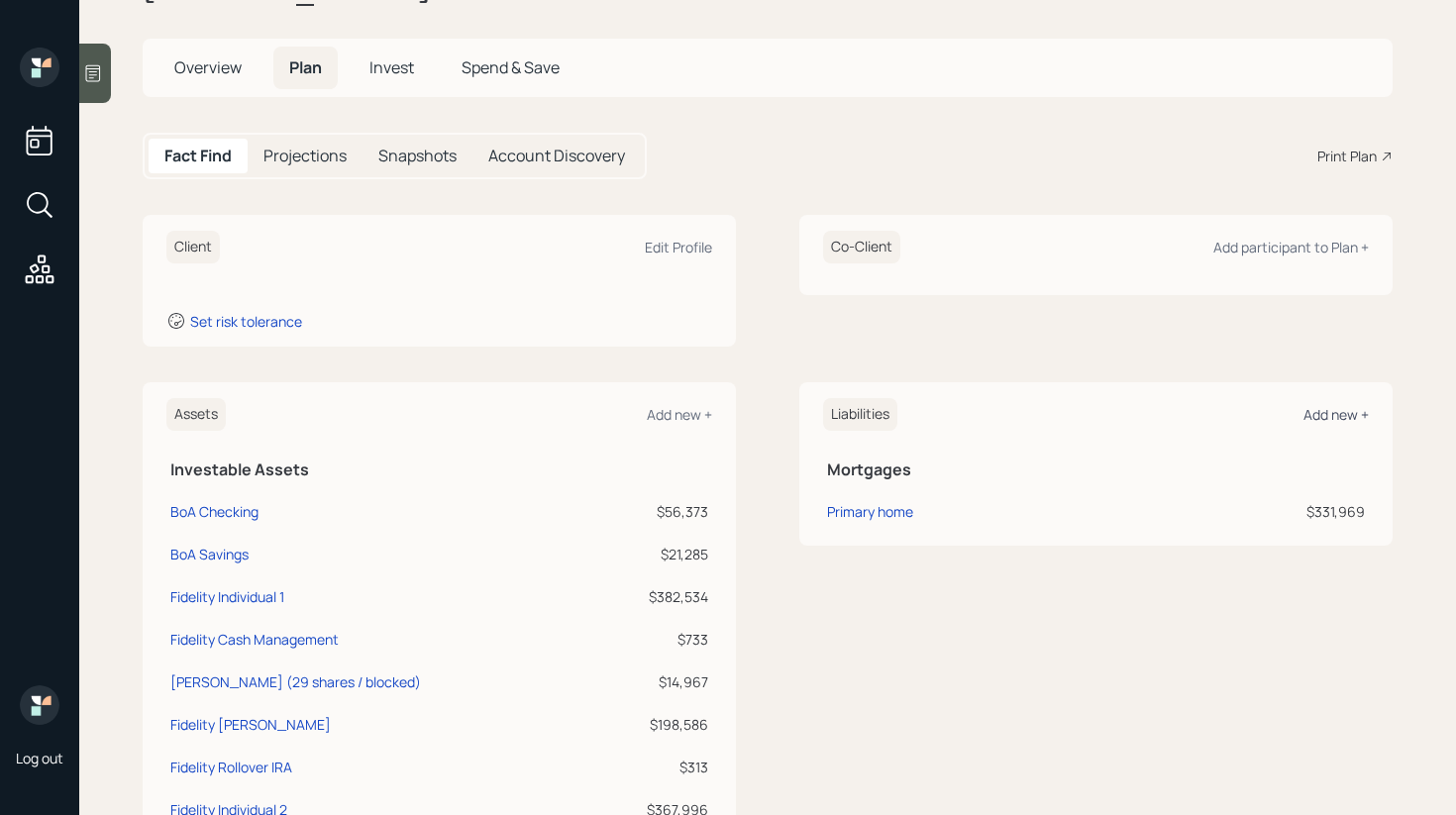click on "Add new +" at bounding box center [1336, 414] 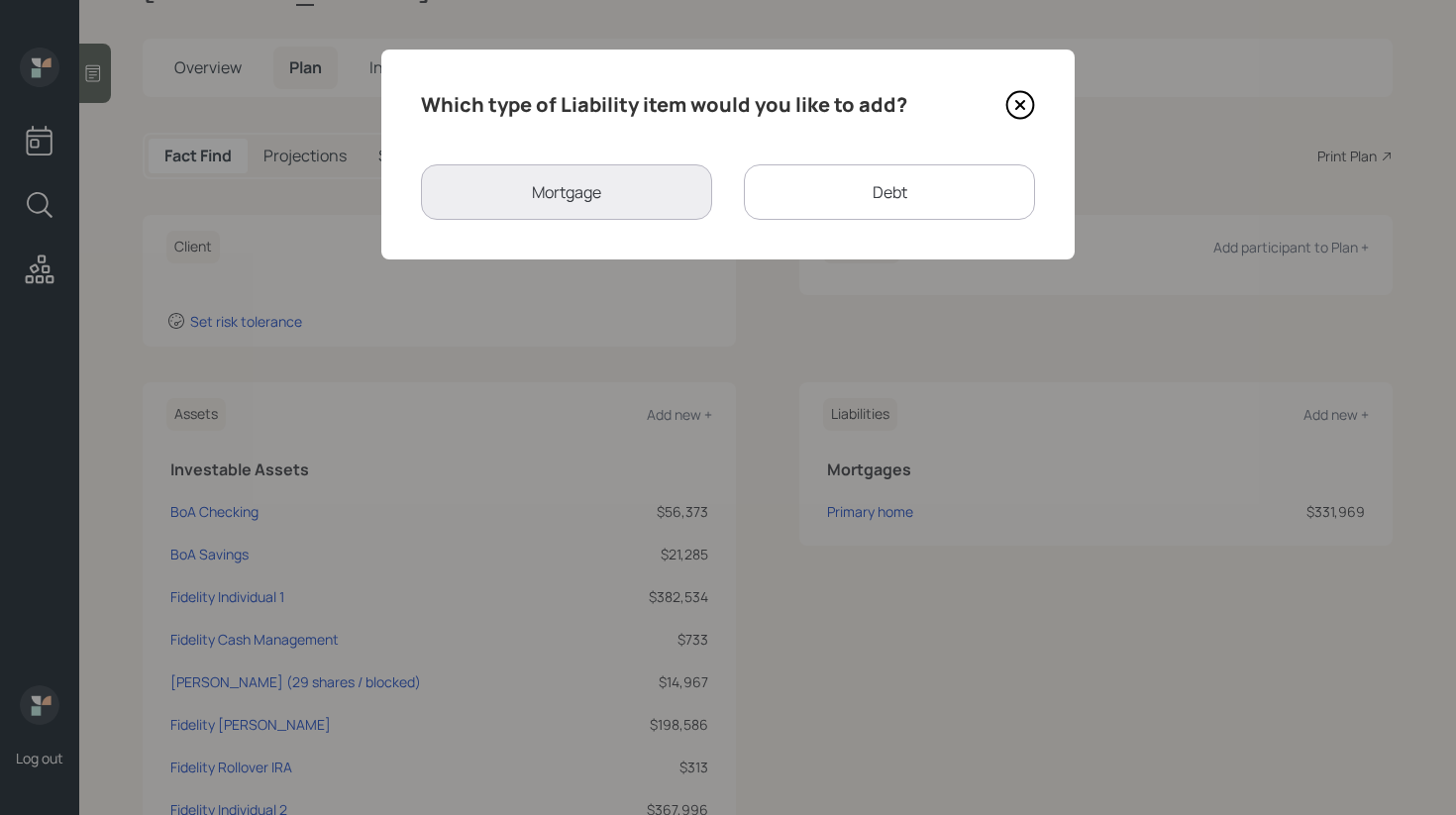click on "Mortgage" at bounding box center (567, 192) 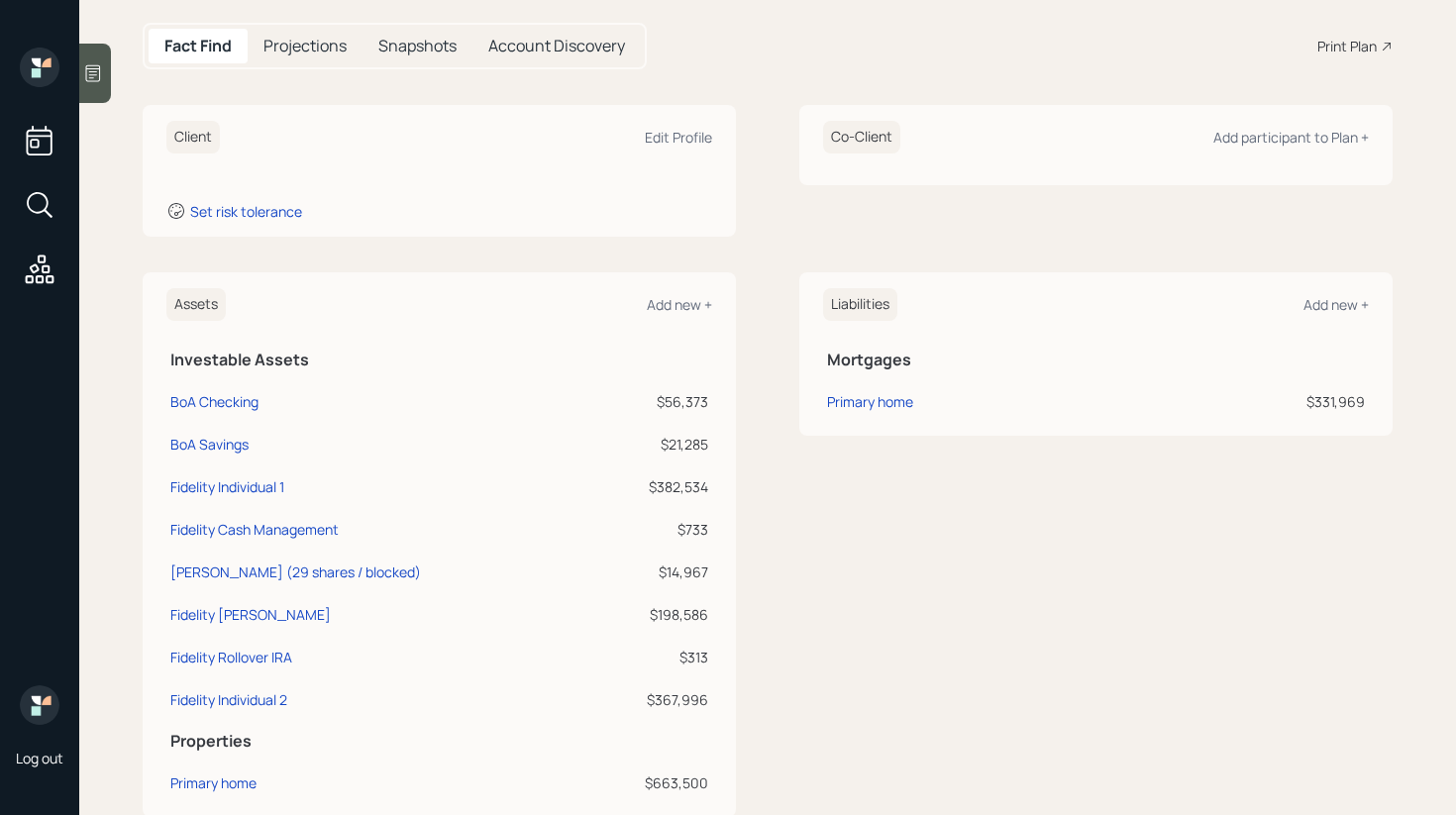 scroll, scrollTop: 232, scrollLeft: 0, axis: vertical 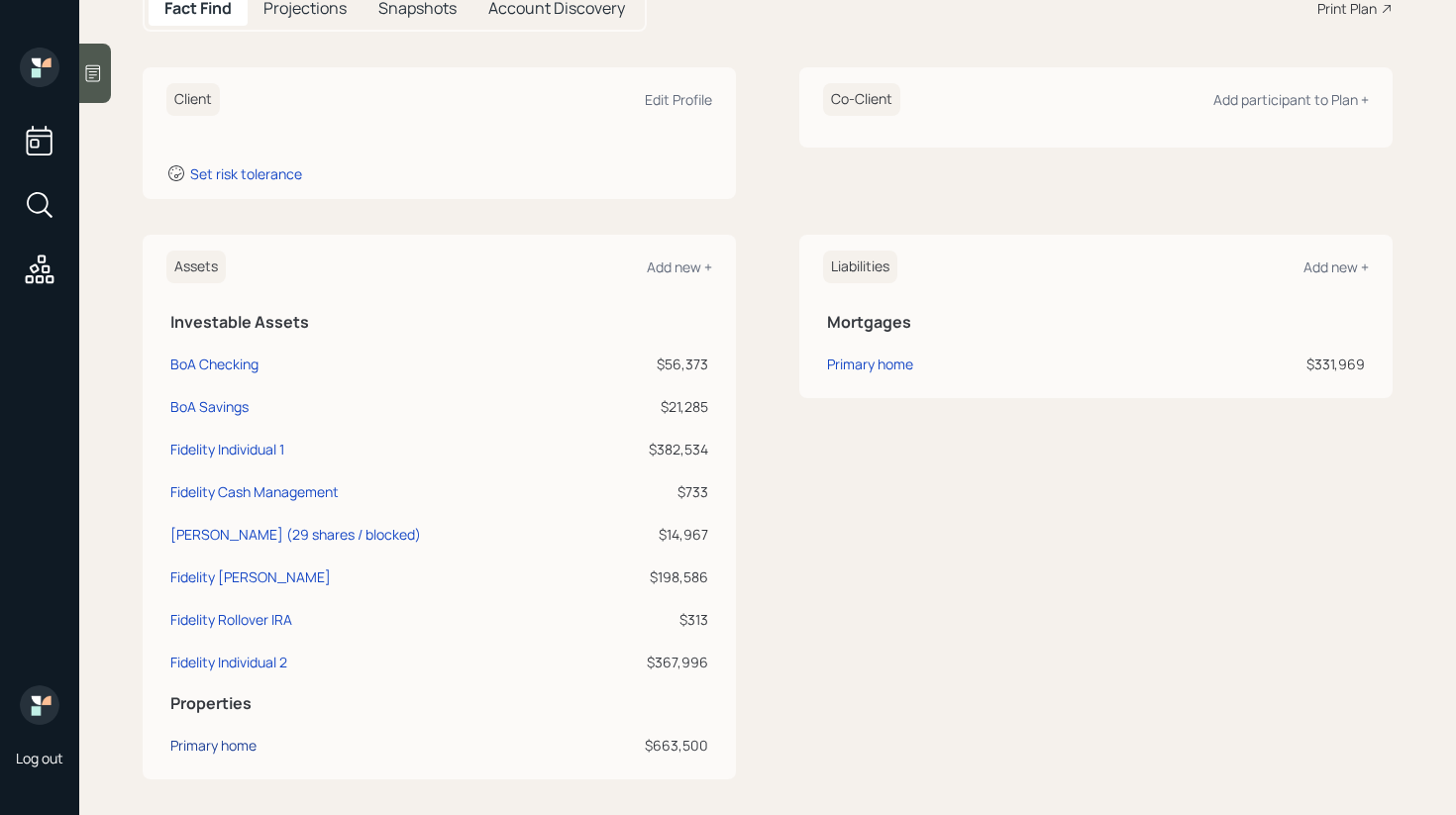 click on "Primary home" at bounding box center [213, 745] 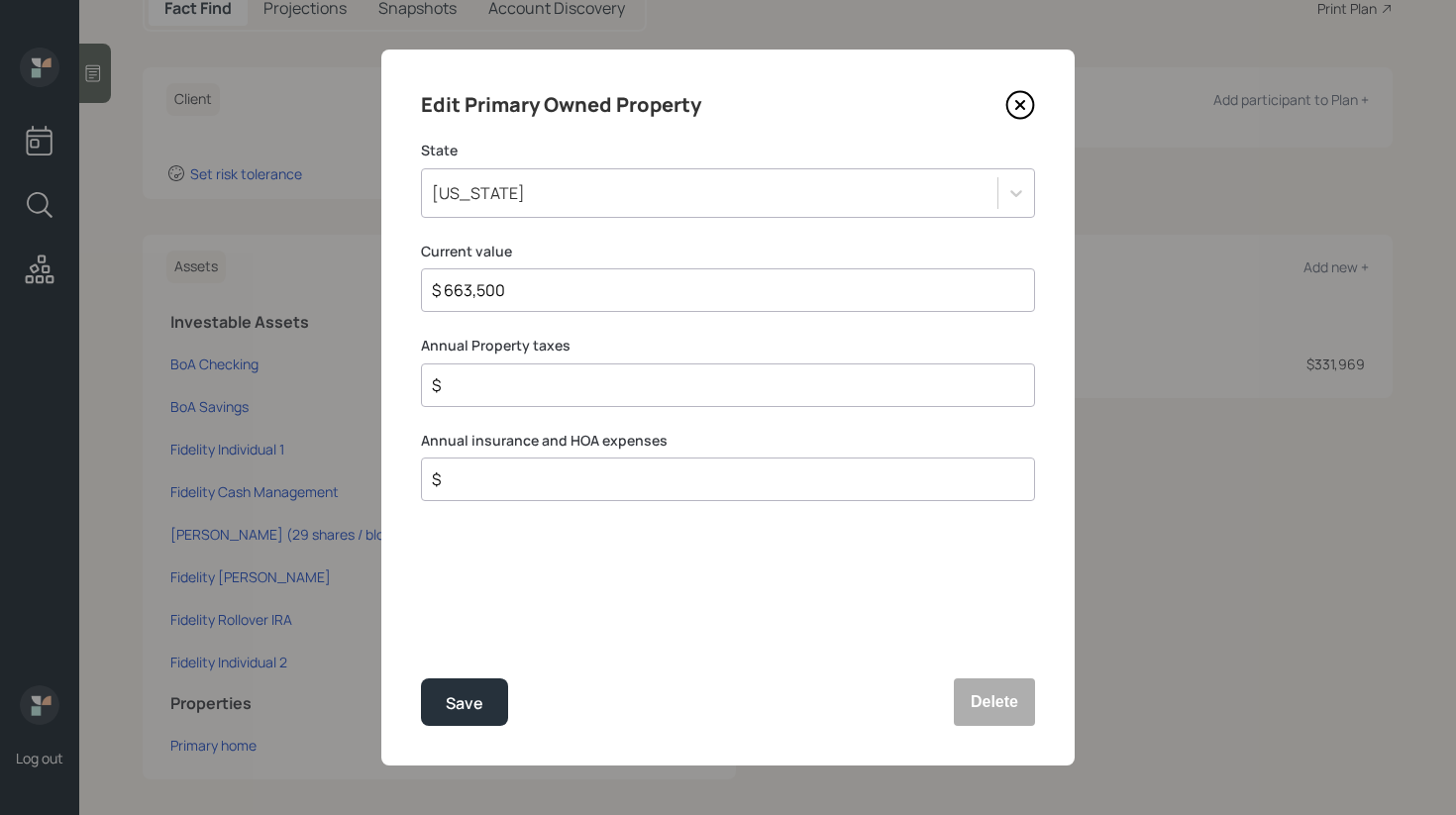 click on "$" at bounding box center [720, 385] 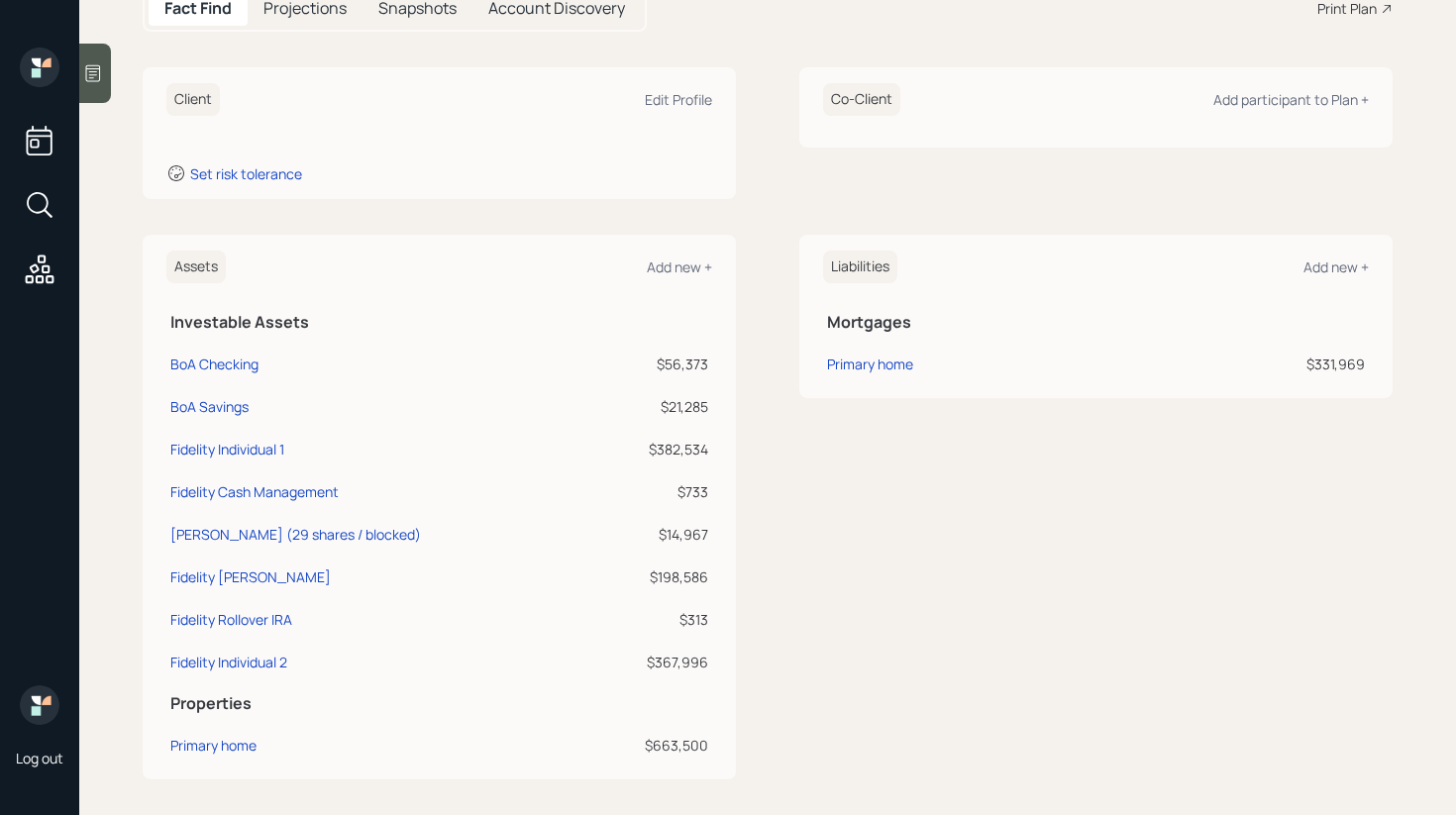 click on "Assets Add new +" at bounding box center (439, 266) 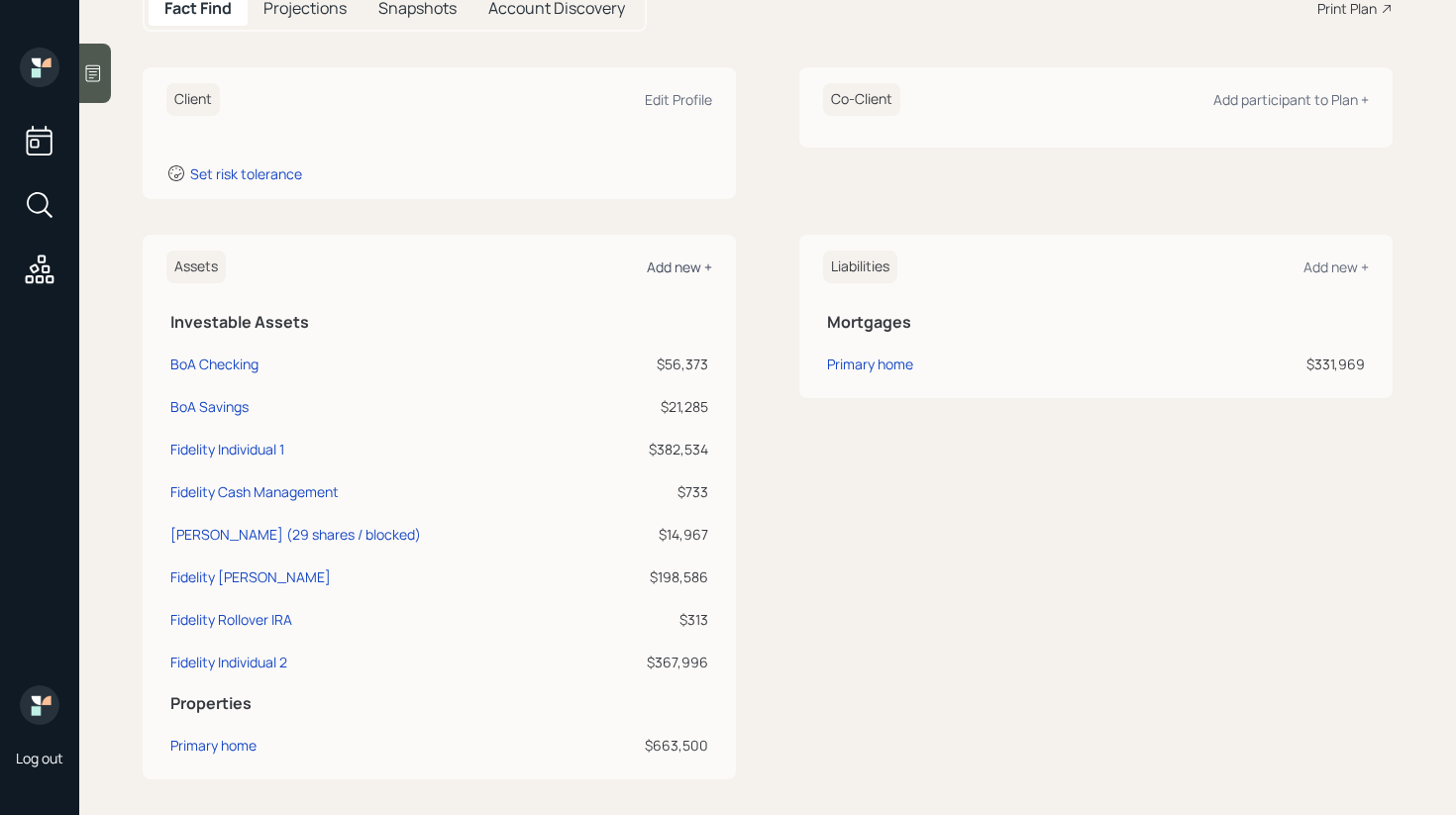 click on "Add new +" at bounding box center [679, 266] 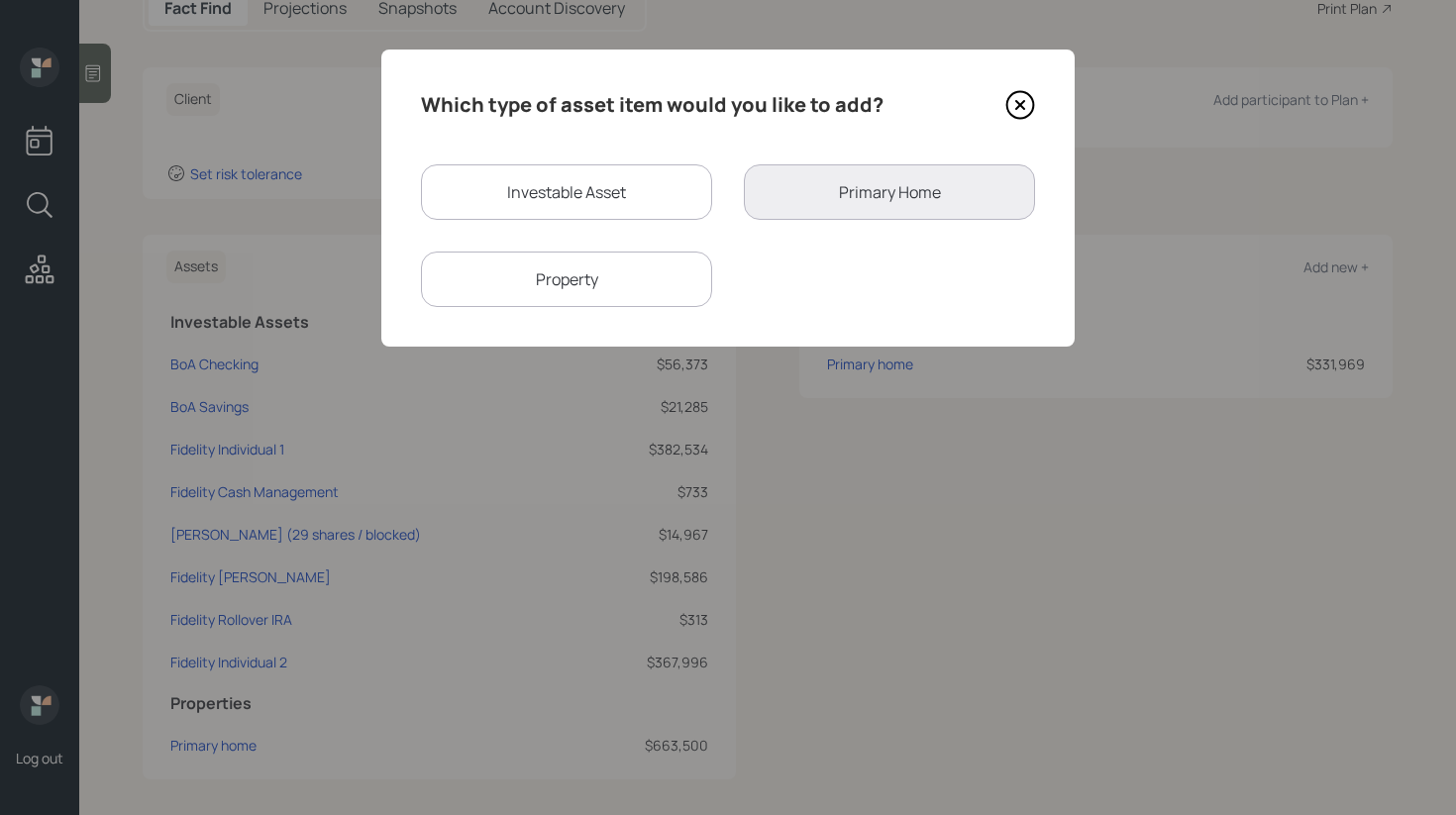 click on "Investable Asset" at bounding box center [567, 192] 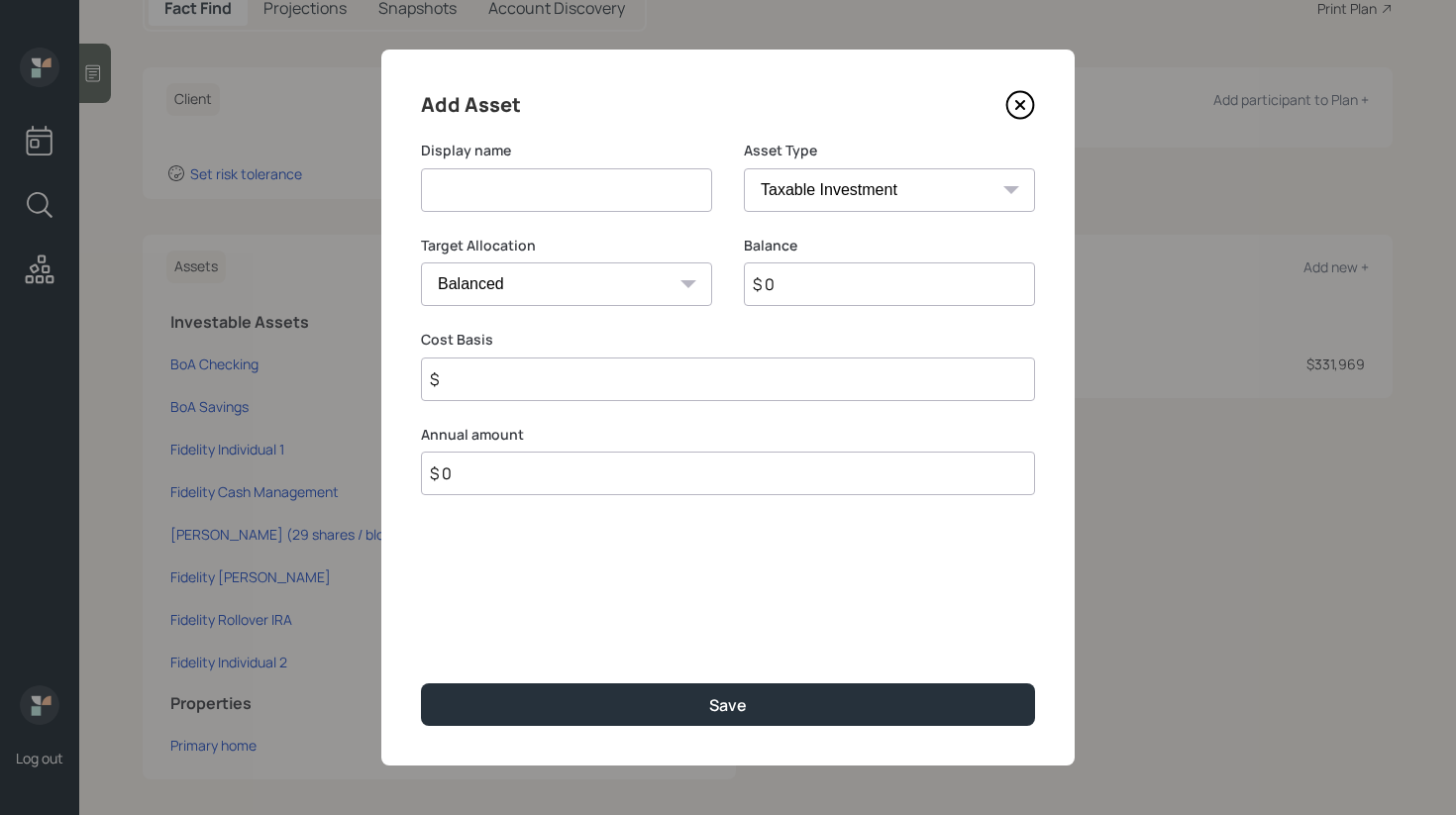 click on "SEP IRA IRA Roth IRA 401(k) Roth 401(k) 403(b) Roth 403(b) 457(b) Roth 457(b) Health Savings Account 529 Taxable Investment Checking / Savings Emergency Fund" at bounding box center (889, 190) 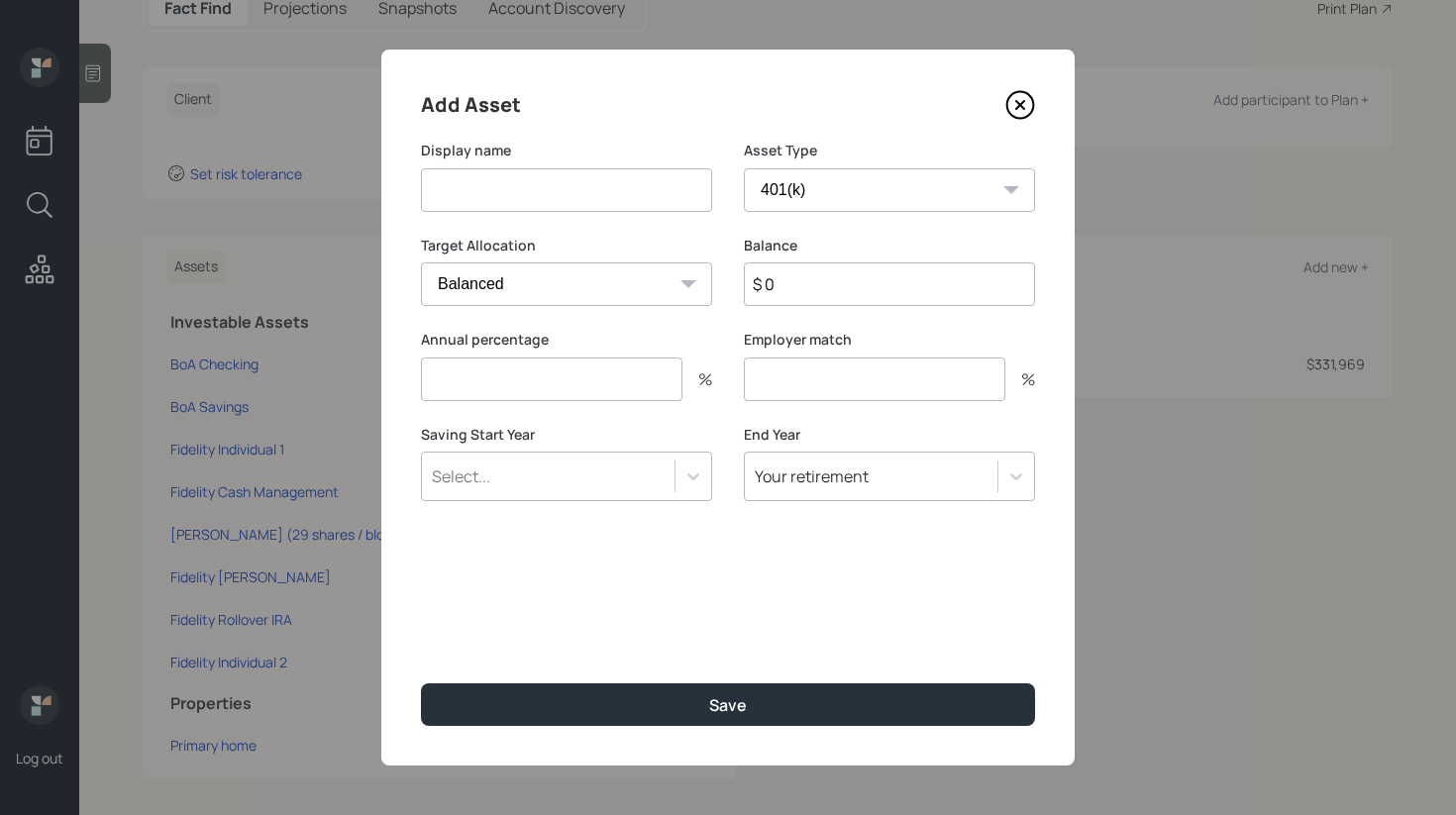 click at bounding box center (567, 190) 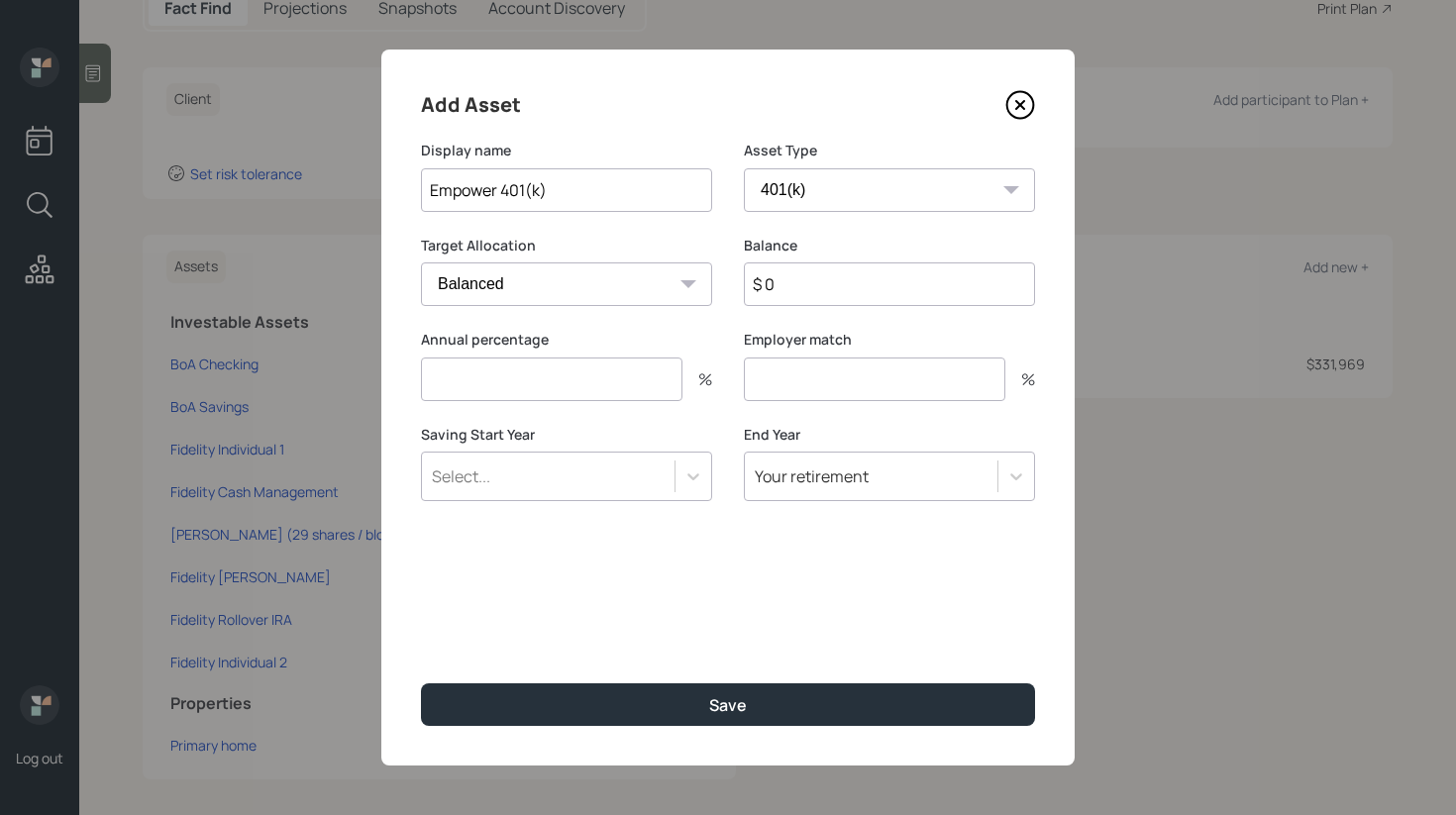 type on "Empower 401(k)" 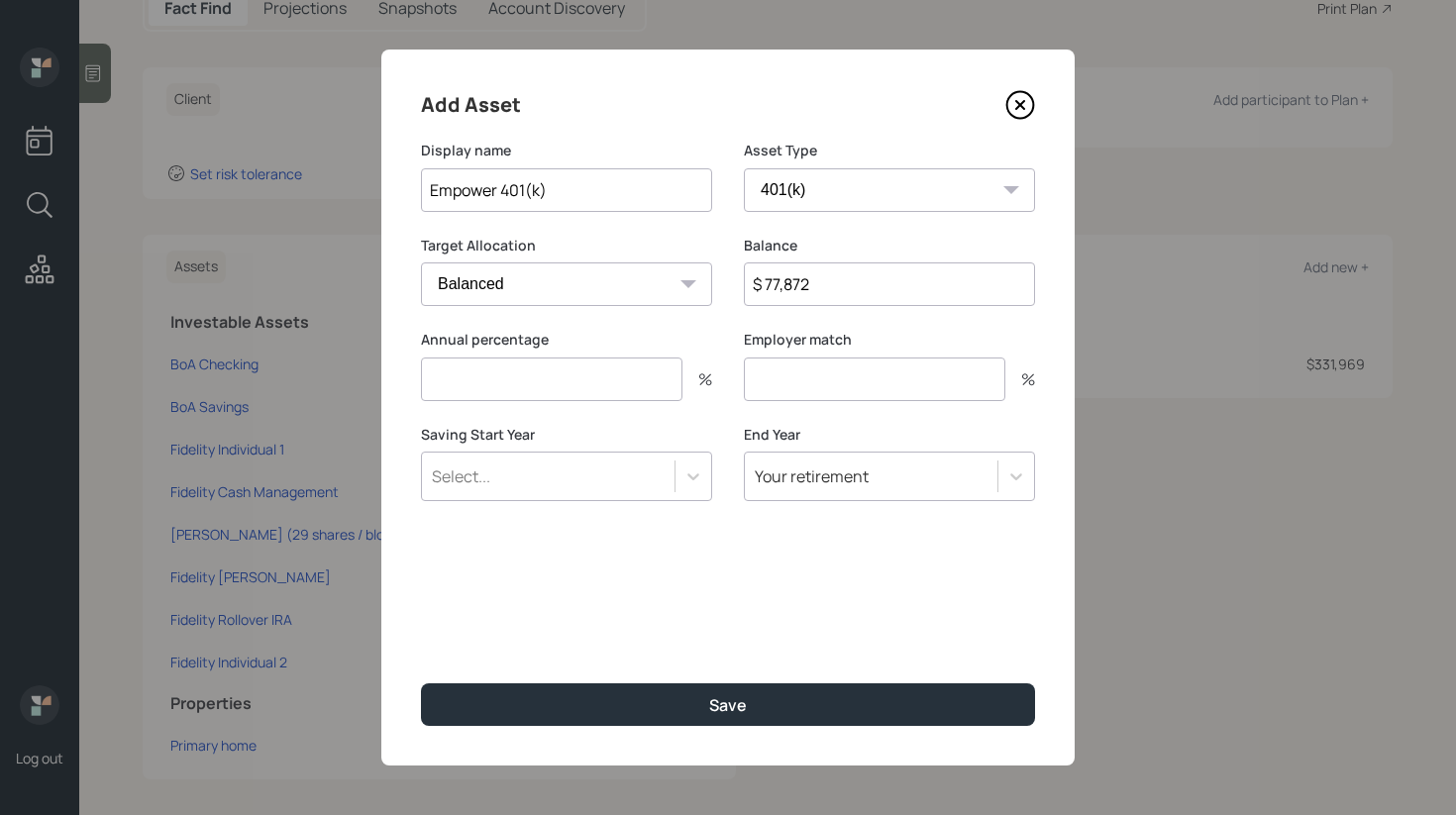type on "$ 77,872" 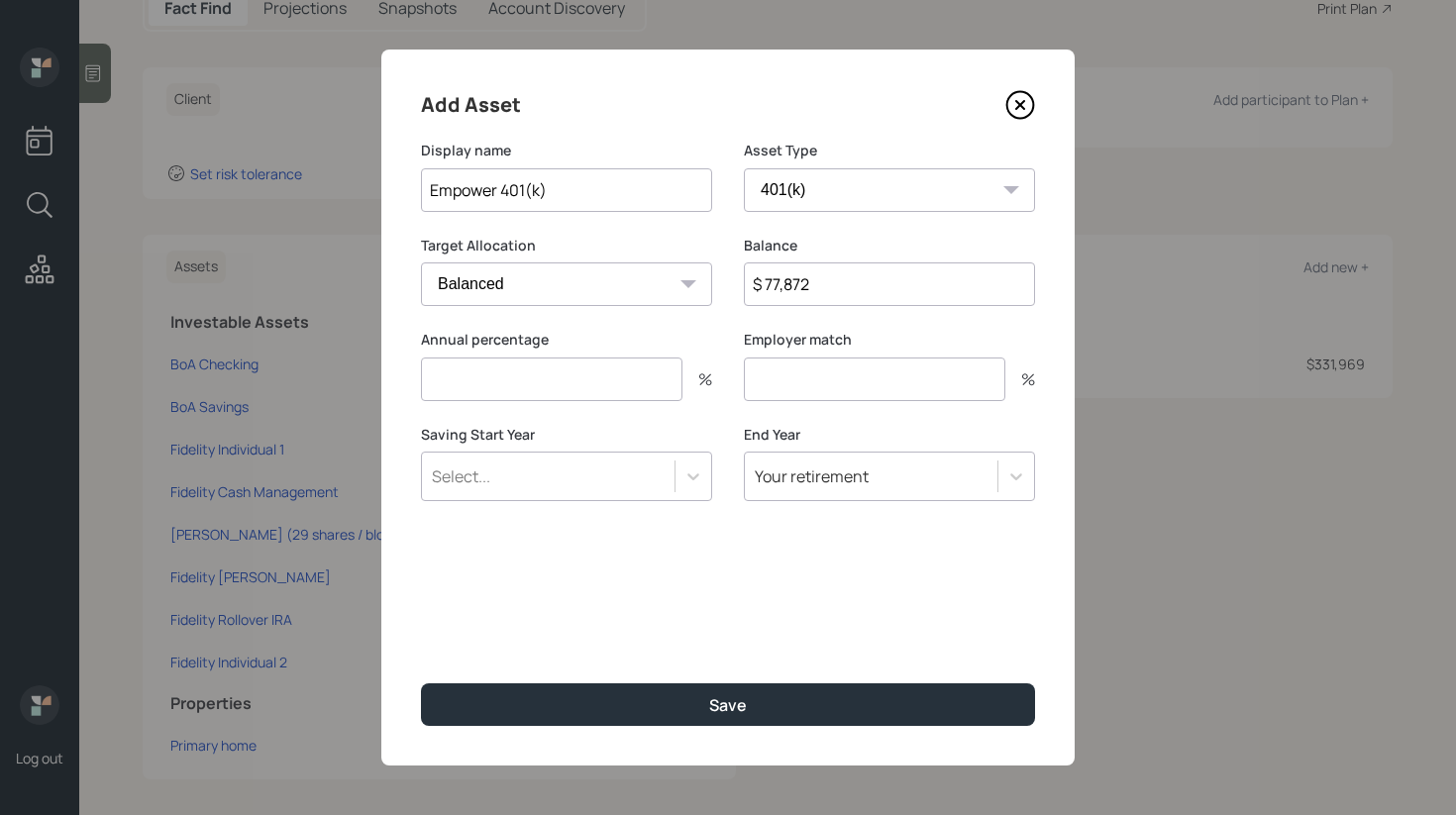 click on "Cash Conservative Balanced Aggressive" at bounding box center (567, 284) 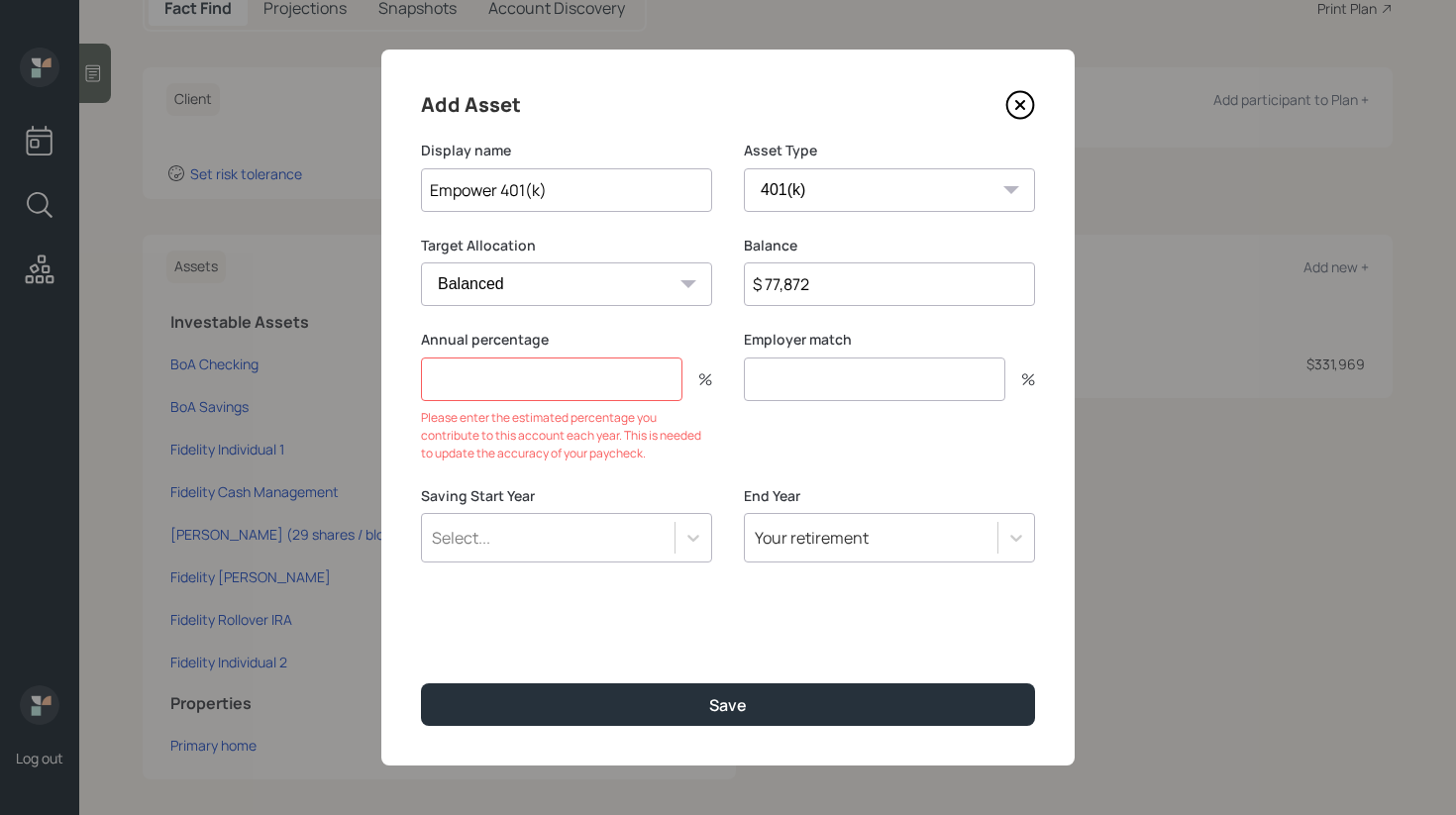 click on "Empower 401(k)" at bounding box center (567, 190) 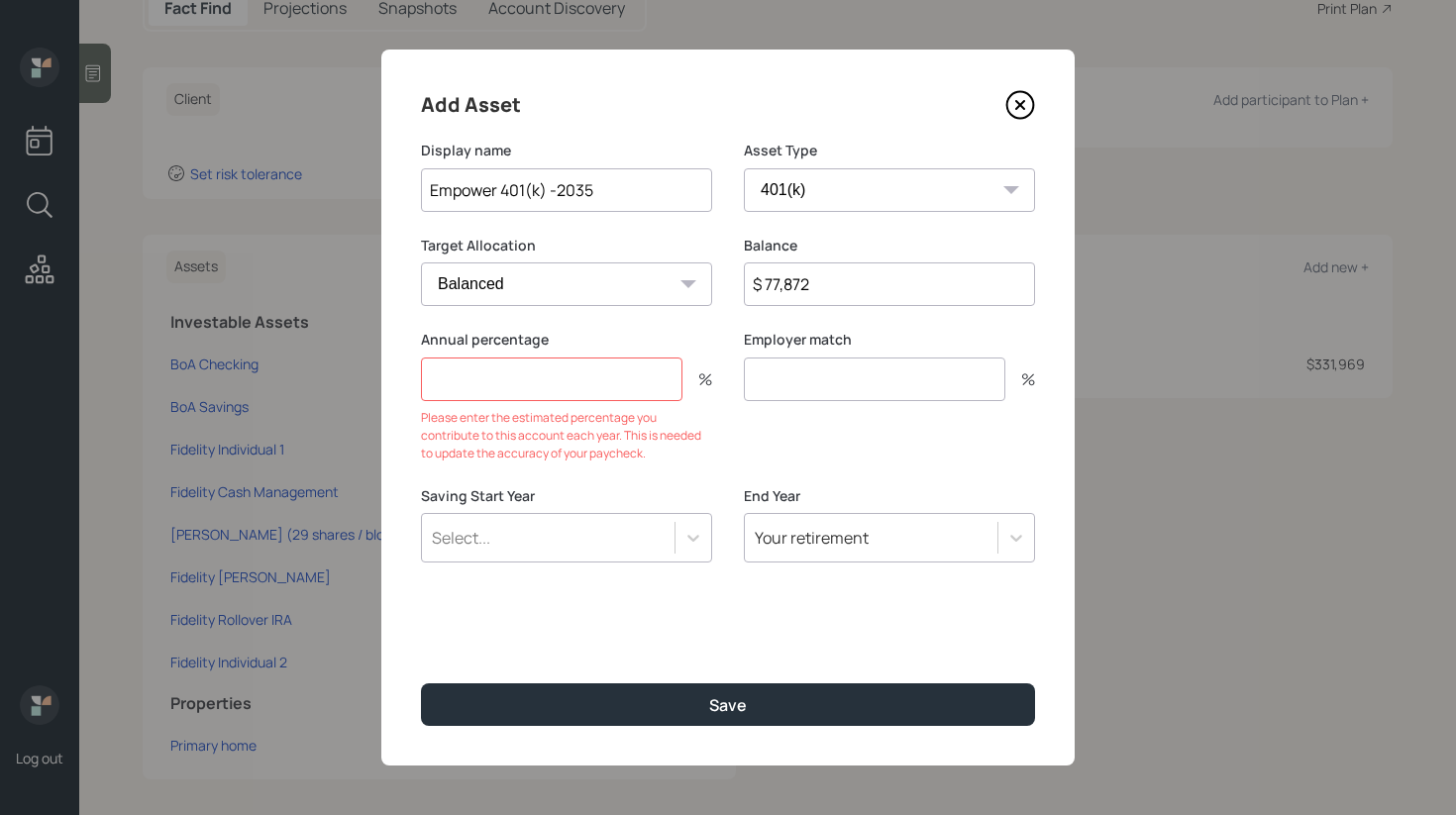 click on "Target Allocation" at bounding box center [567, 246] 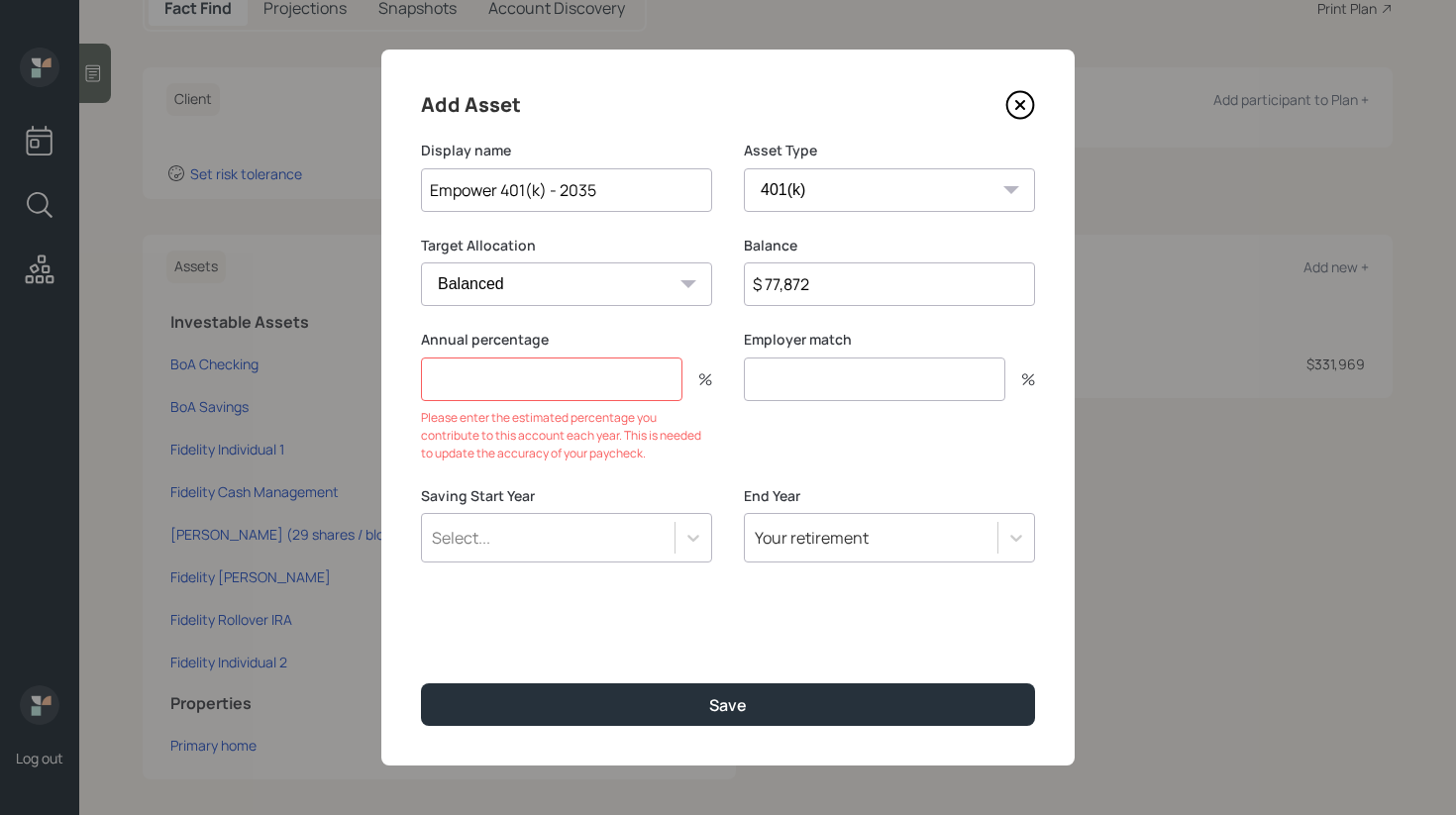 type on "Empower 401(k) - 2035" 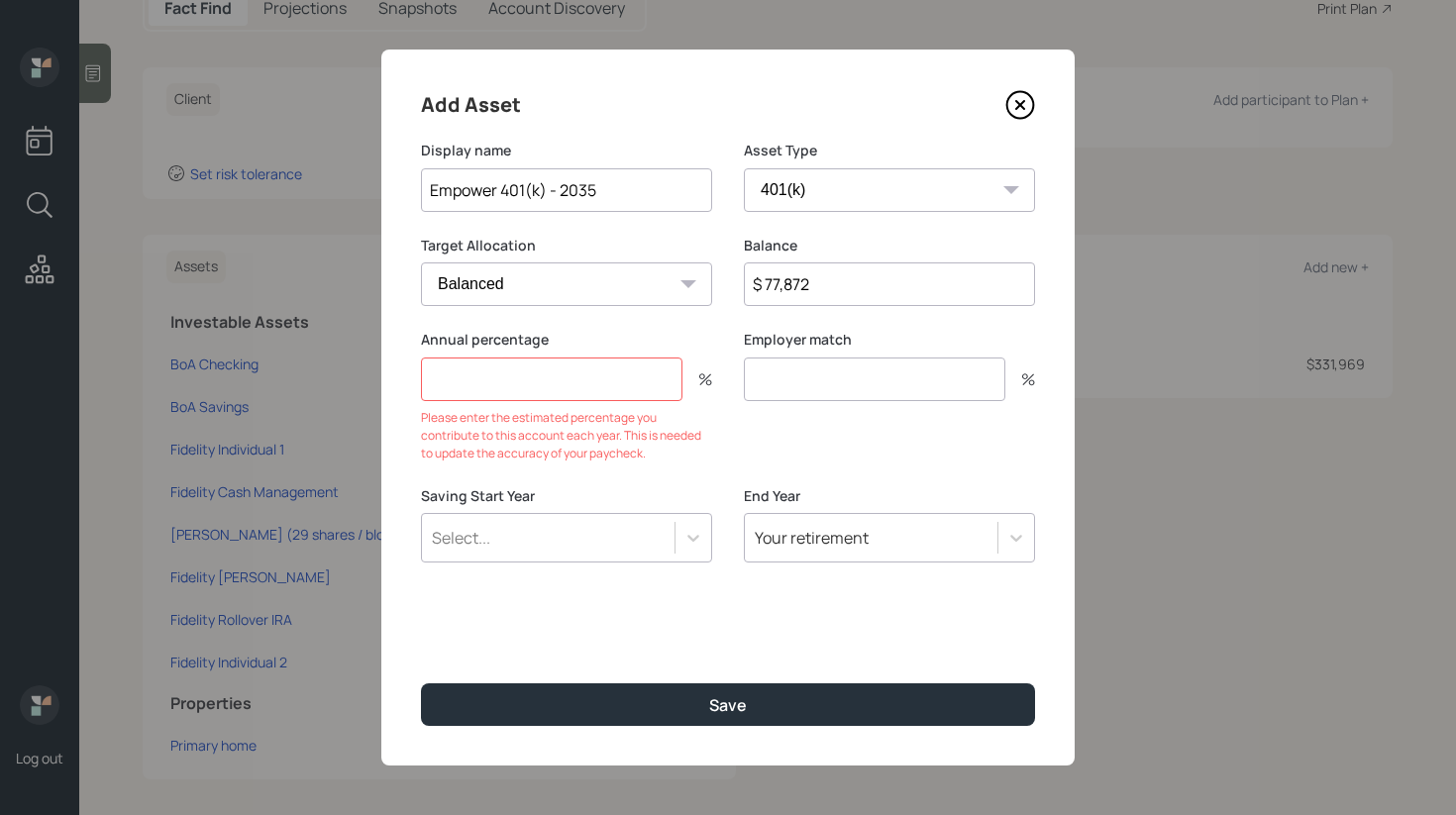 click 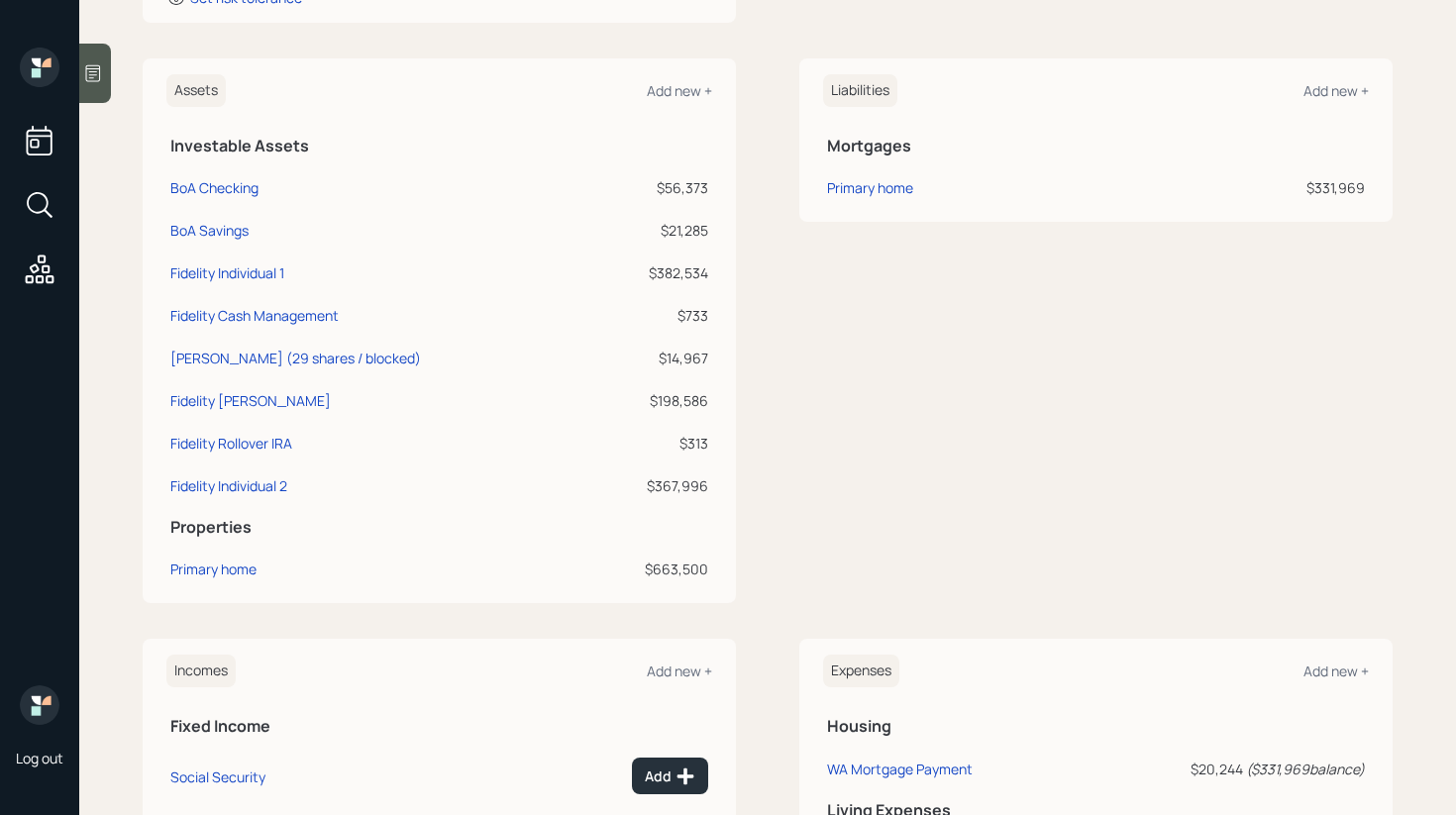 scroll, scrollTop: 701, scrollLeft: 0, axis: vertical 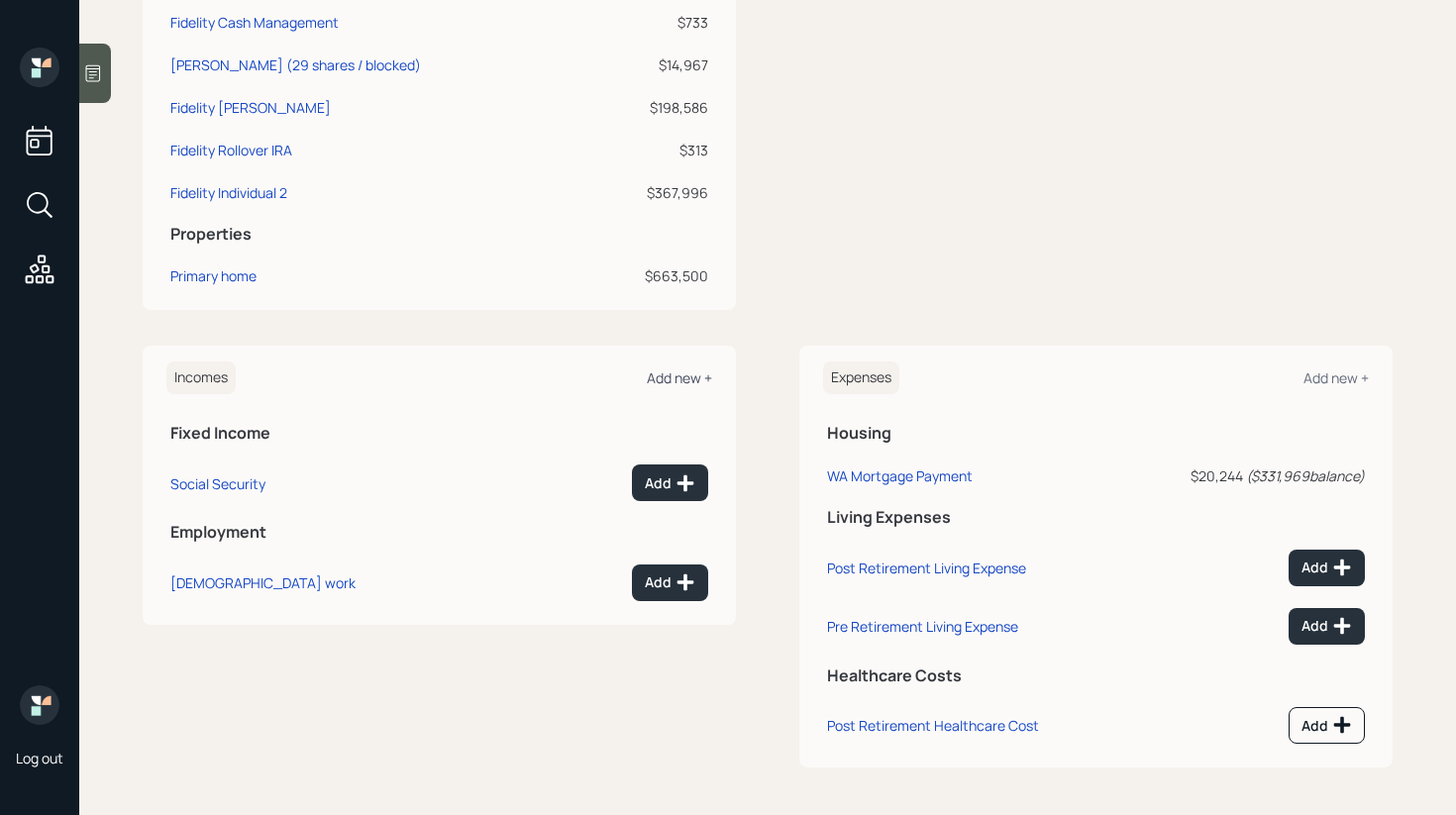 click on "Add new +" at bounding box center [679, 377] 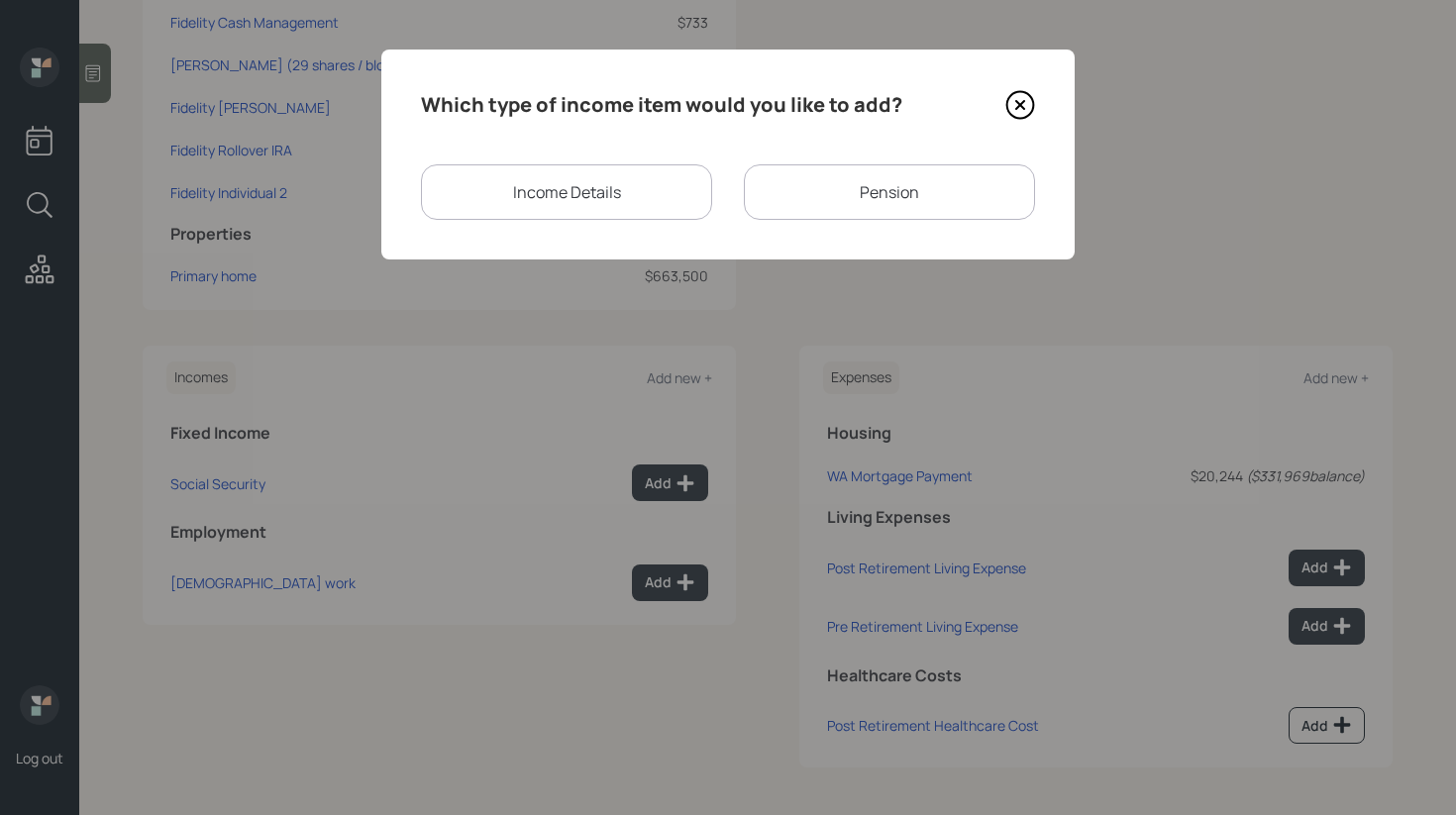 click 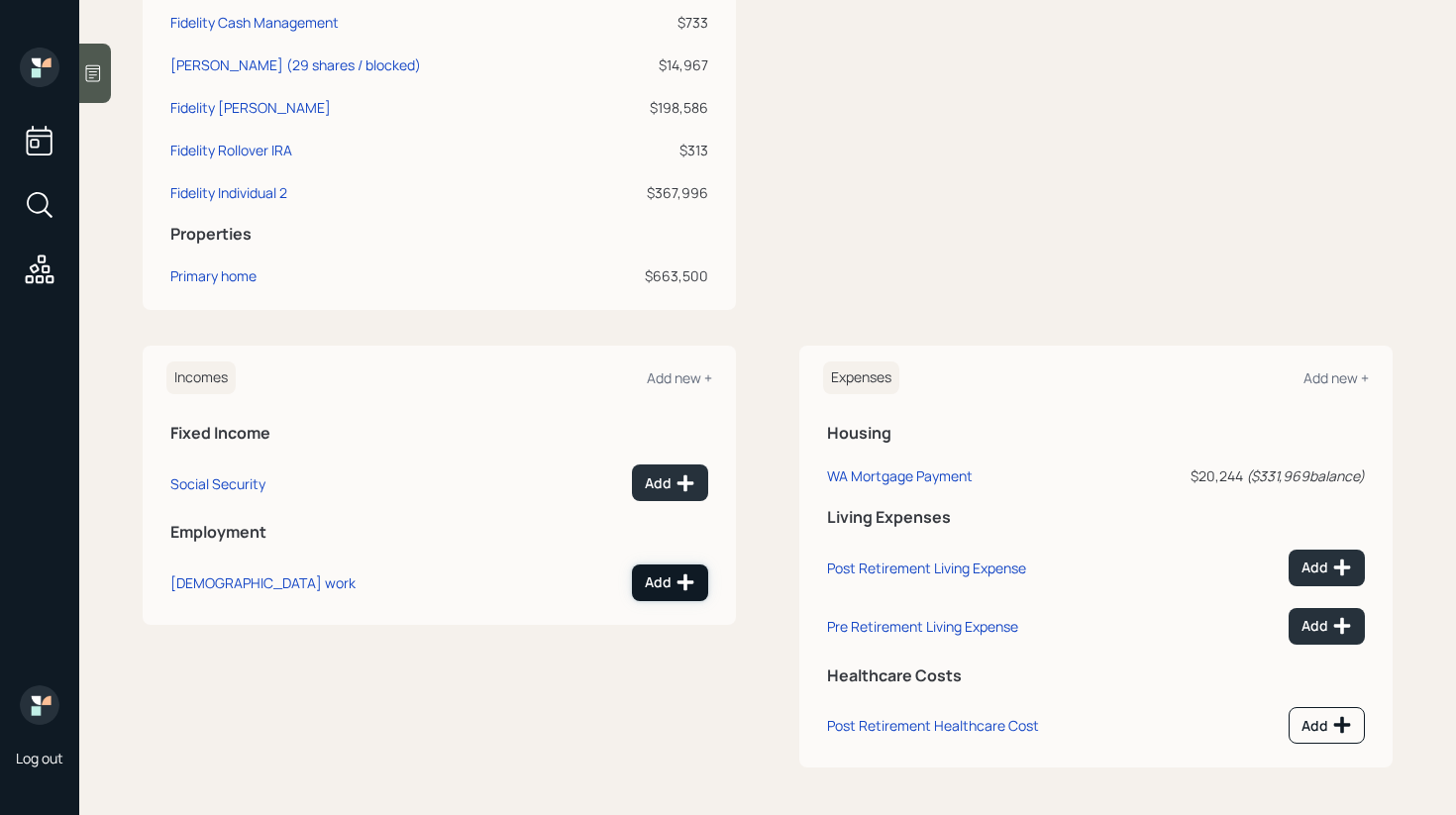 click 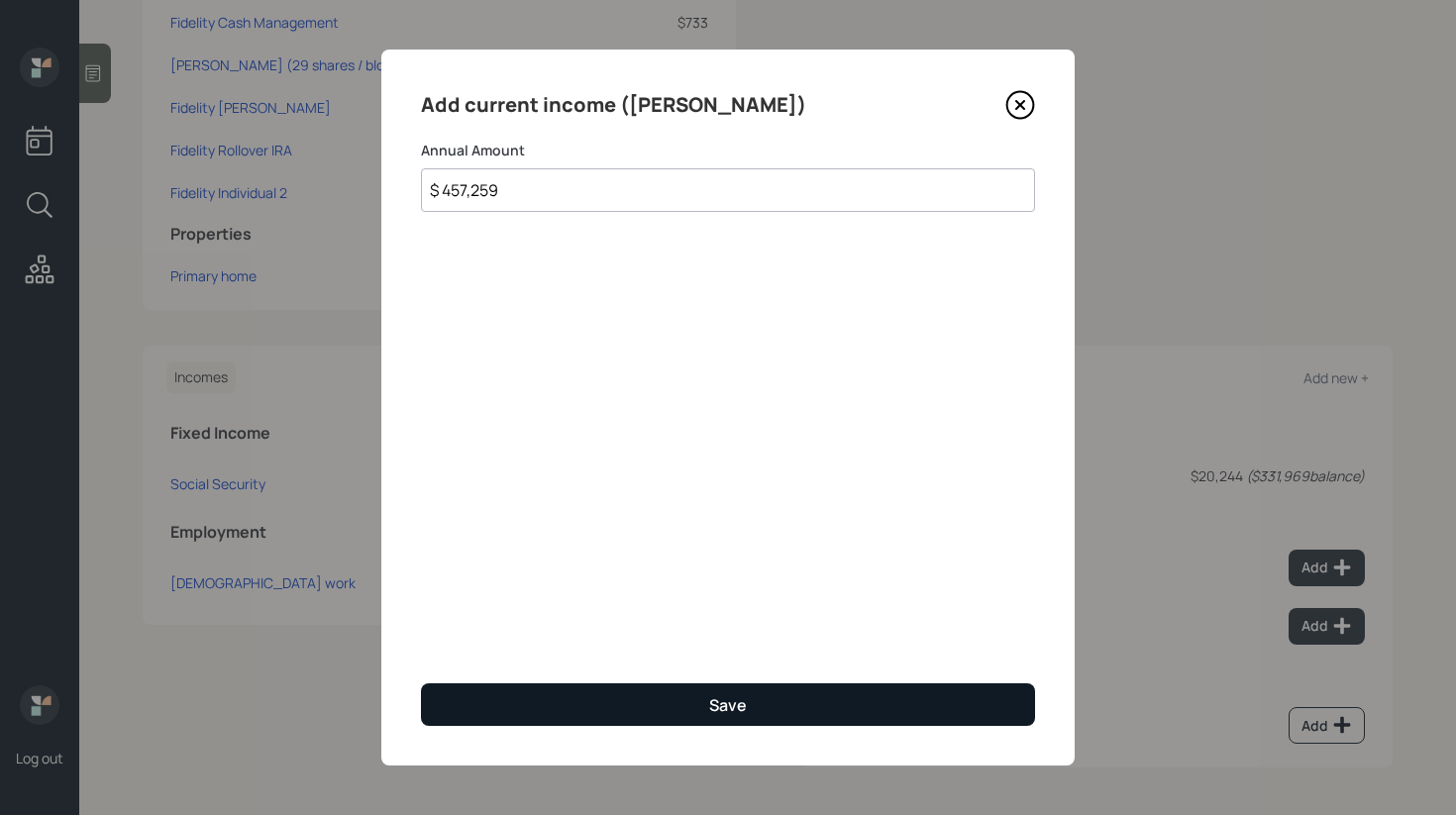 type on "$ 457,259" 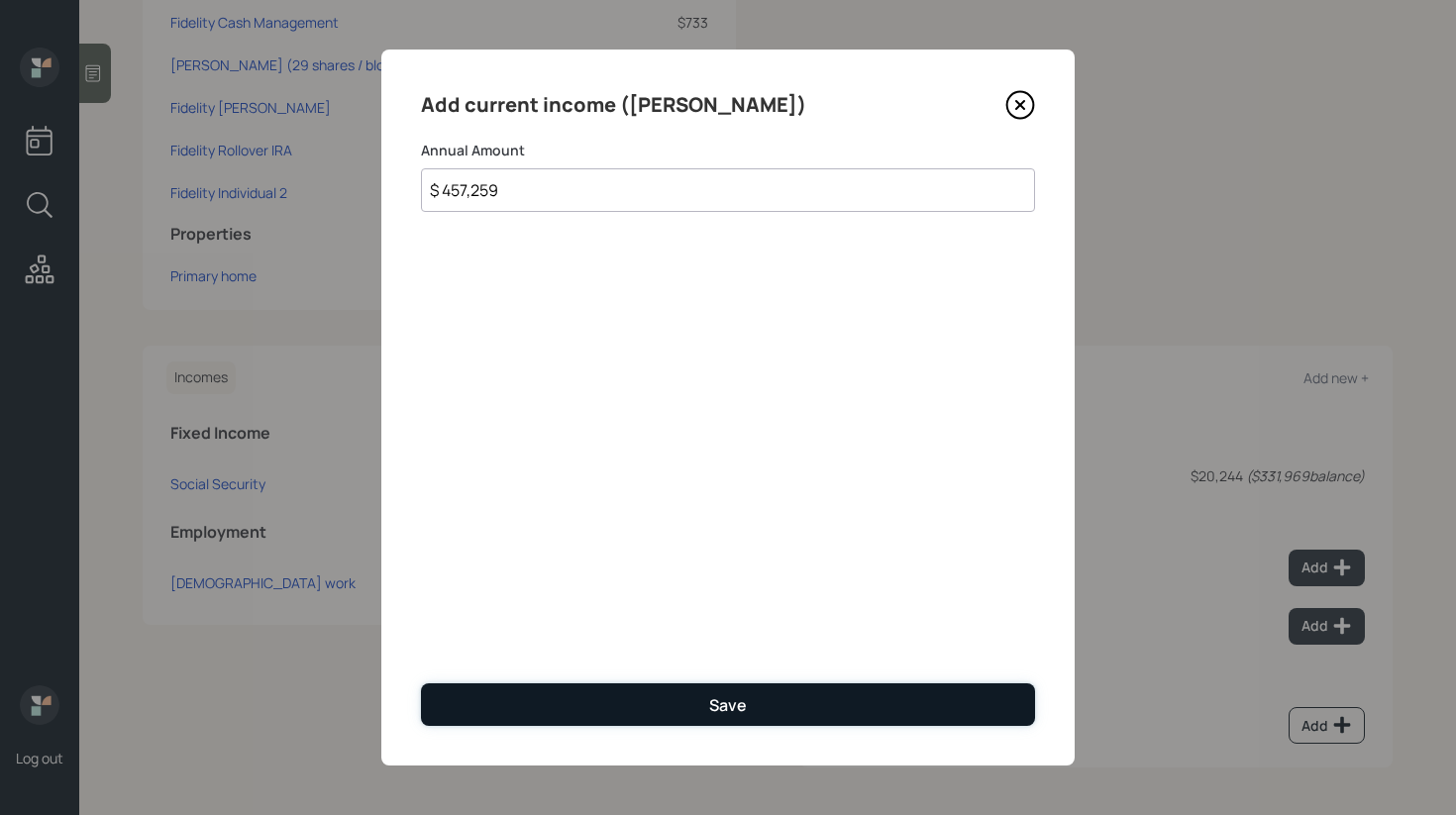 click on "Save" at bounding box center (728, 704) 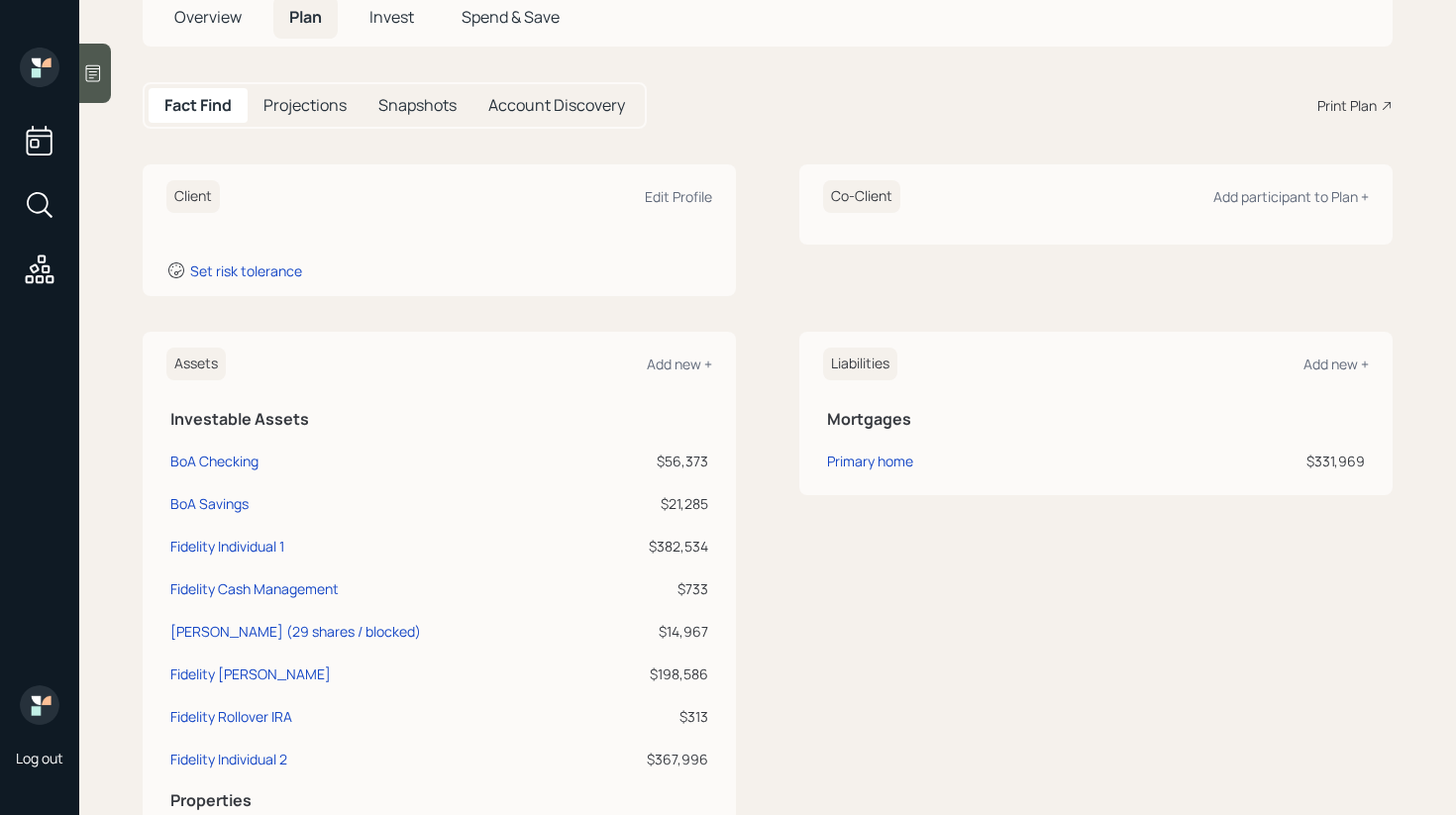 scroll, scrollTop: 133, scrollLeft: 0, axis: vertical 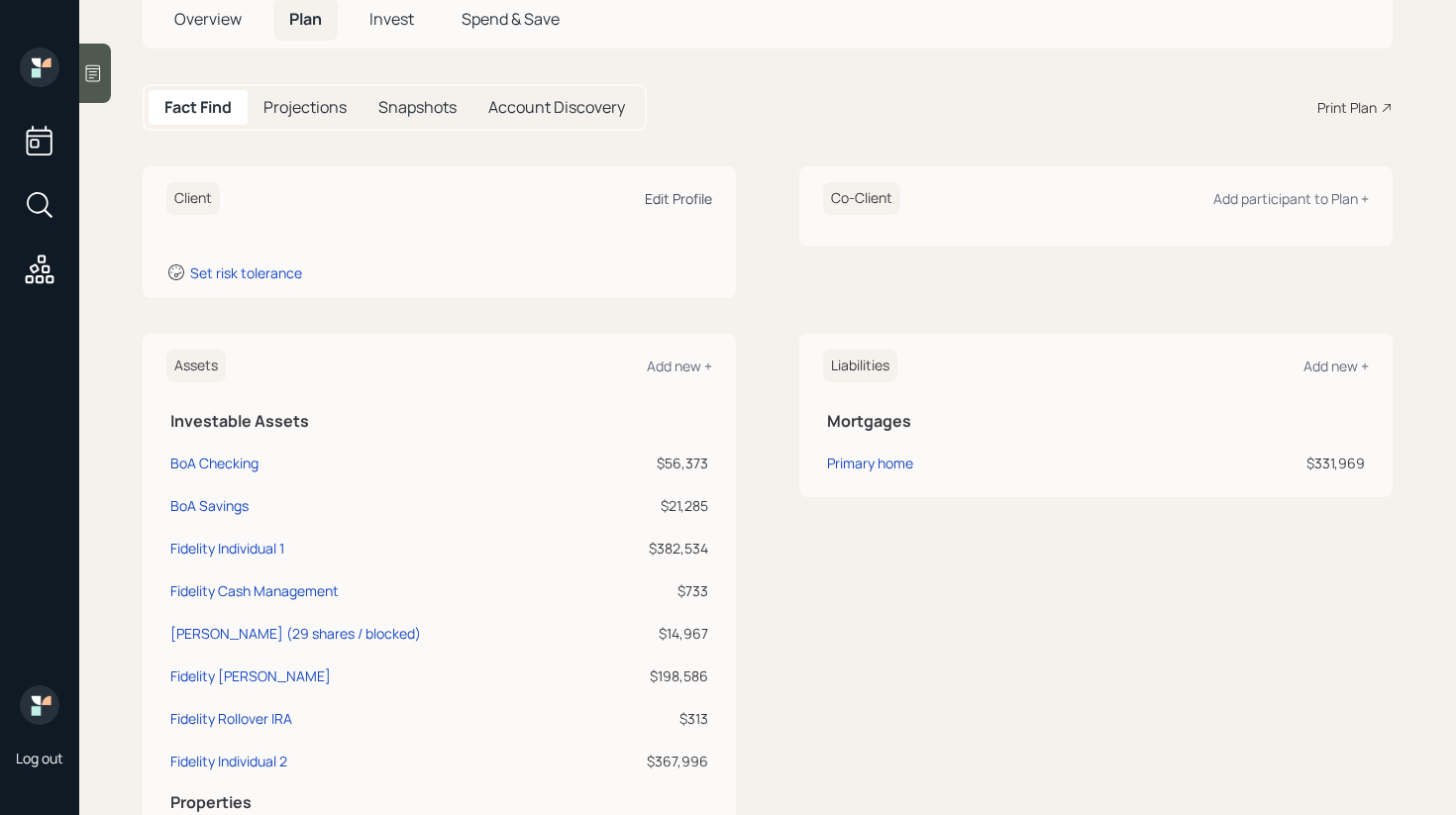 click on "Edit Profile" at bounding box center [678, 198] 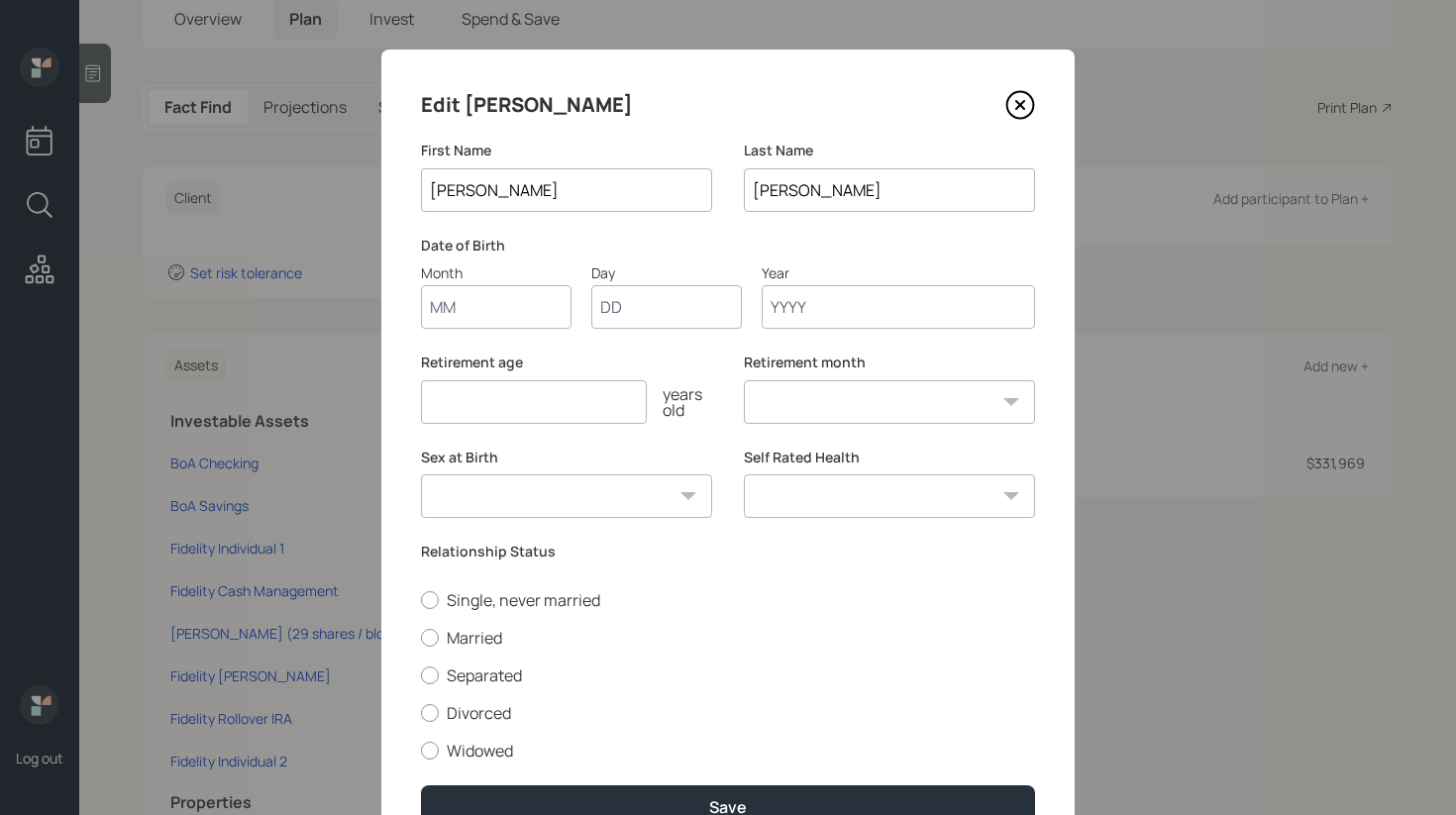 click at bounding box center [534, 402] 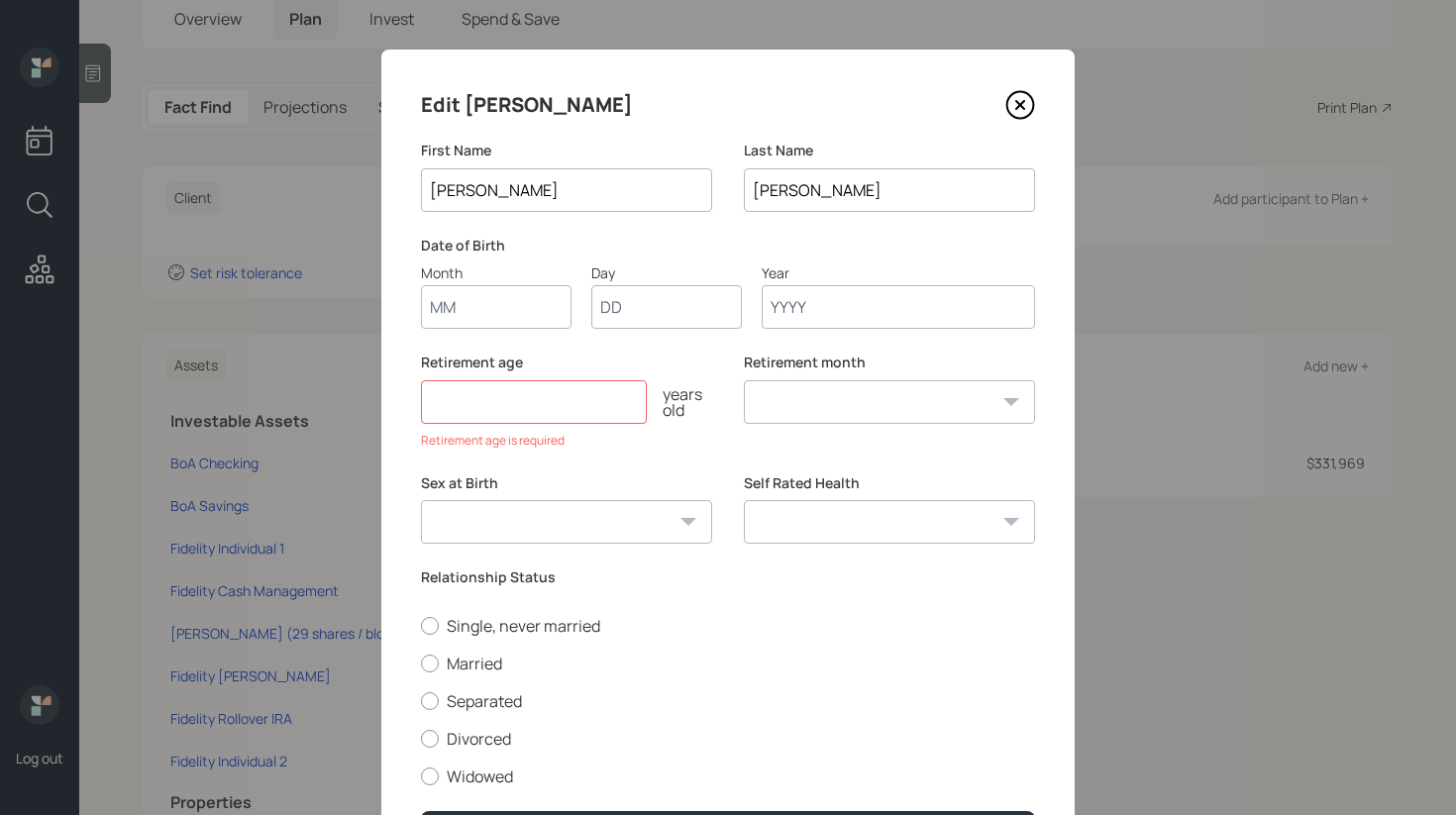 click on "Month" at bounding box center (496, 307) 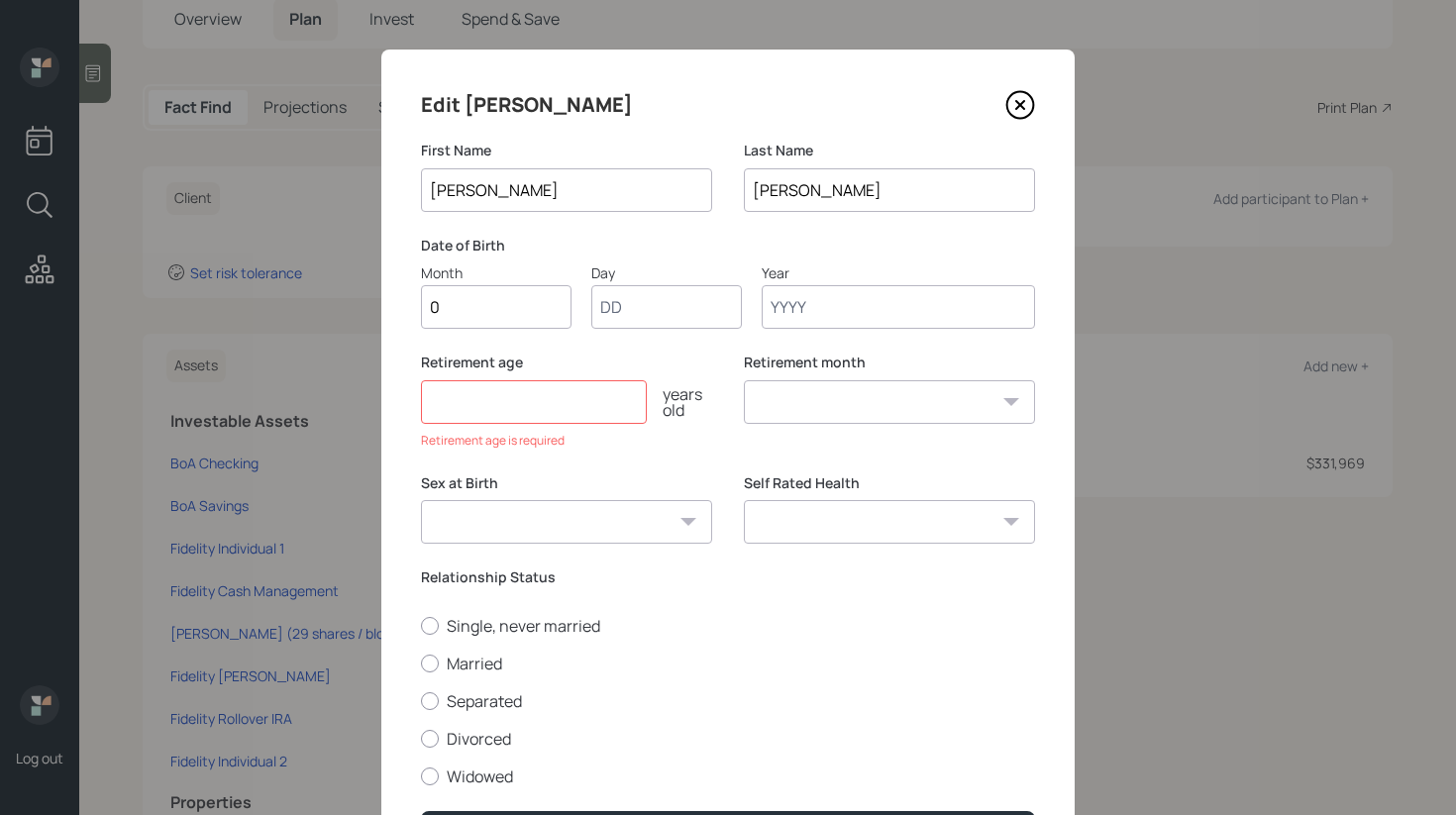 type on "01" 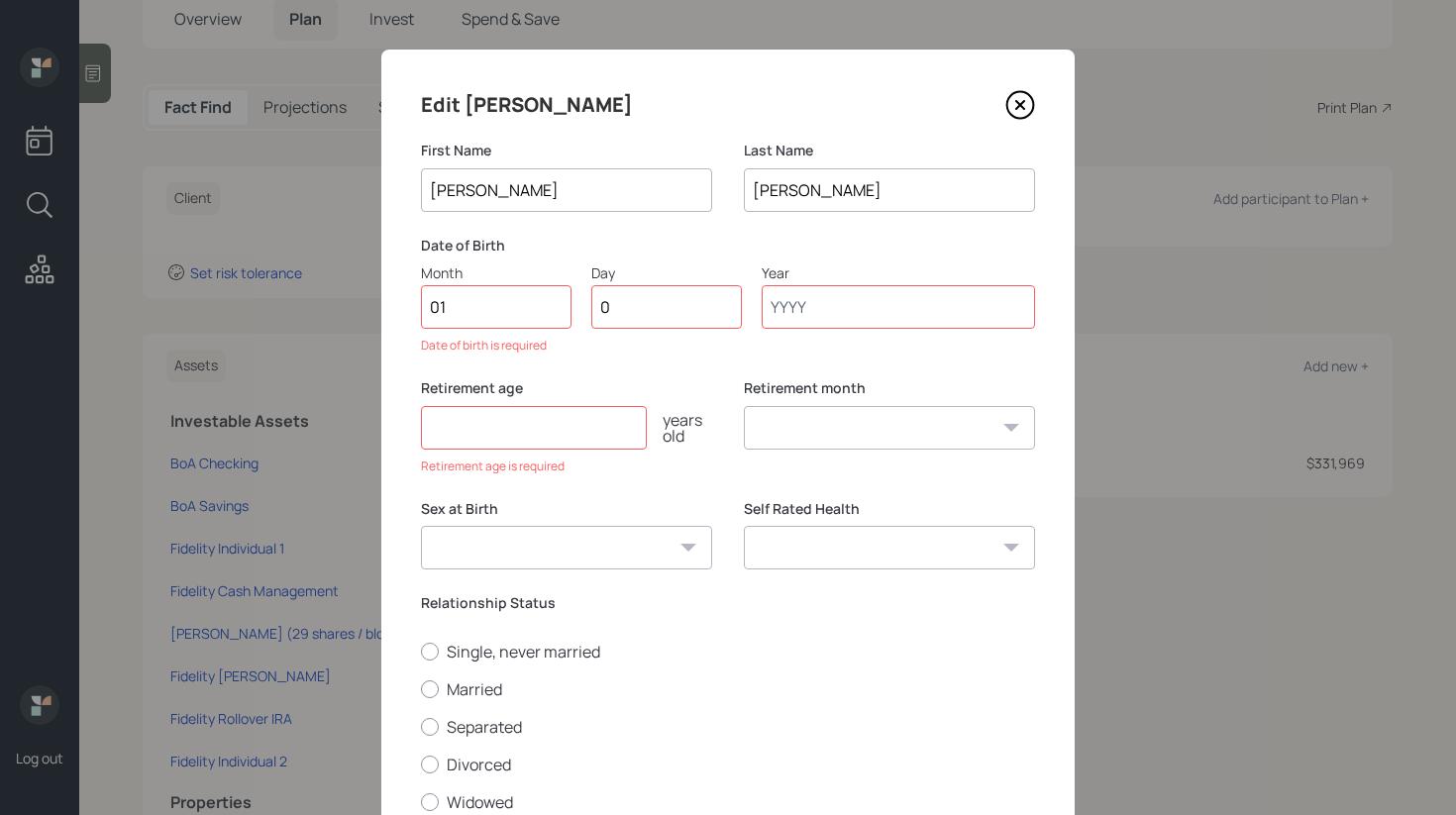 type on "01" 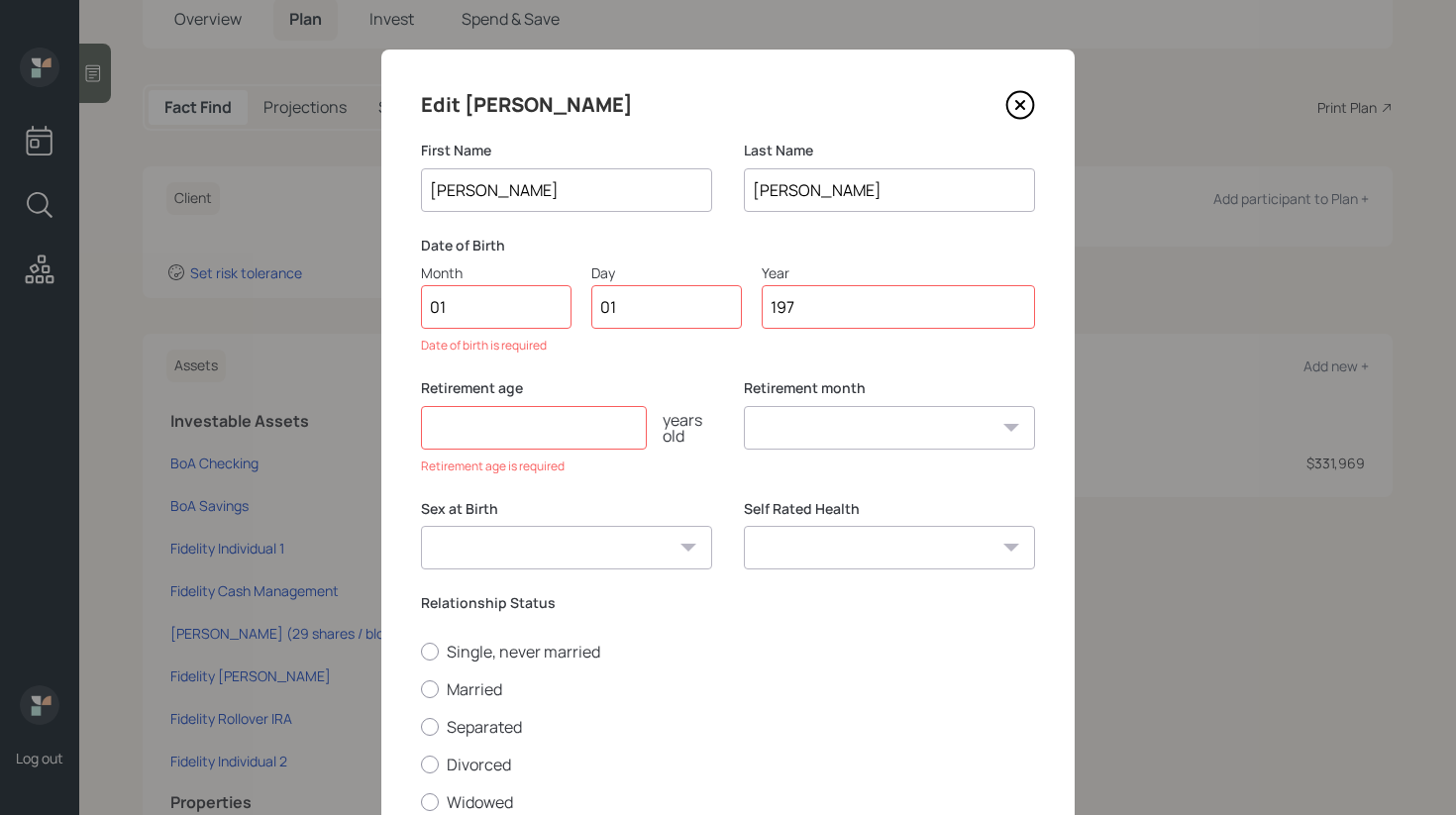 type on "1970" 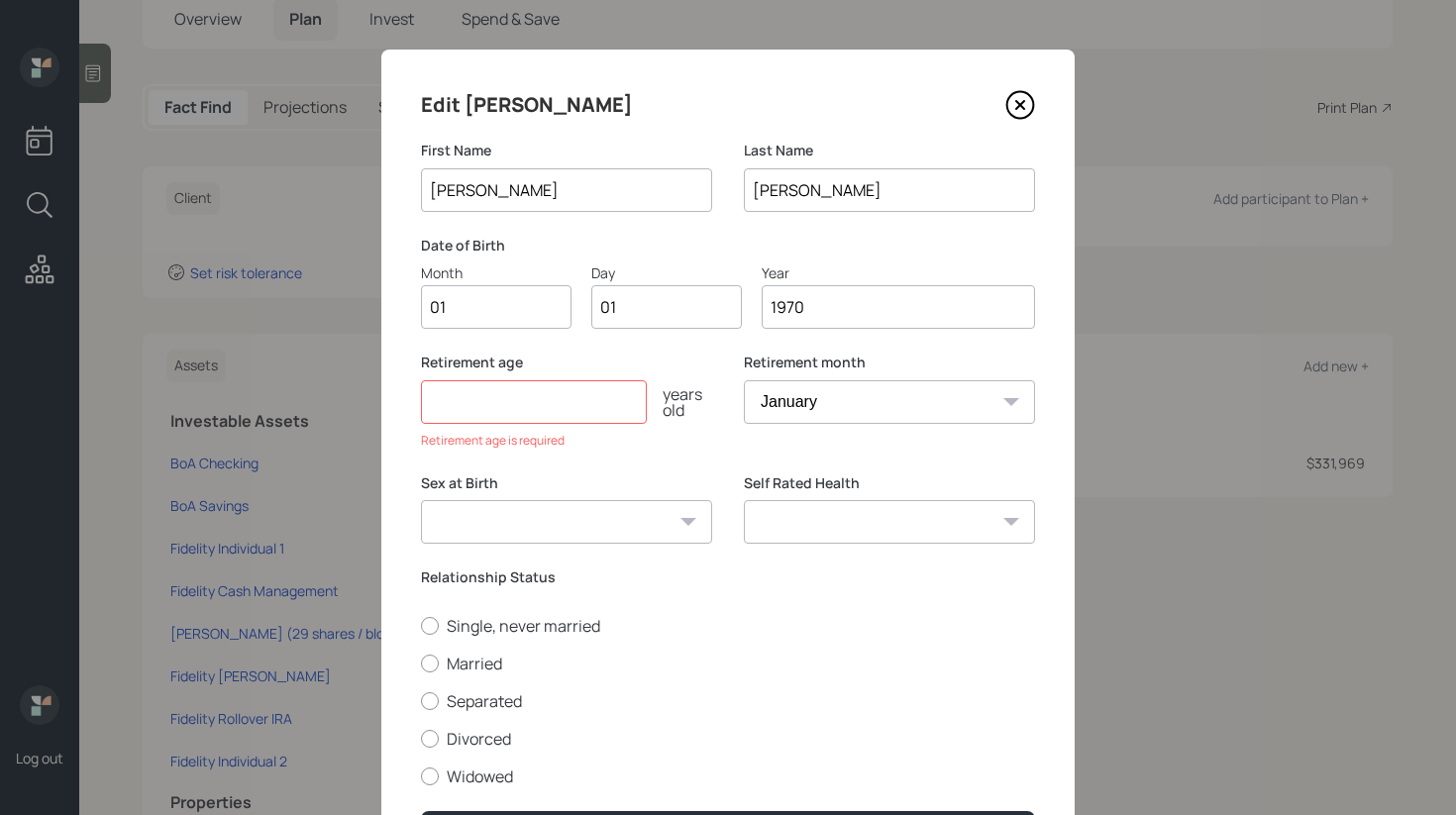 type on "1970" 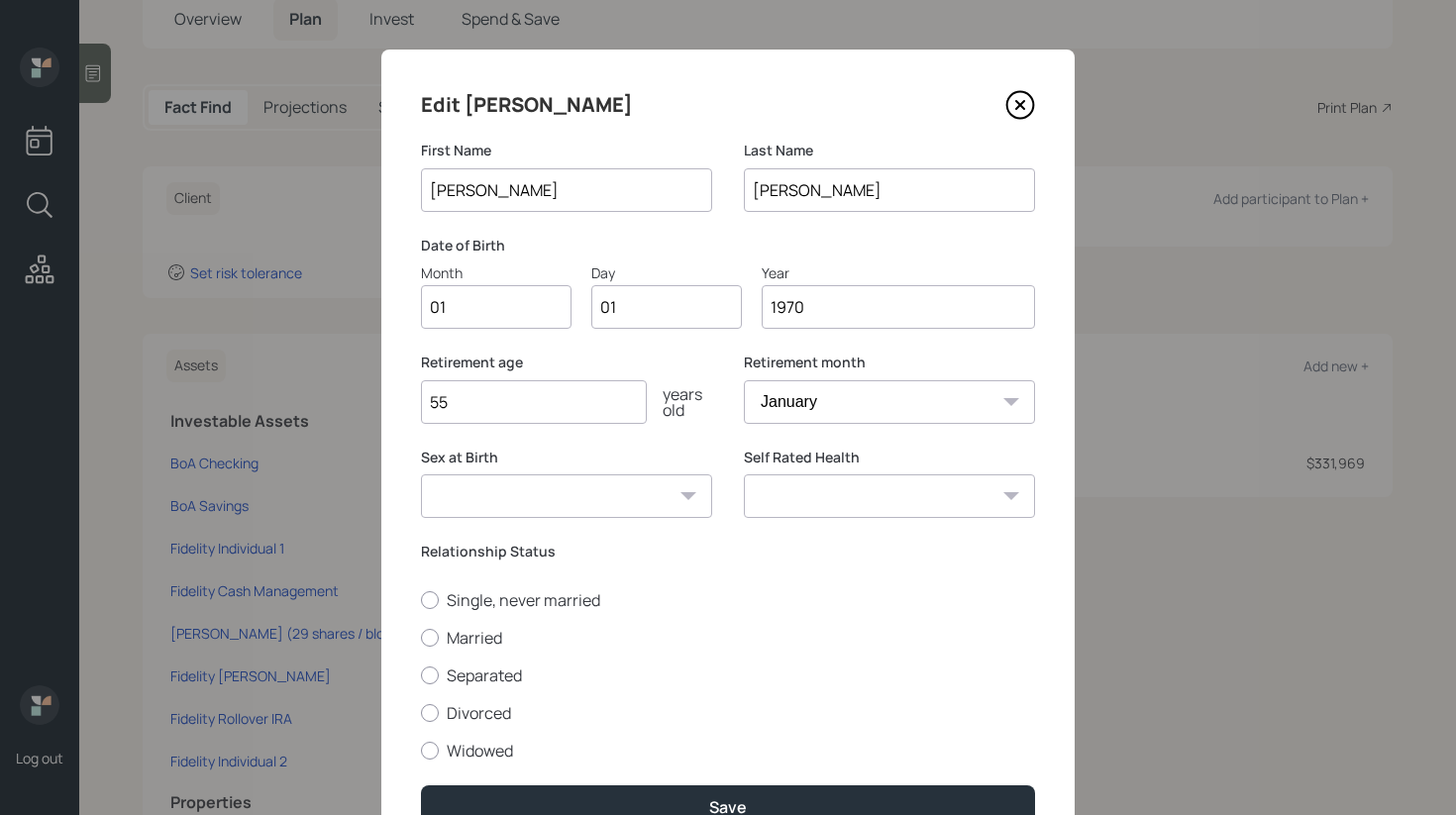 type on "55" 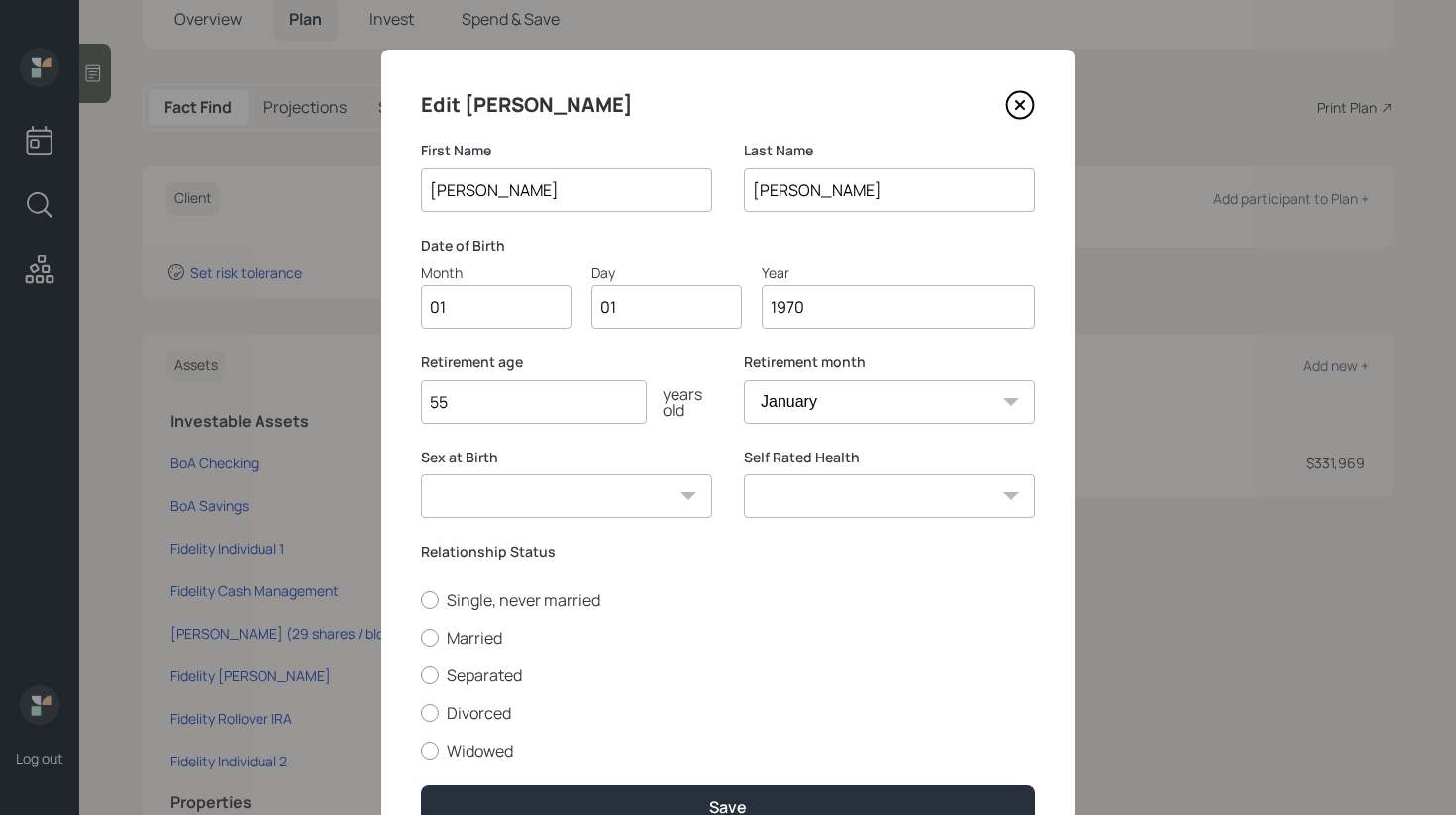 click on "January February March April May June July August September October November December" at bounding box center [889, 402] 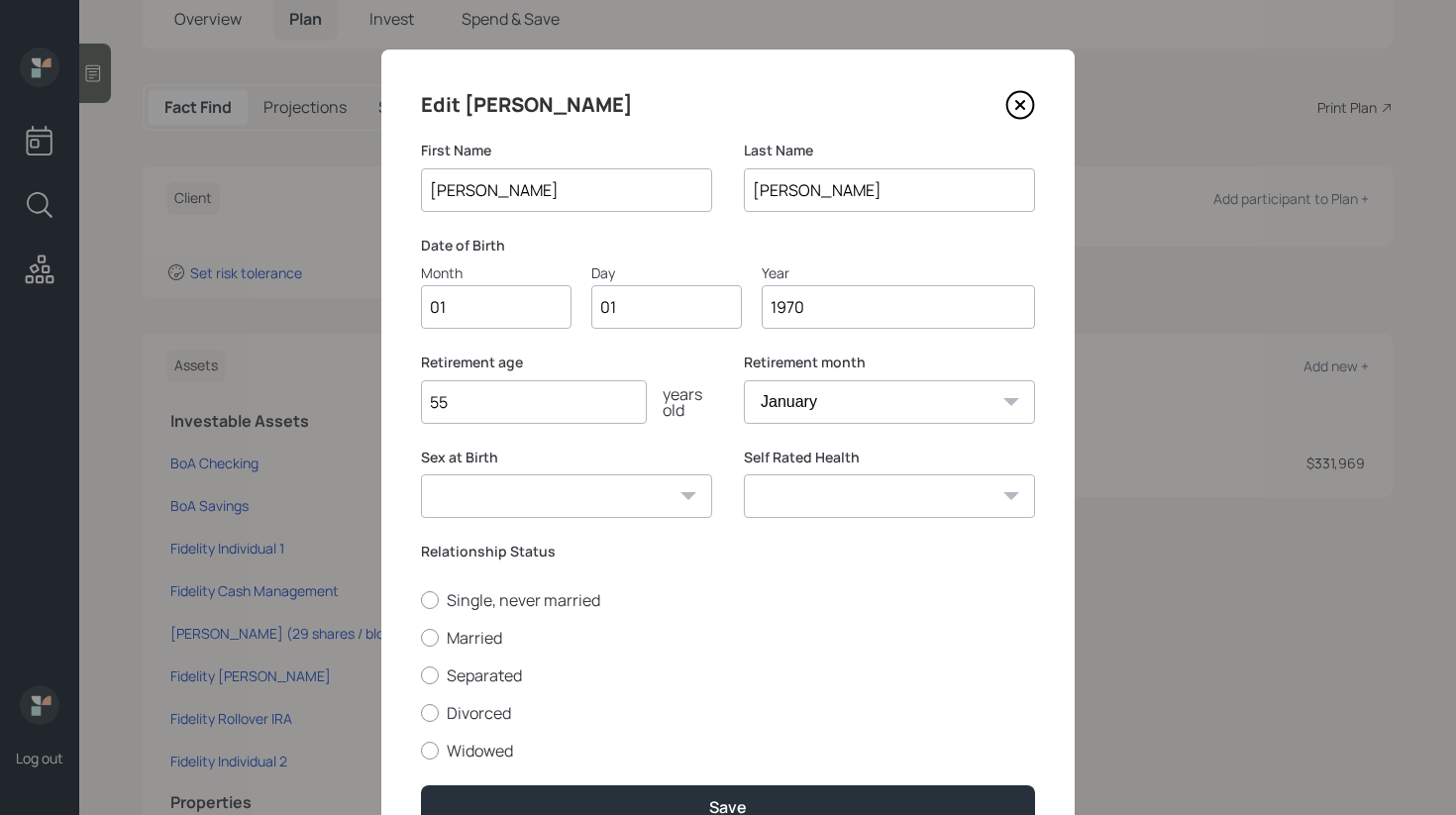 select on "8" 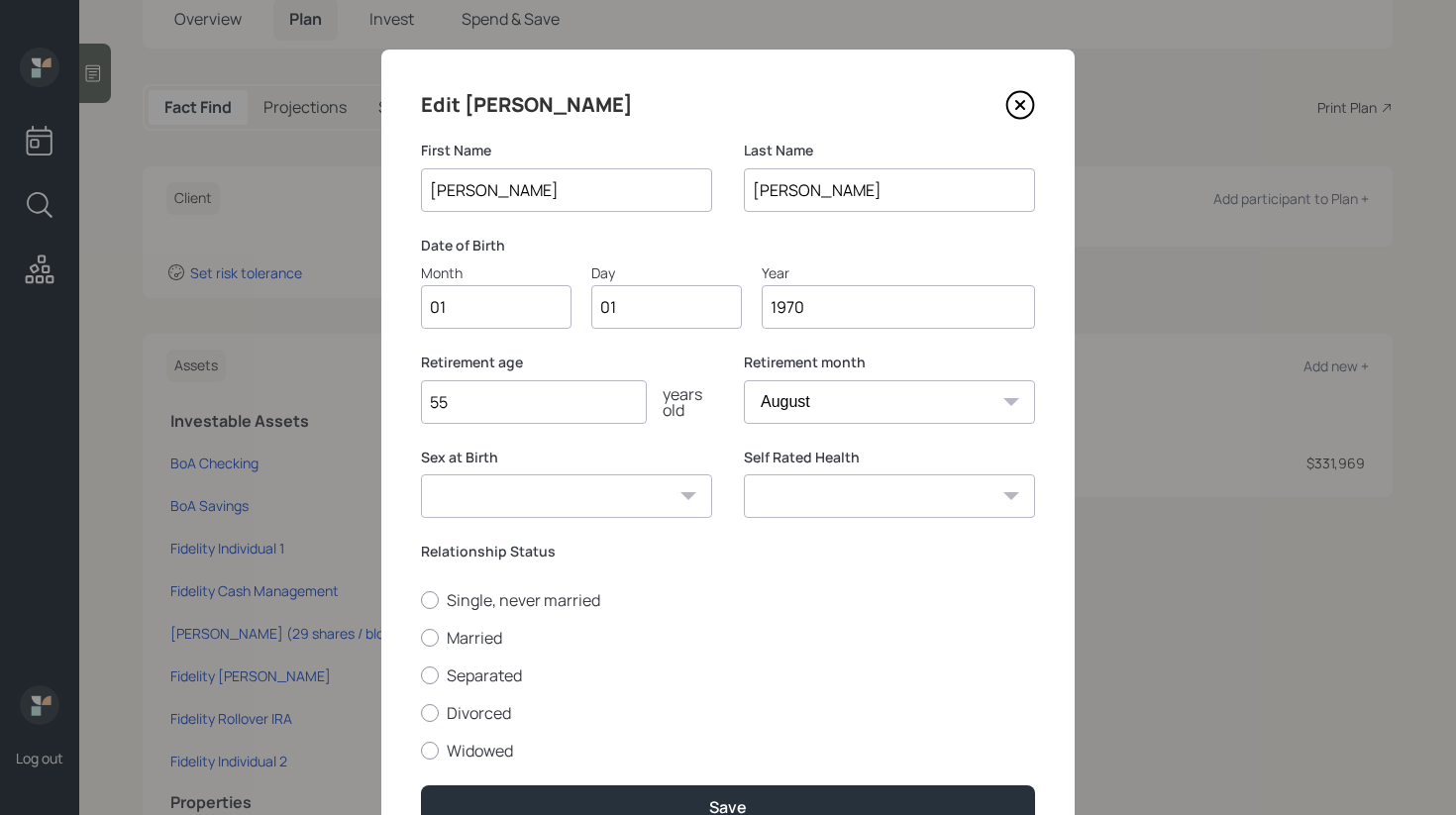 click on "Male Female Other / Prefer not to say" at bounding box center (567, 496) 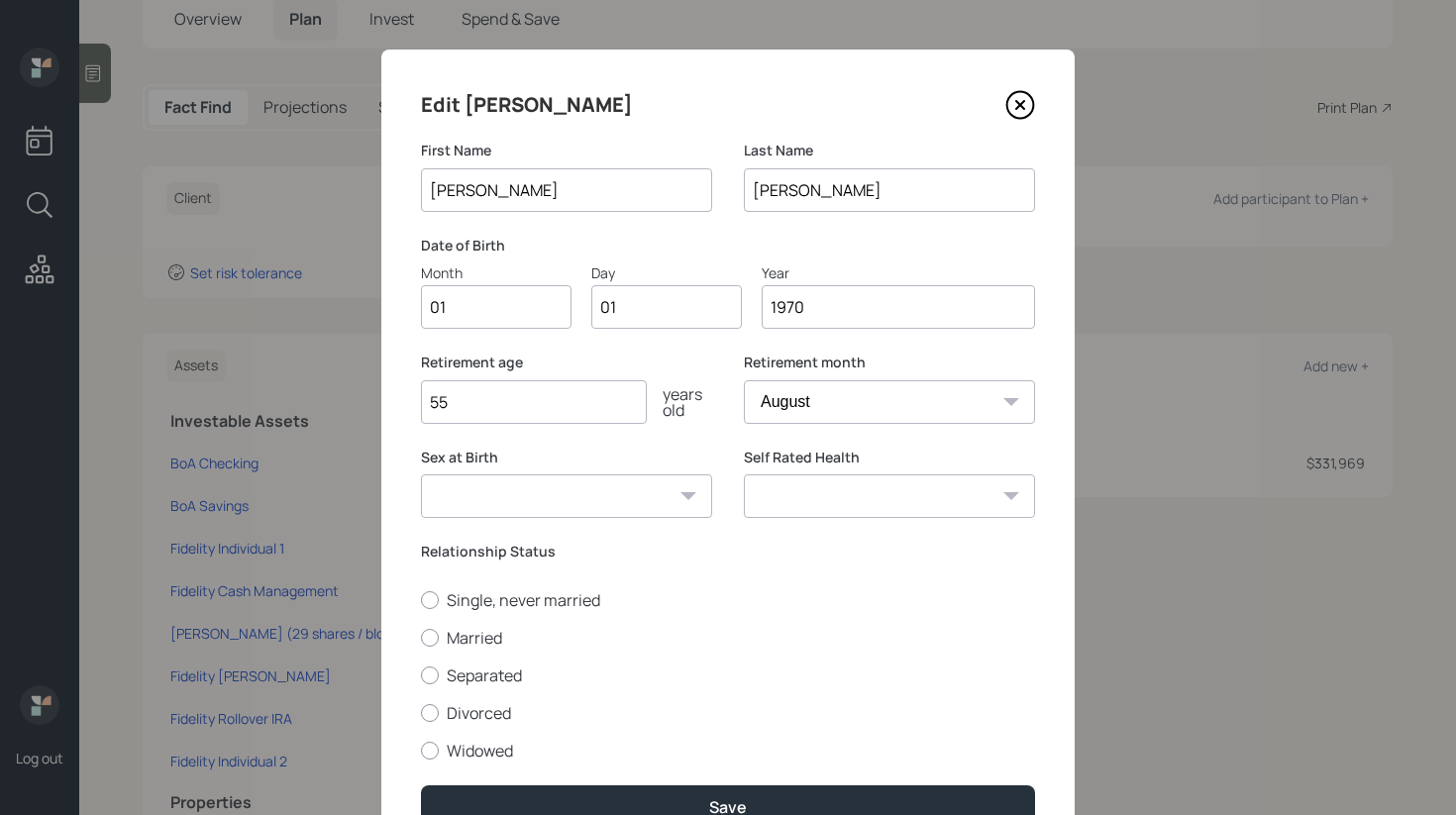 select on "female" 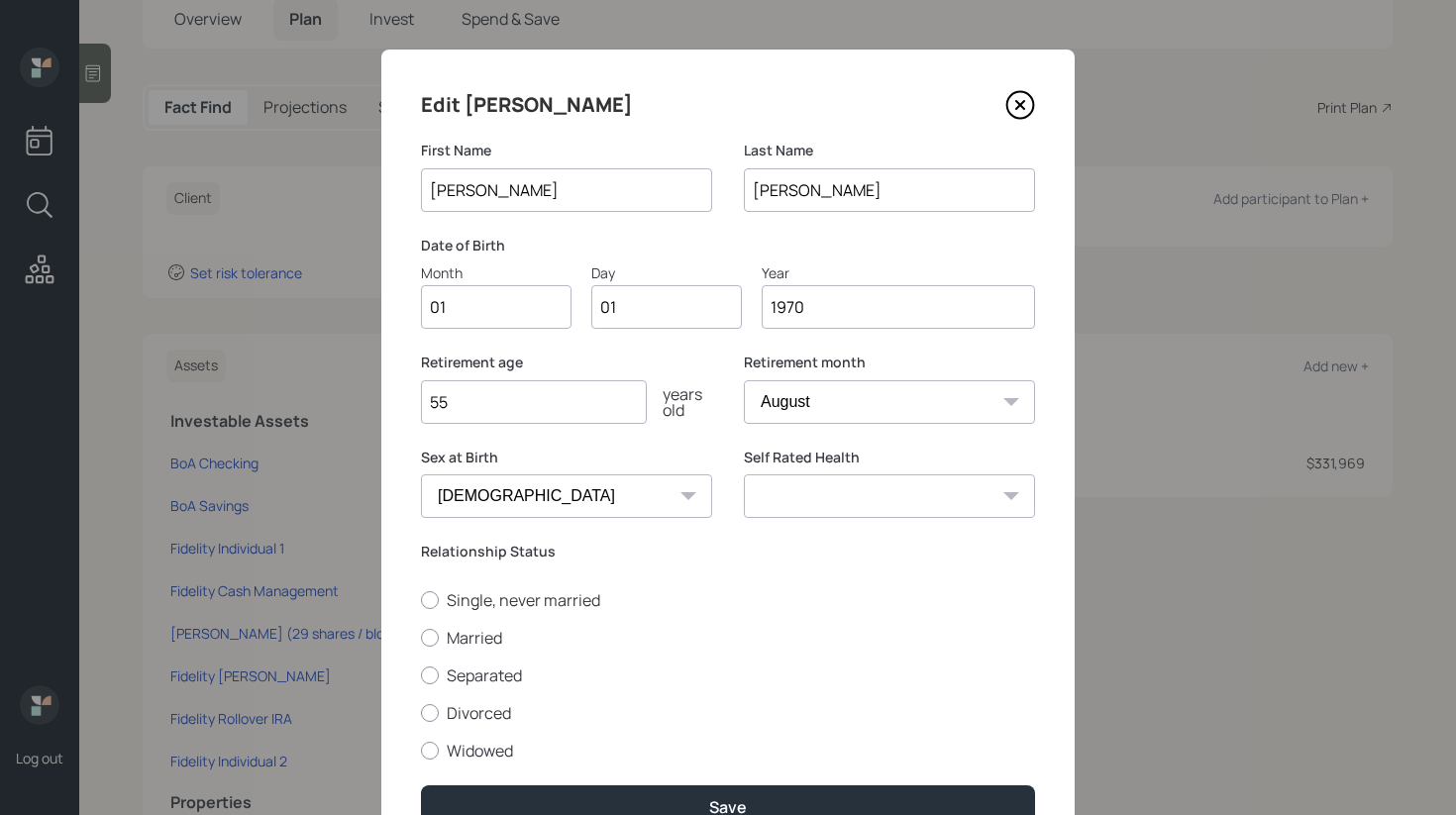 click on "Excellent Very Good Good Fair Poor" at bounding box center [889, 496] 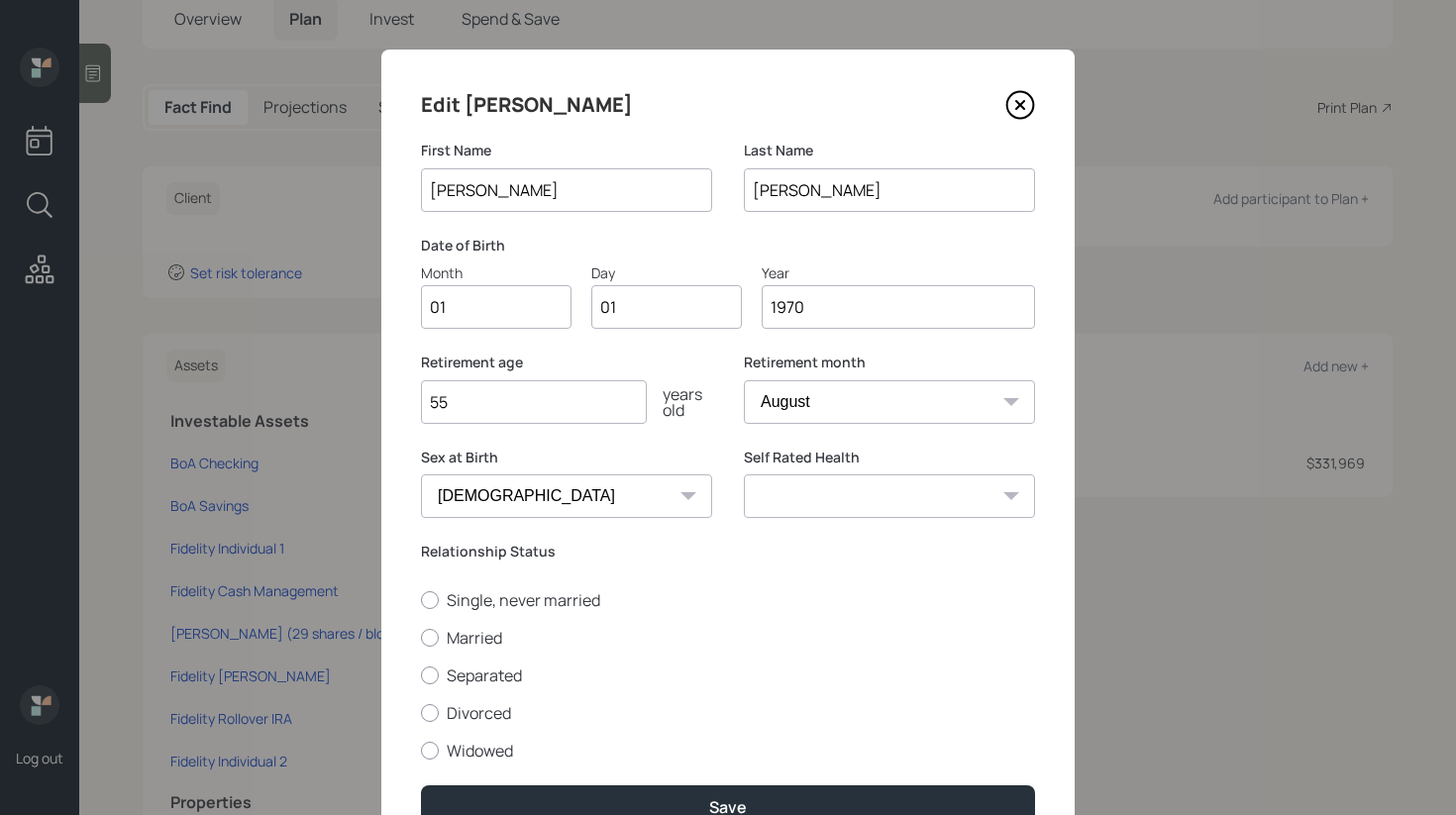 select on "good" 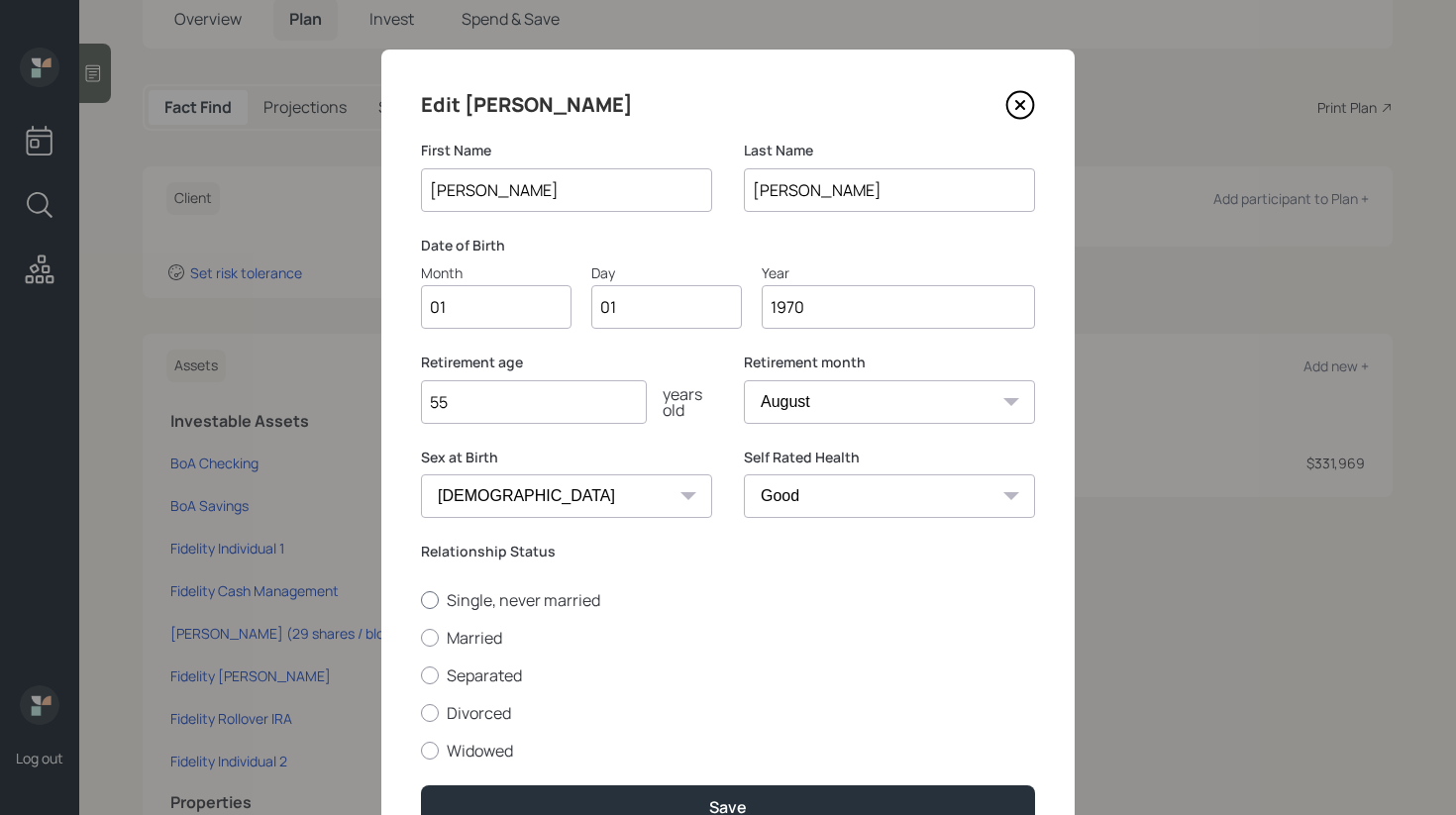 click at bounding box center (430, 600) 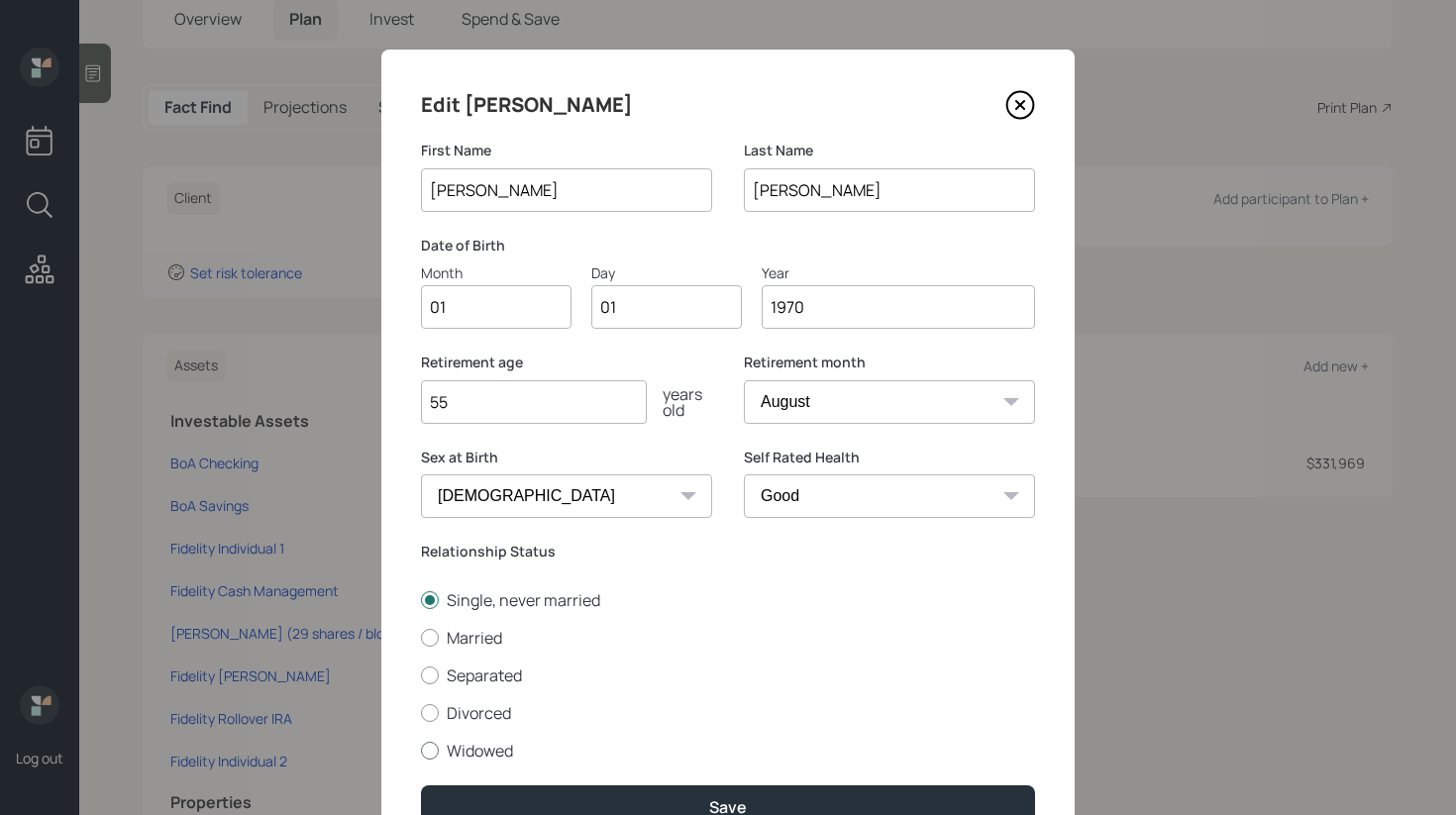 scroll, scrollTop: 103, scrollLeft: 0, axis: vertical 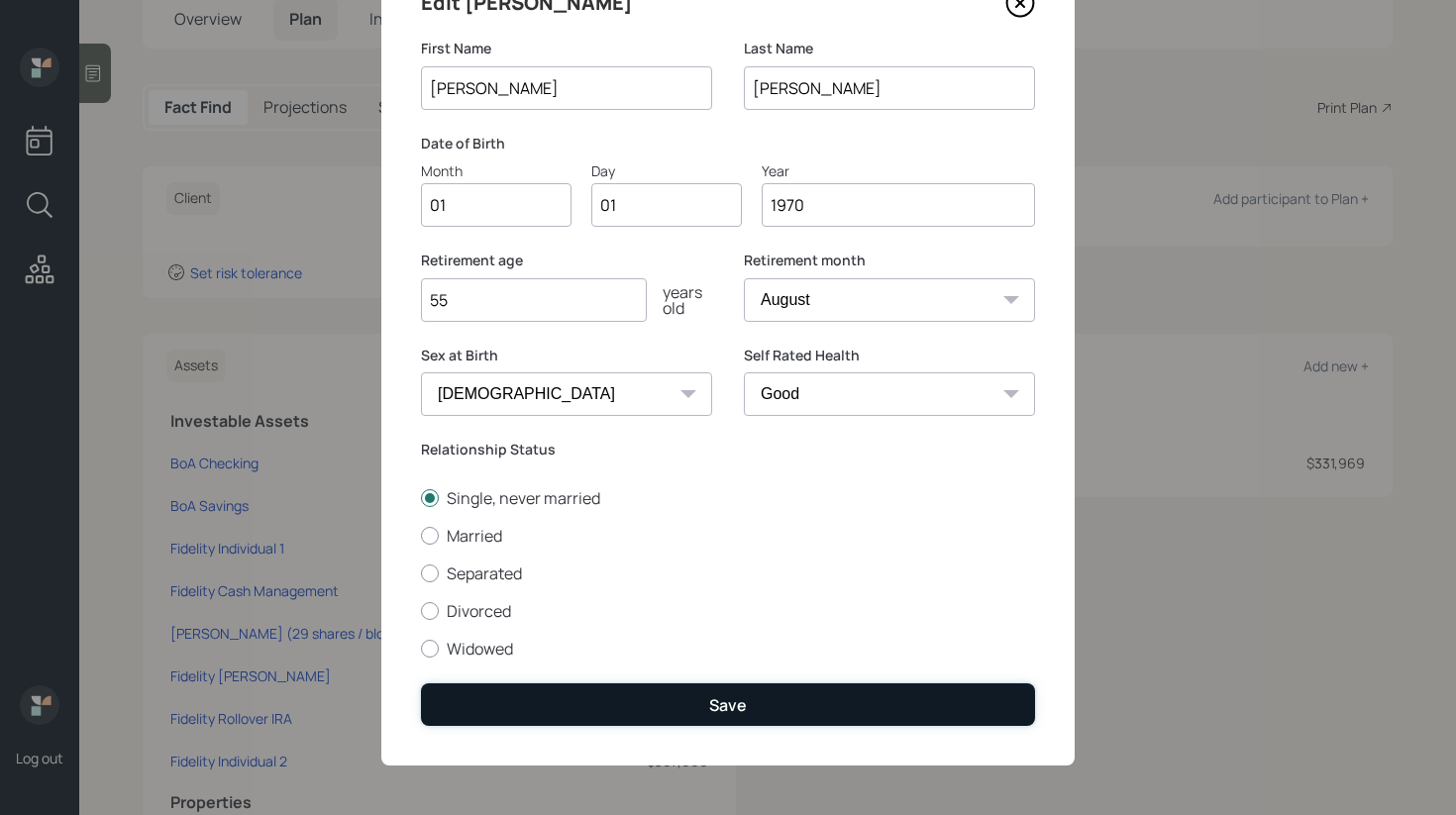 click on "Save" at bounding box center [728, 704] 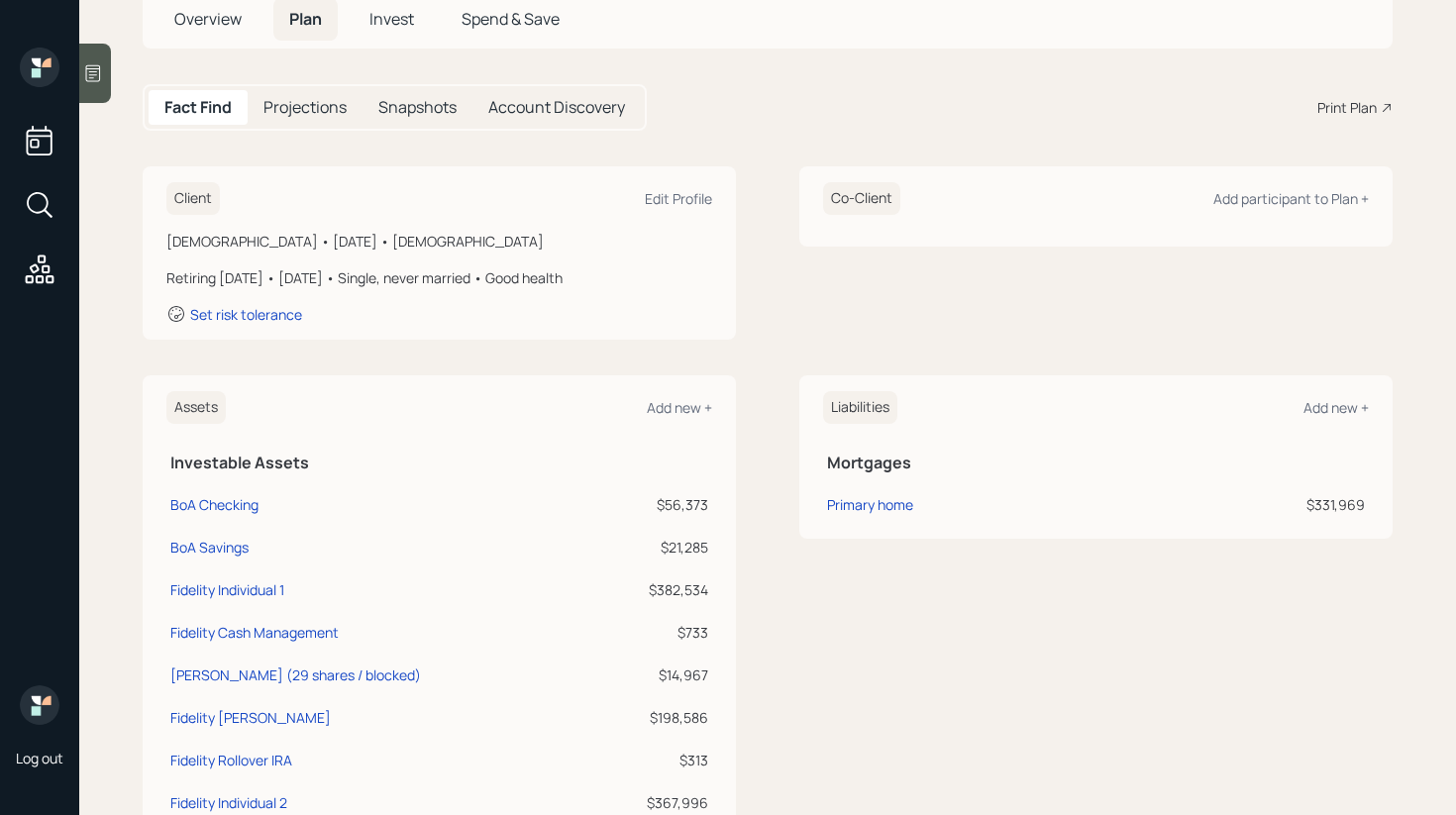 scroll, scrollTop: 0, scrollLeft: 0, axis: both 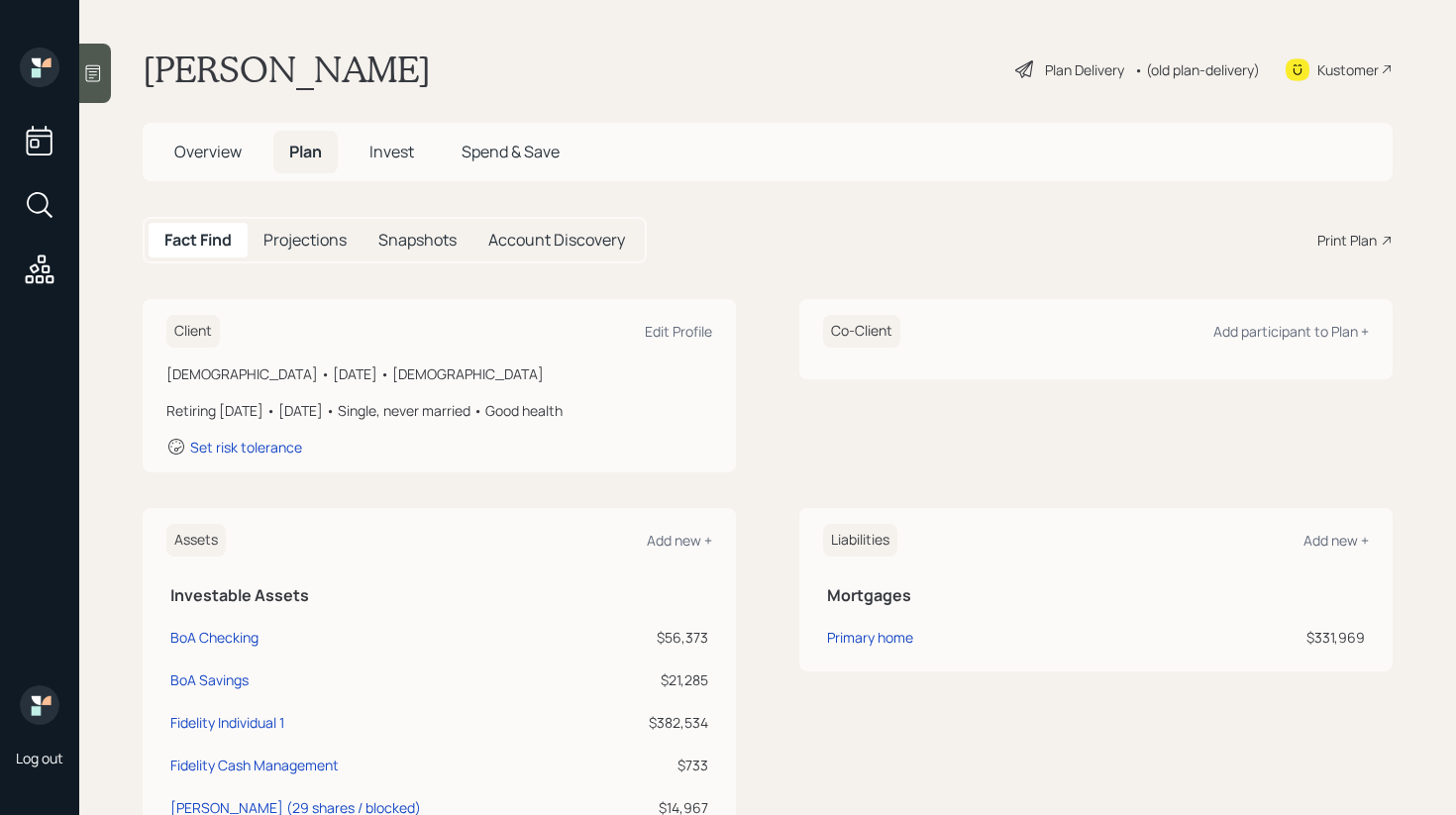 click on "Plan Delivery" at bounding box center (1085, 69) 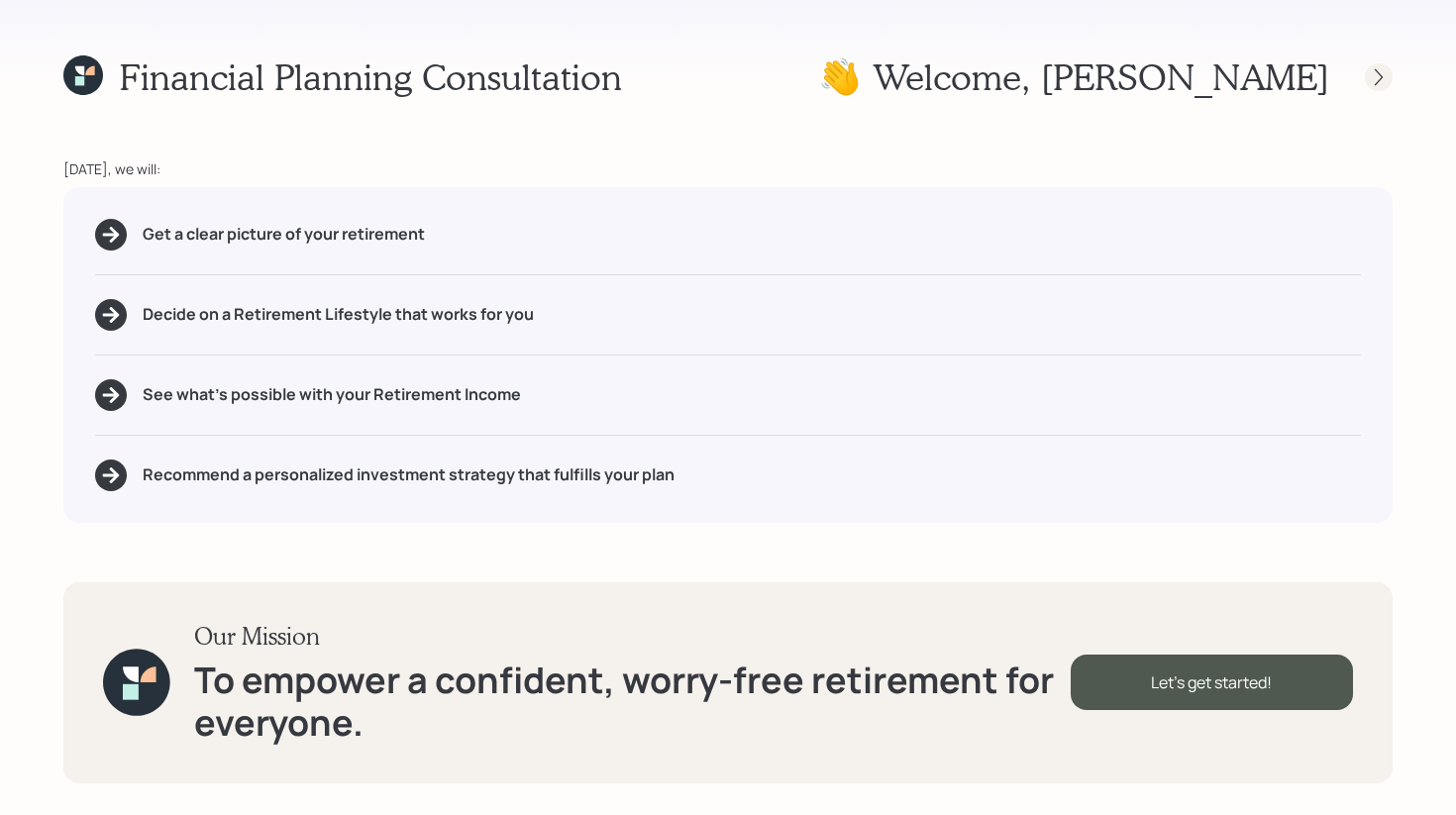 click 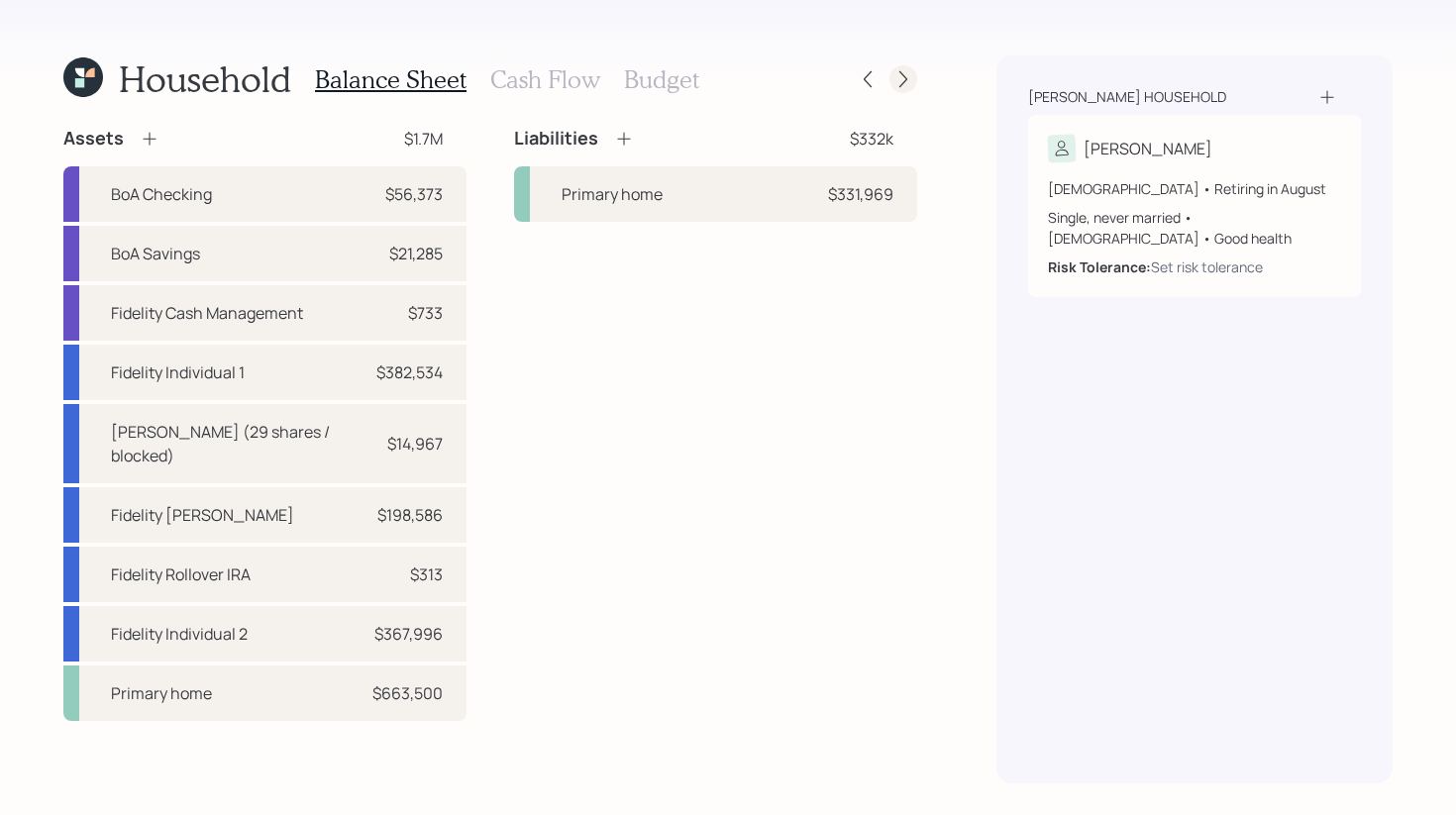 click 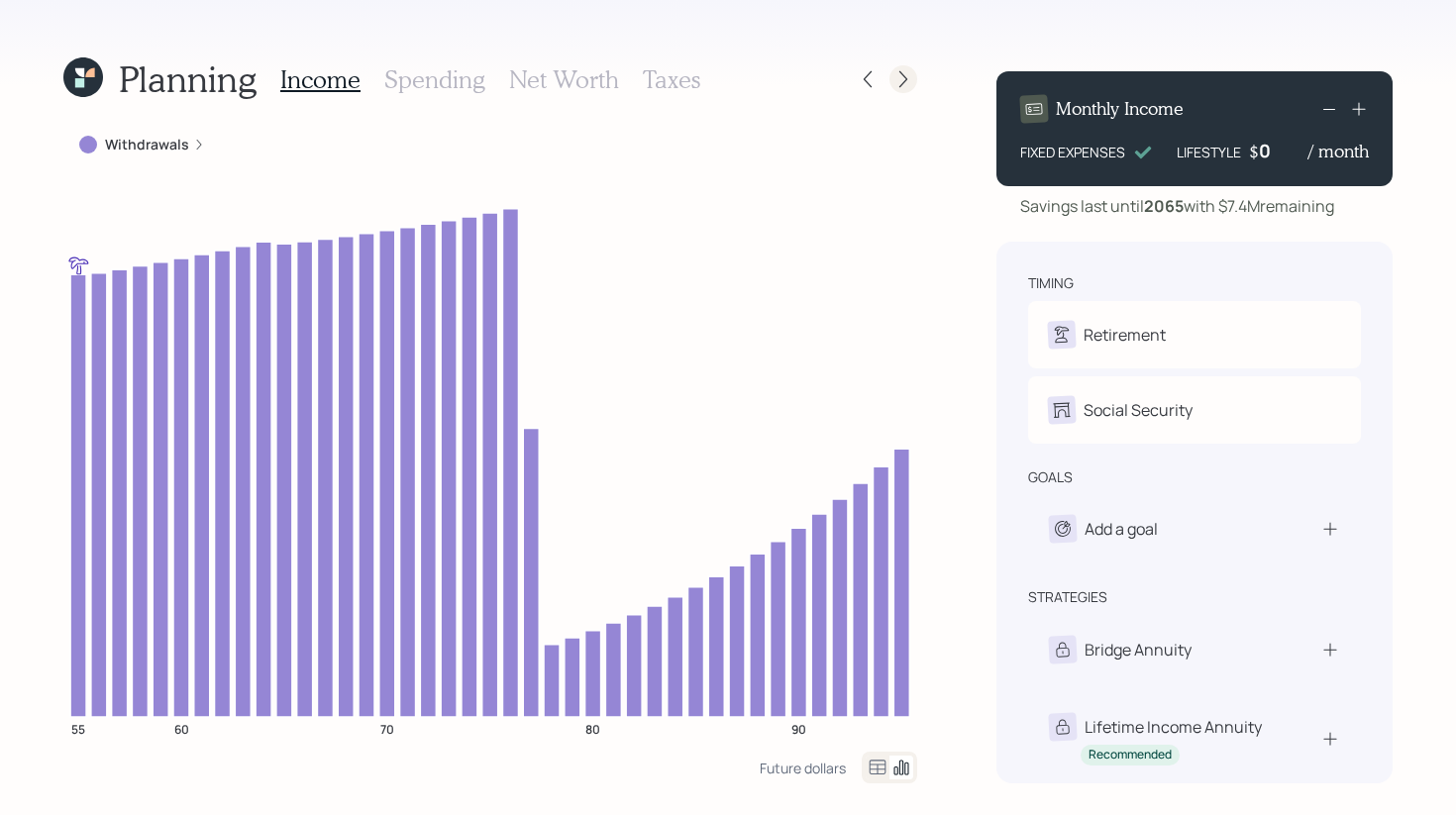 click 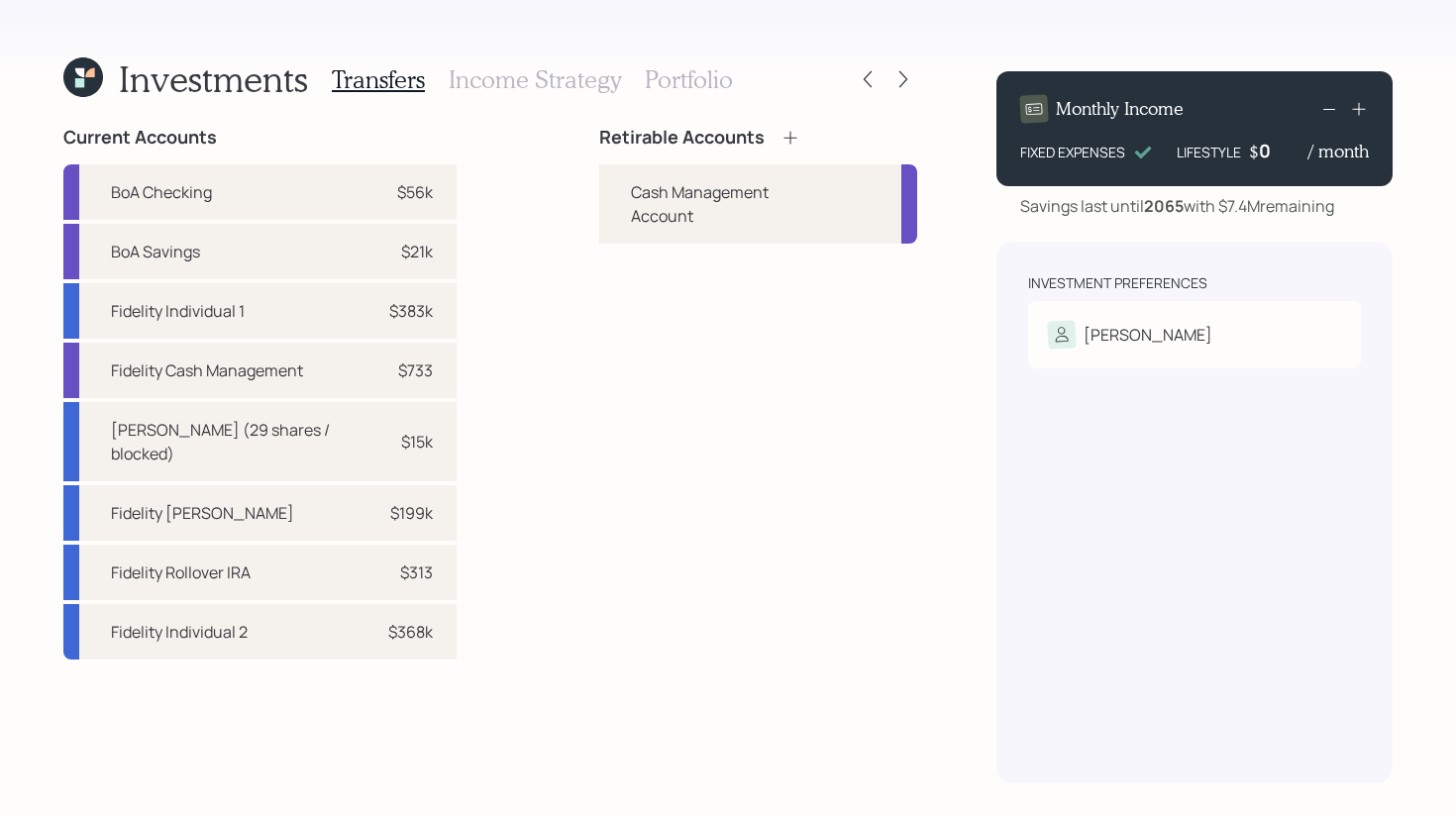 click 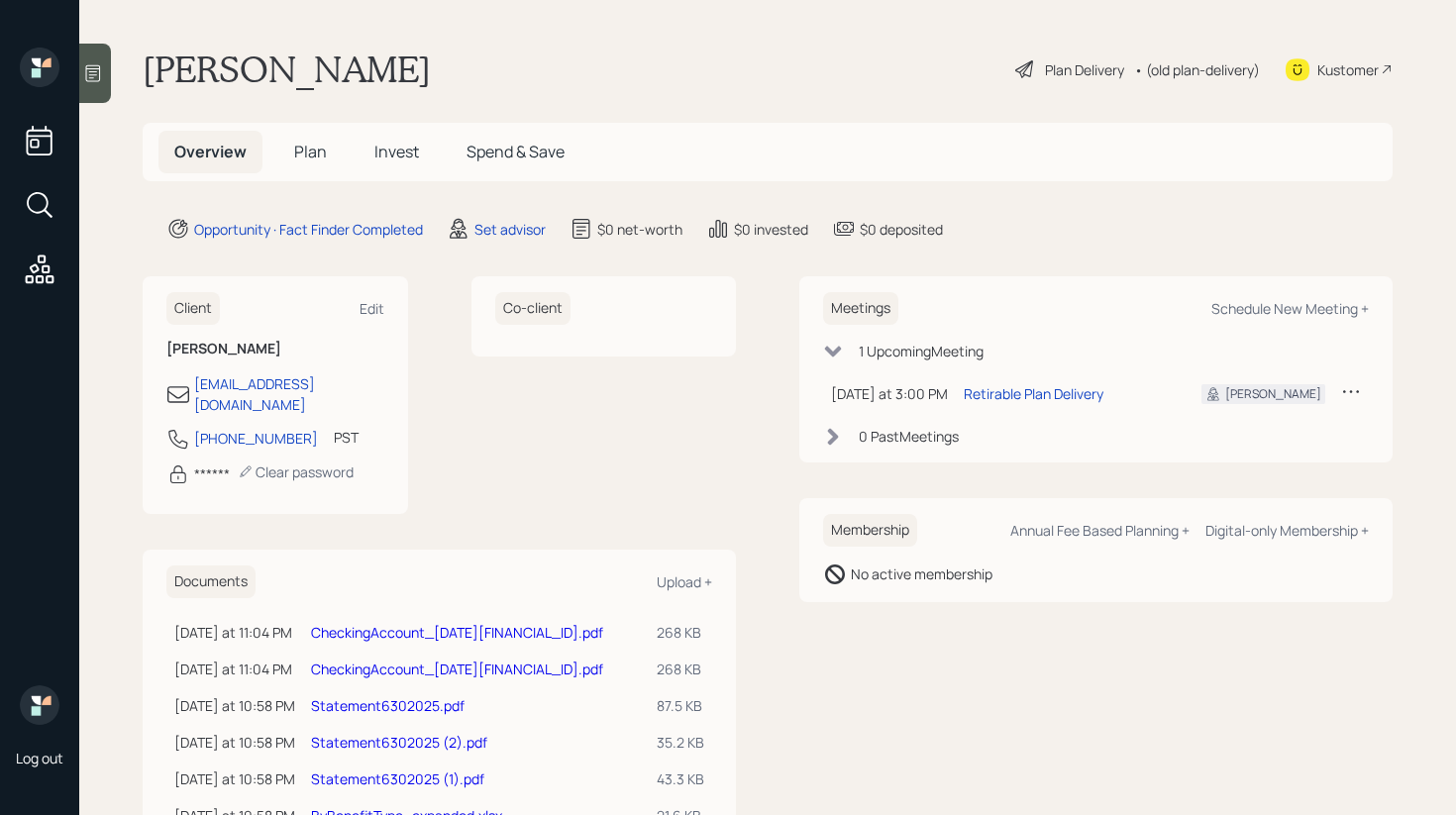 click on "Plan" at bounding box center (310, 152) 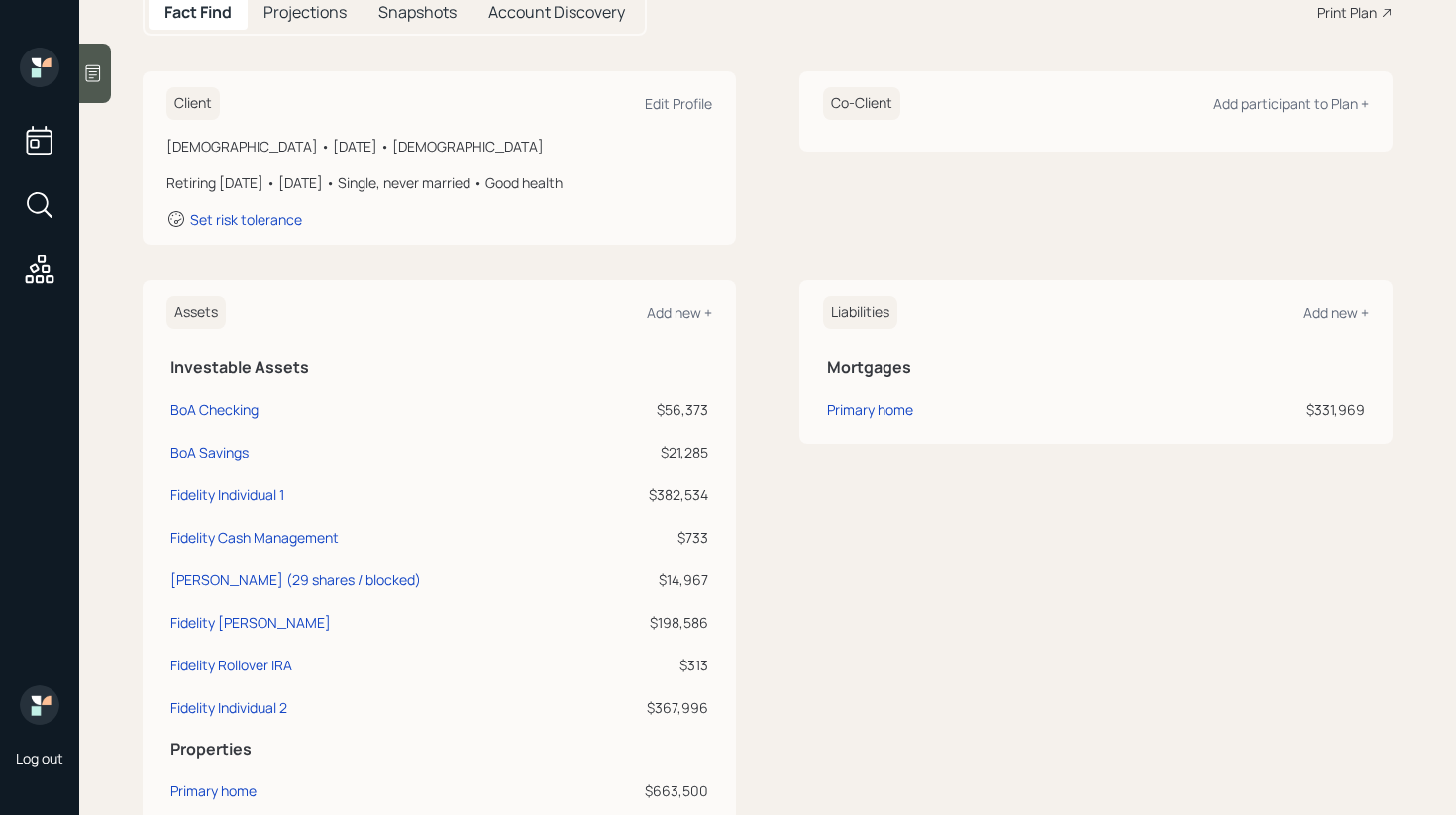 scroll, scrollTop: 0, scrollLeft: 0, axis: both 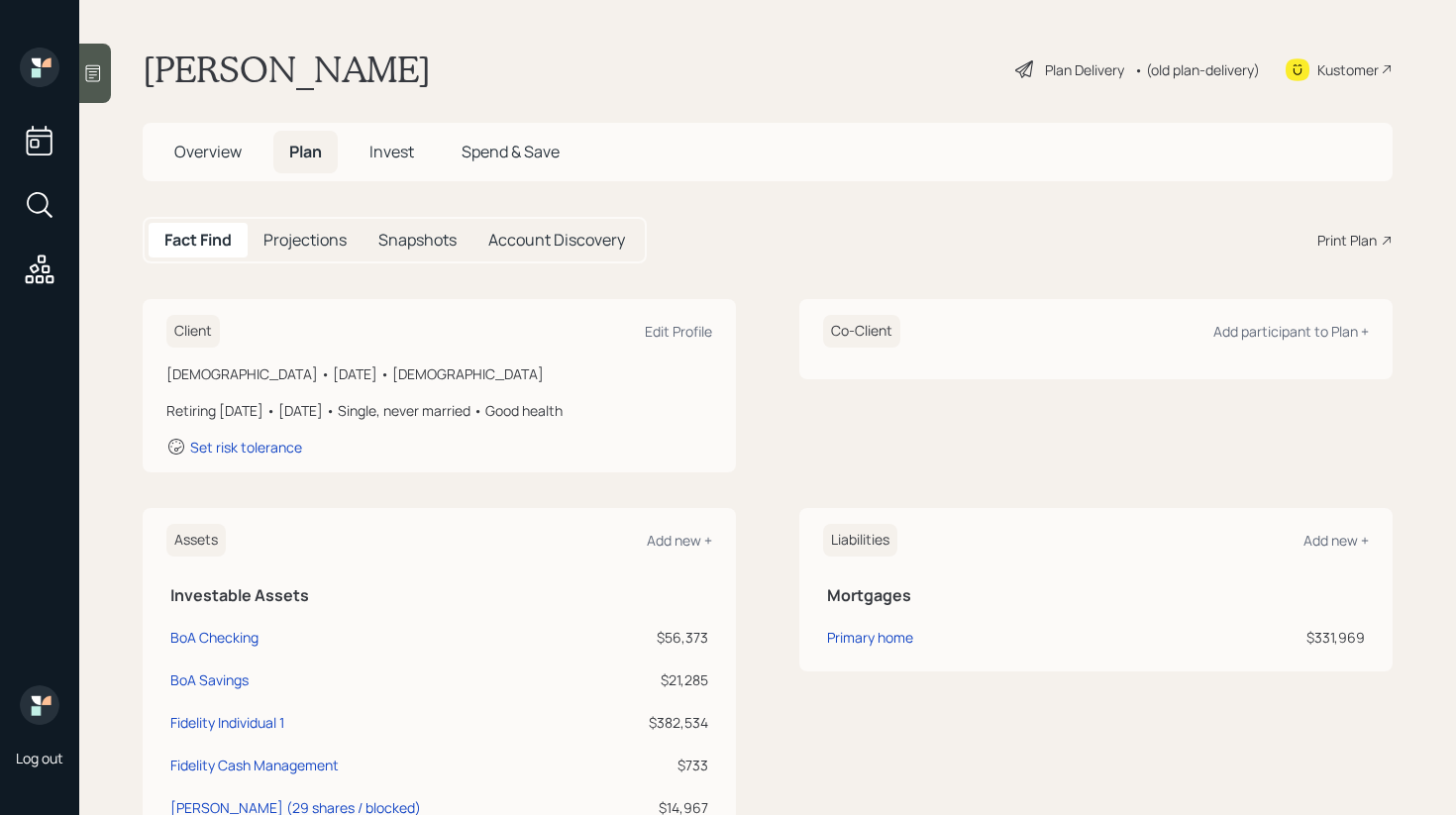 click on "Invest" at bounding box center (391, 152) 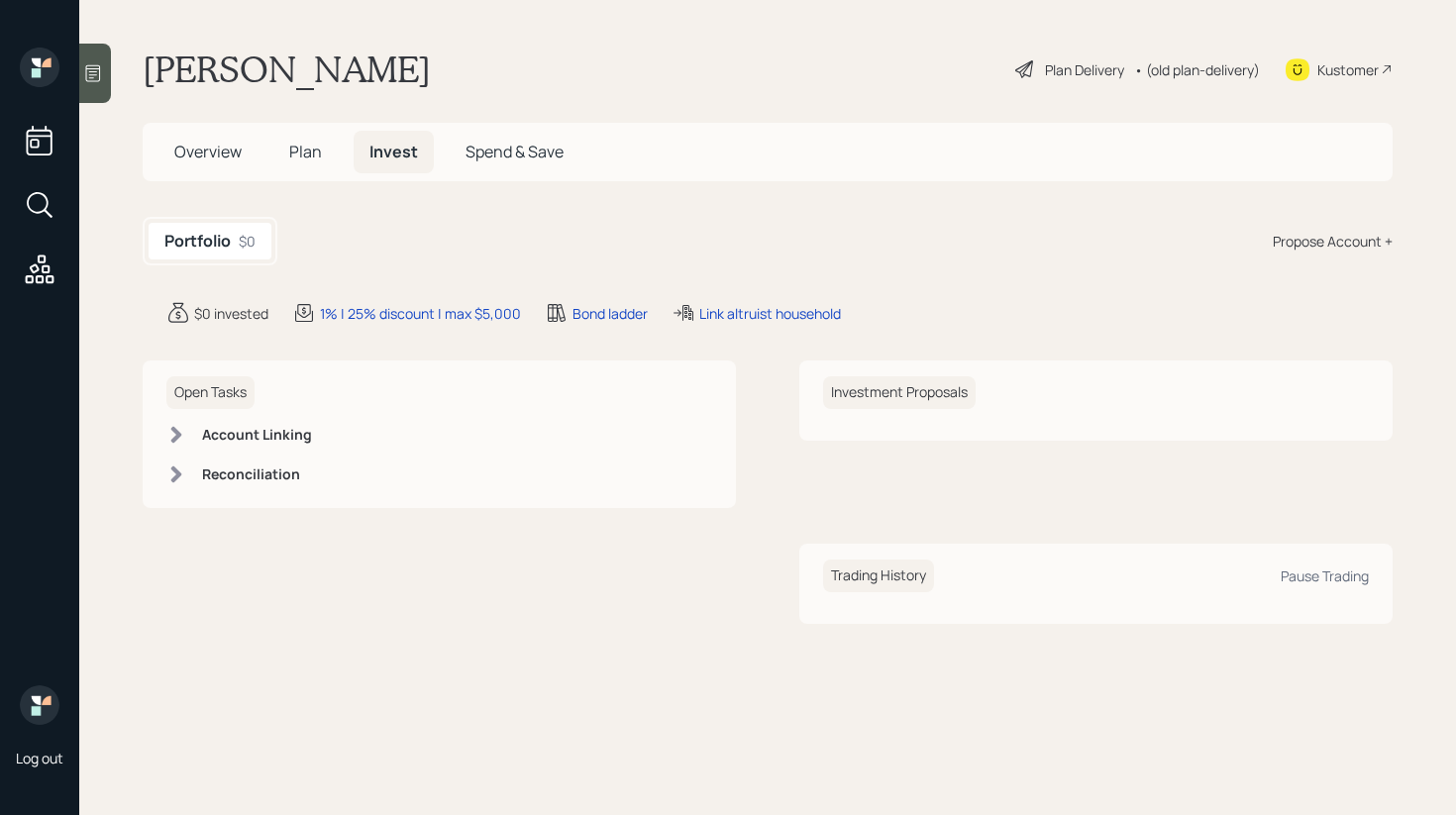 click on "Plan" at bounding box center (305, 152) 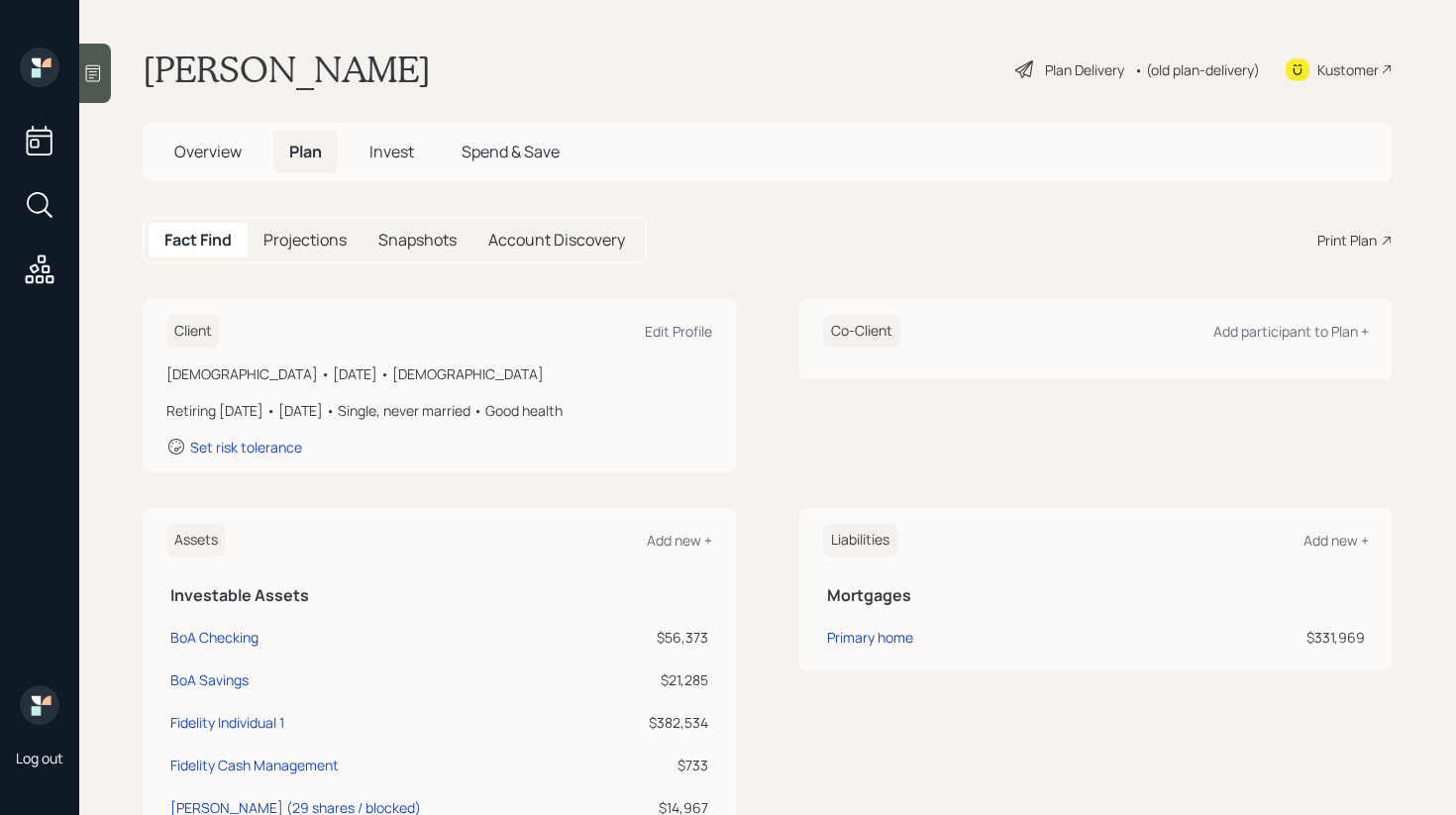 click on "Invest" at bounding box center (391, 152) 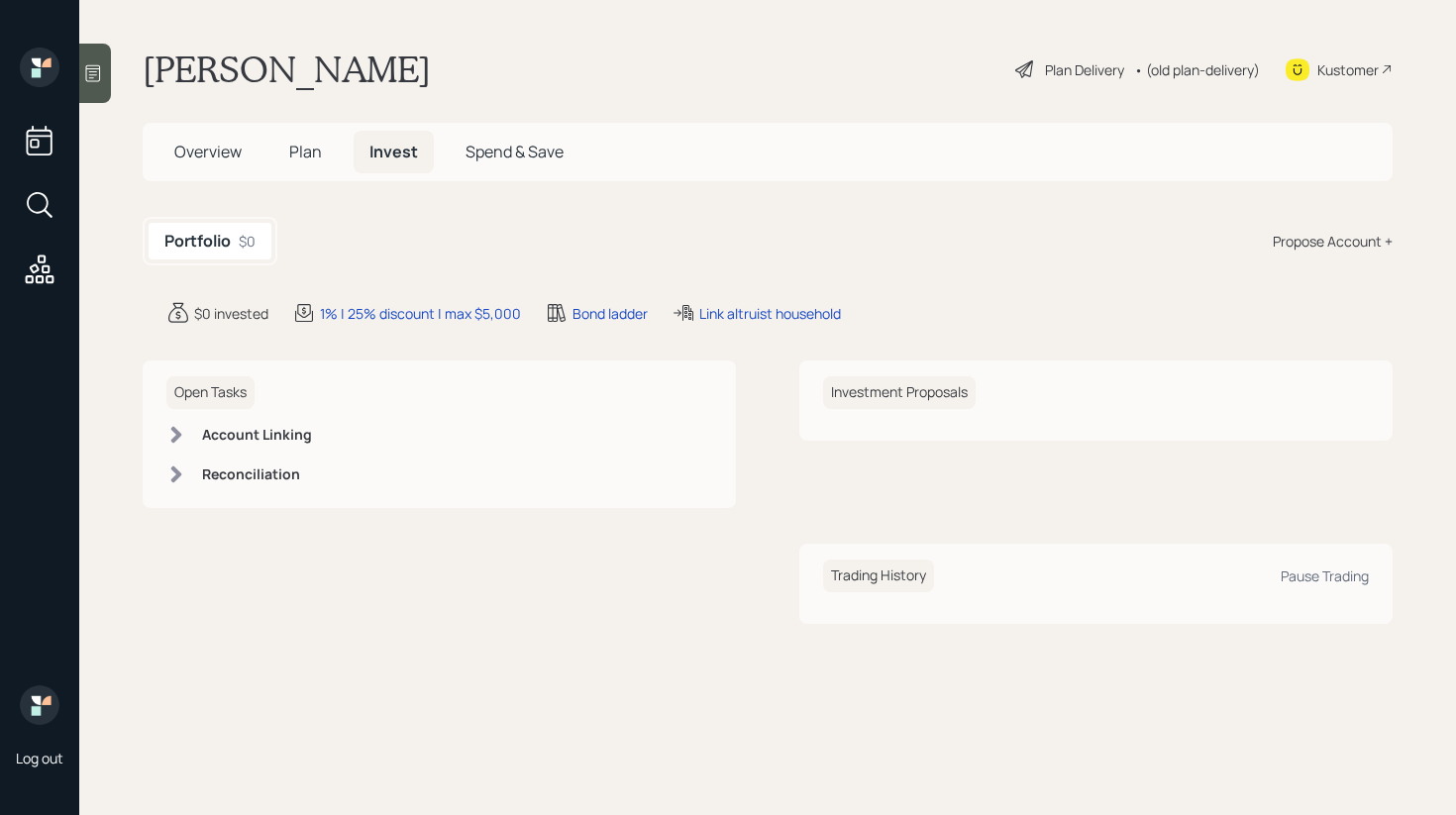 click on "Investment Proposals" at bounding box center [899, 392] 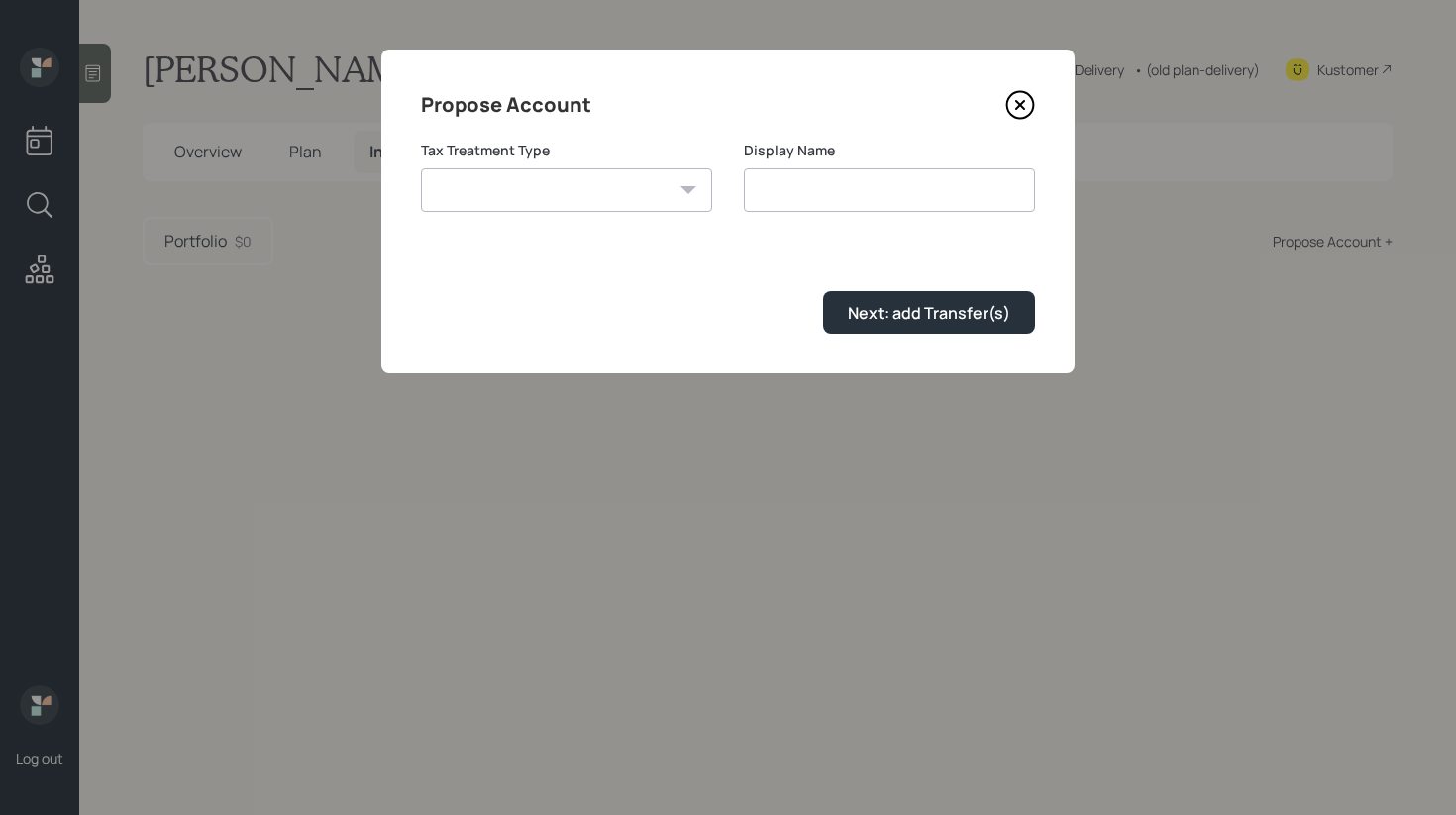 click on "Roth Taxable Traditional" at bounding box center [567, 190] 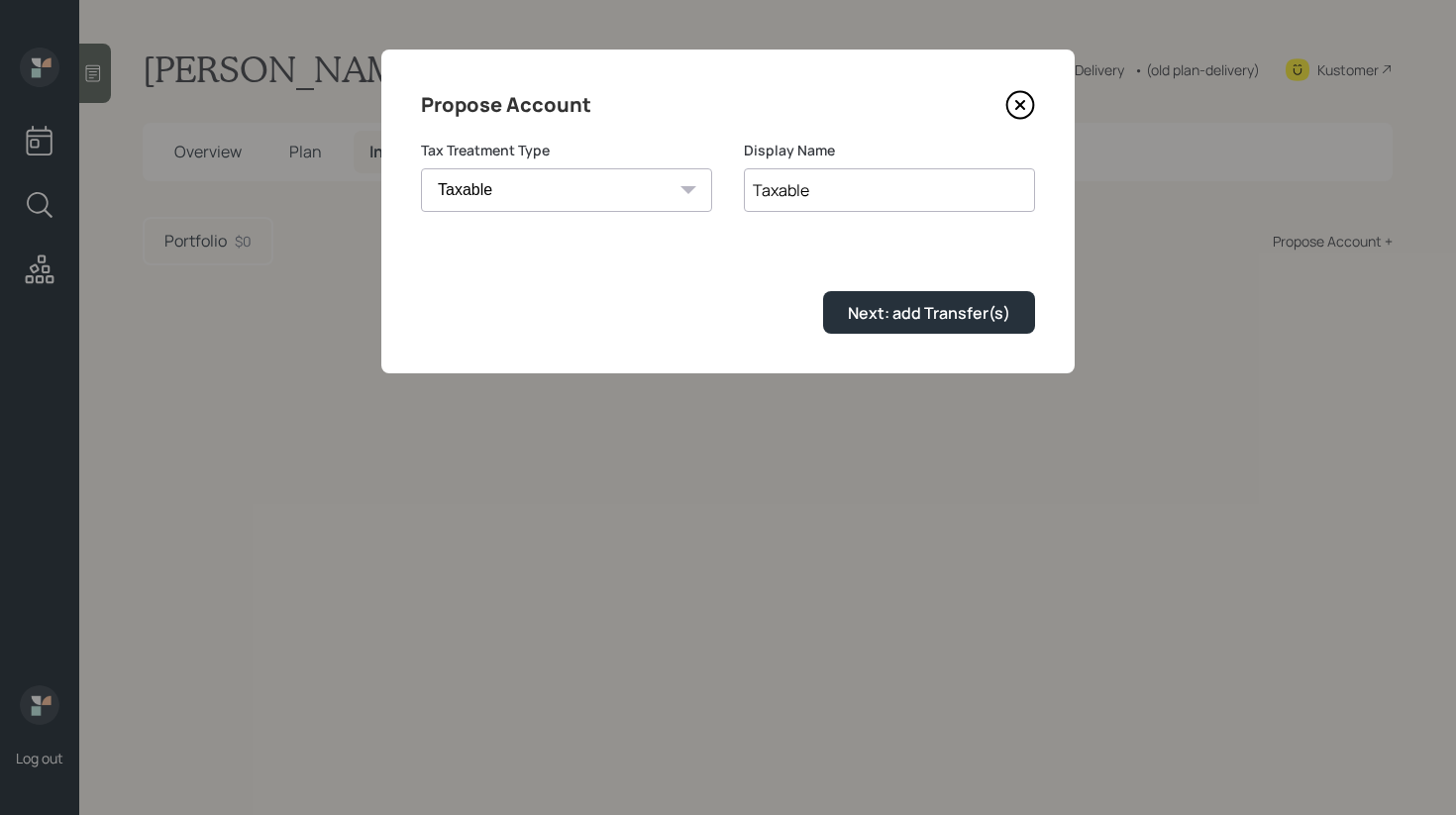 click on "Taxable" at bounding box center [889, 190] 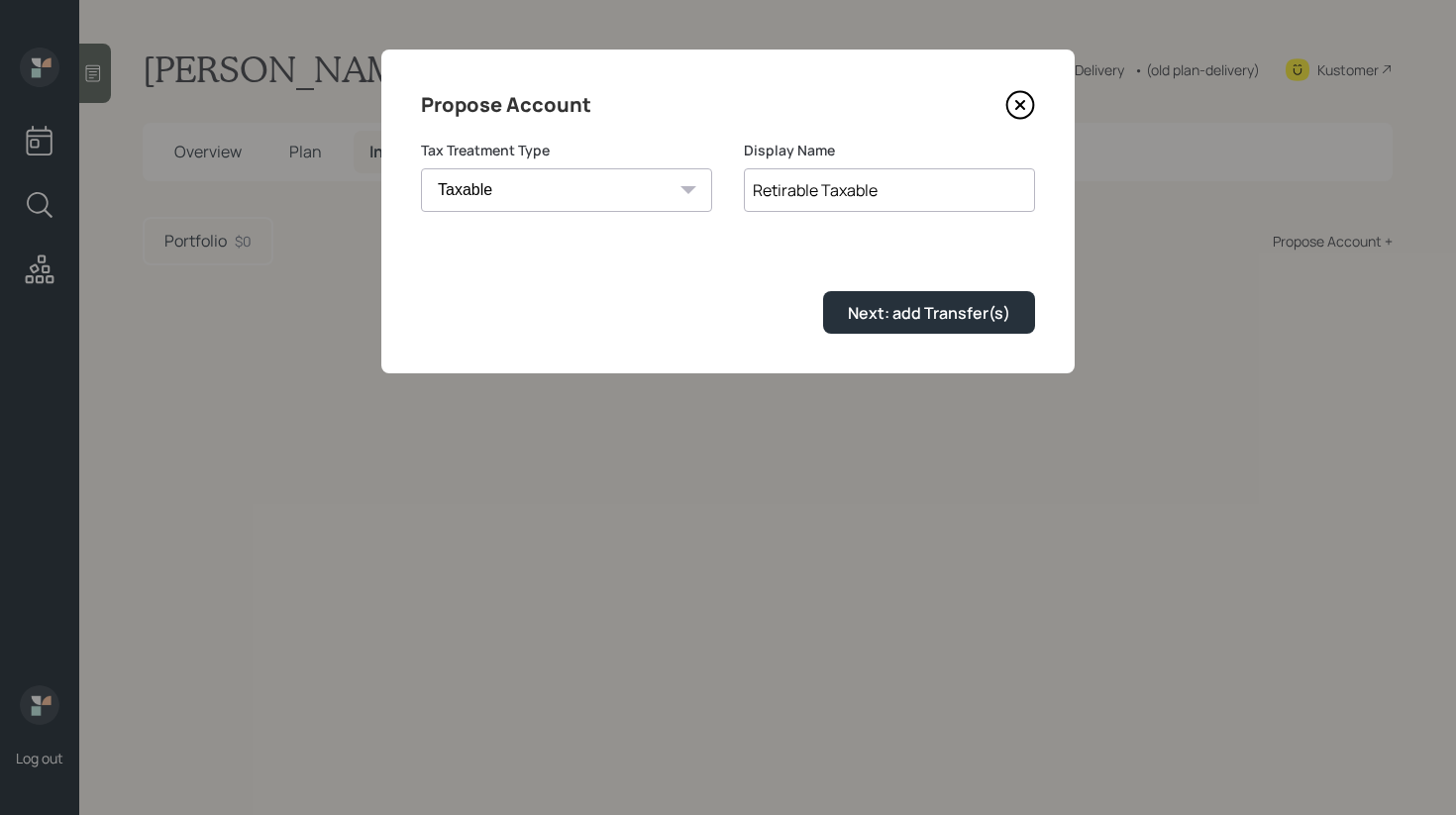type on "Retirable Taxable" 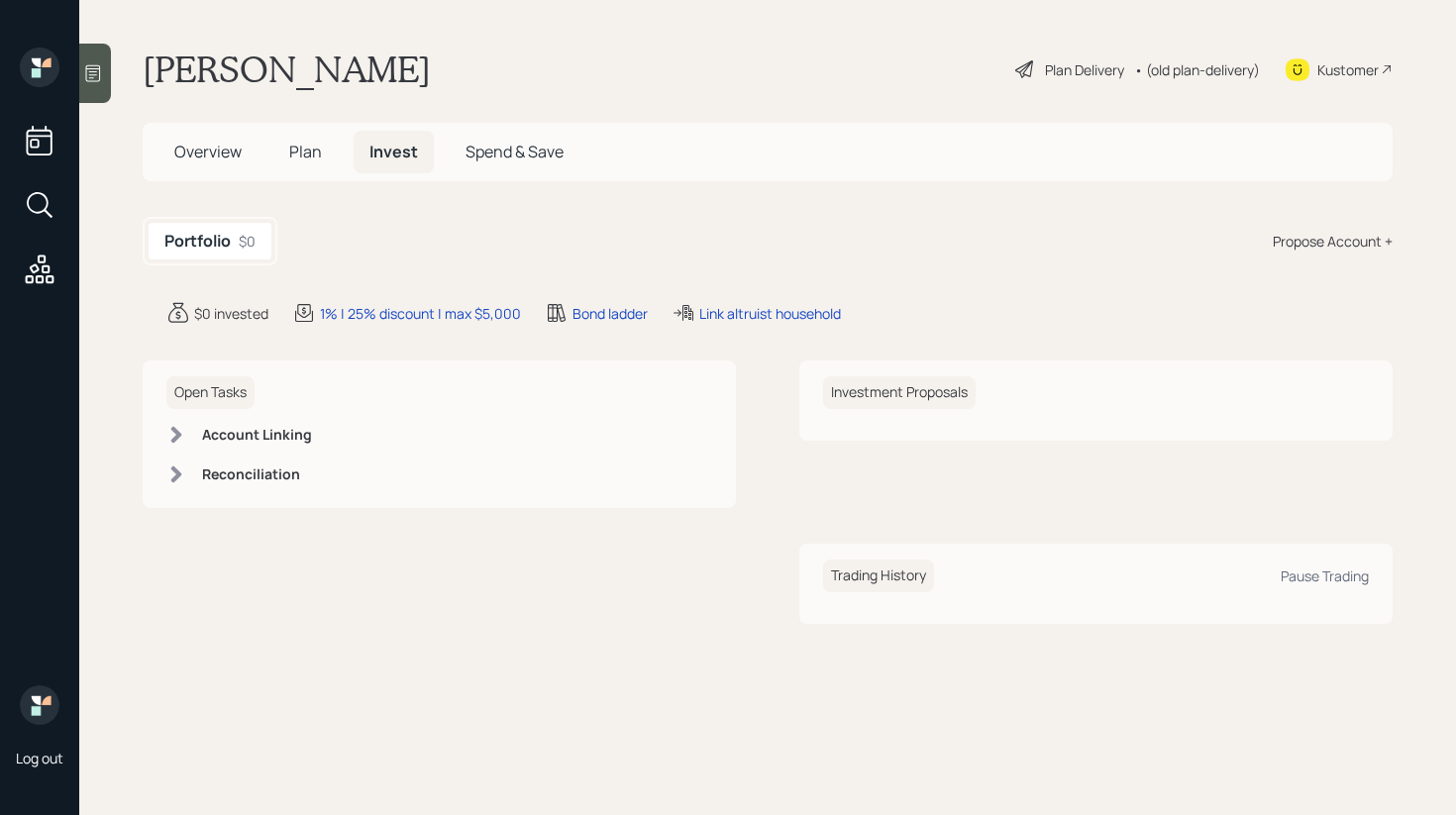 click on "Overview Plan Invest Spend & Save" at bounding box center (368, 152) 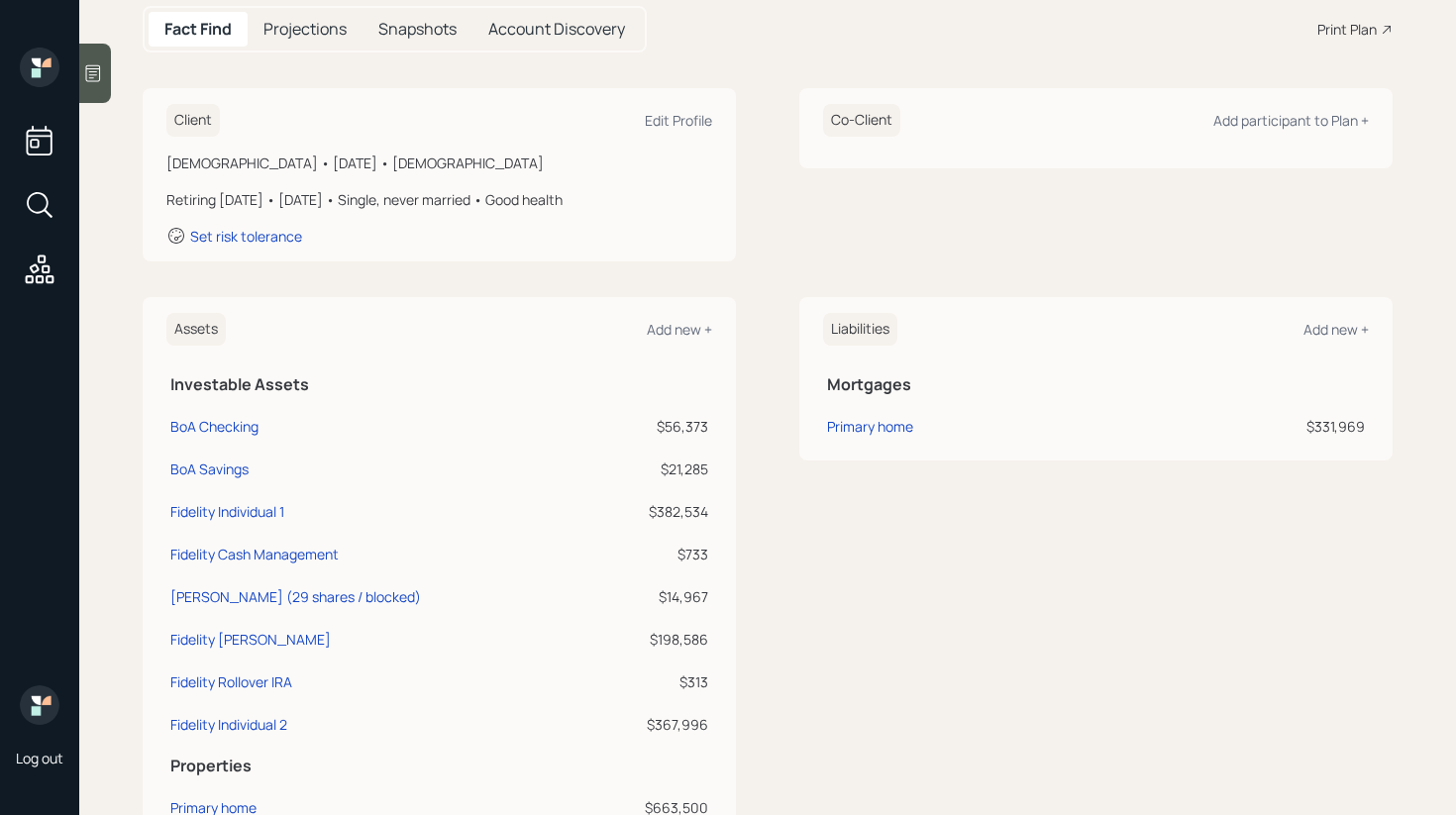scroll, scrollTop: 216, scrollLeft: 0, axis: vertical 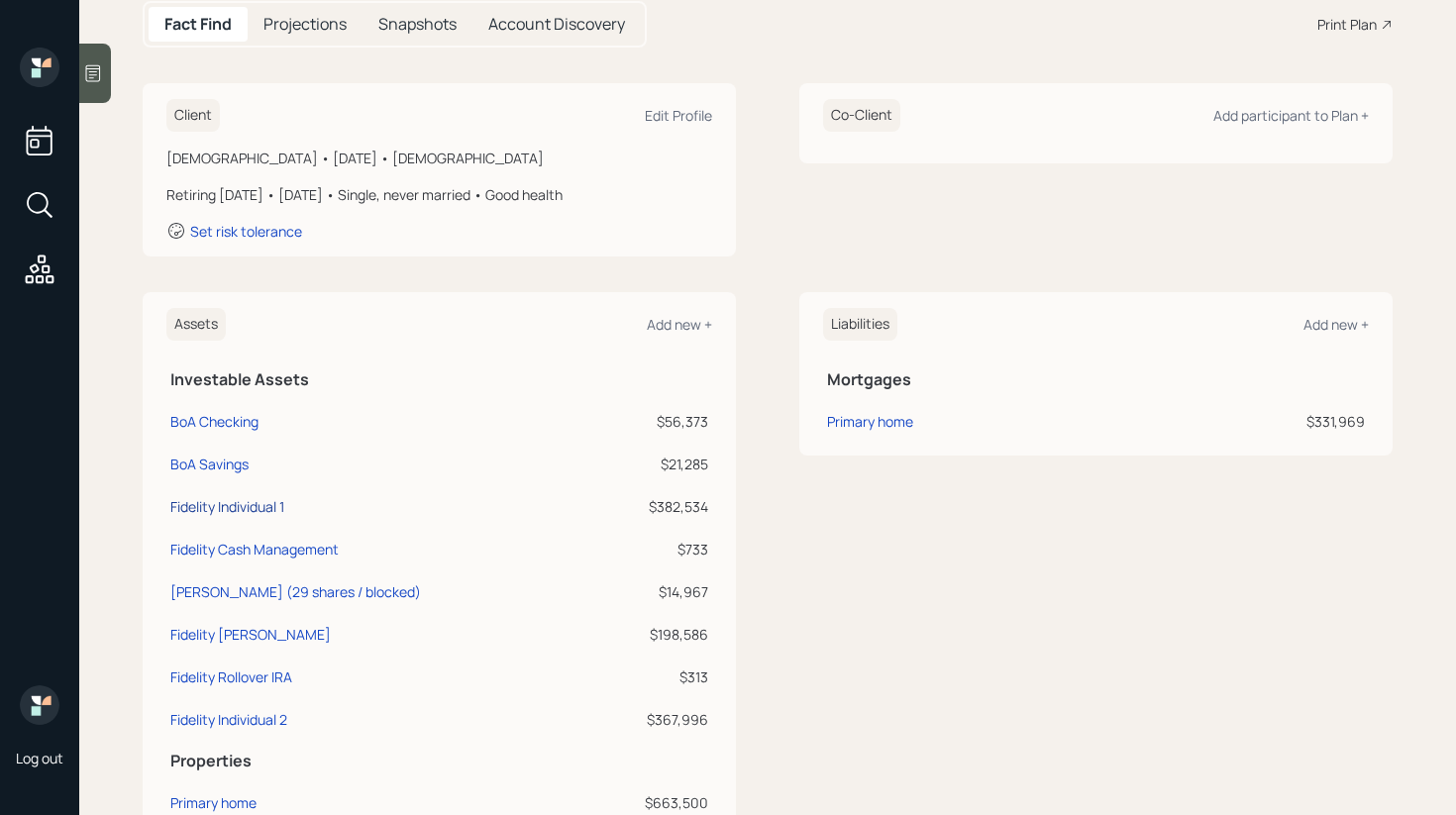 click on "Fidelity Individual 1" at bounding box center [227, 506] 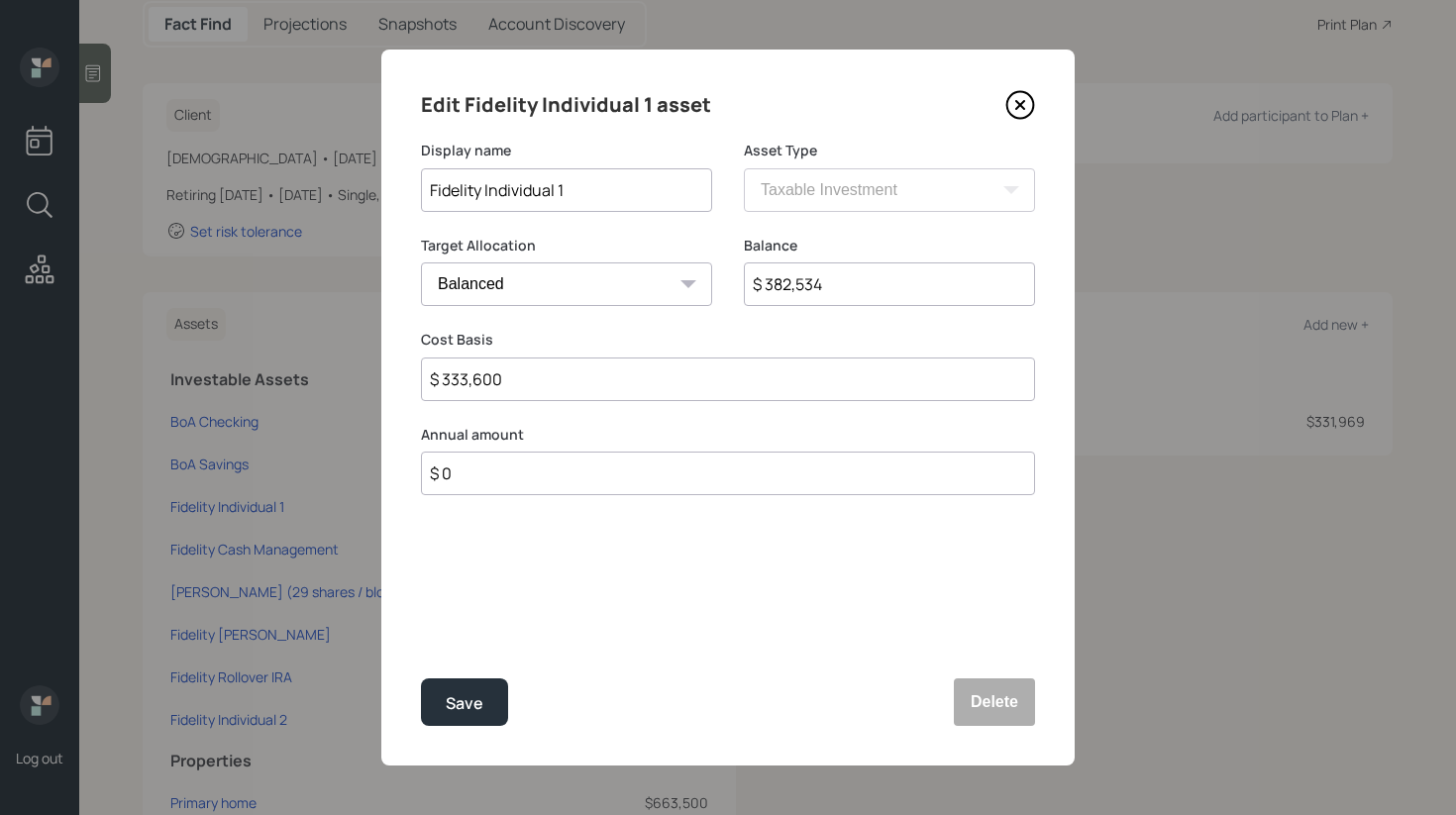 click on "Fidelity Individual 1" at bounding box center (567, 190) 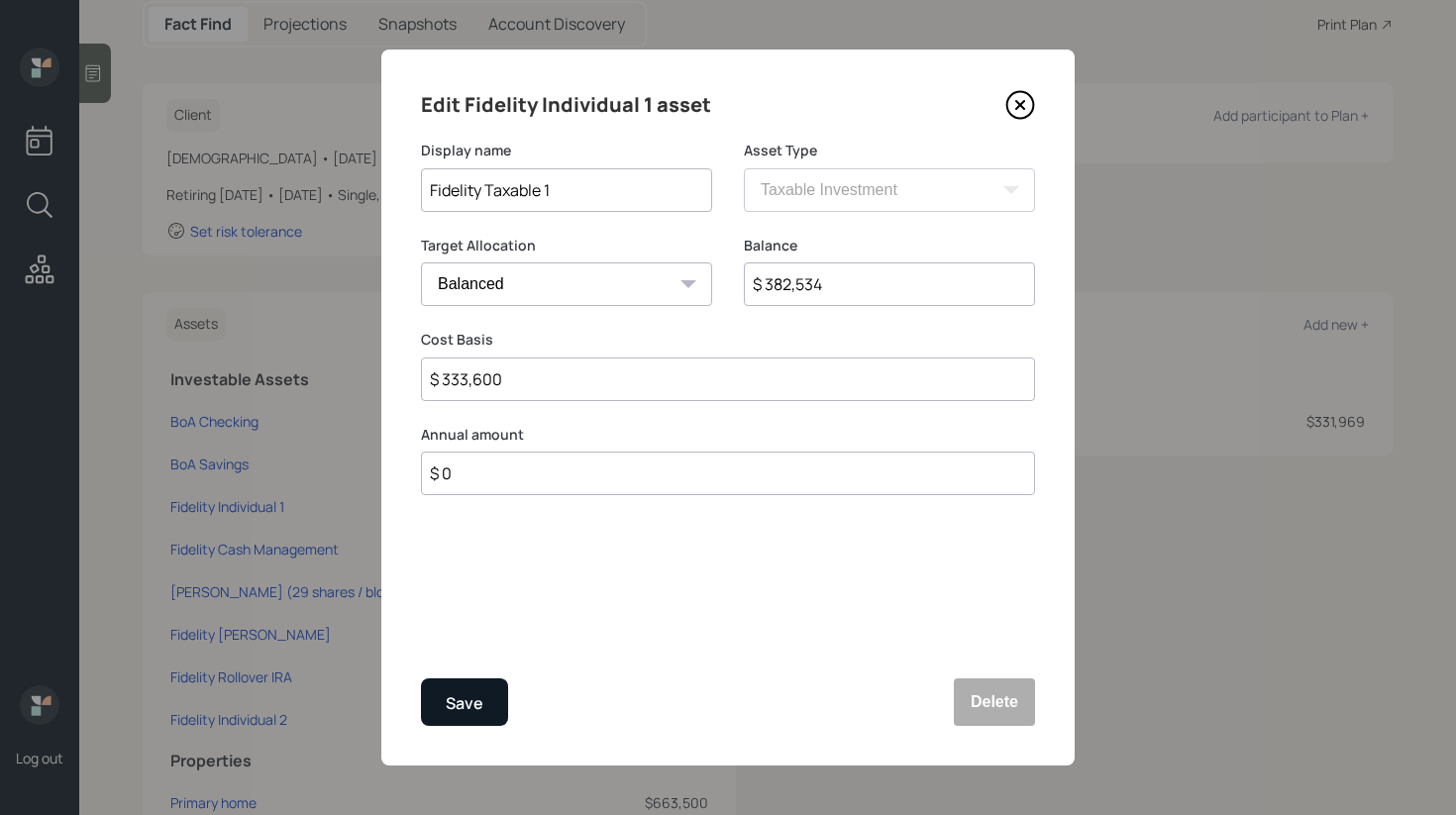 type on "Fidelity Taxable 1" 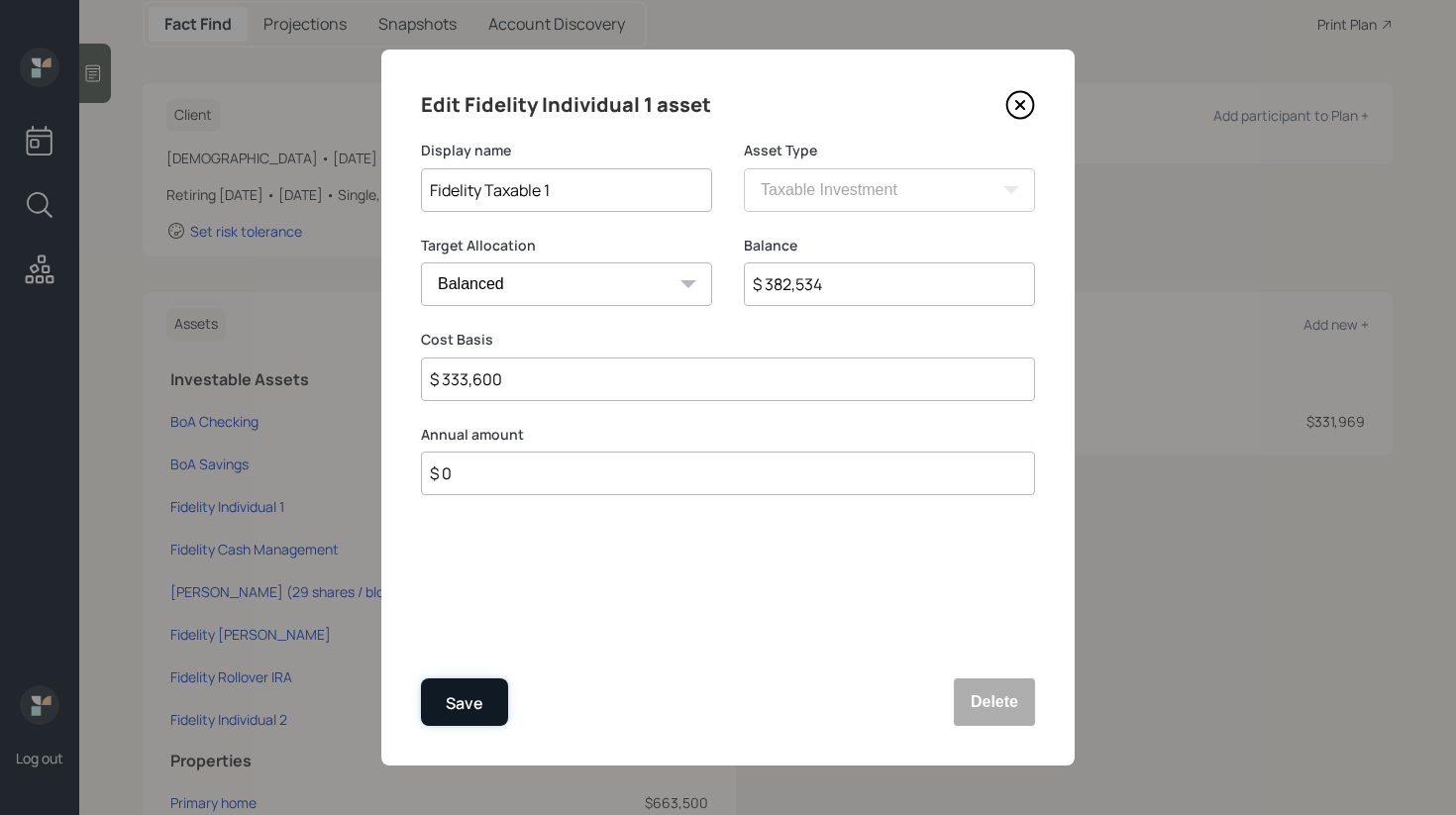 click on "Save" at bounding box center (465, 703) 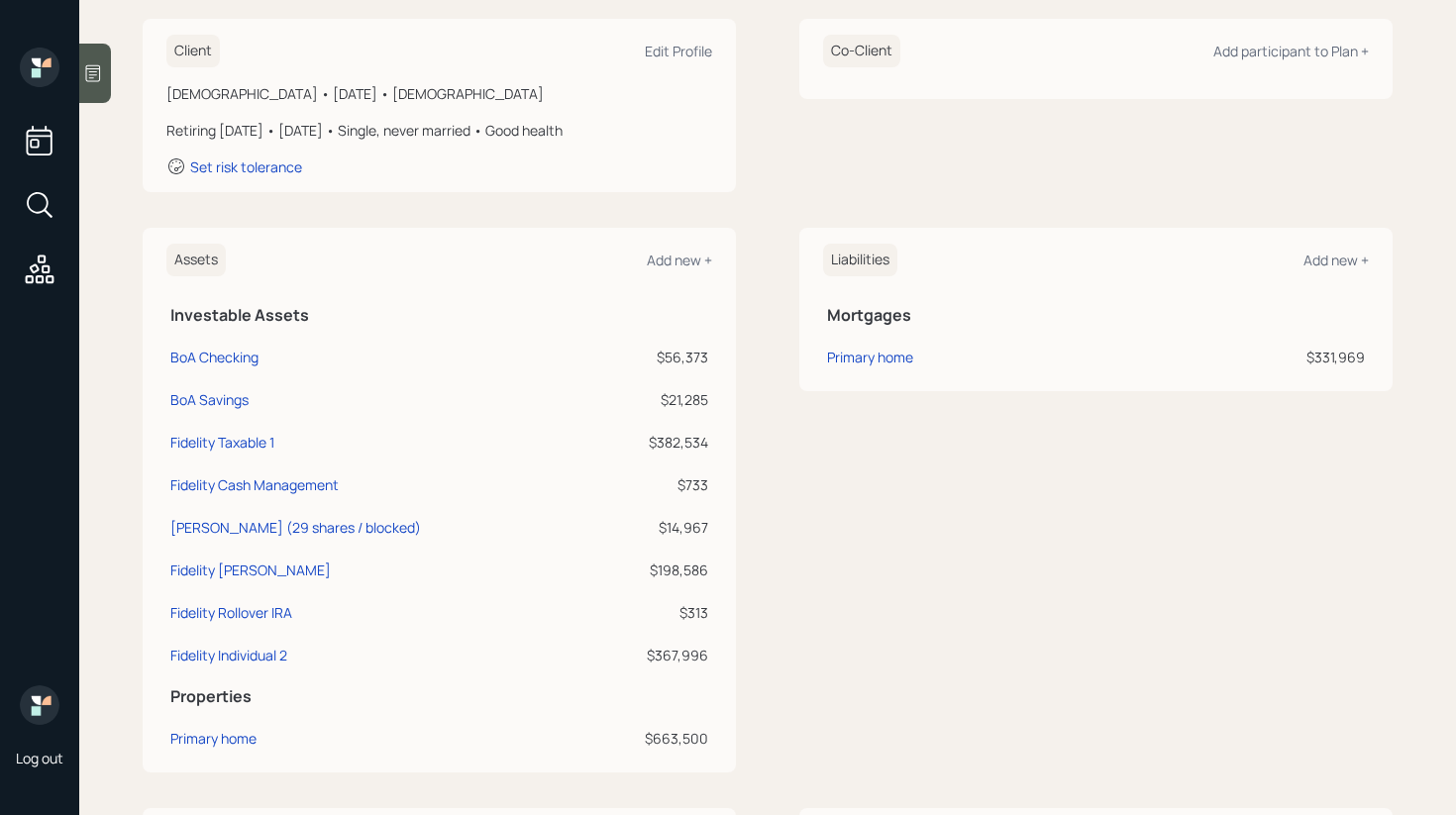 scroll, scrollTop: 282, scrollLeft: 0, axis: vertical 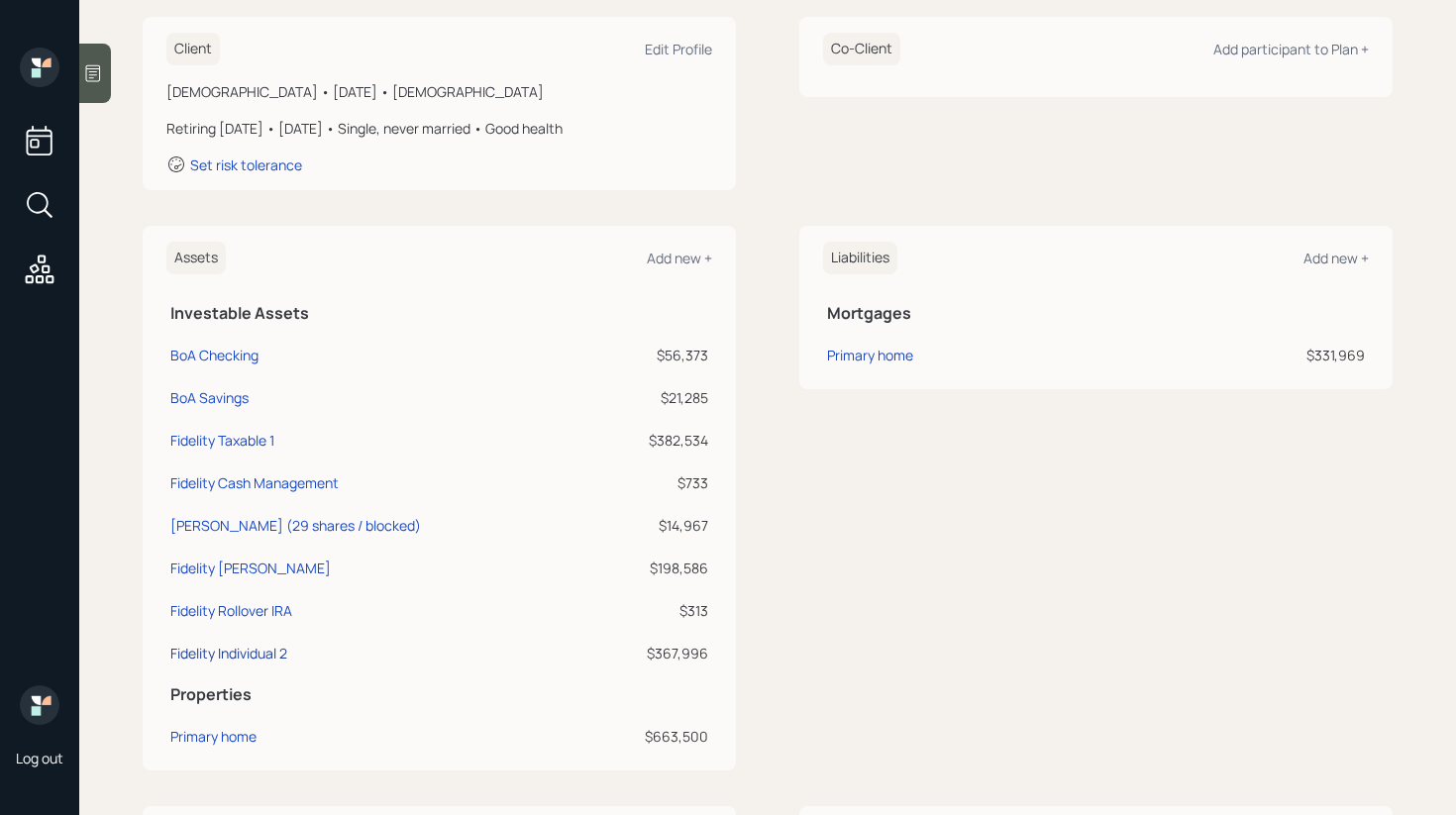 click on "Fidelity Individual 2" at bounding box center (229, 653) 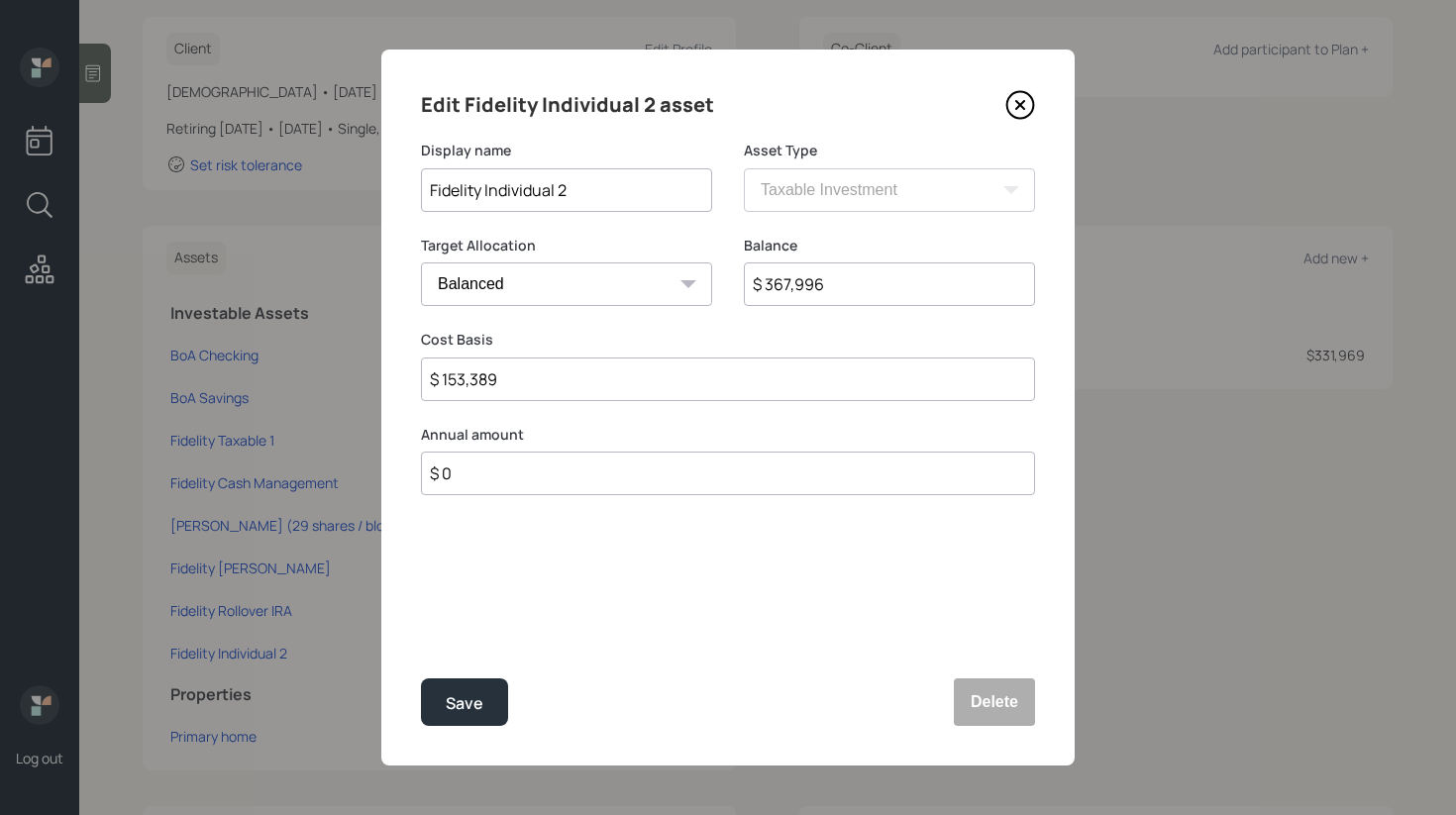 click on "Fidelity Individual 2" at bounding box center [567, 190] 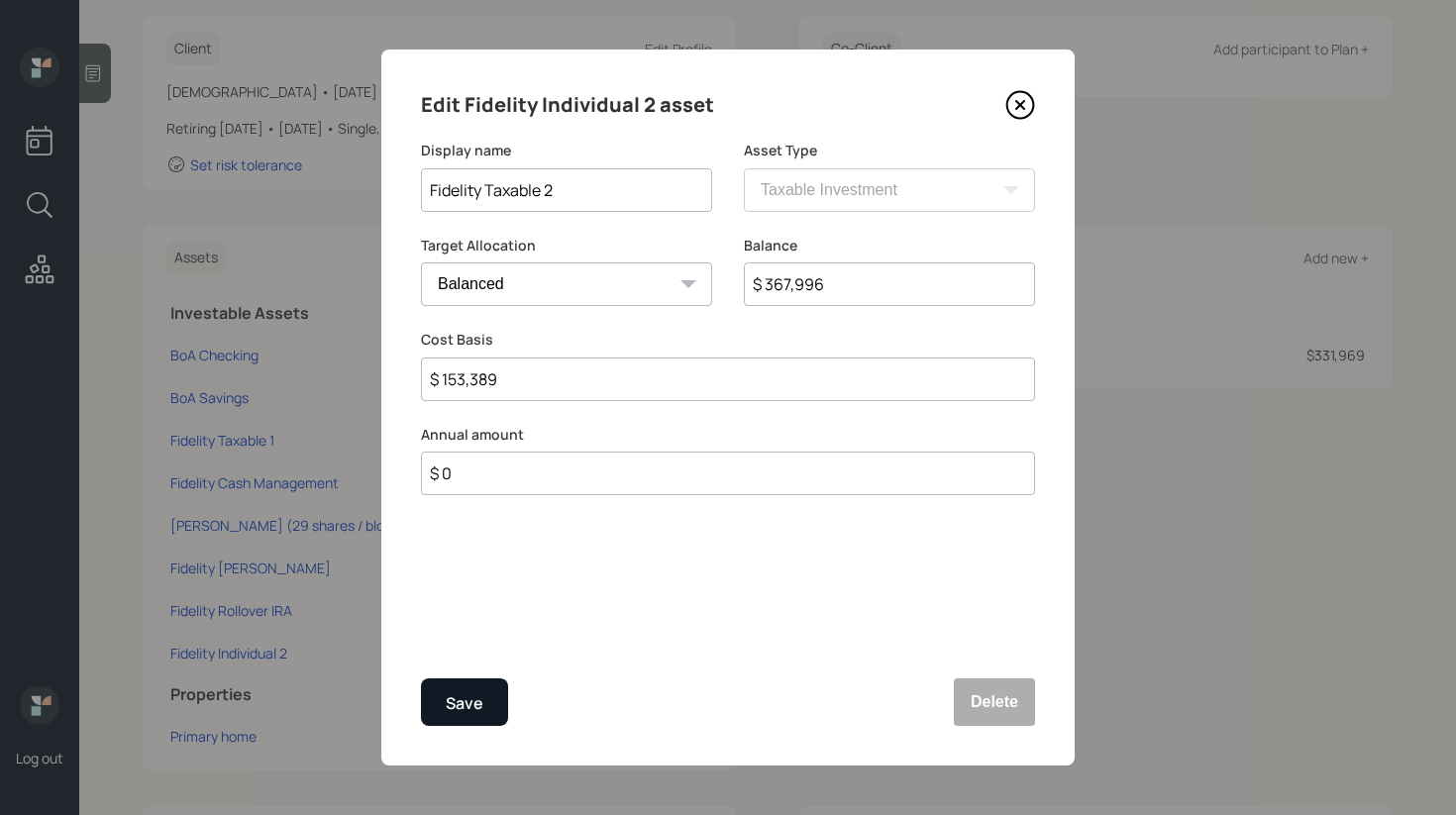 type on "Fidelity Taxable 2" 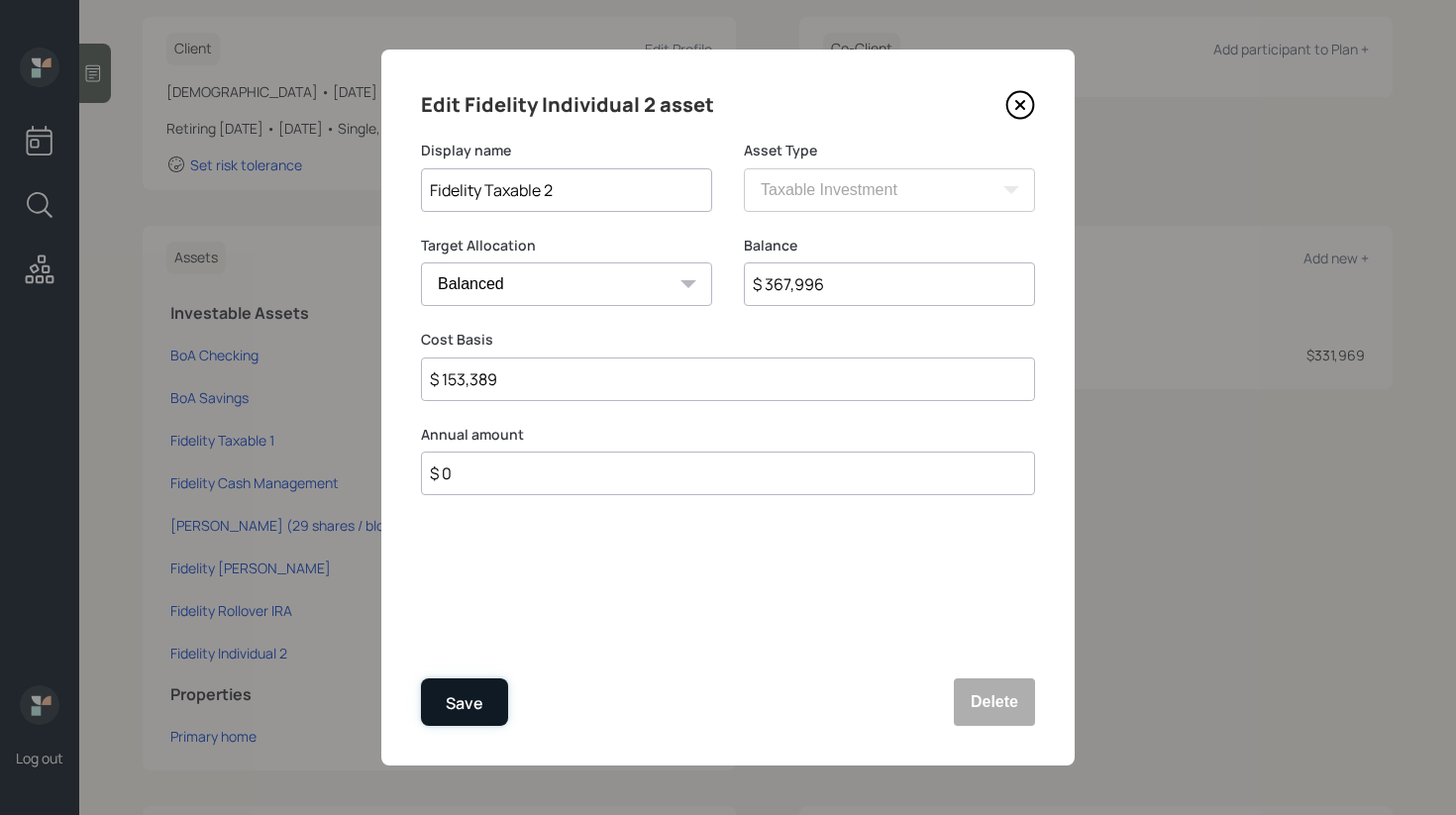 click on "Save" at bounding box center (465, 703) 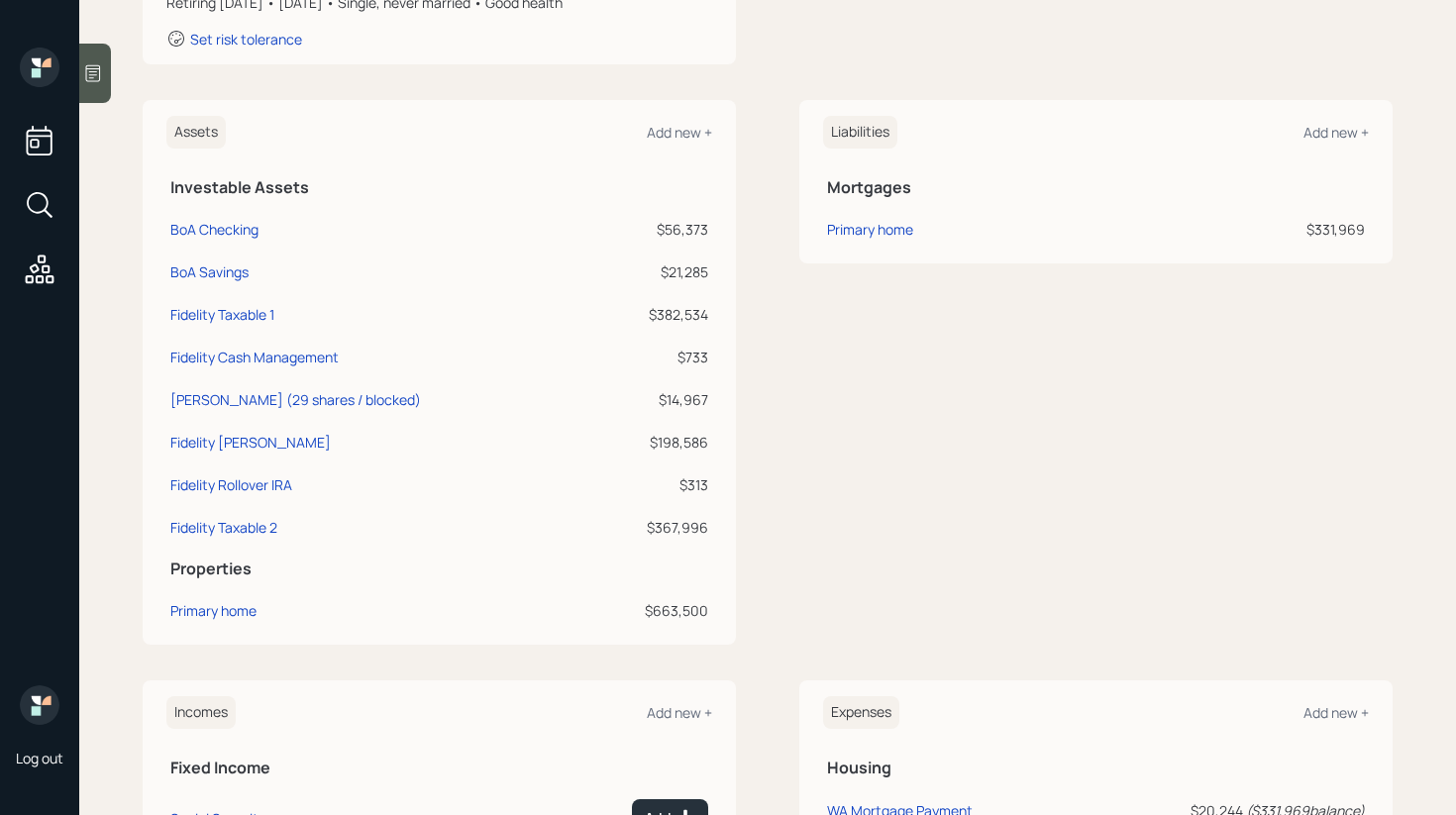 scroll, scrollTop: 530, scrollLeft: 0, axis: vertical 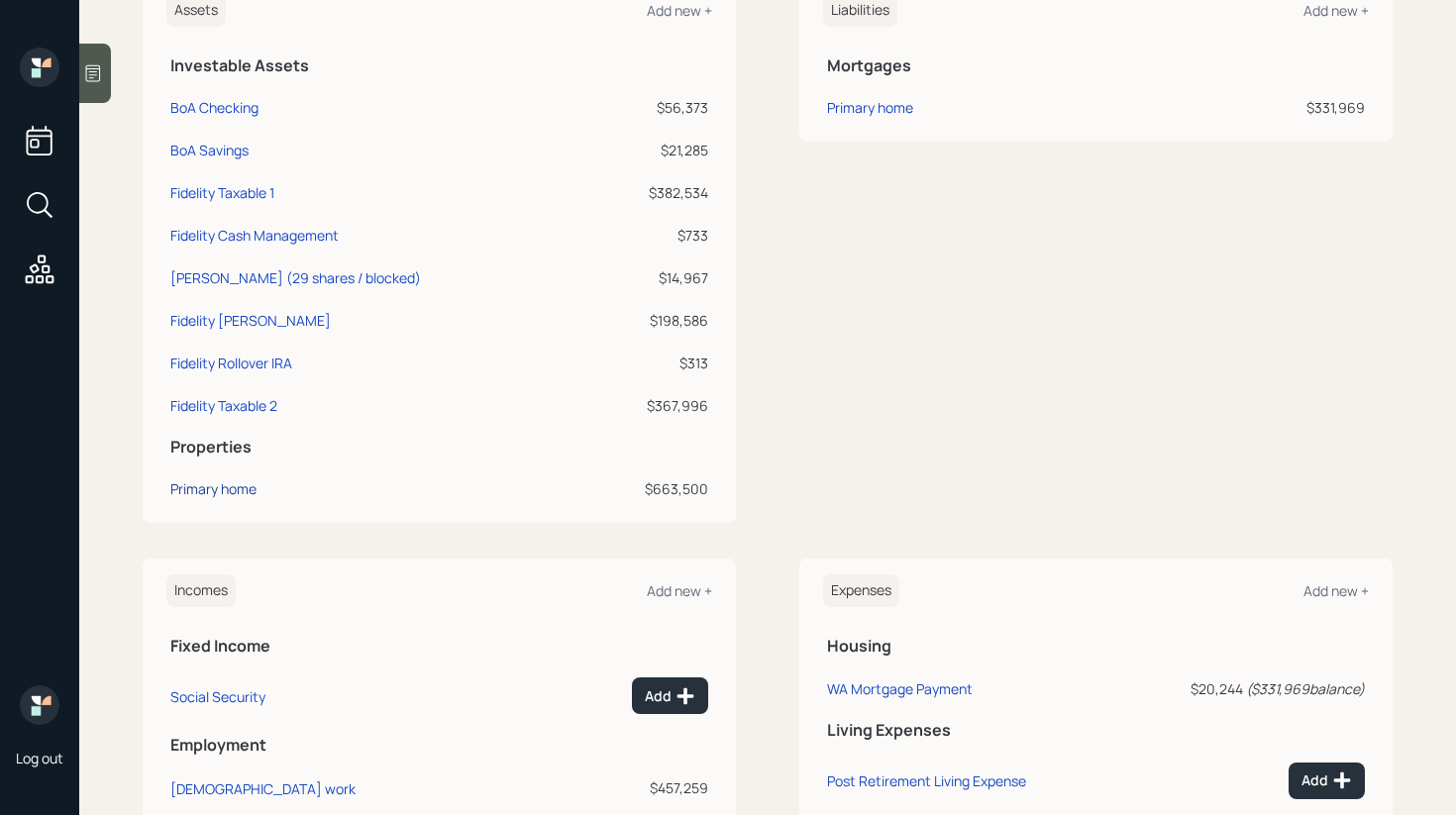 click on "Primary home" at bounding box center (213, 488) 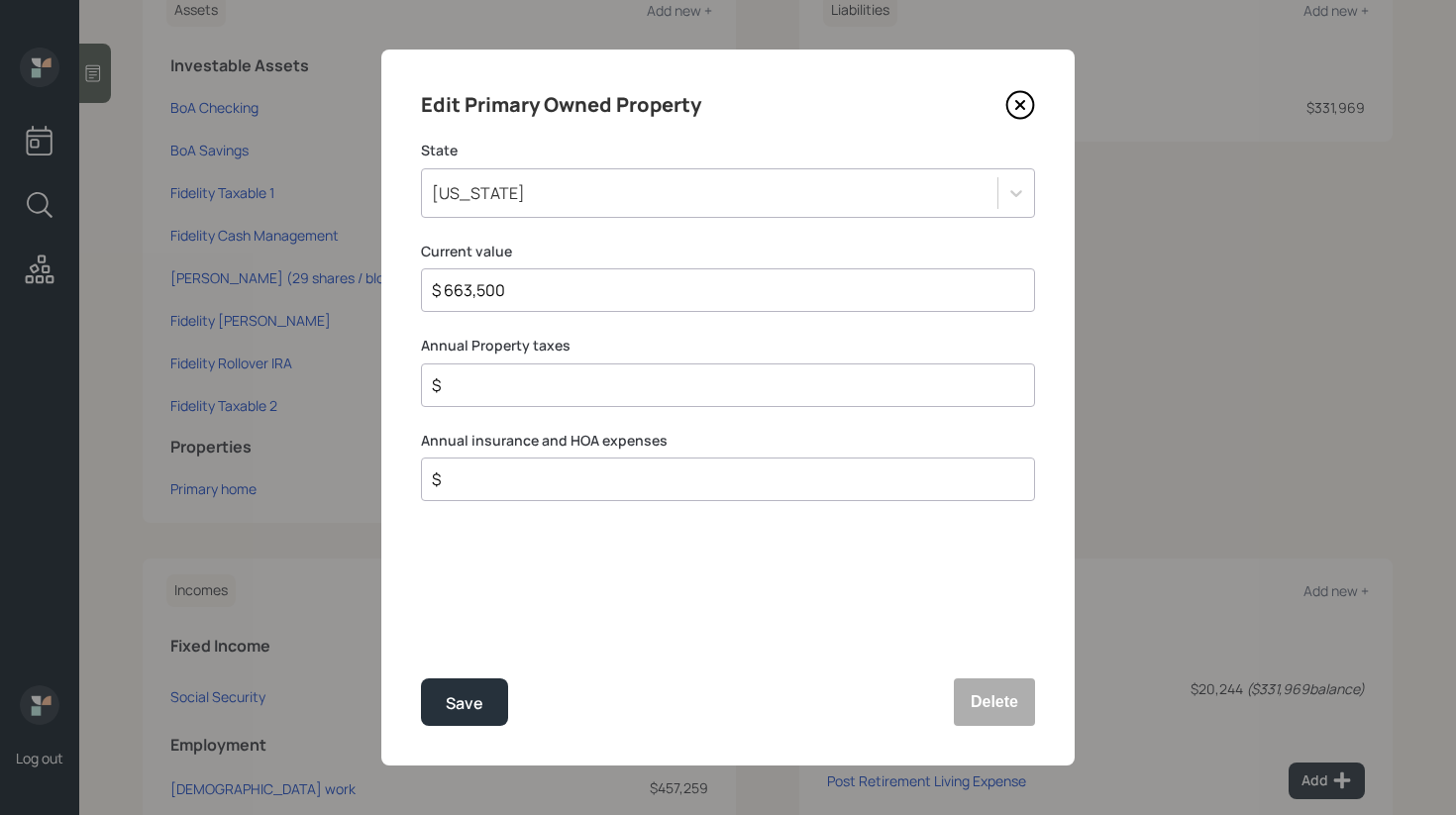 click on "$" at bounding box center (728, 385) 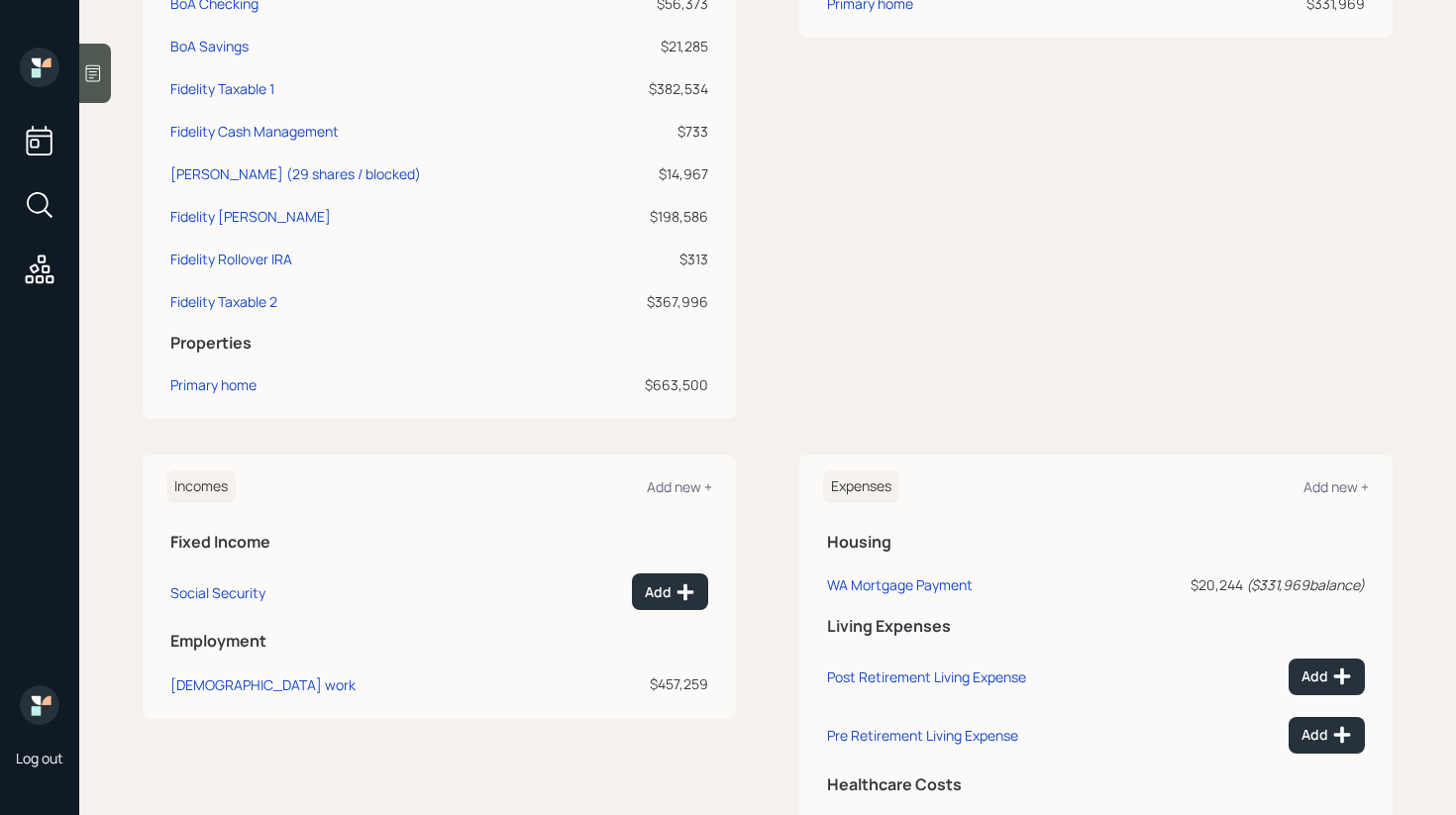 scroll, scrollTop: 492, scrollLeft: 0, axis: vertical 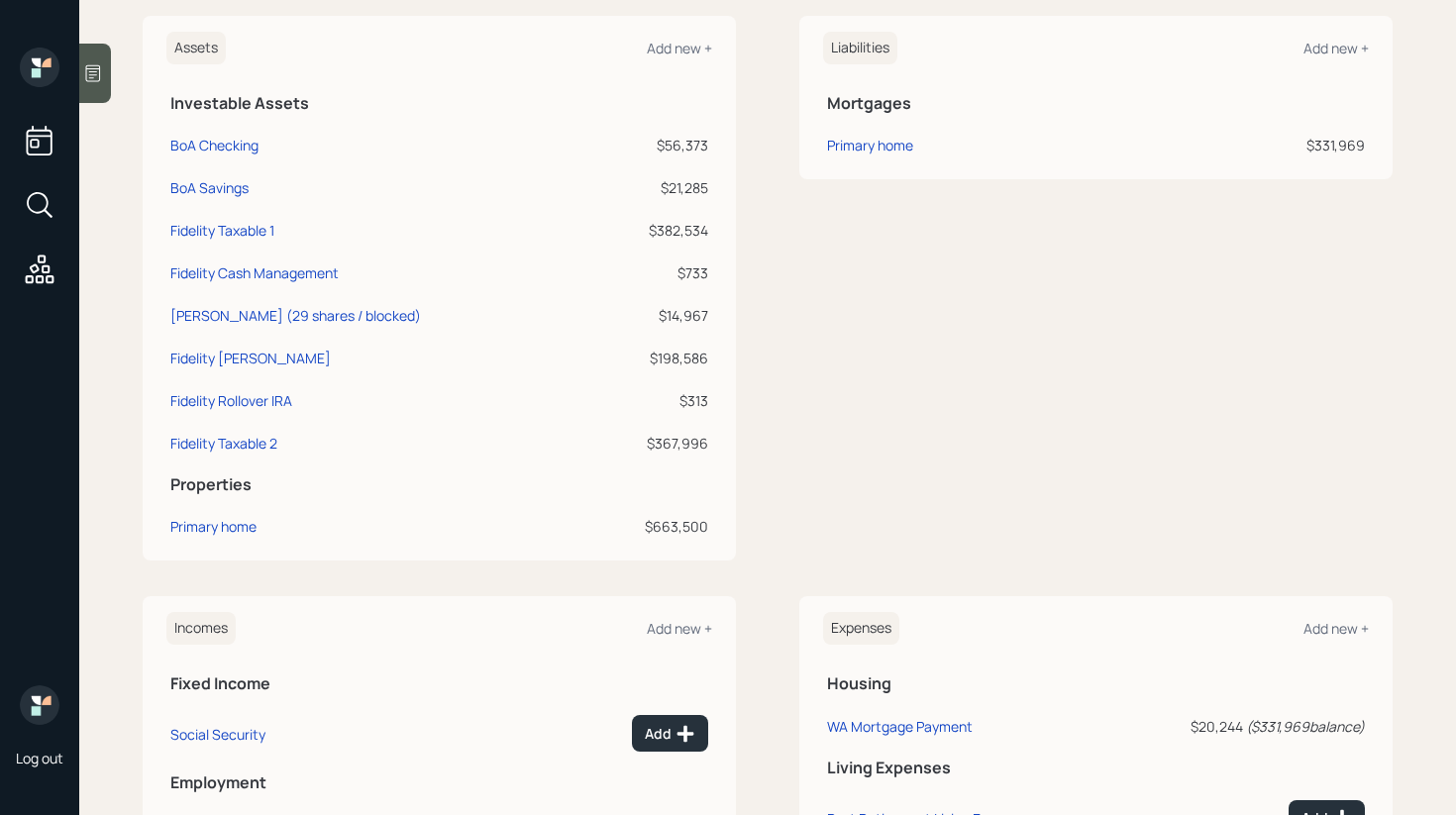 click on "Fidelity Taxable 2" at bounding box center (380, 443) 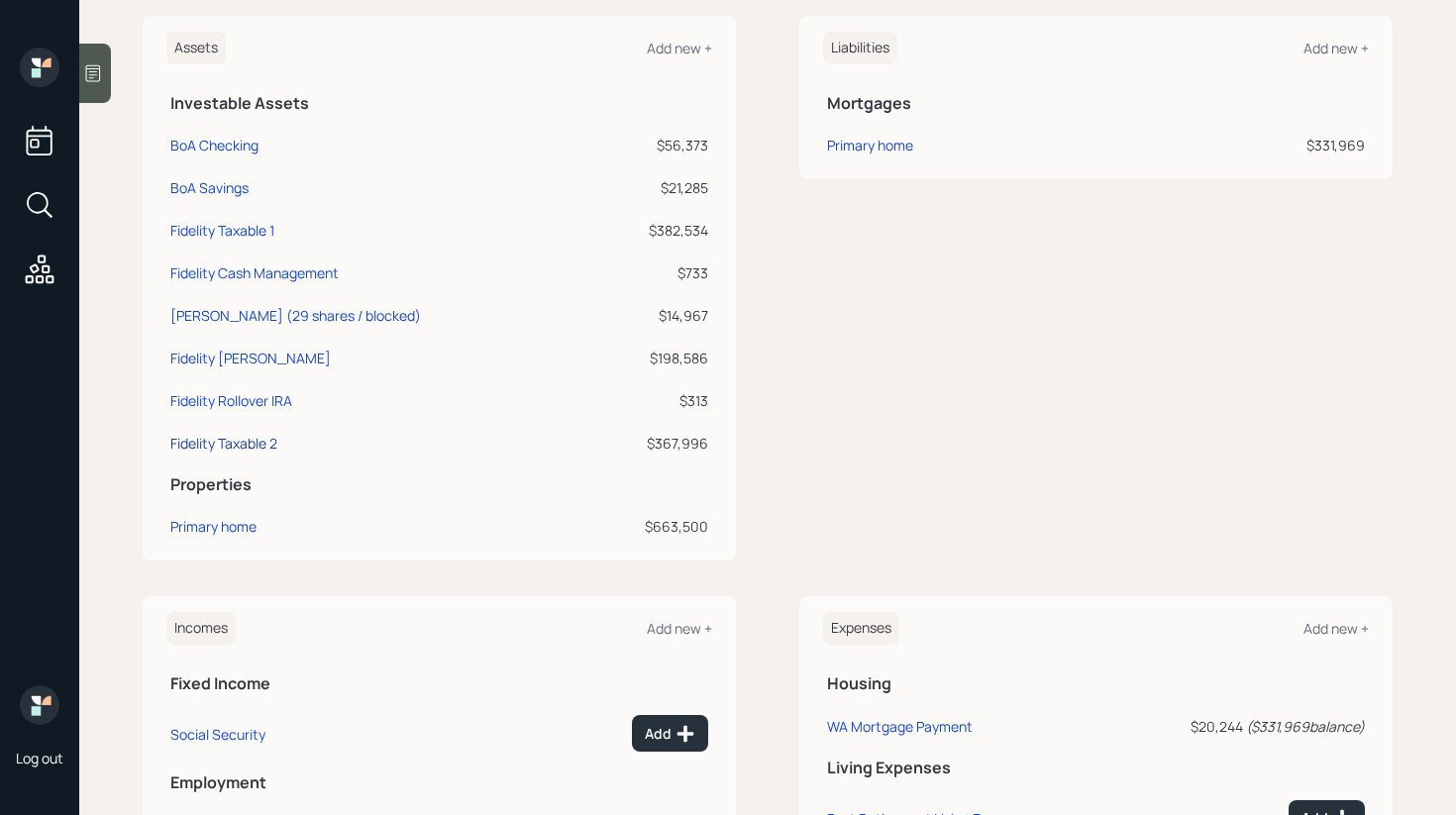 click on "Fidelity Taxable 2" at bounding box center (224, 443) 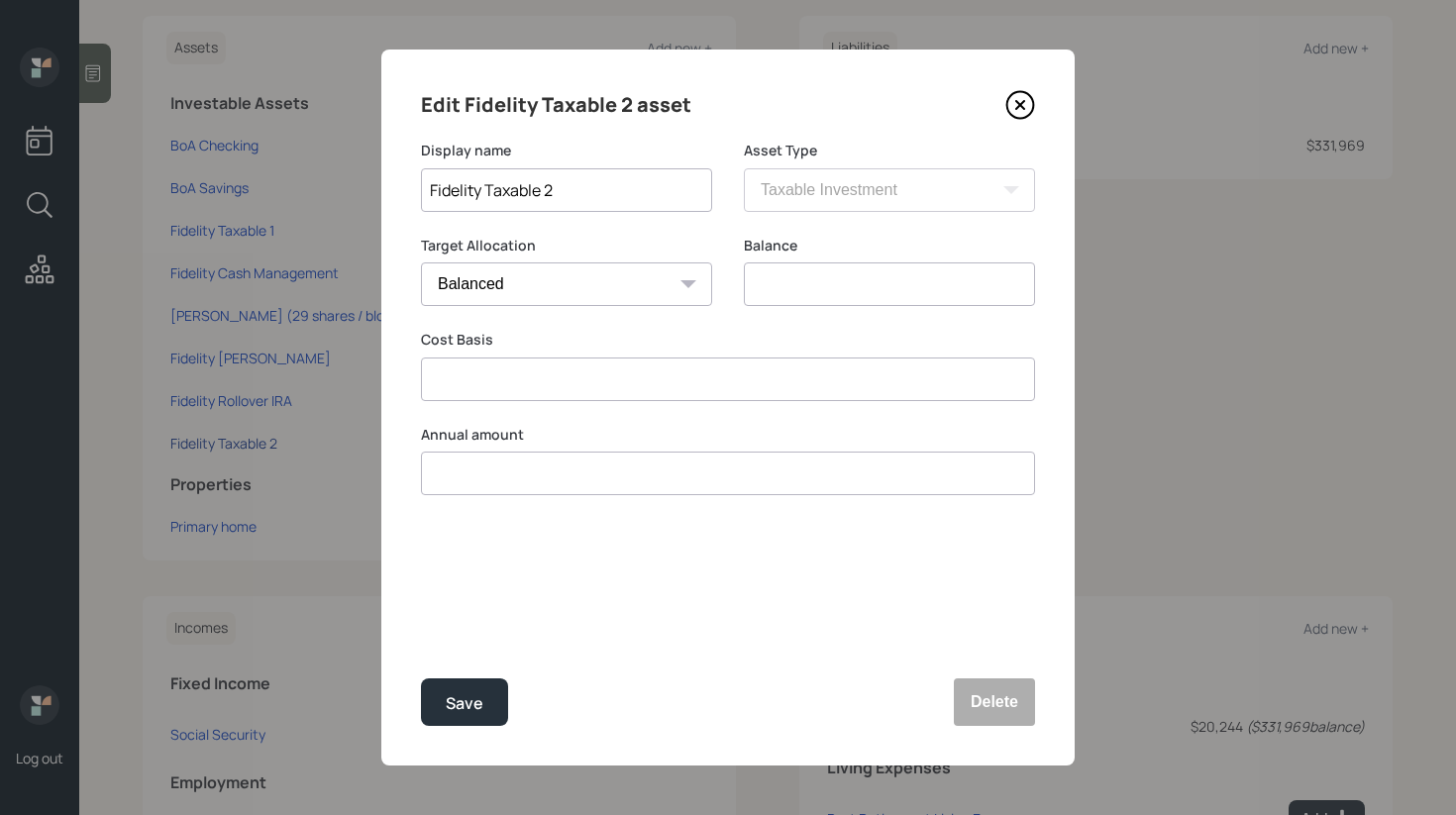 type on "$ 367,996" 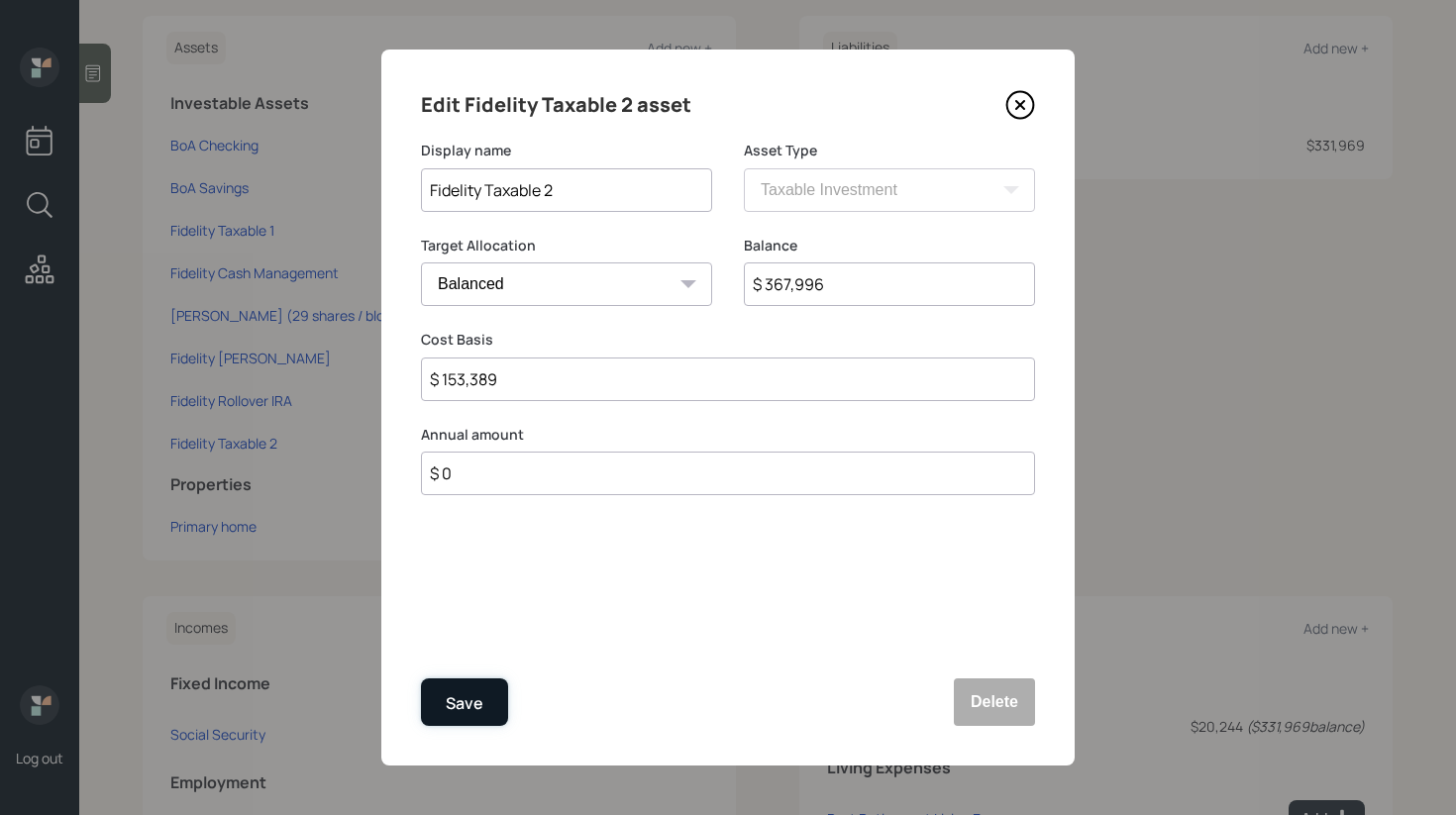 click on "Save" at bounding box center (465, 703) 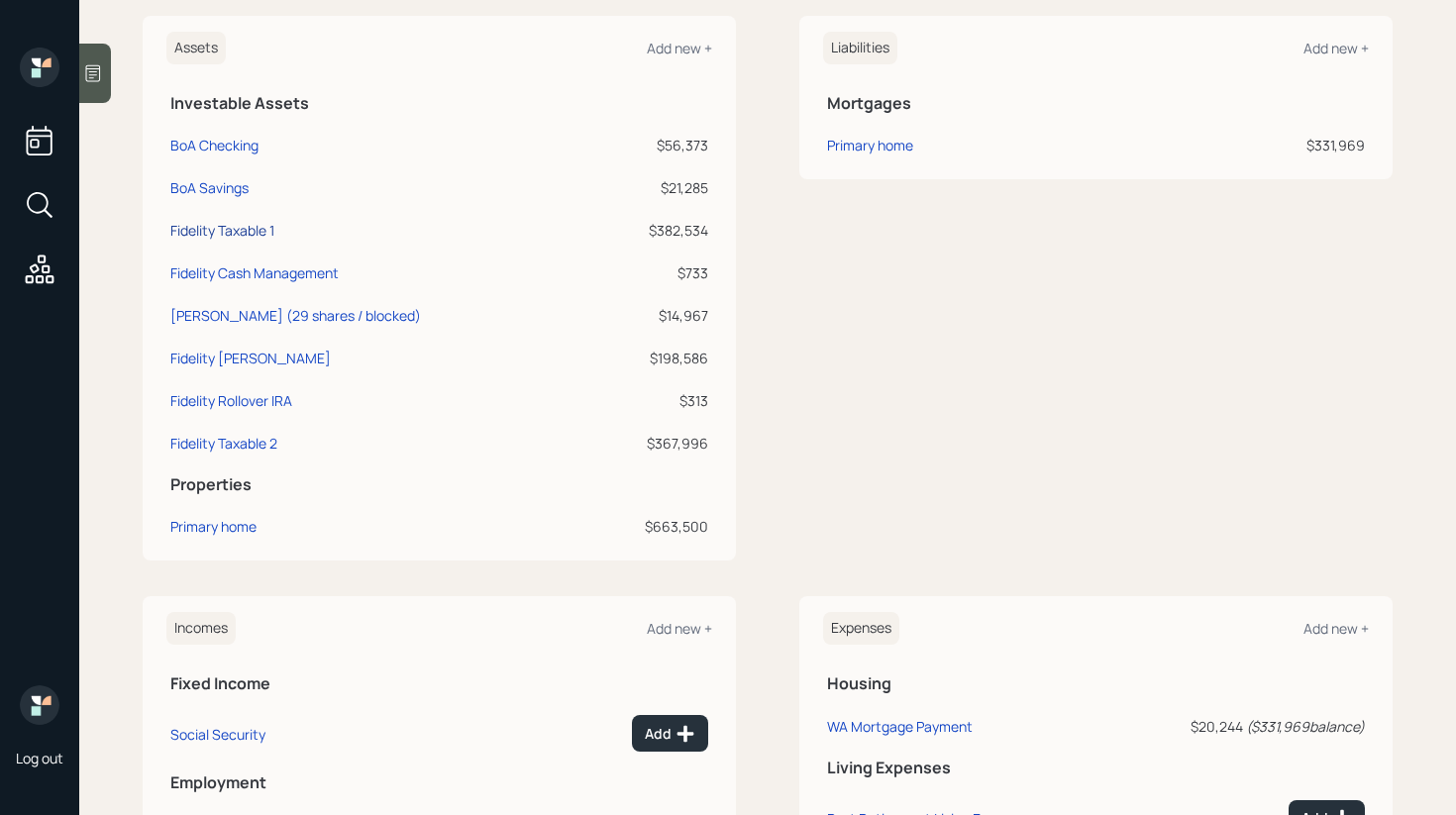 click on "Fidelity Taxable 1" at bounding box center [222, 230] 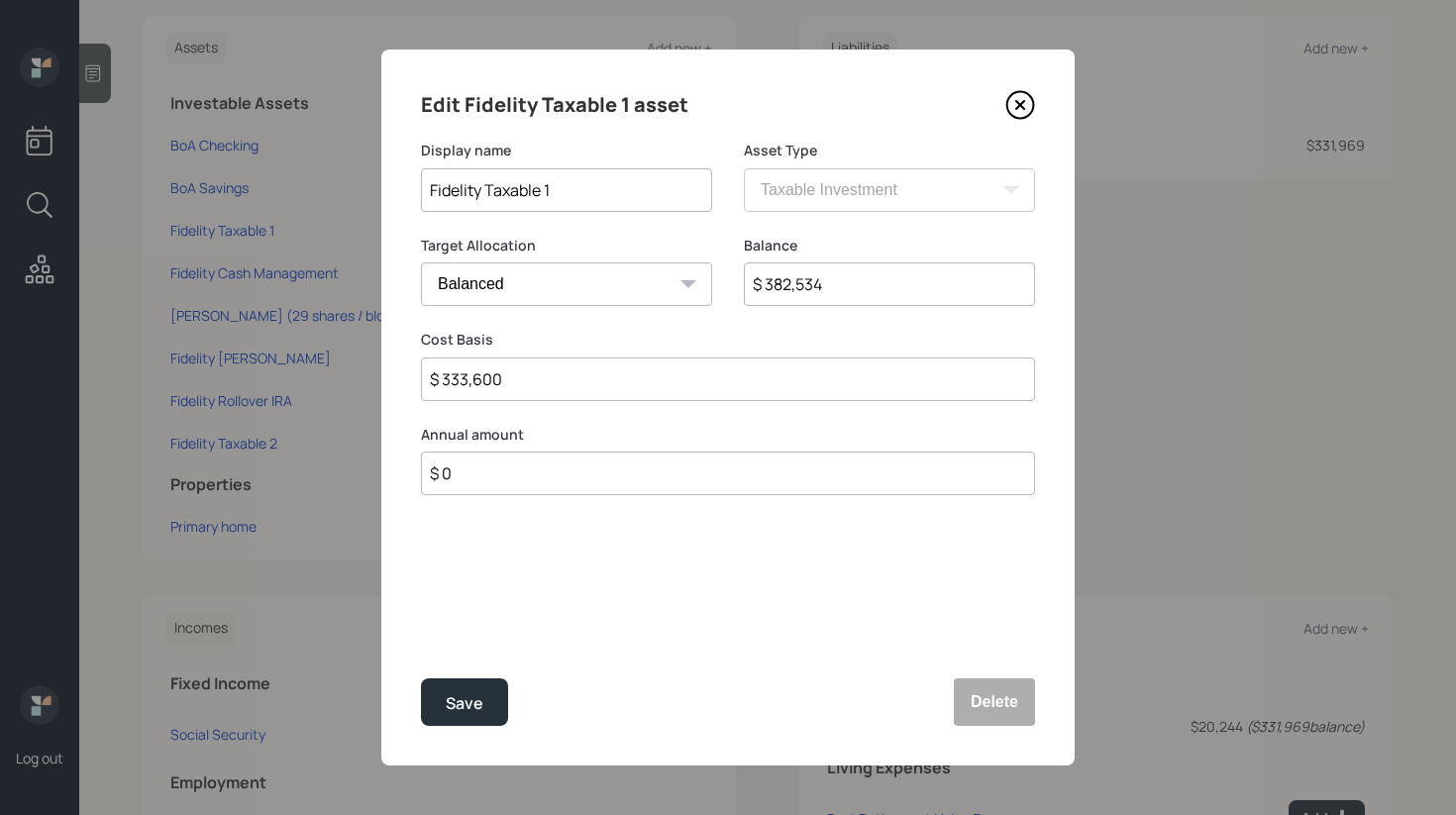 click on "Edit Fidelity Taxable 1 asset Display name Fidelity Taxable 1 Asset Type SEP IRA IRA Roth IRA 401(k) Roth 401(k) 403(b) Roth 403(b) 457(b) Roth 457(b) Health Savings Account 529 Taxable Investment Checking / Savings Emergency Fund Target Allocation Cash Conservative Balanced Aggressive Balance $ 382,534 Cost Basis $ 333,600 Annual amount $ 0 Save Delete" at bounding box center (728, 407) 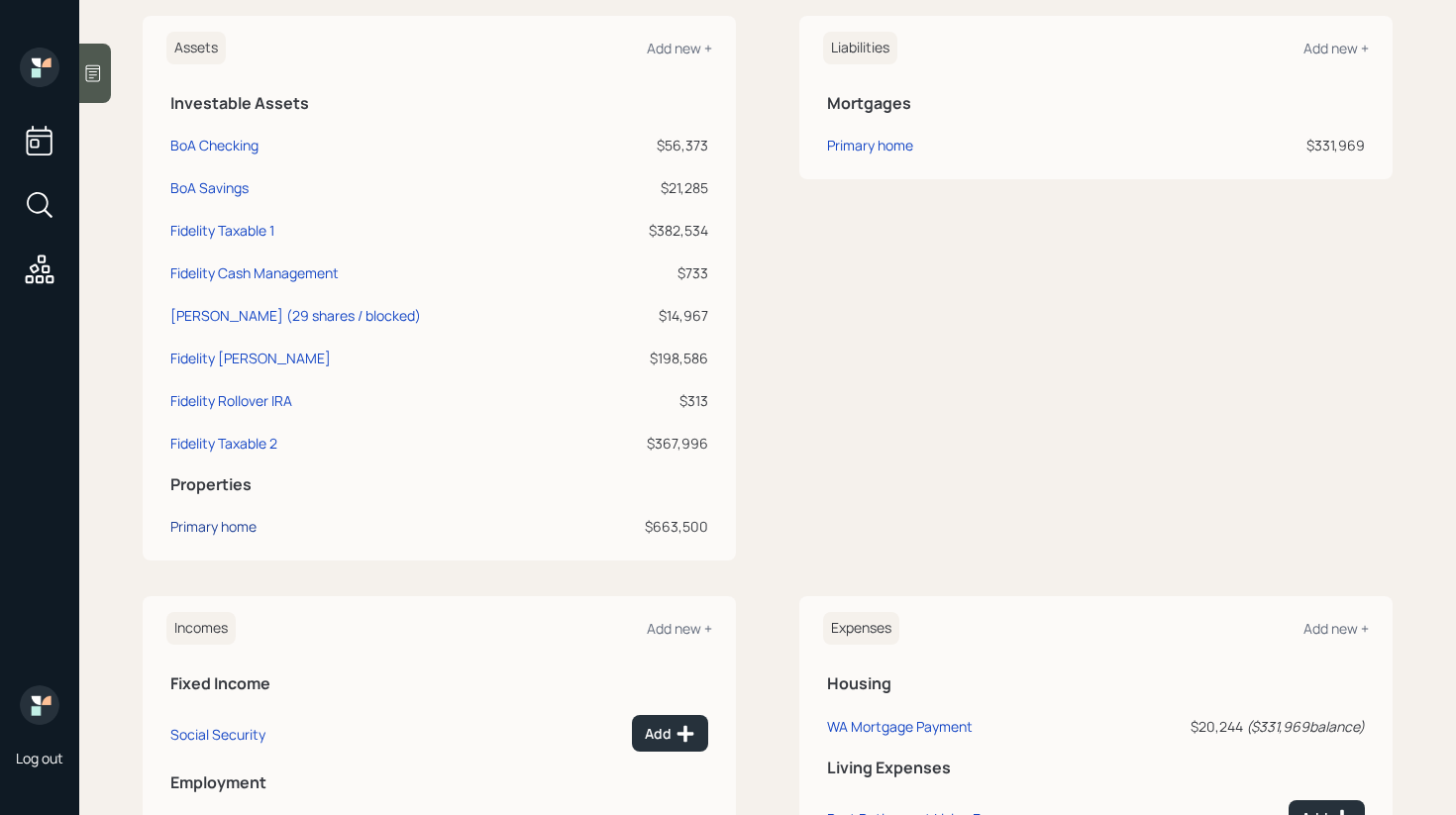 click on "Primary home" at bounding box center (213, 526) 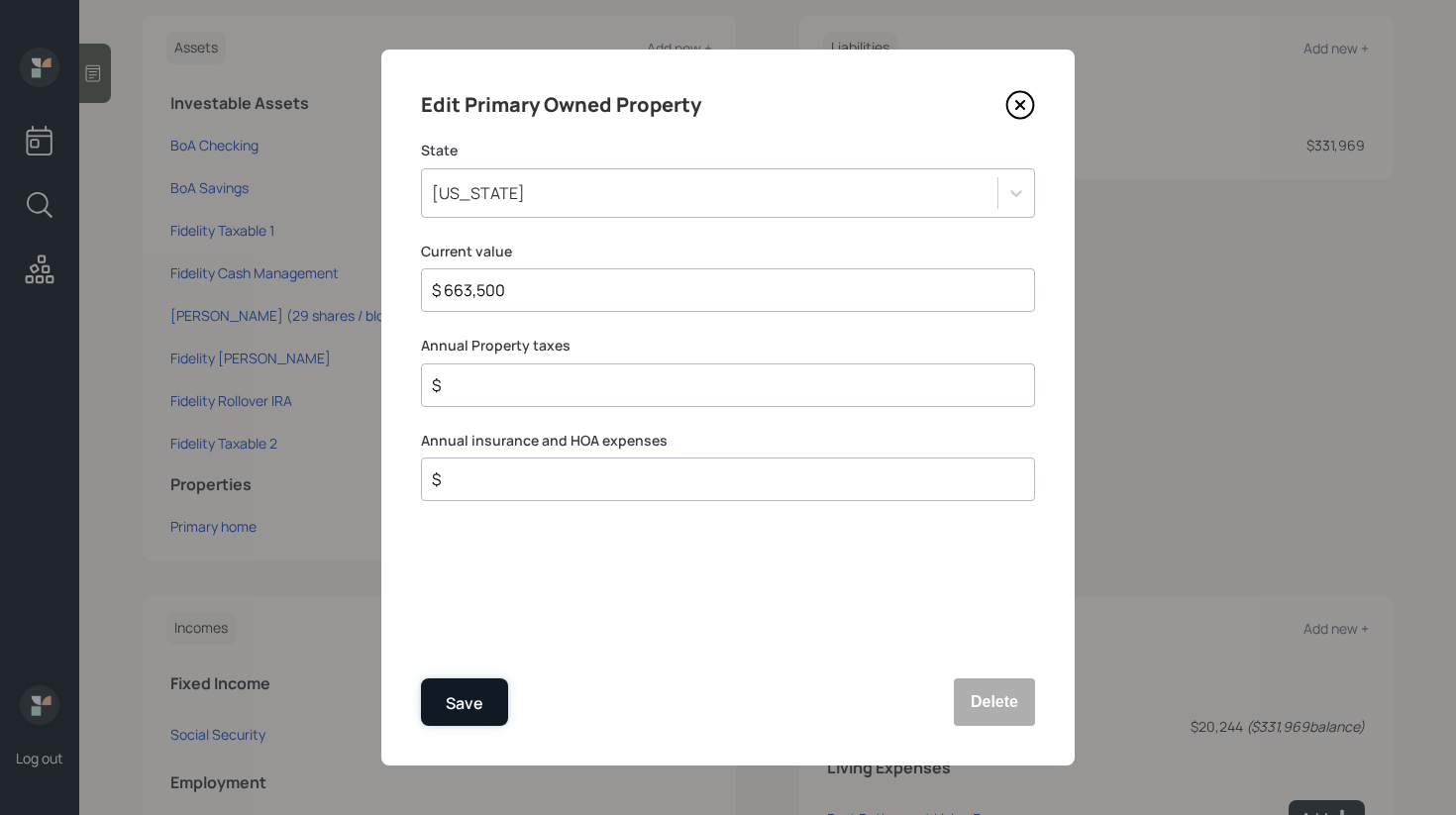 click on "Save" at bounding box center (465, 702) 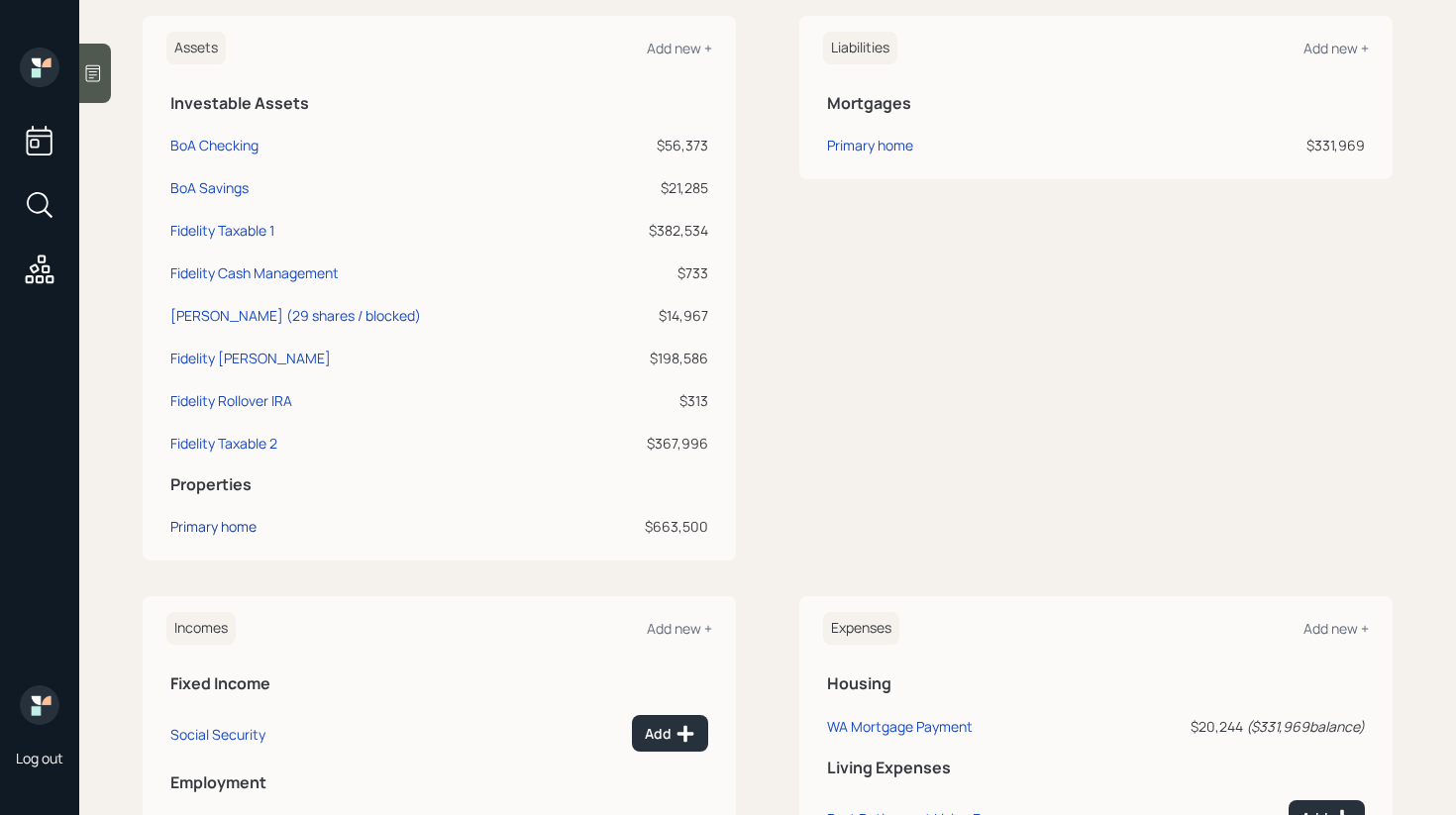 click on "Primary home" at bounding box center [213, 526] 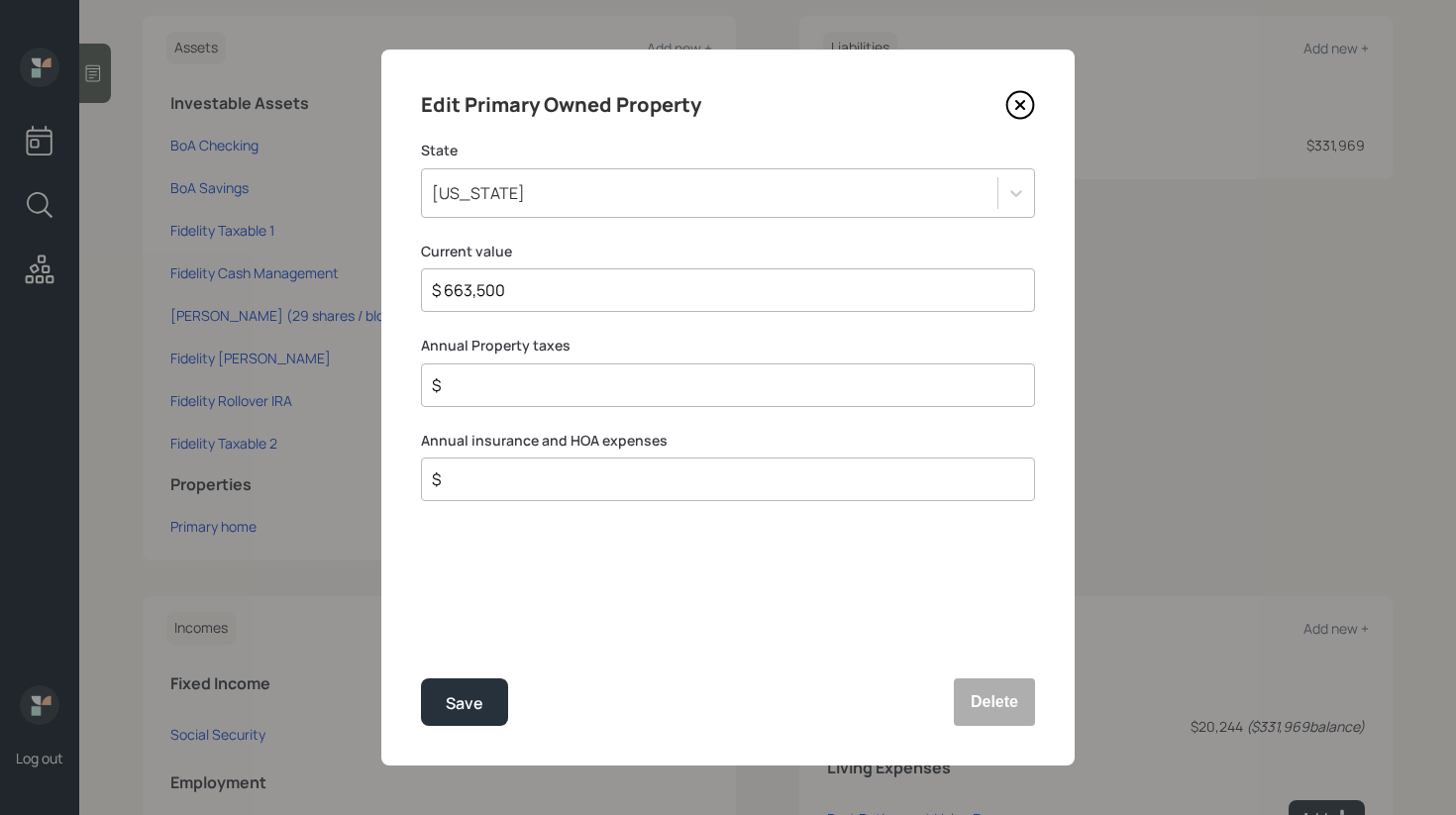 click on "$" at bounding box center (720, 385) 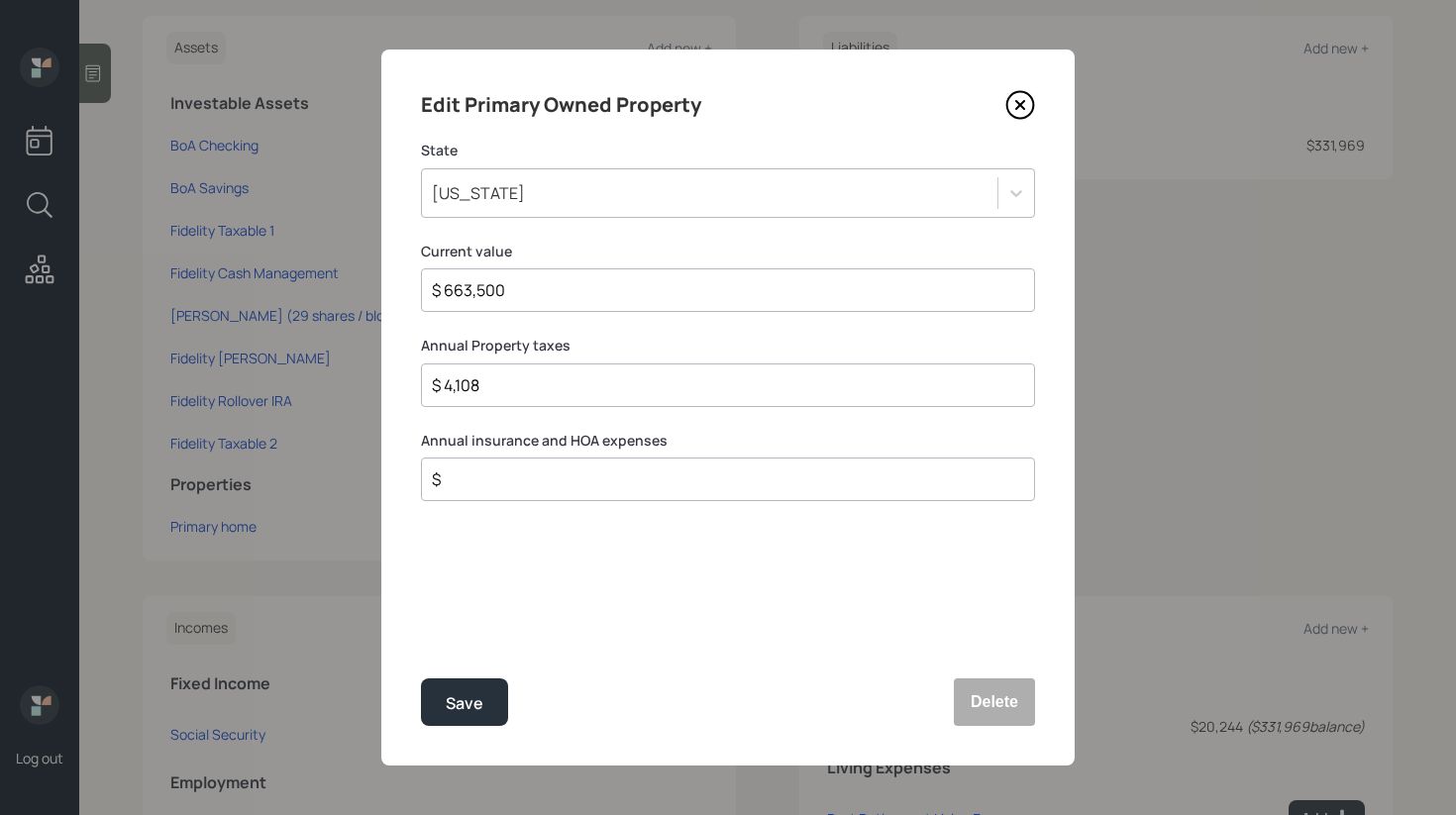 type on "$ 4,108" 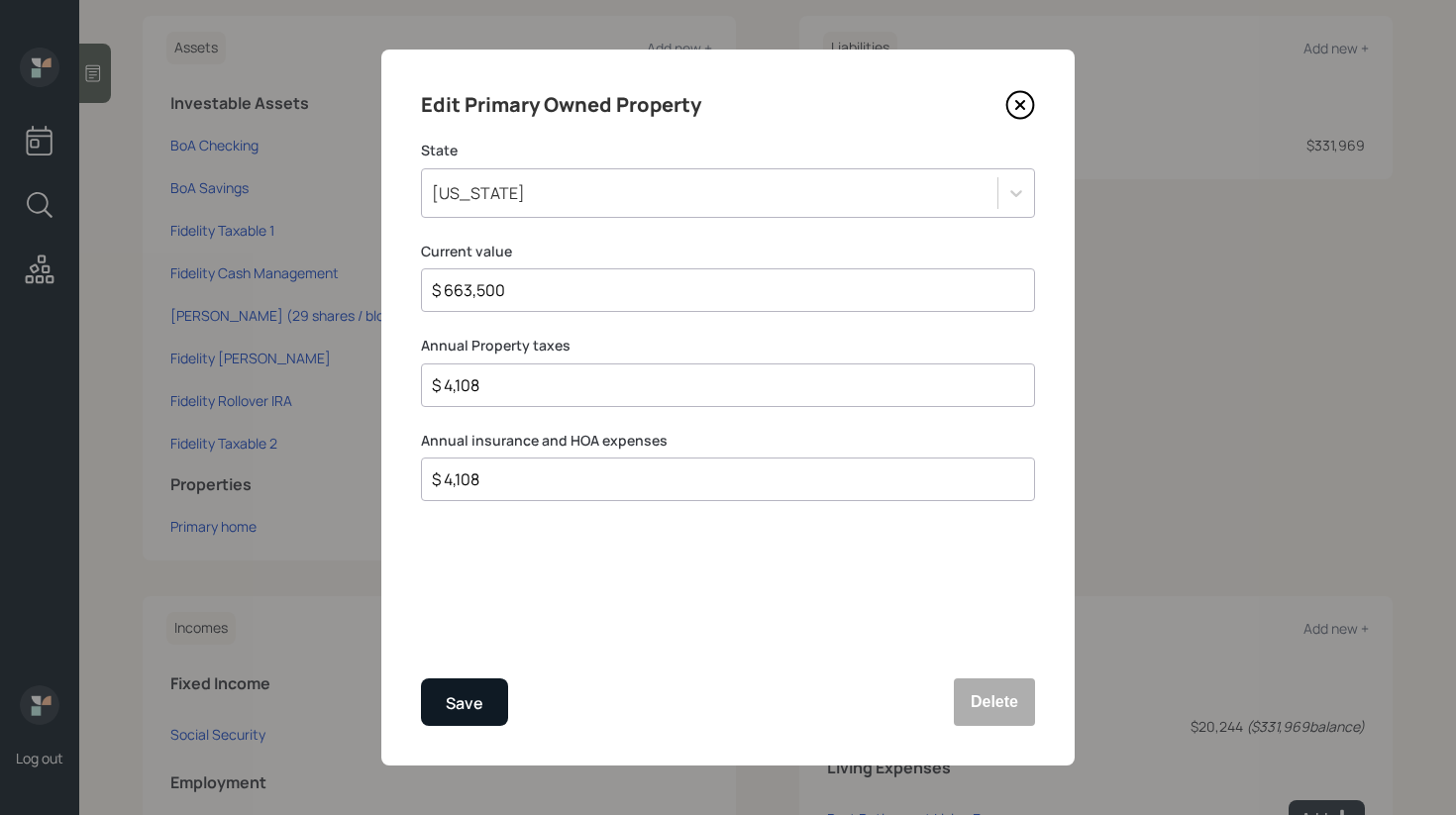 type on "$ 4,108" 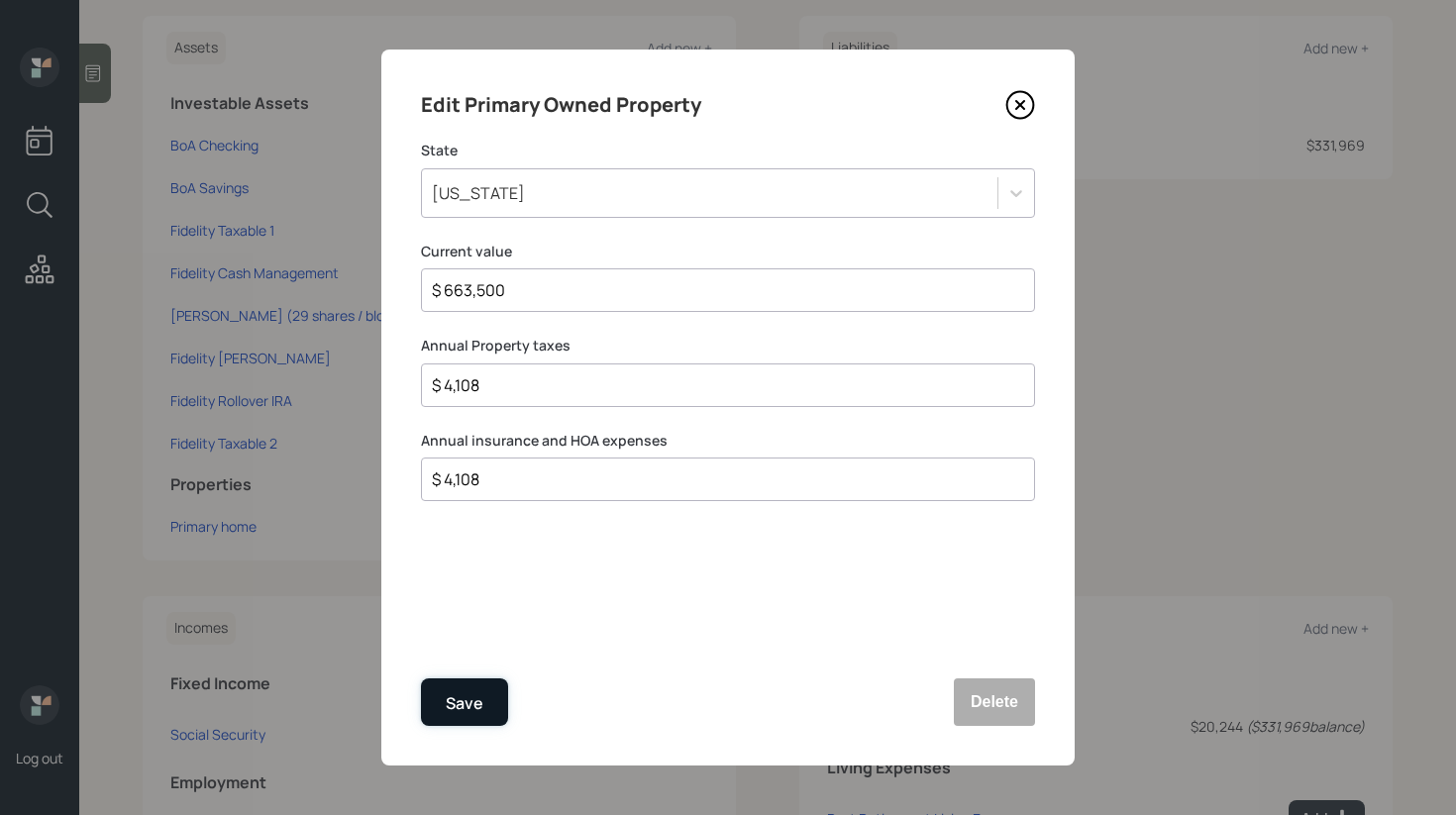 click on "Save" at bounding box center [465, 703] 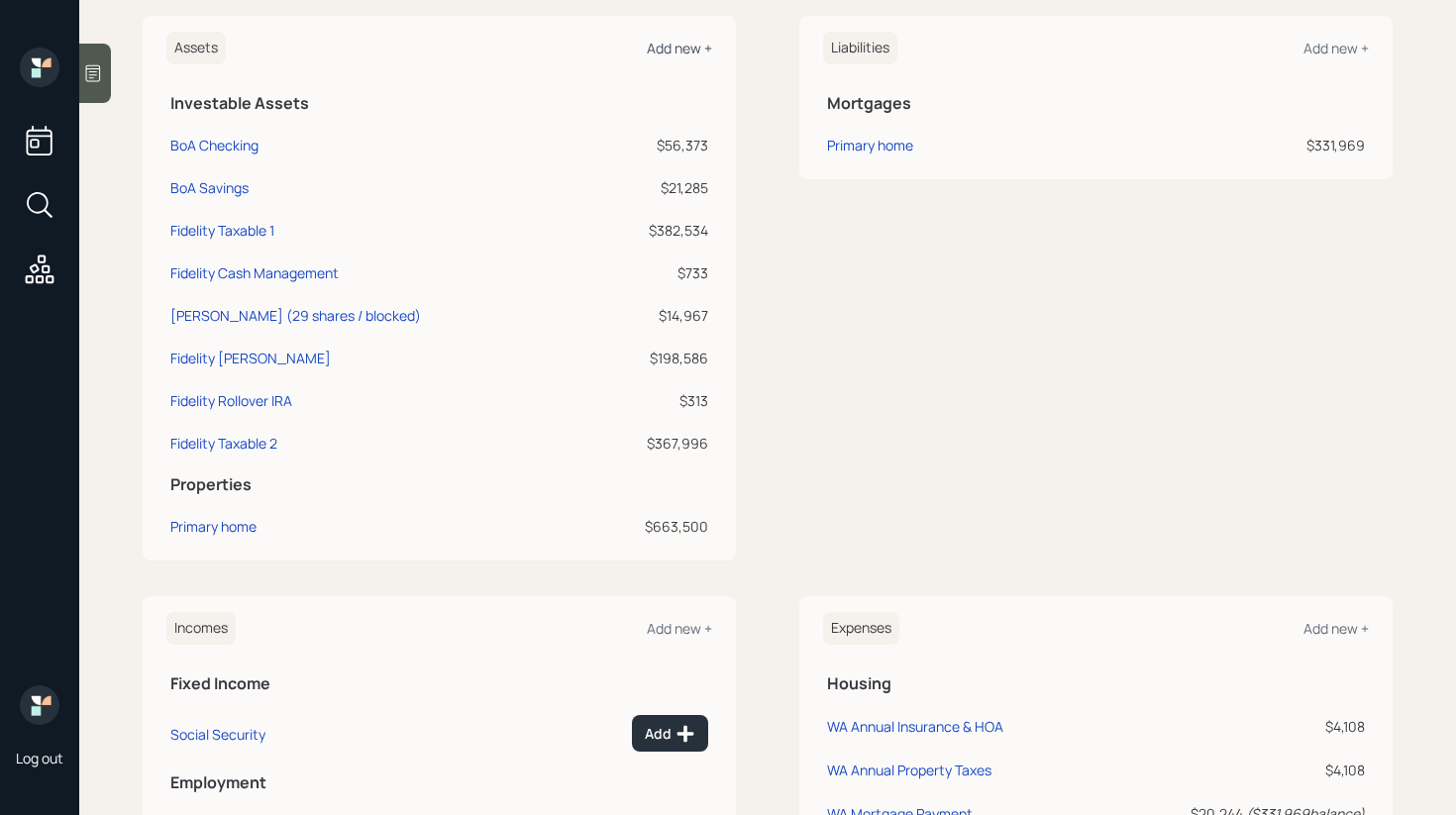 click on "Add new +" at bounding box center [679, 48] 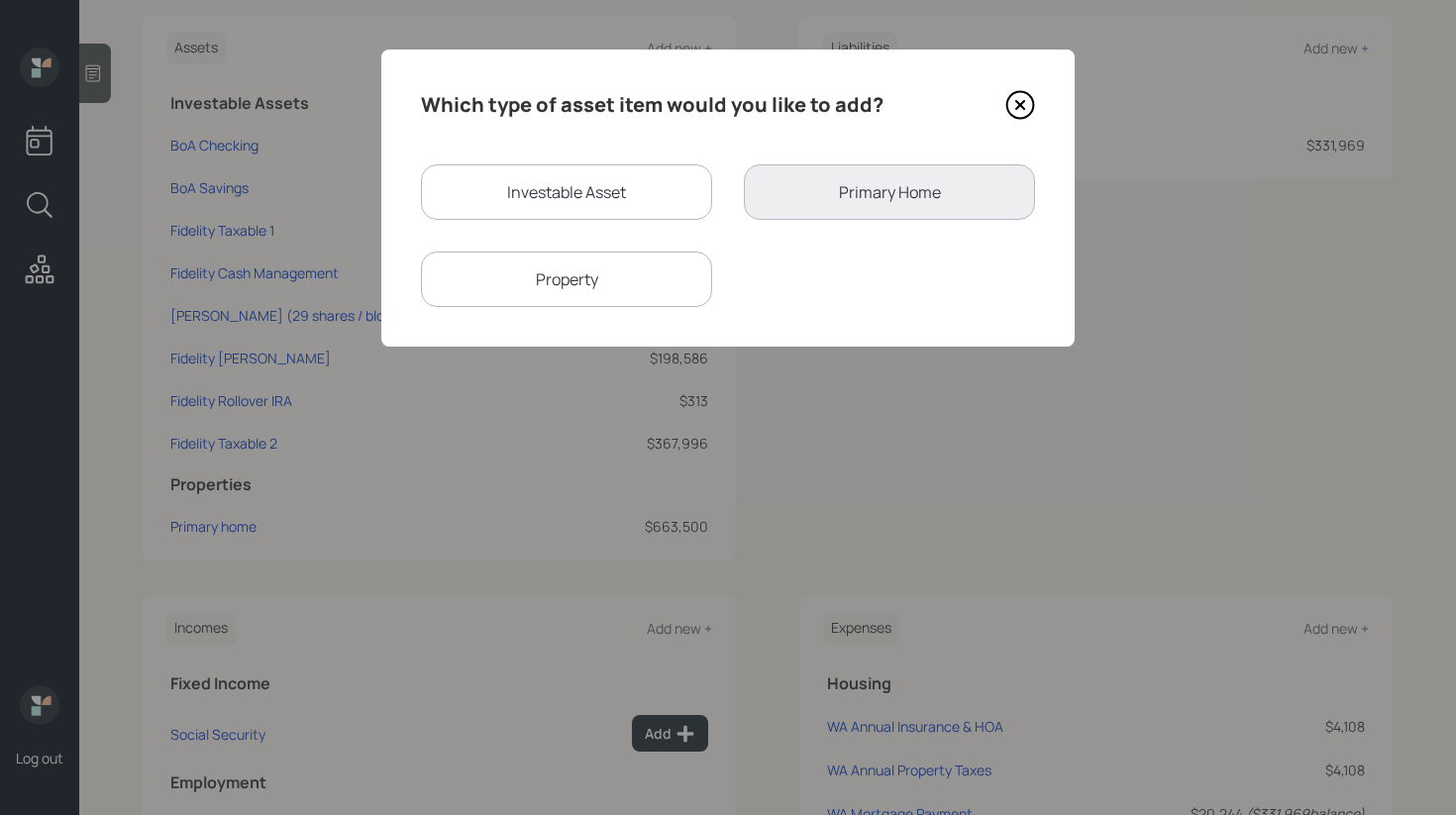 click on "Investable Asset" at bounding box center (567, 192) 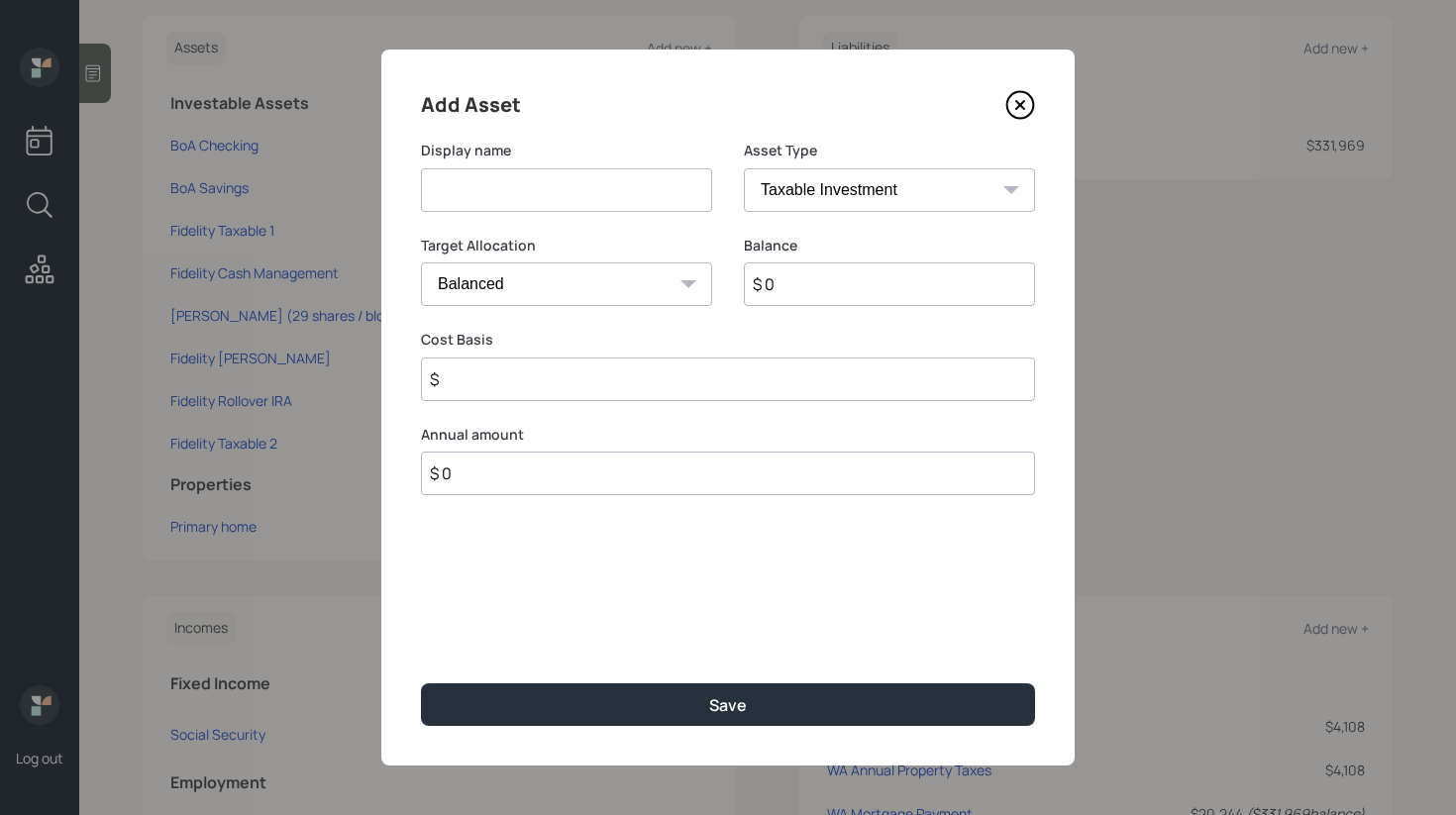 click on "SEP IRA IRA Roth IRA 401(k) Roth 401(k) 403(b) Roth 403(b) 457(b) Roth 457(b) Health Savings Account 529 Taxable Investment Checking / Savings Emergency Fund" at bounding box center (889, 190) 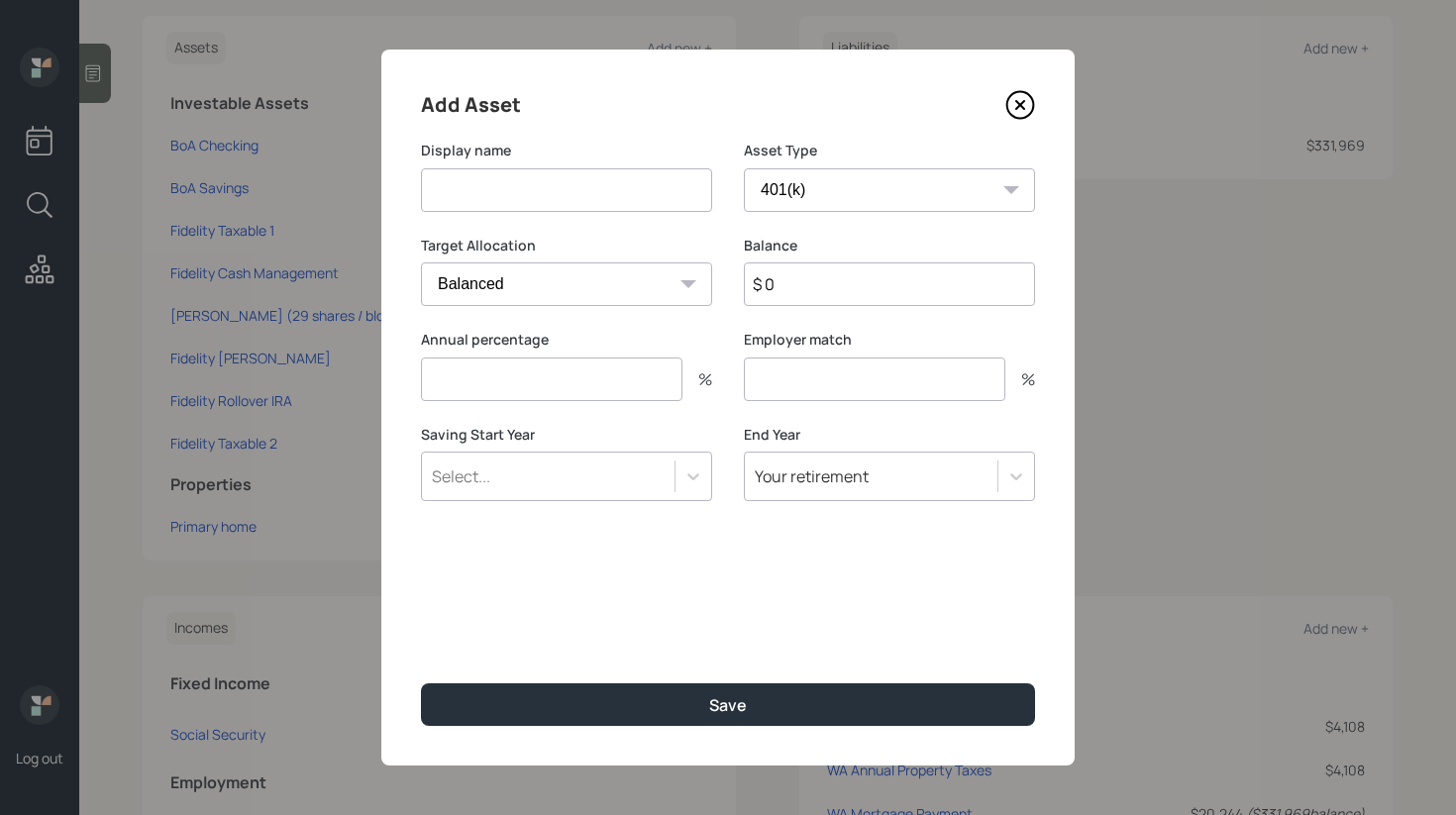 click at bounding box center (567, 190) 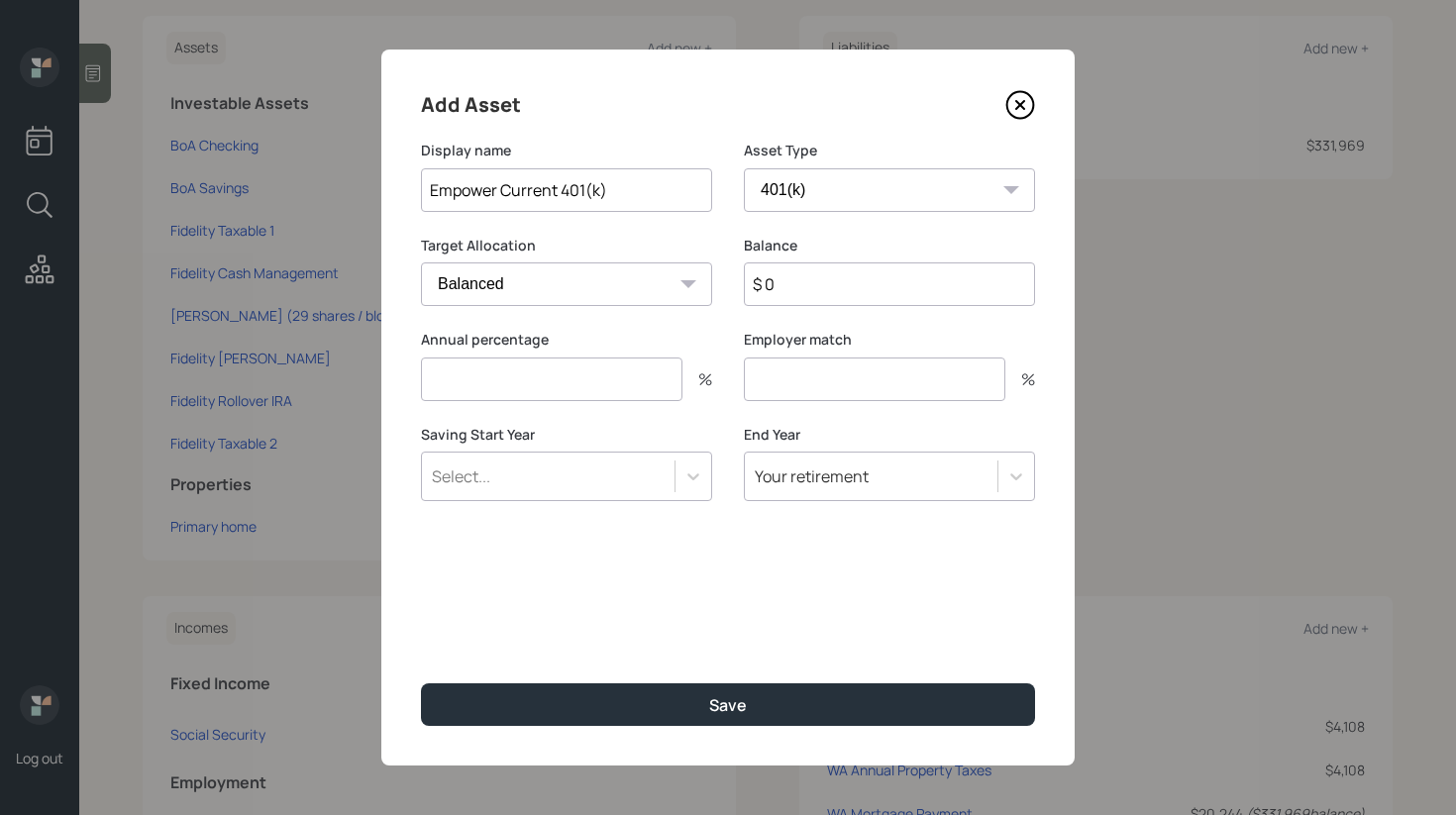 type on "Empower Current 401(k)" 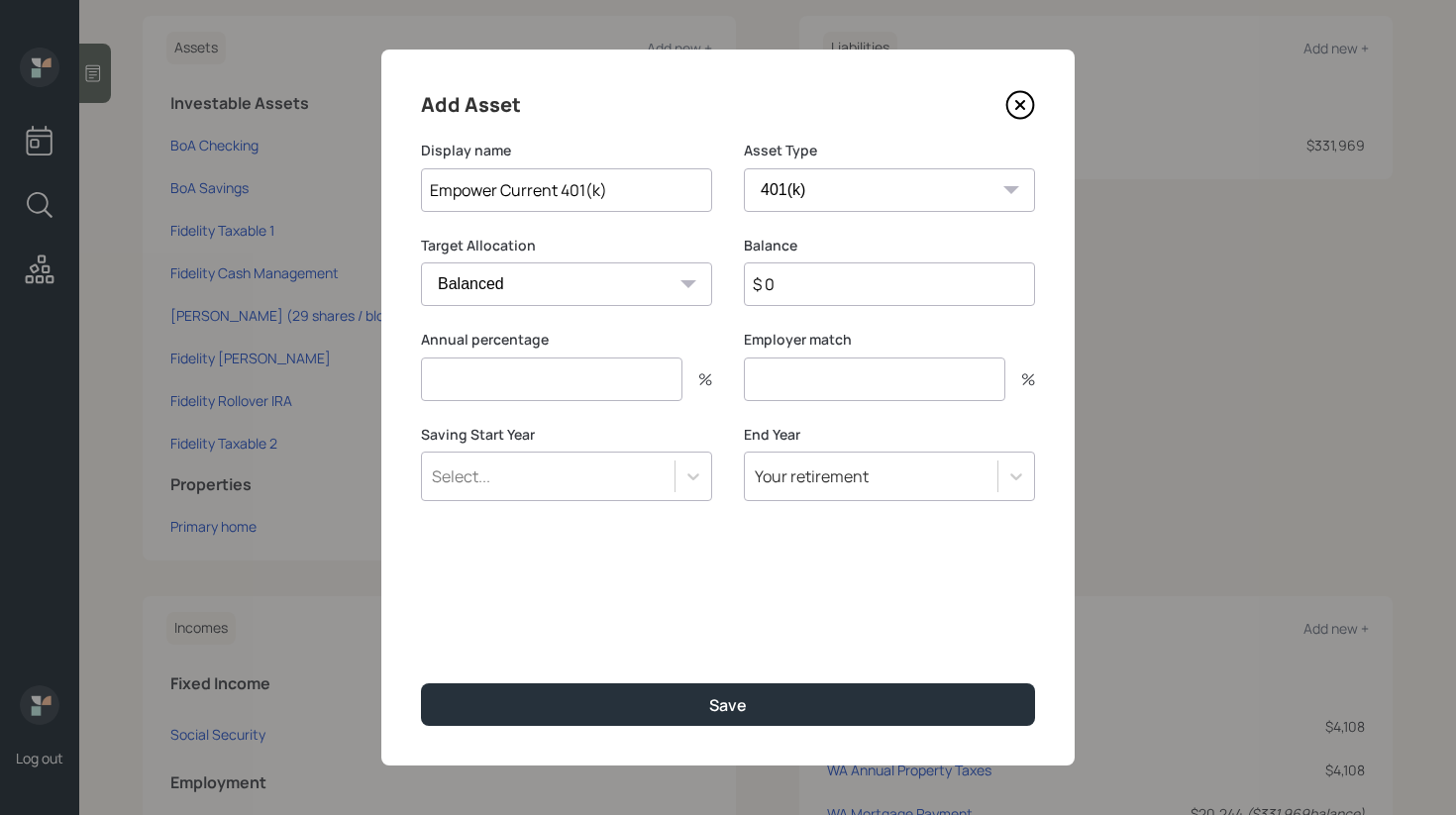 click on "Cash Conservative Balanced Aggressive" at bounding box center [567, 284] 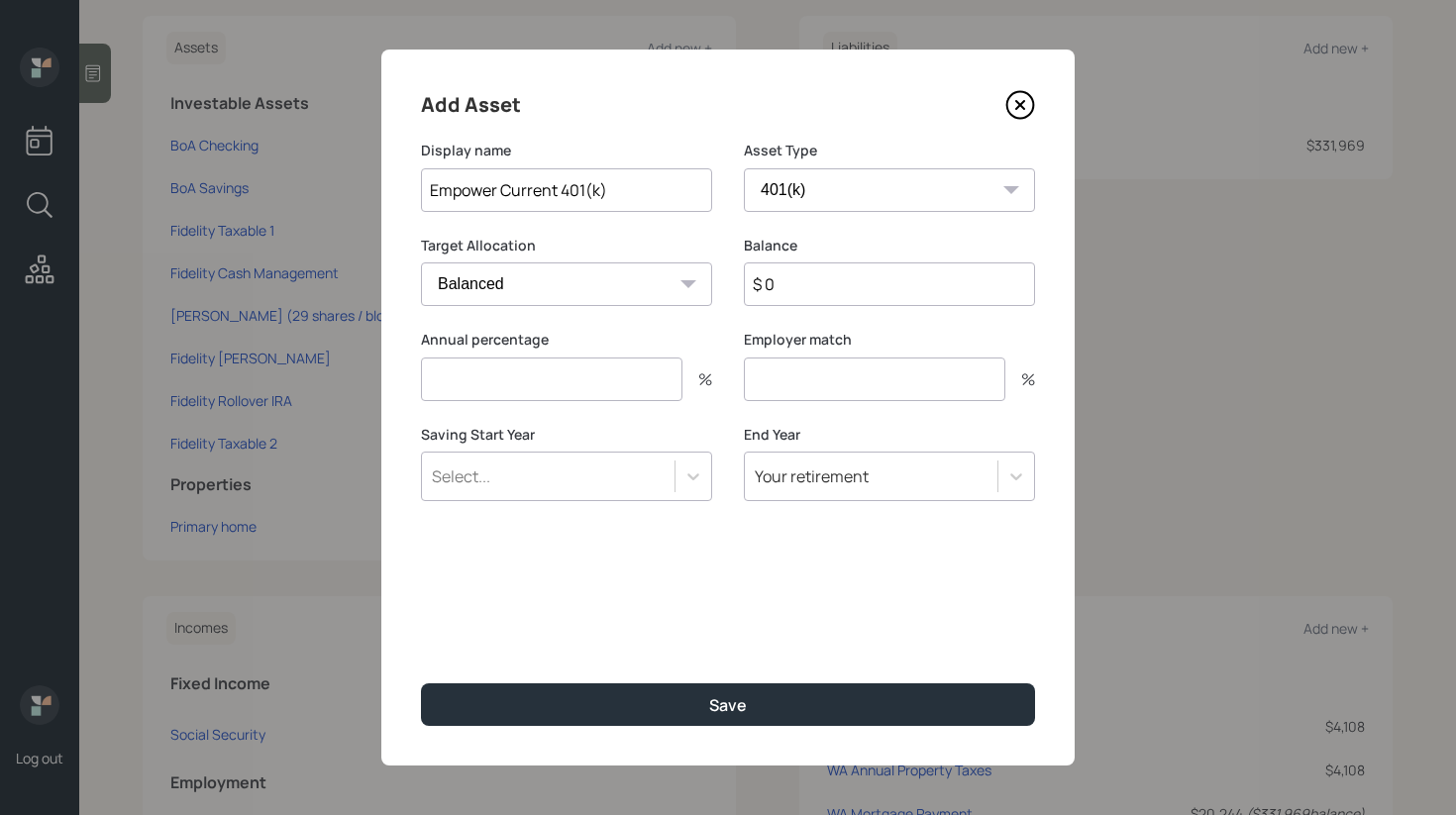 select on "aggressive" 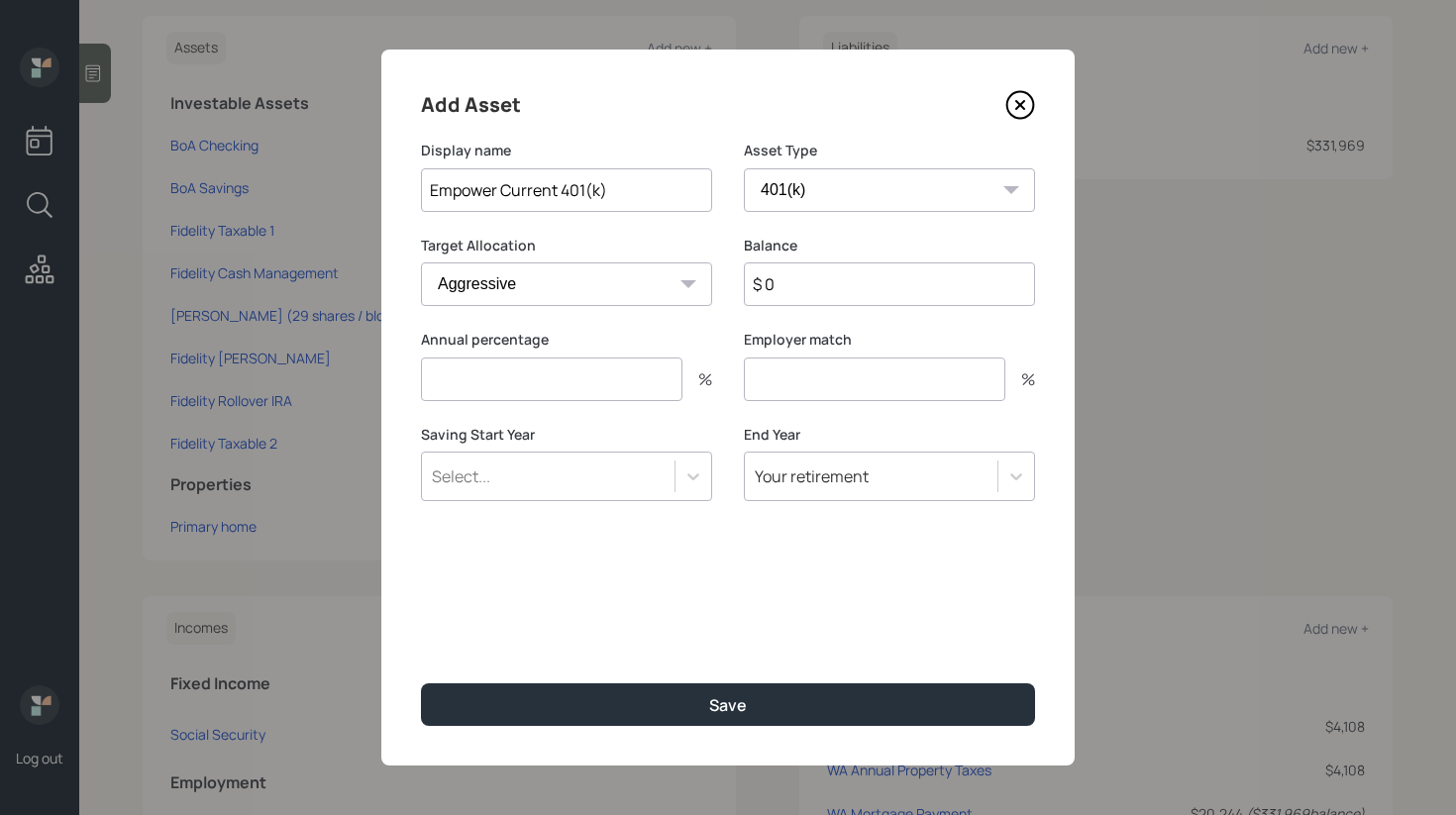 click on "$ 0" at bounding box center [889, 284] 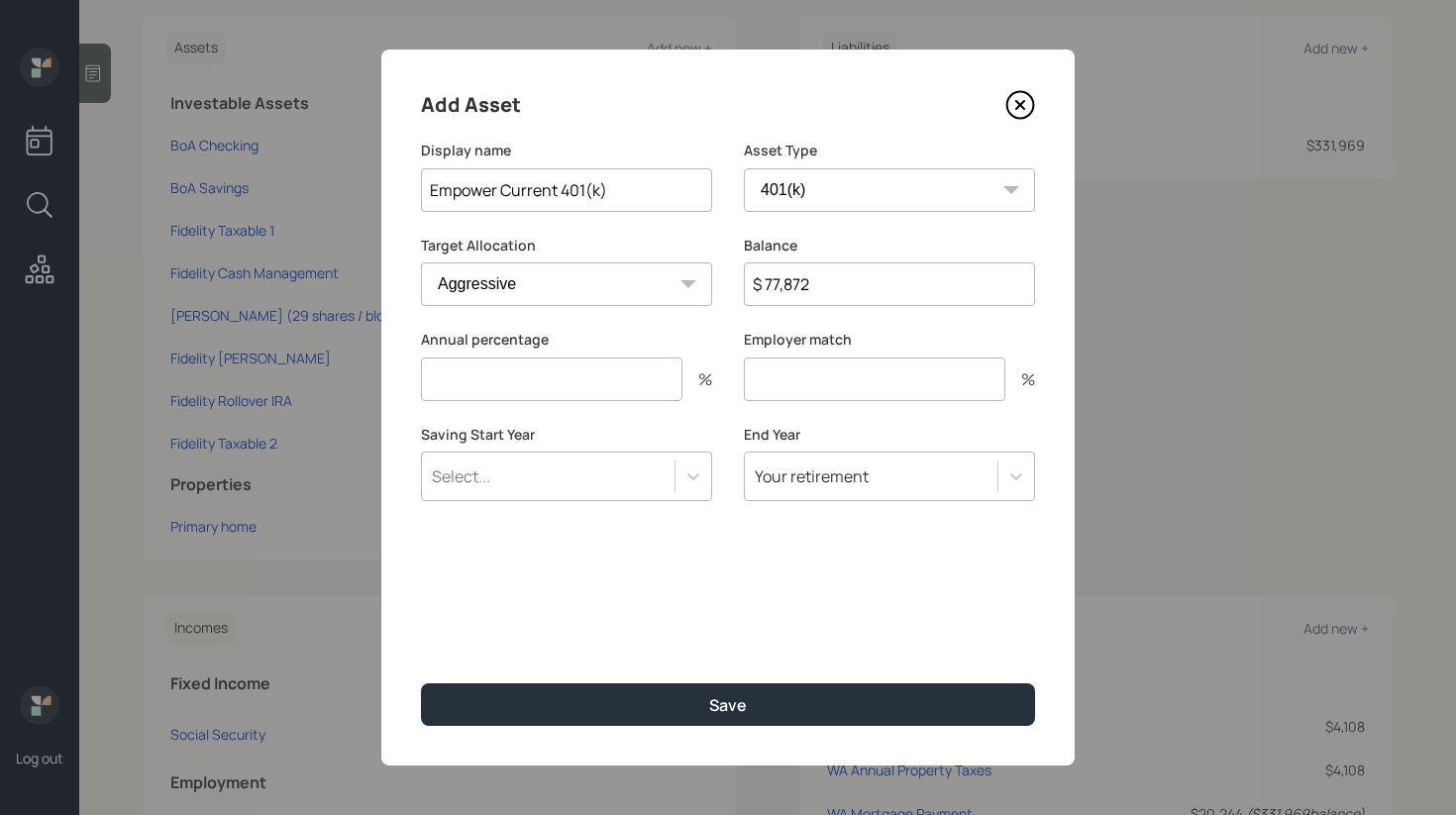type on "$ 77,872" 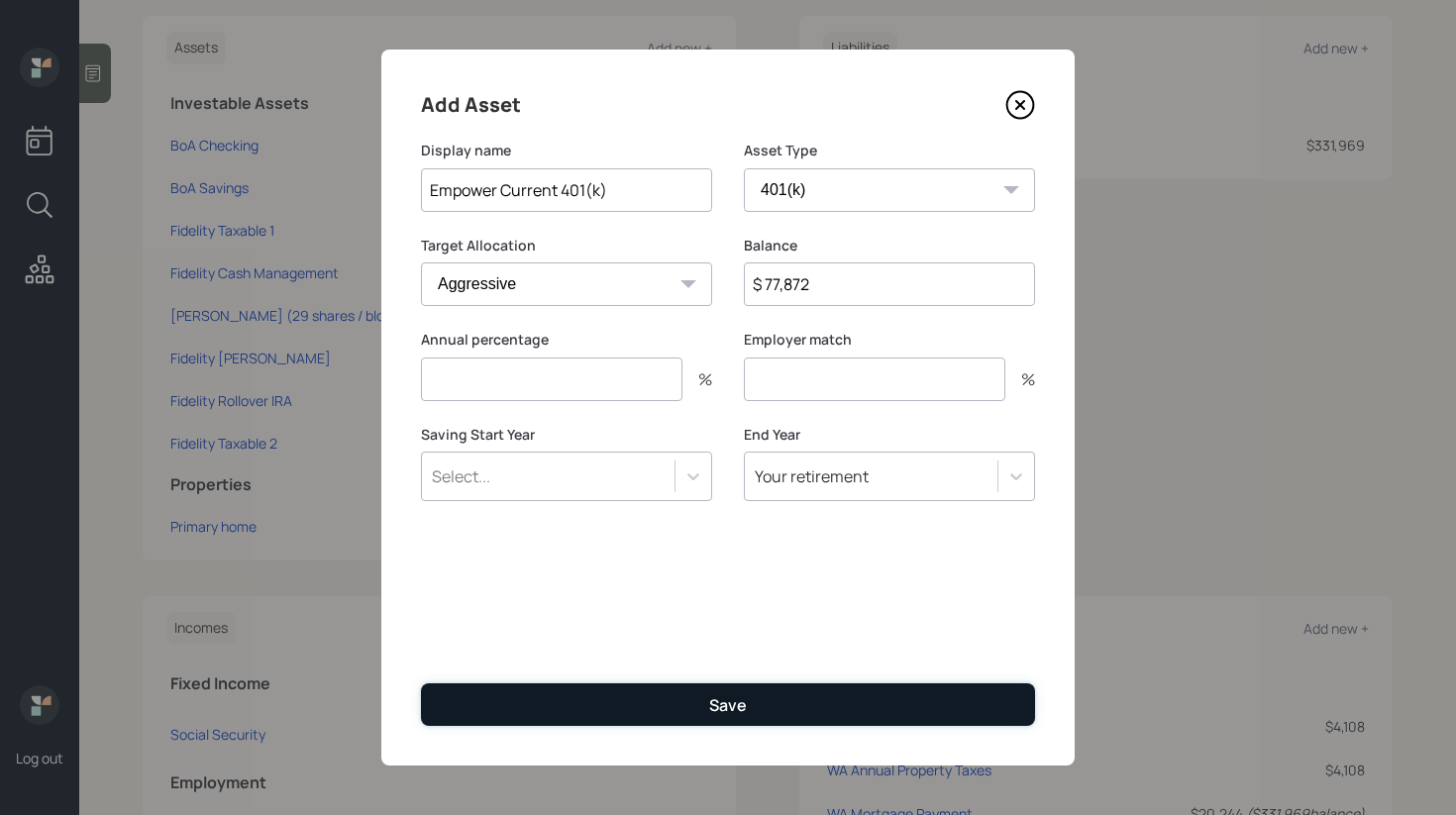 click on "Save" at bounding box center [728, 704] 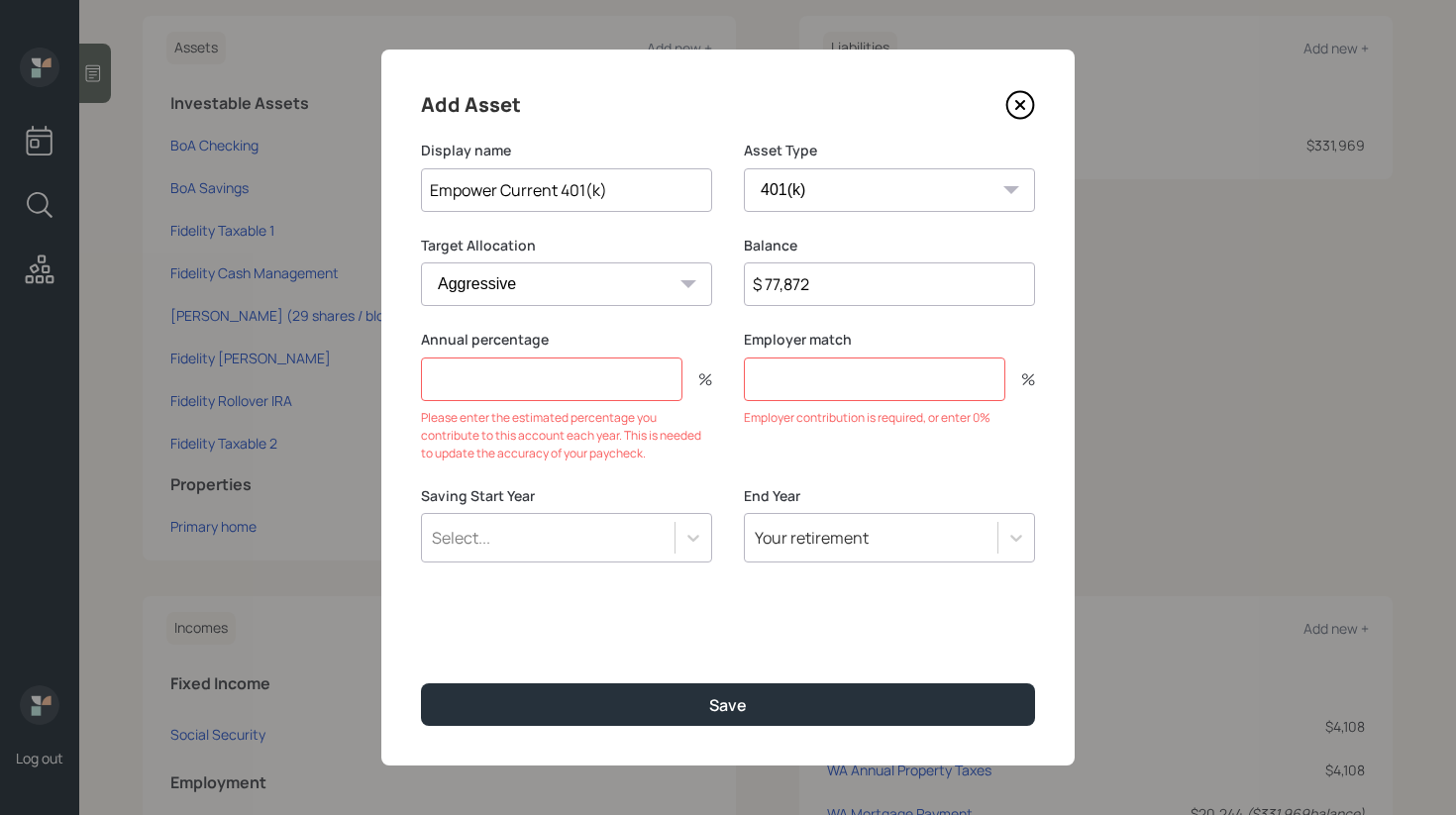 click at bounding box center (875, 379) 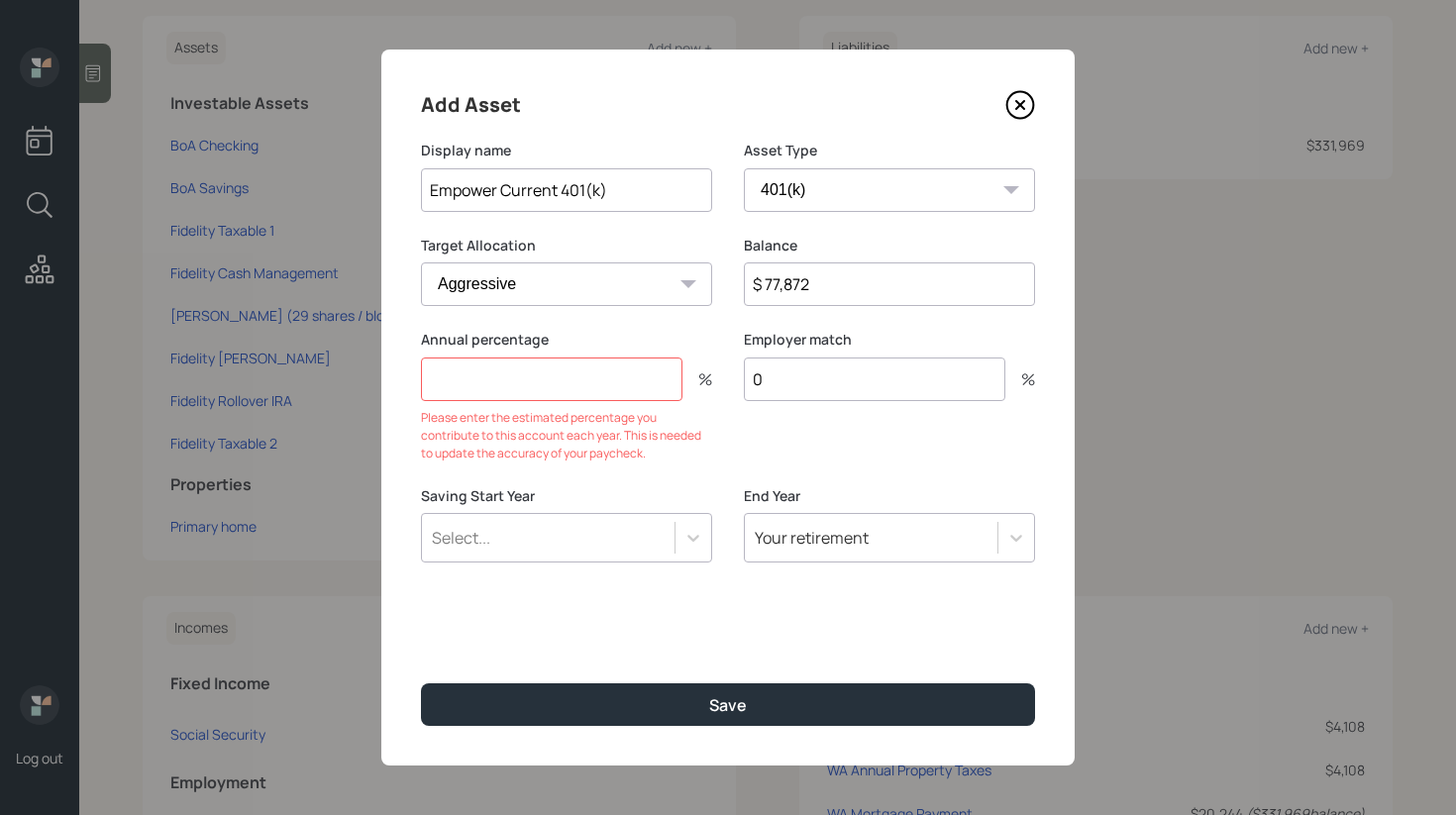 type on "0" 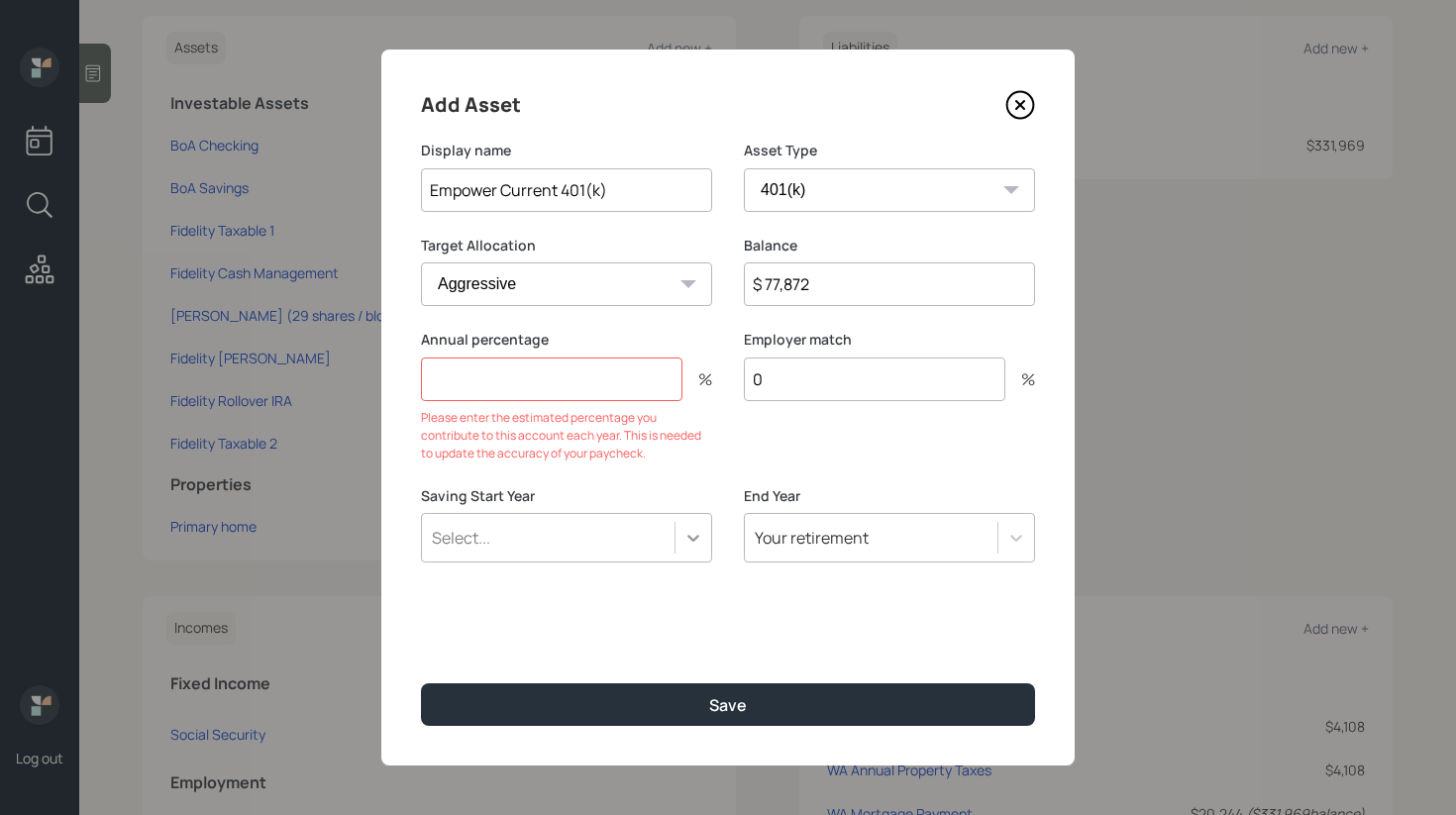 click at bounding box center [693, 538] 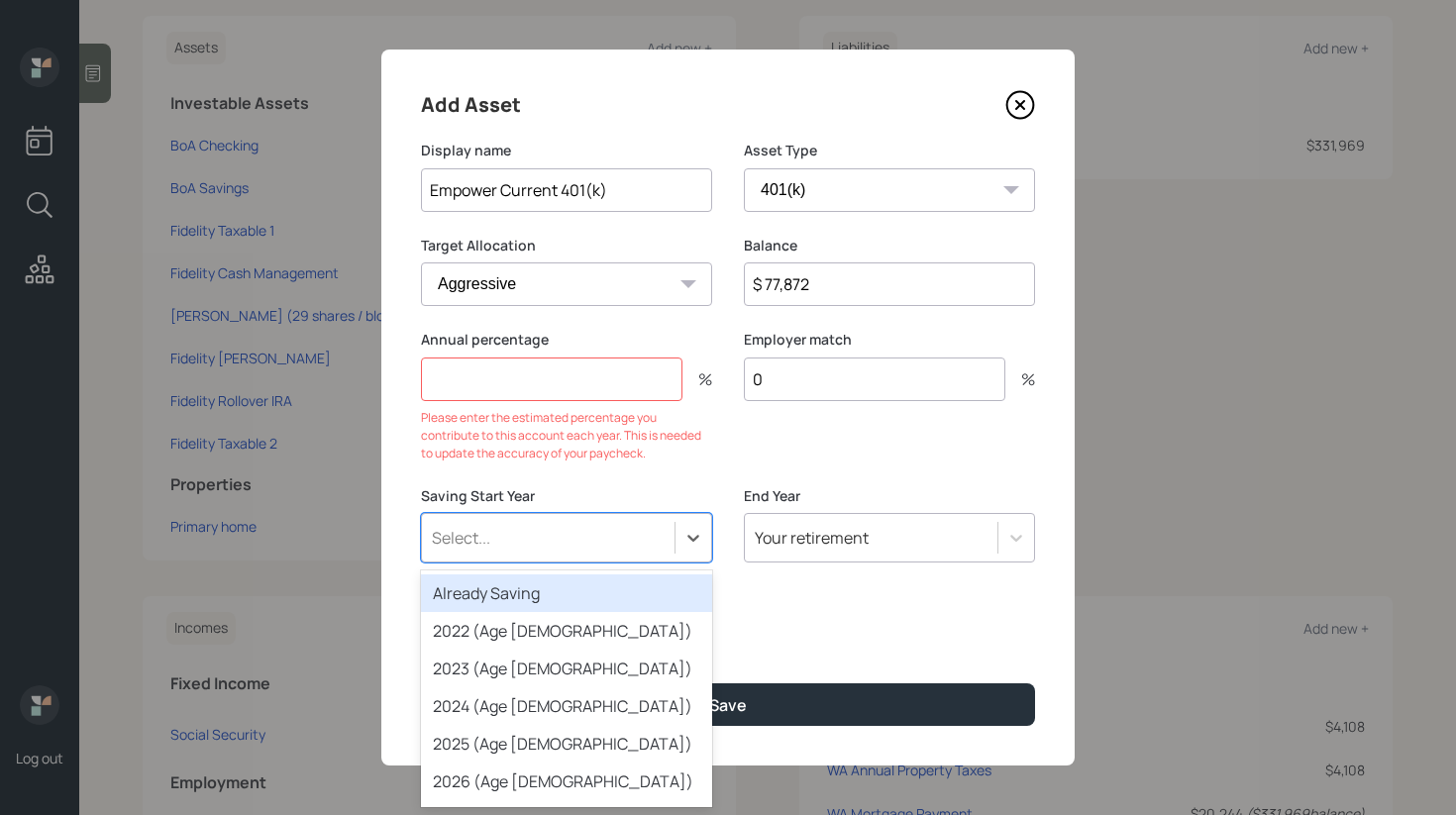 click on "Already Saving" at bounding box center (567, 593) 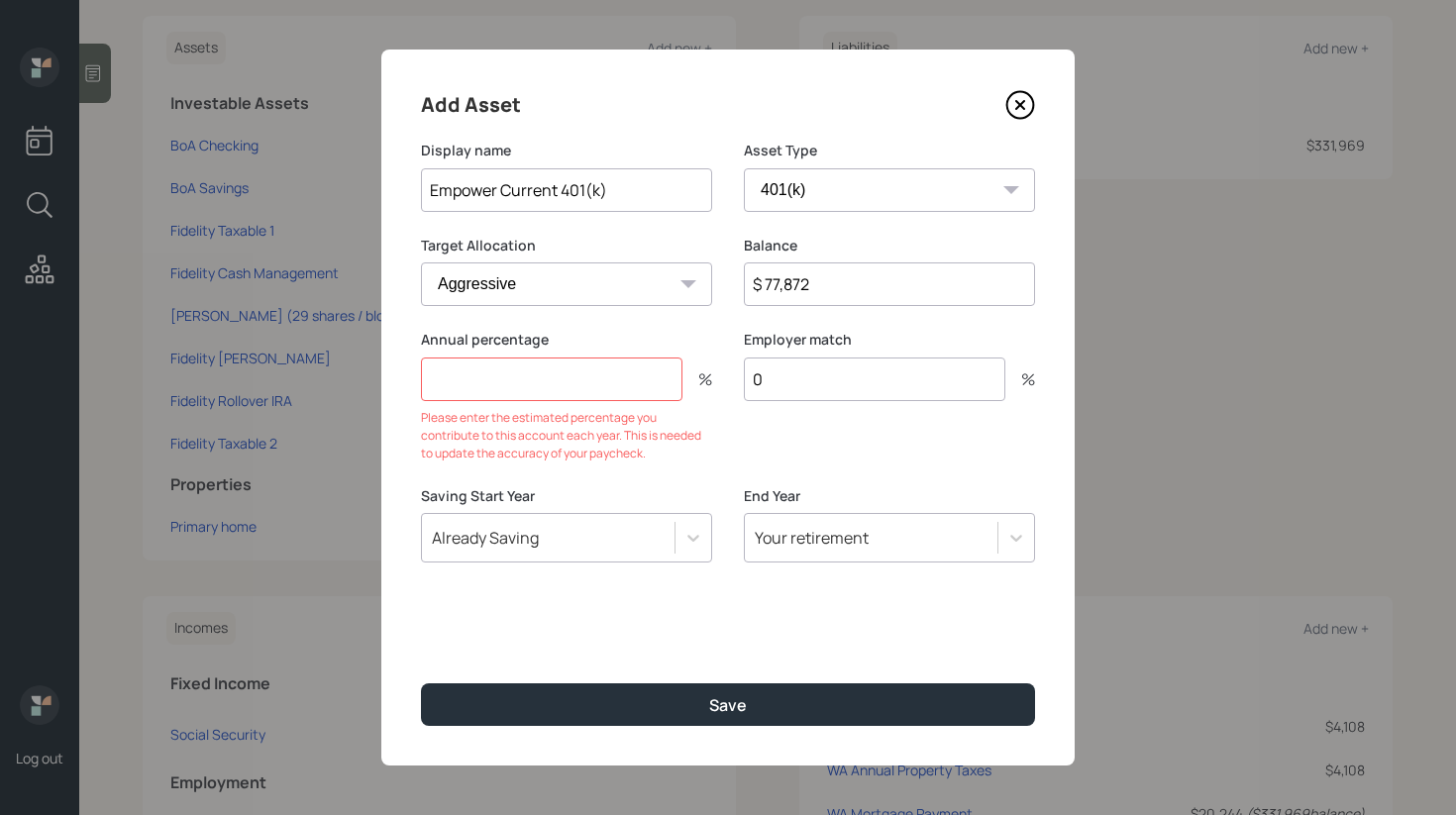 click at bounding box center [552, 379] 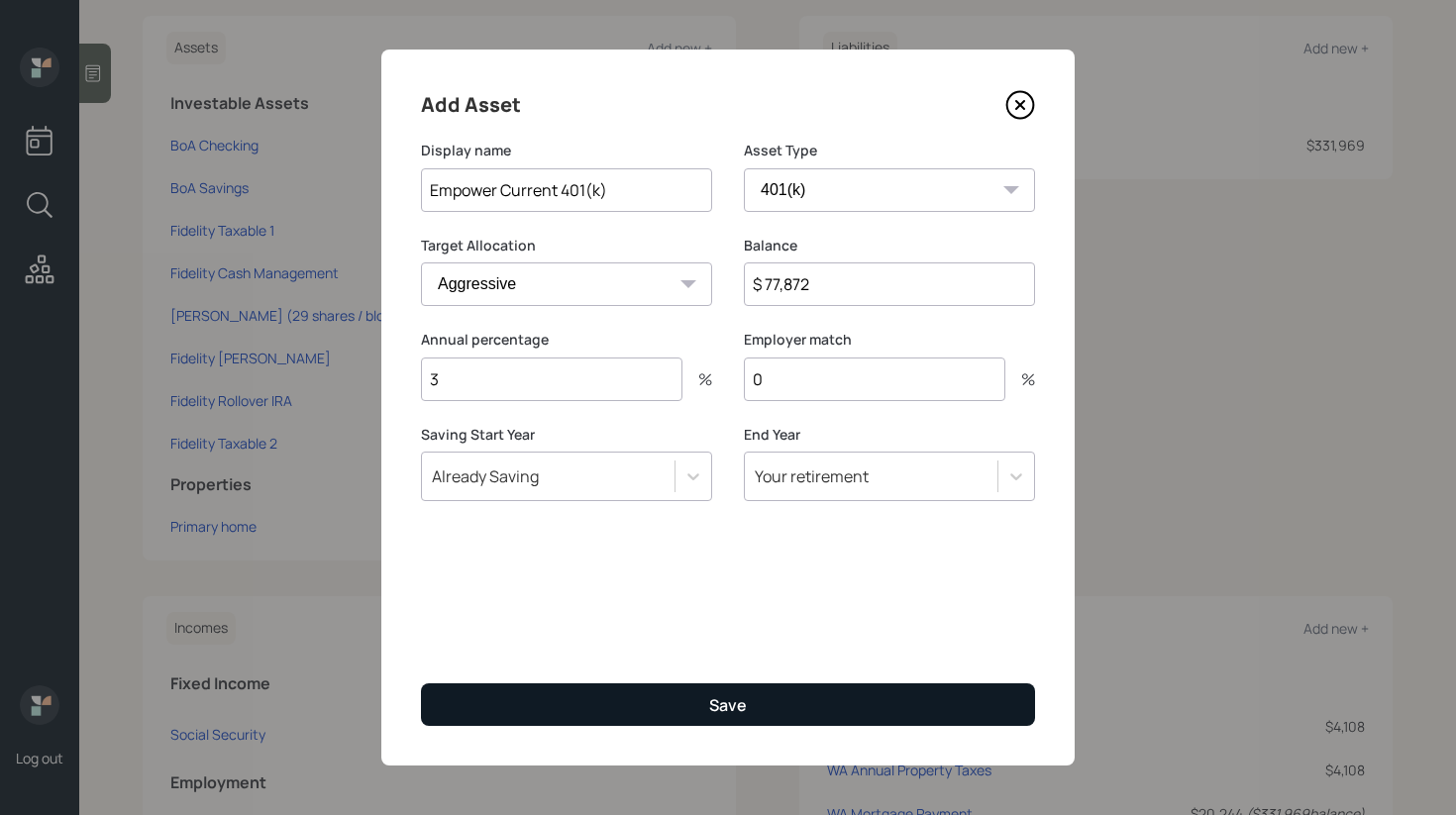 type on "3" 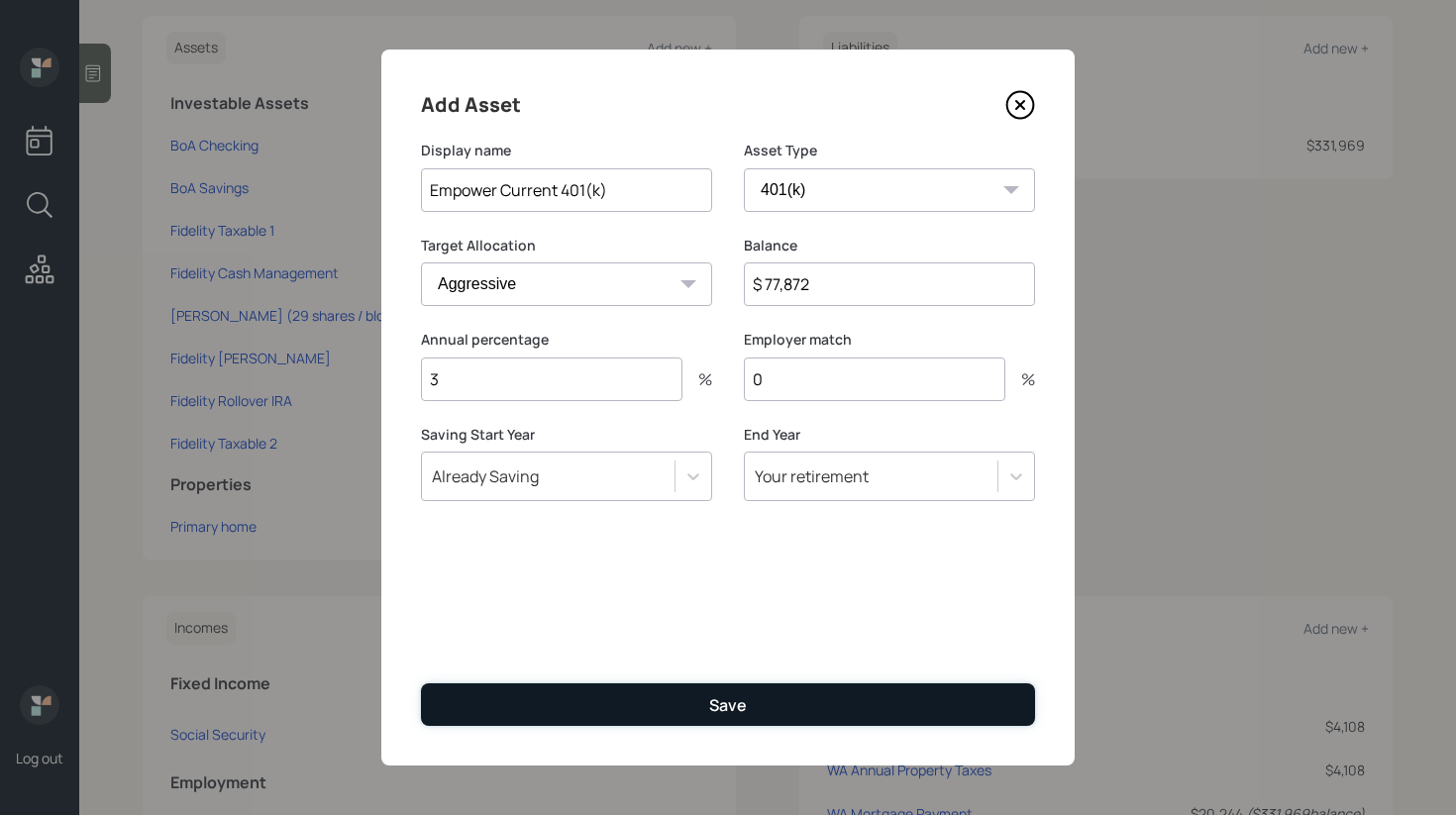 click on "Save" at bounding box center (728, 704) 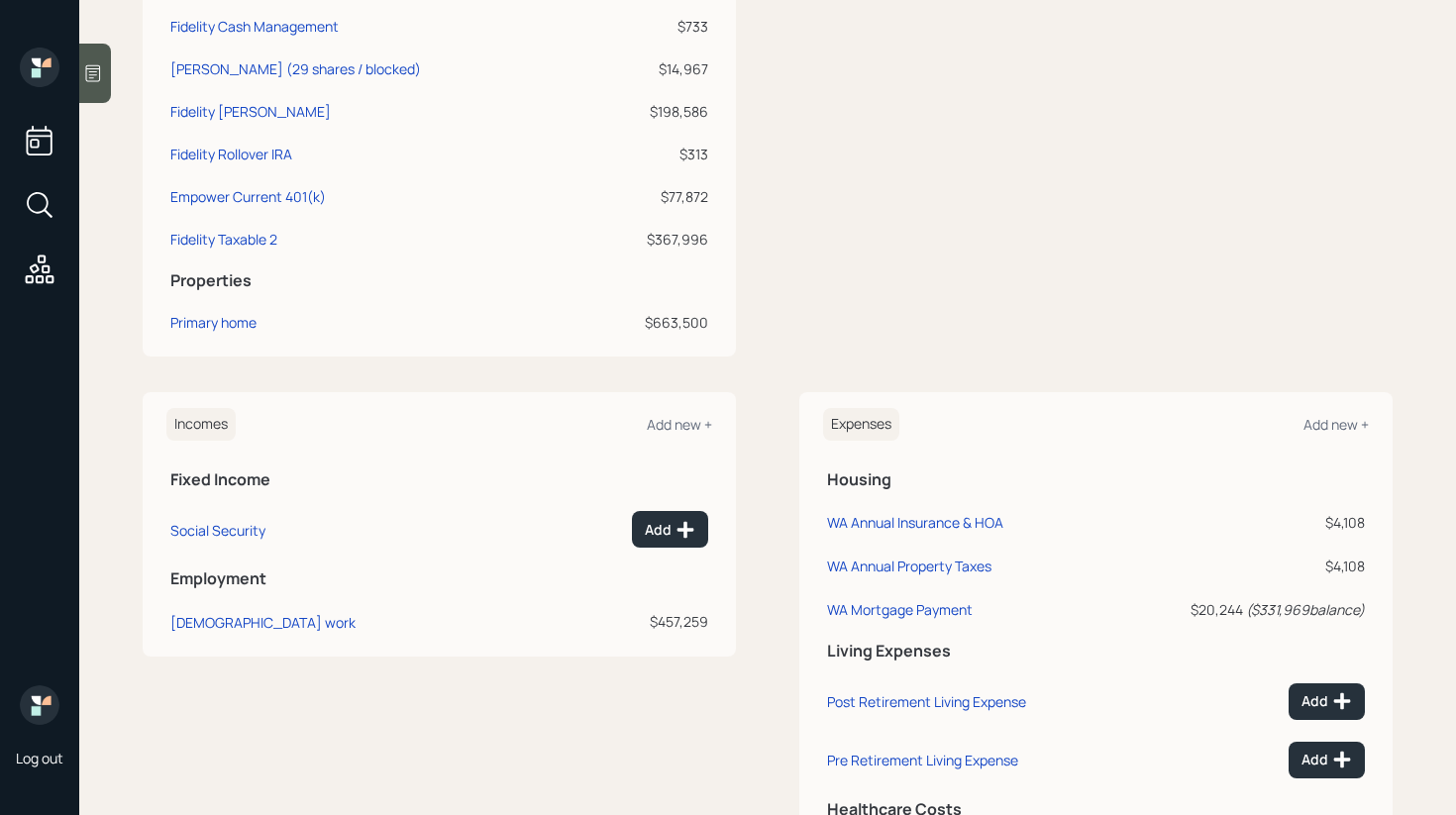 scroll, scrollTop: 872, scrollLeft: 0, axis: vertical 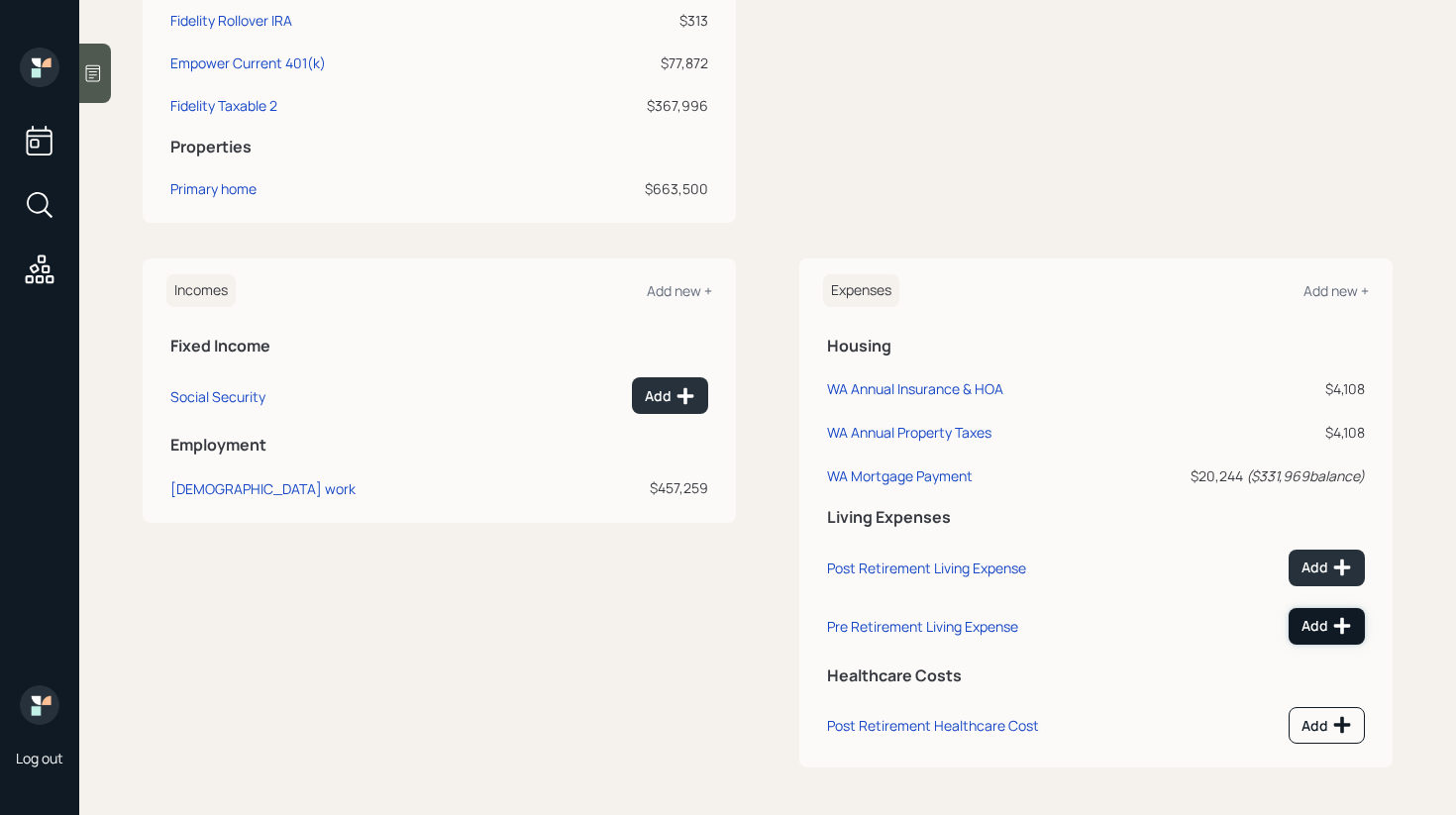 click on "Add" at bounding box center (1326, 626) 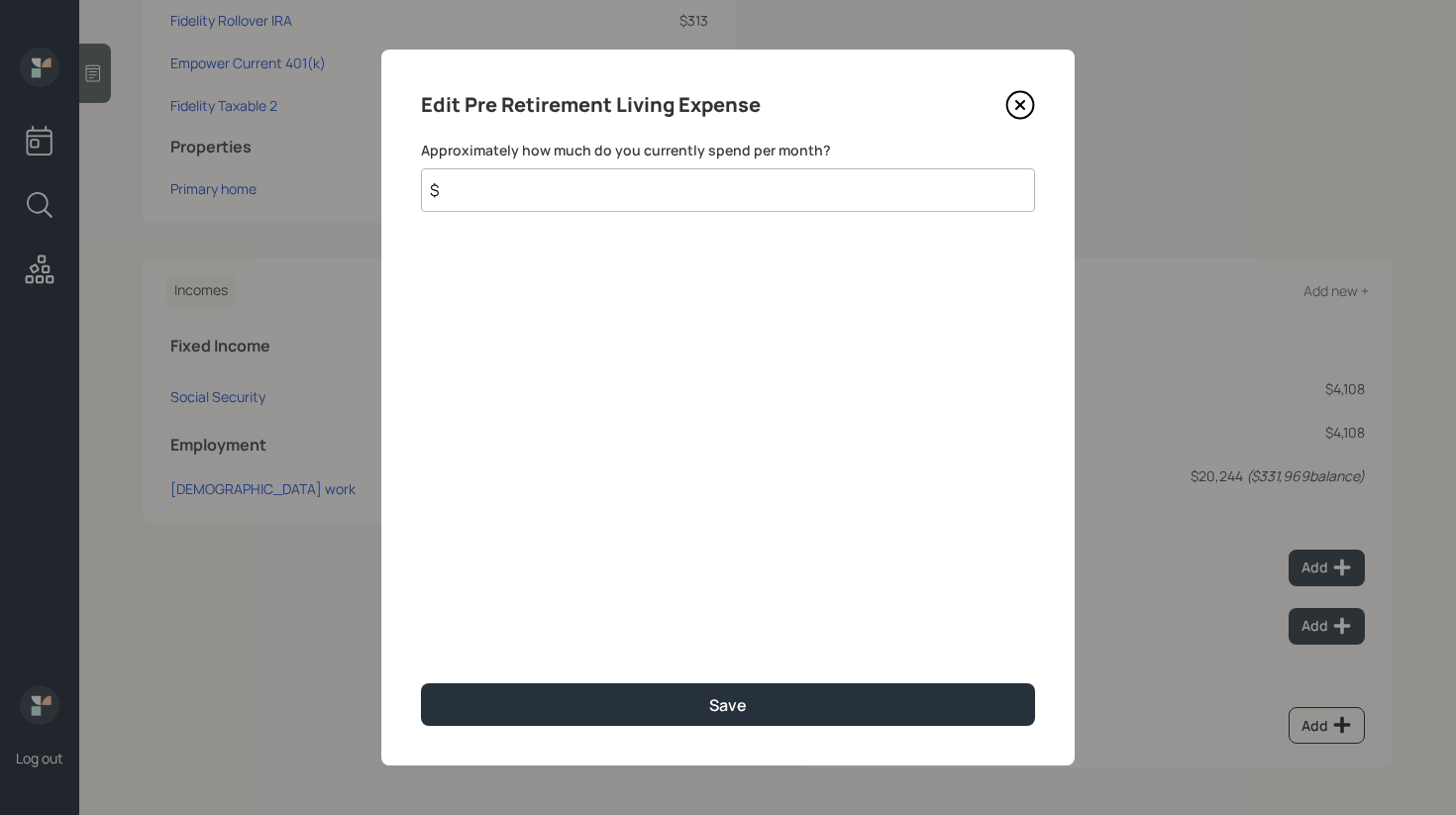 click on "$" at bounding box center [728, 190] 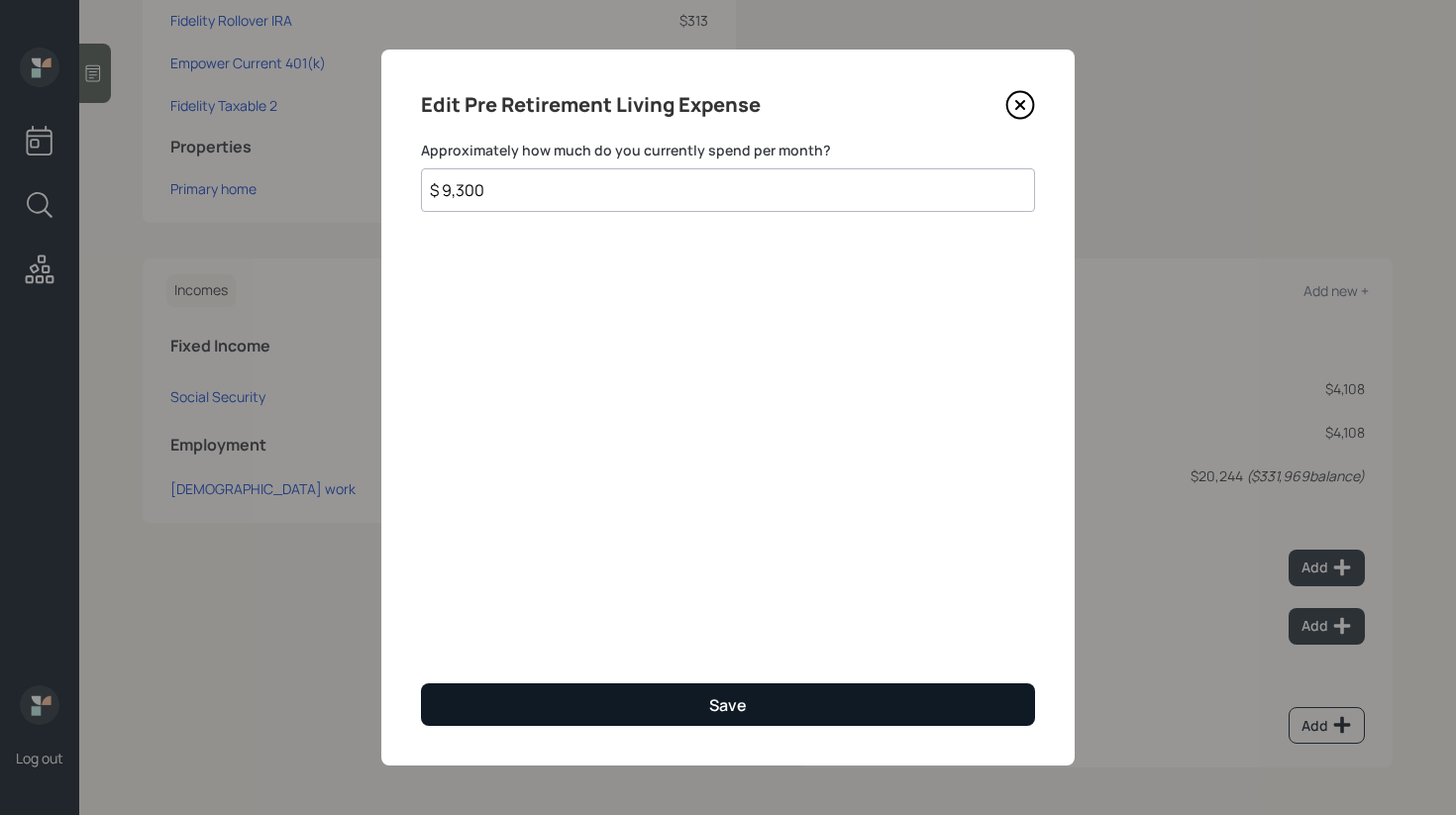 type on "$ 9,300" 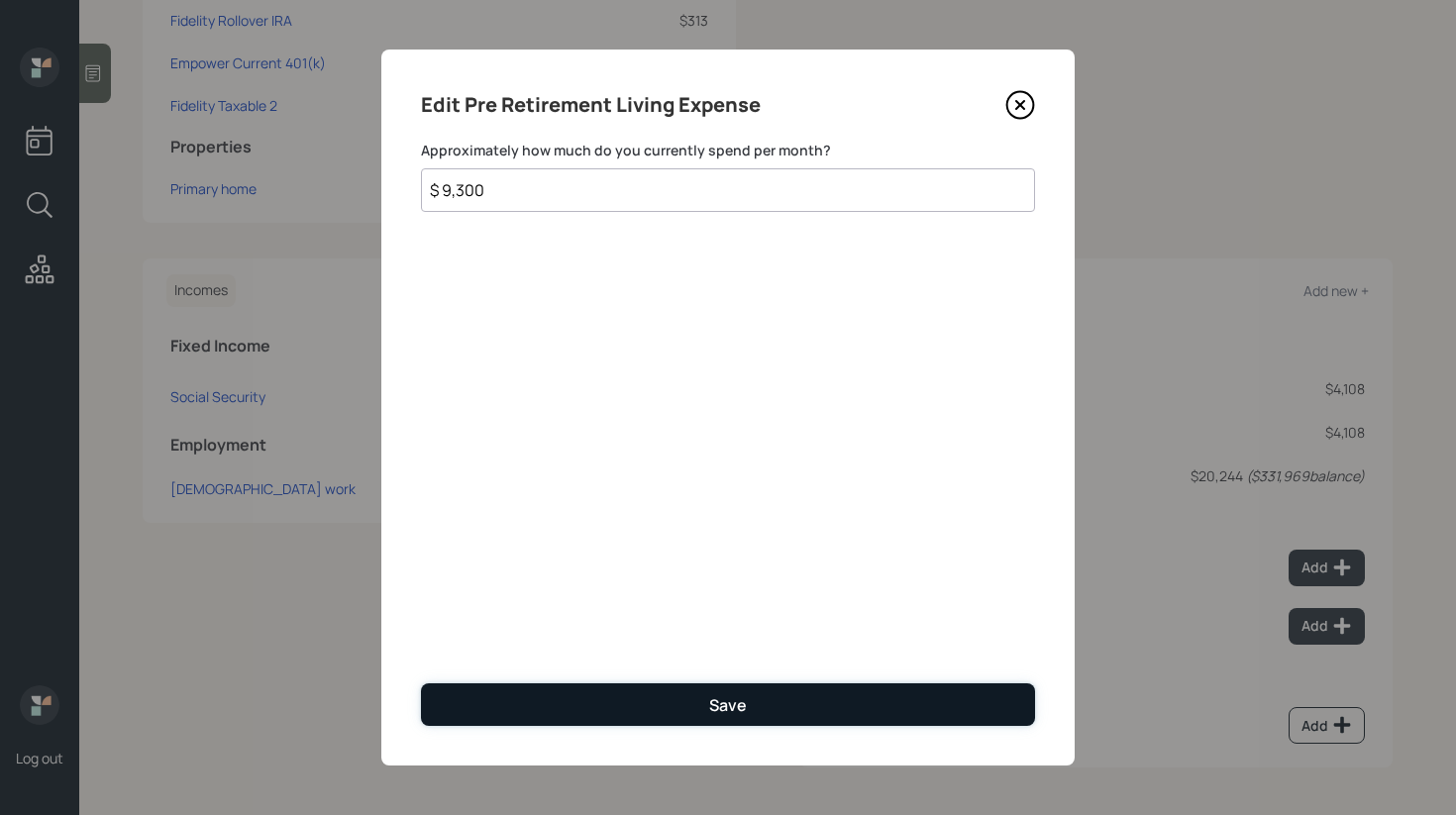 click on "Save" at bounding box center (728, 704) 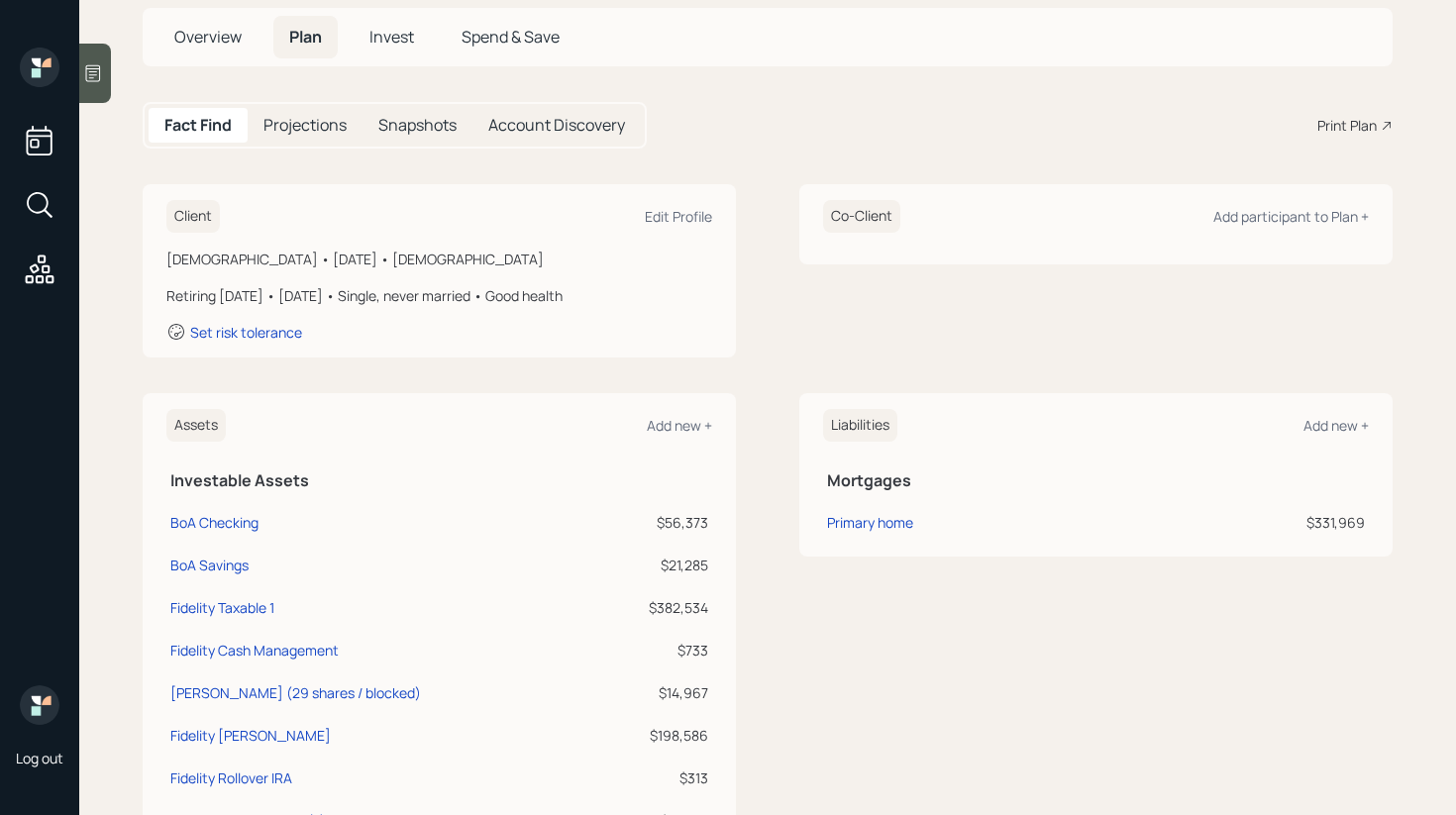 scroll, scrollTop: 0, scrollLeft: 0, axis: both 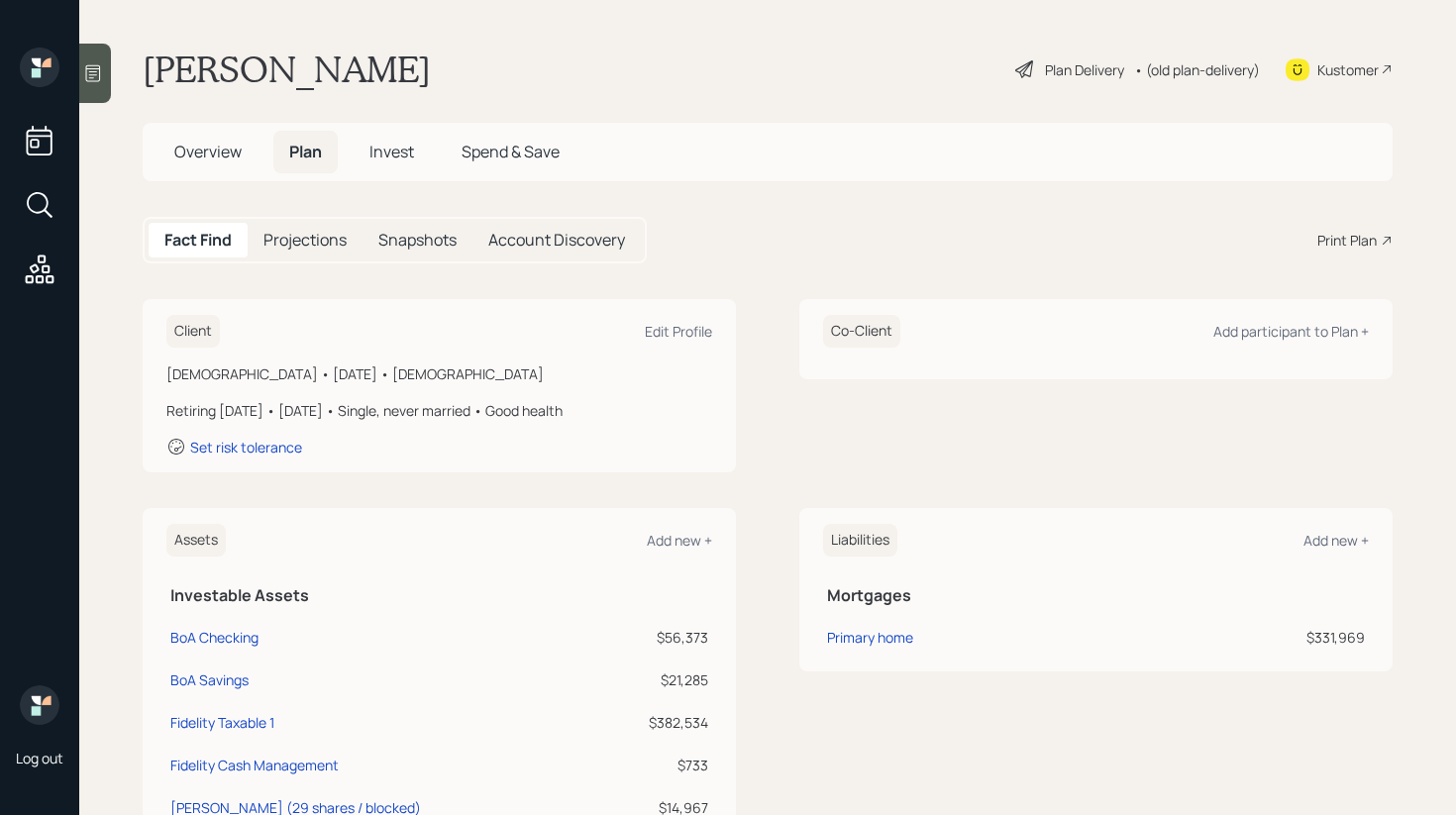 click on "Plan Delivery" at bounding box center [1085, 69] 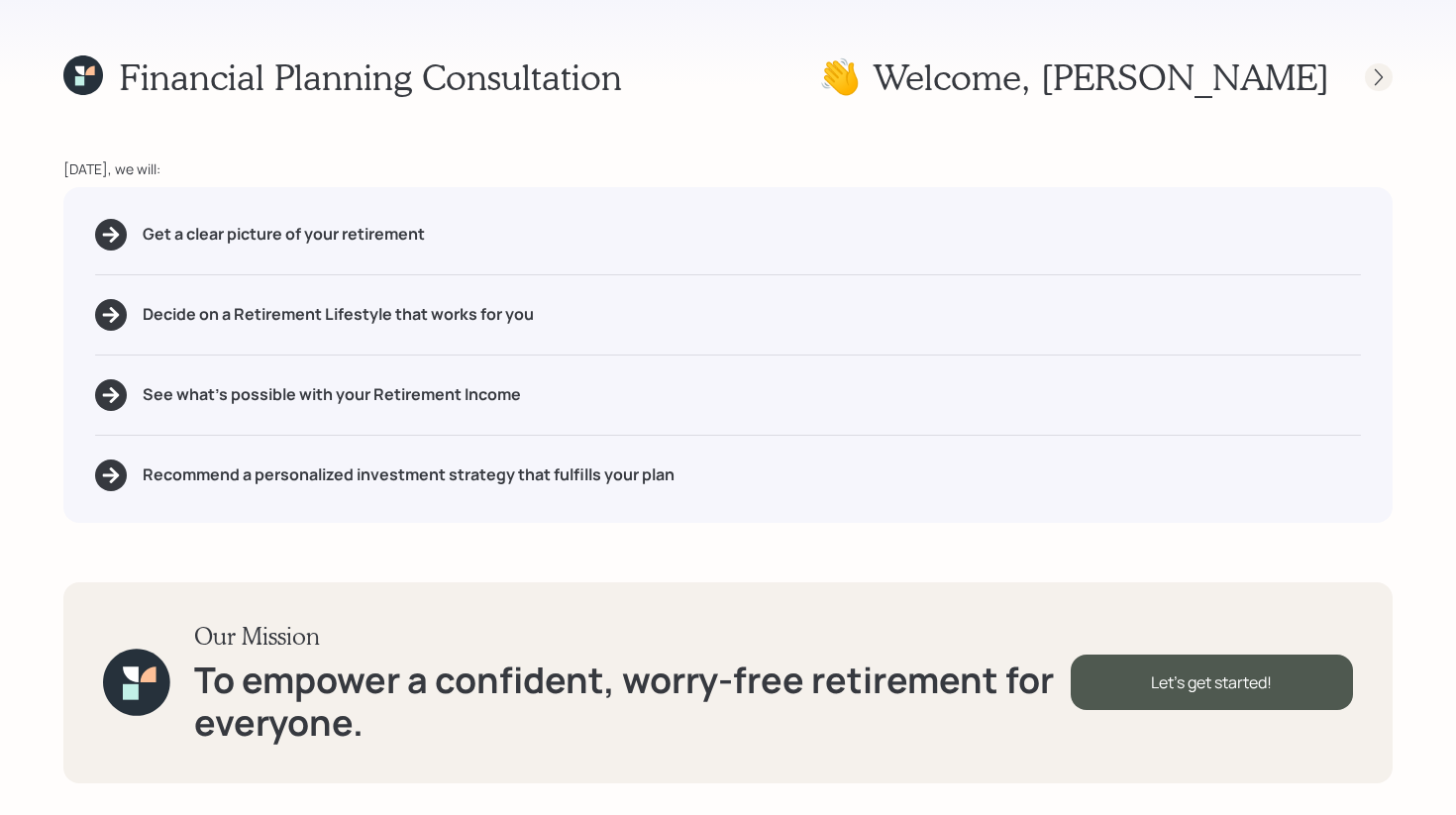 click 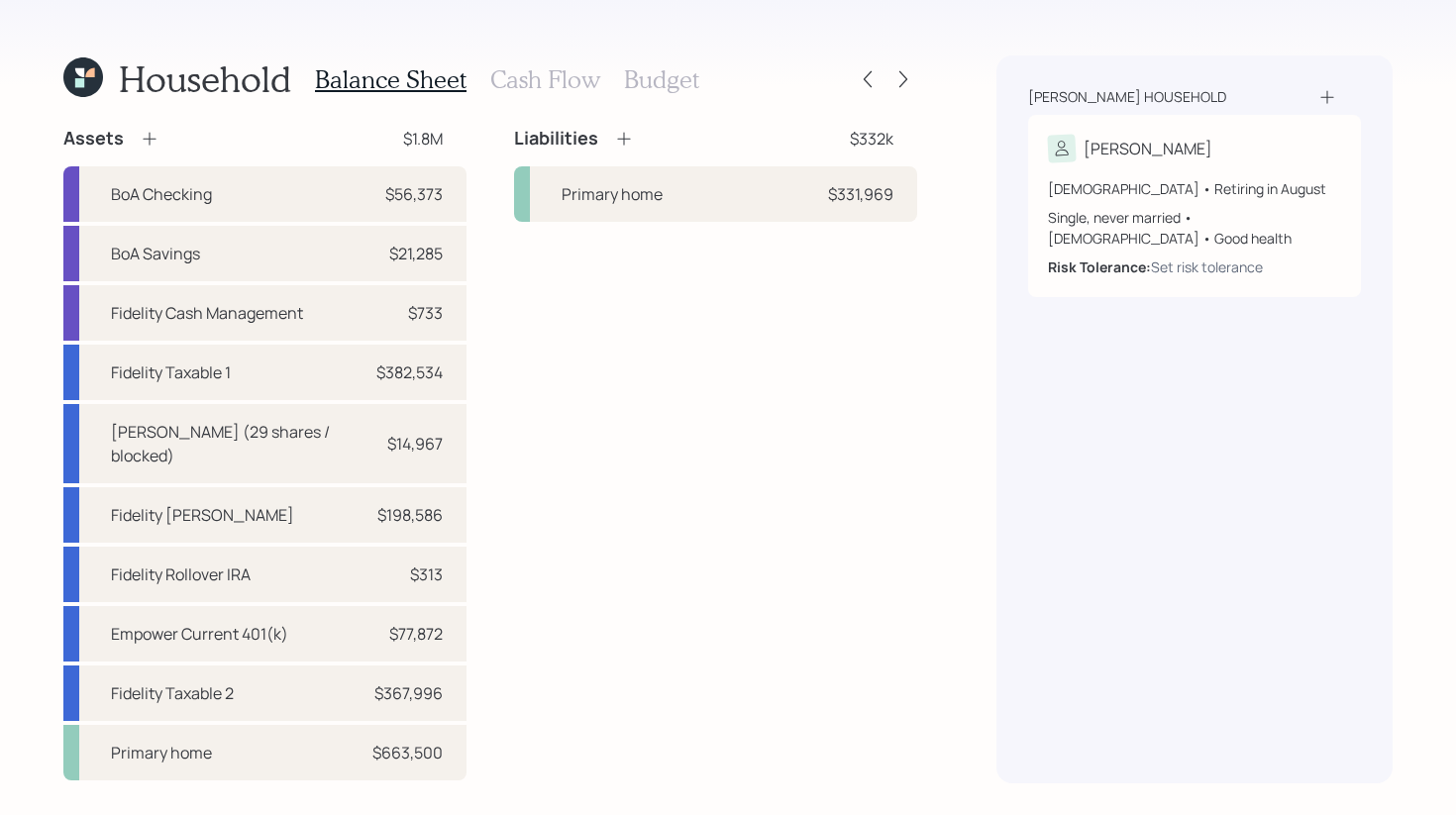 click on "Cash Flow" at bounding box center (545, 79) 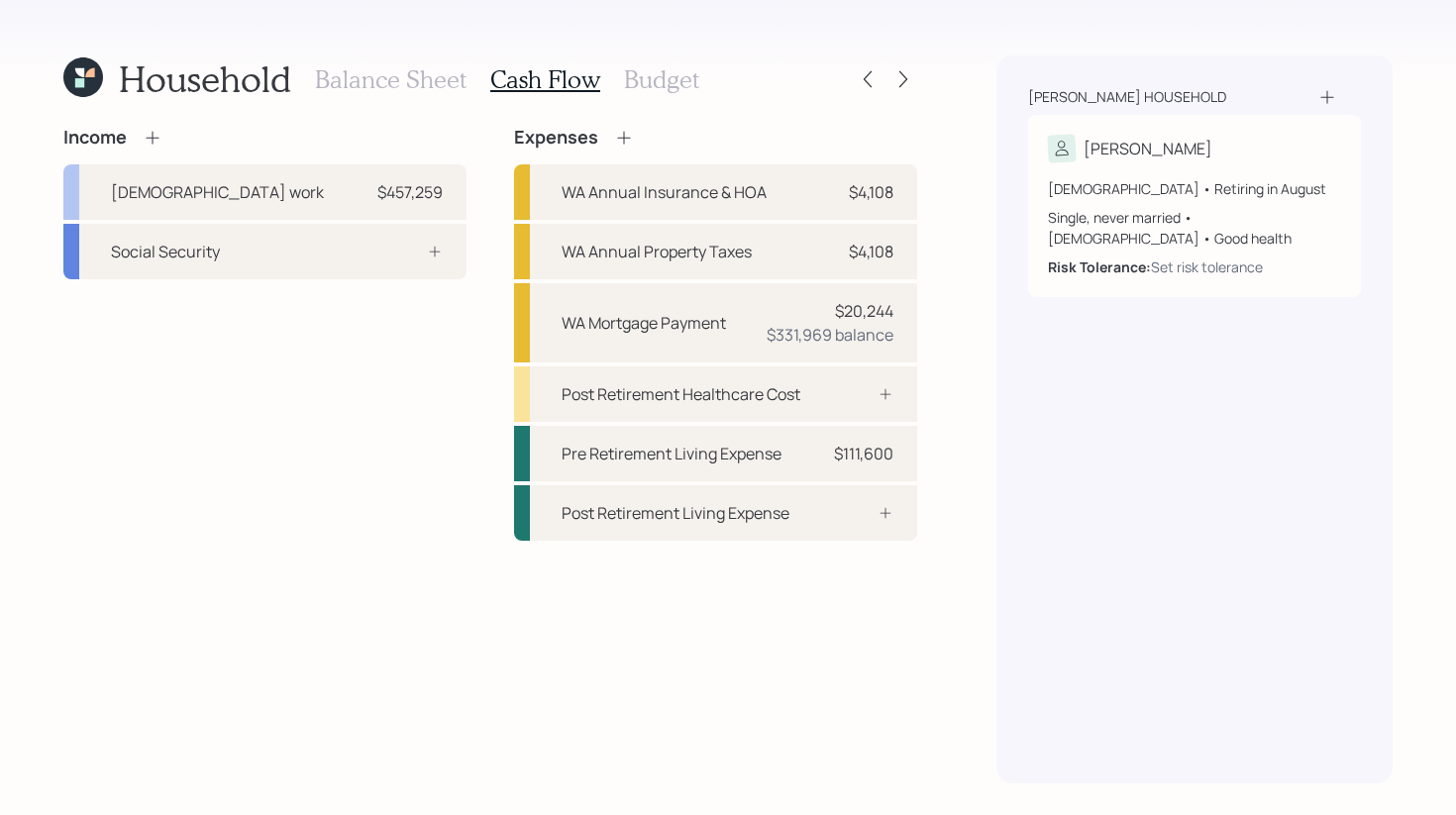 click on "Budget" at bounding box center [662, 79] 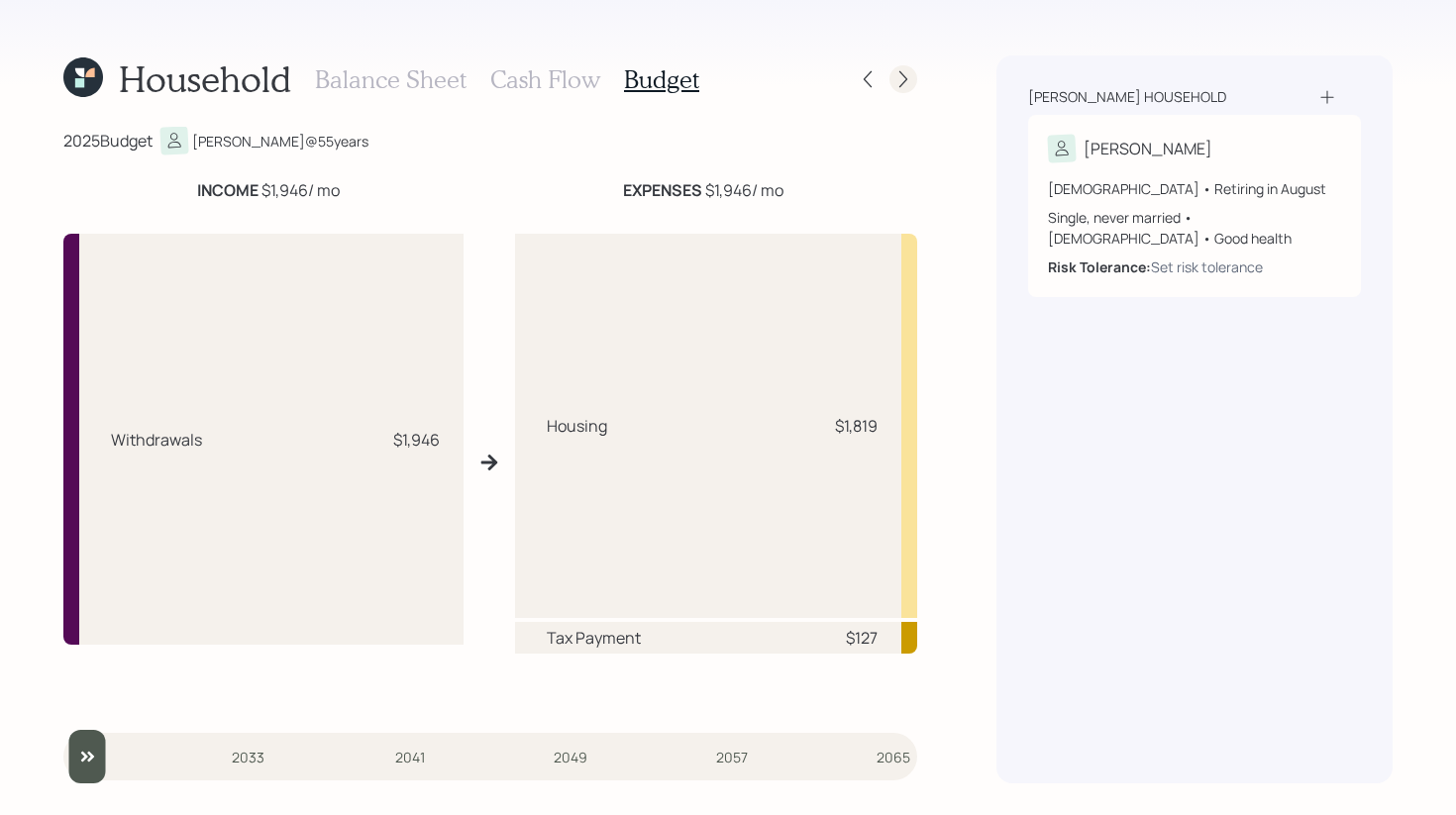 click 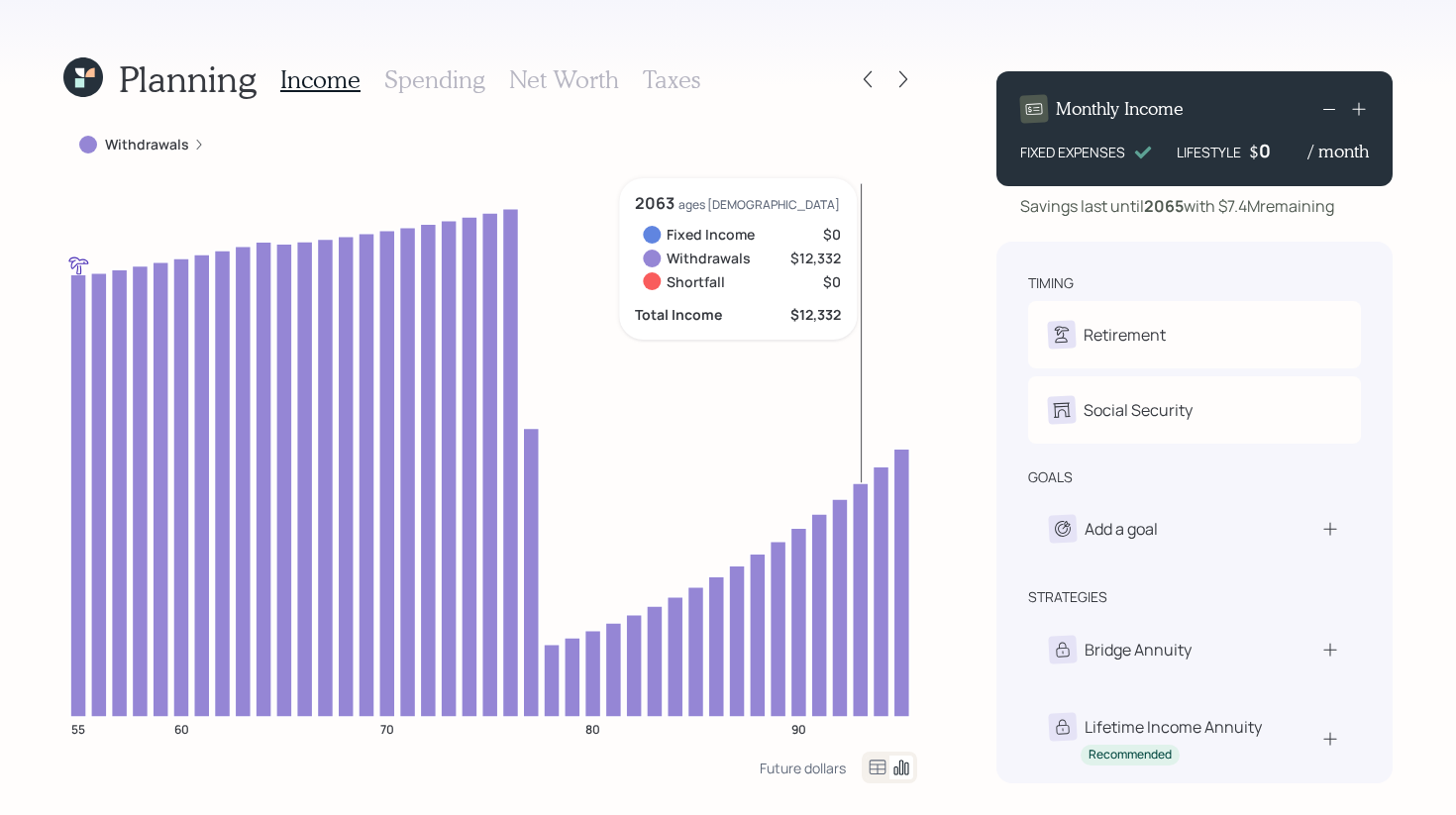 click on "0" at bounding box center [1284, 151] 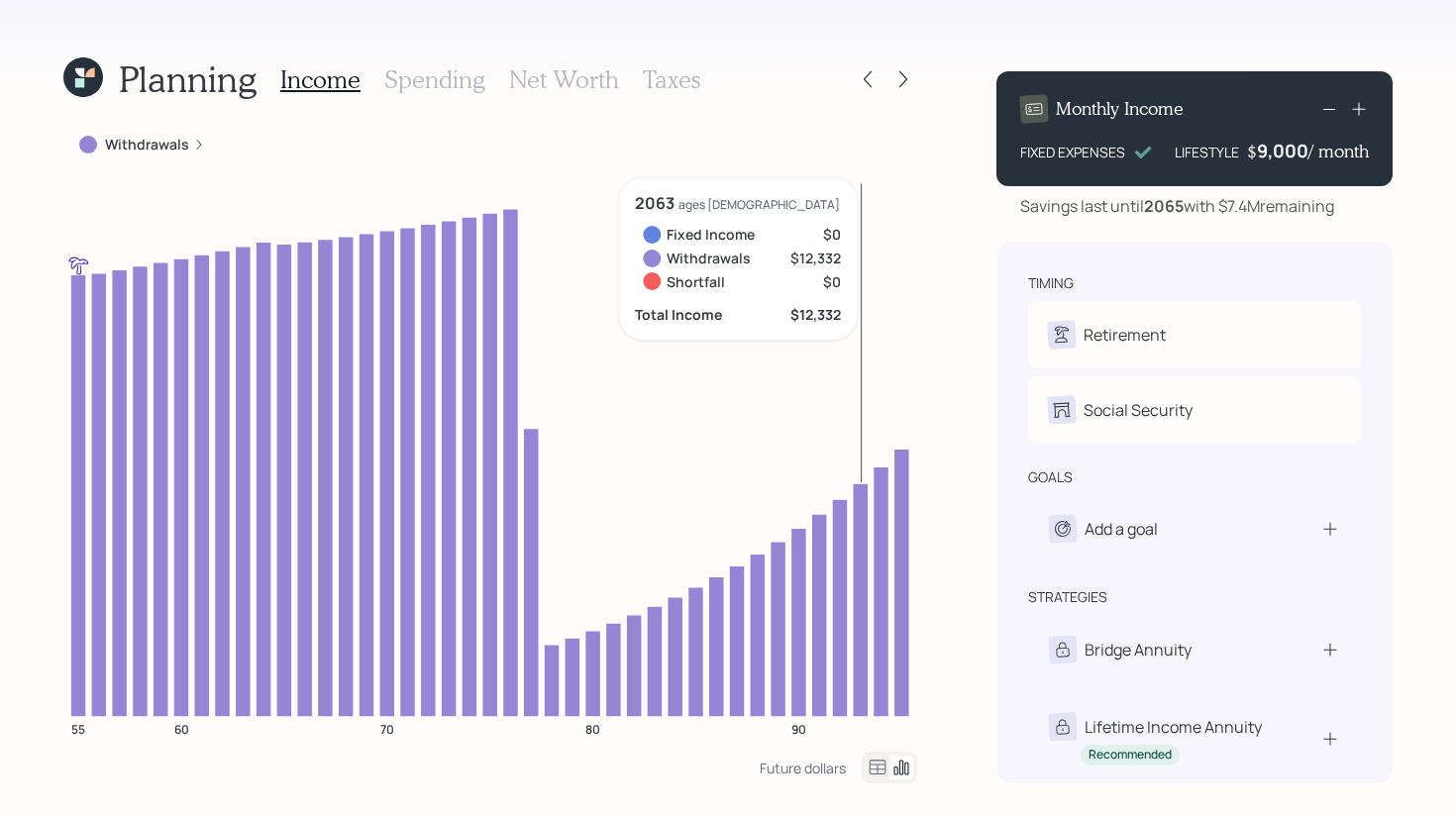 click on "Monthly Income FIXED EXPENSES LIFESTYLE $ 9,000  / month Savings last until  2065  with   $7.4M  remaining timing Retirement D Retire at 55y 8m Social Security D Set social security election date goals Add a goal strategies Bridge Annuity Lifetime Income Annuity Recommended" at bounding box center (1195, 419) 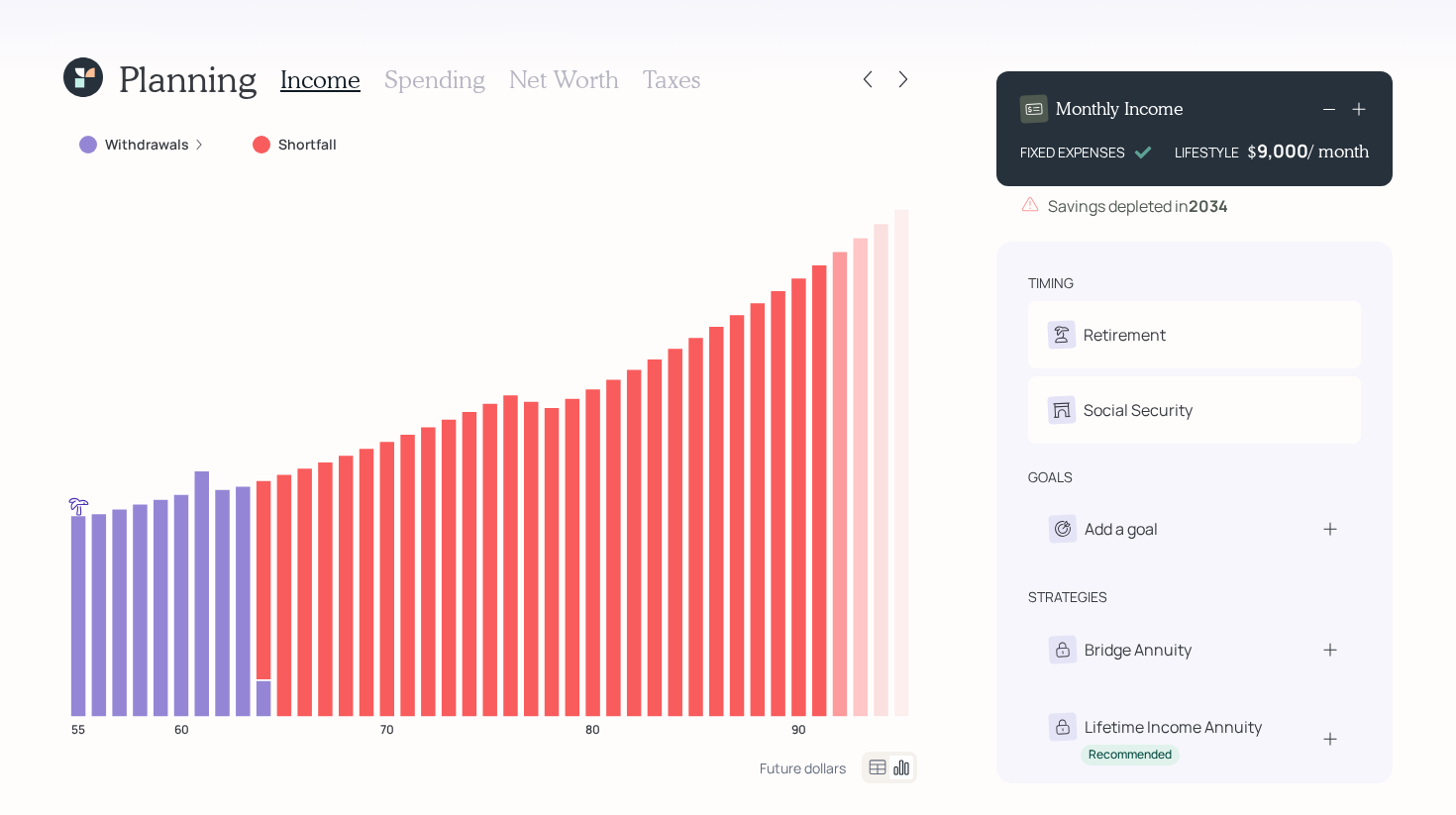 click 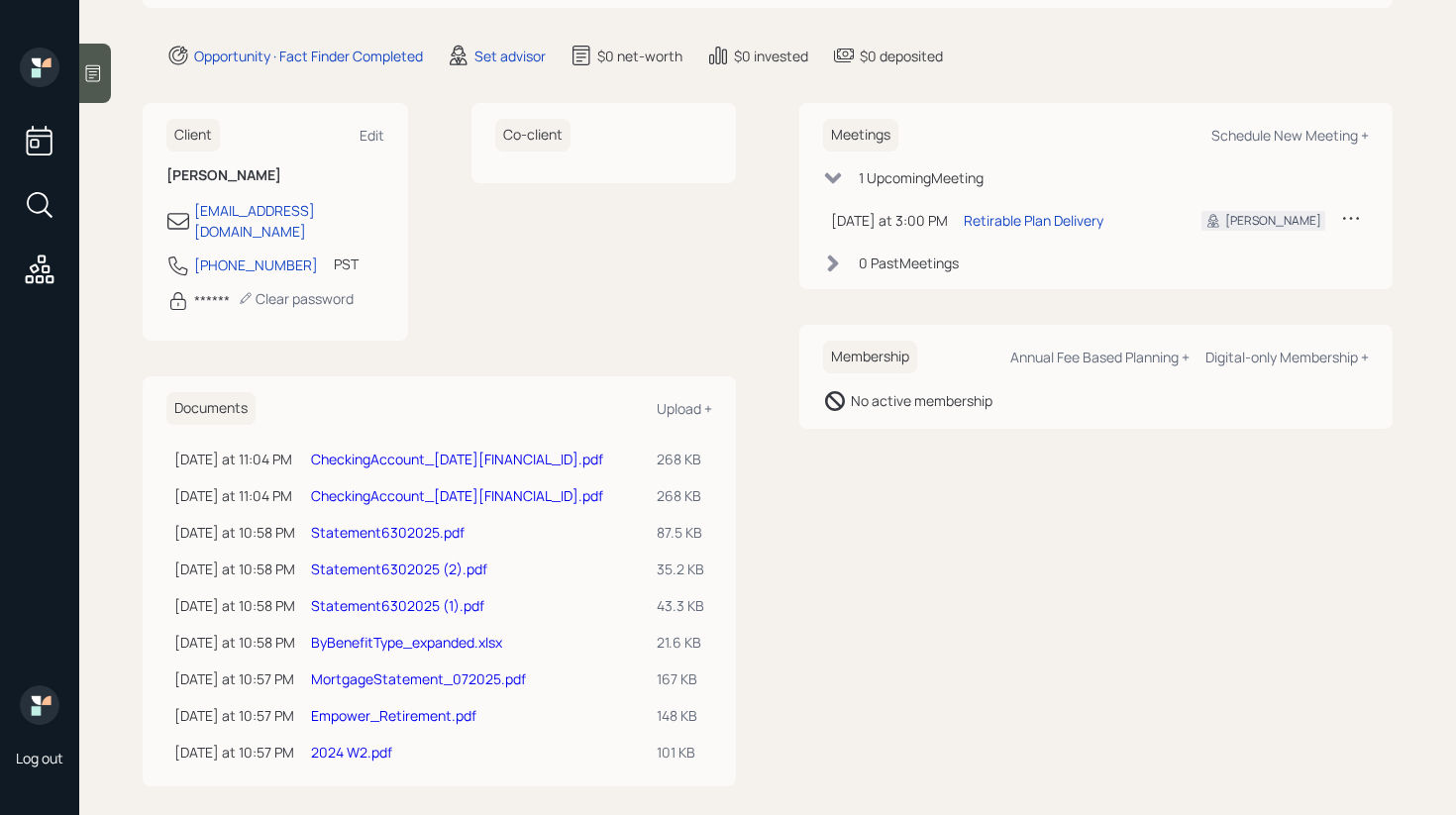 scroll, scrollTop: 0, scrollLeft: 0, axis: both 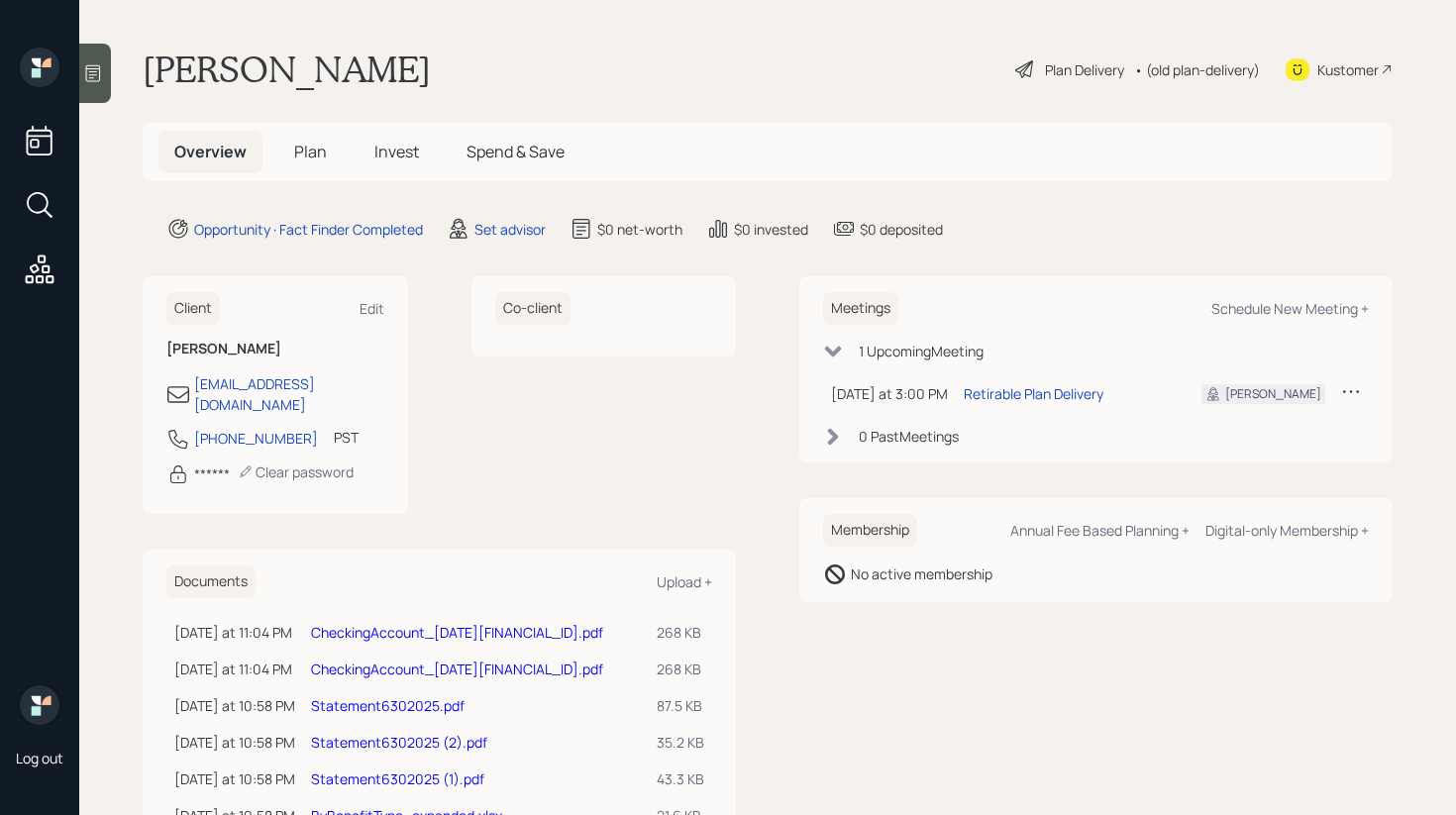 click on "Plan" at bounding box center (310, 152) 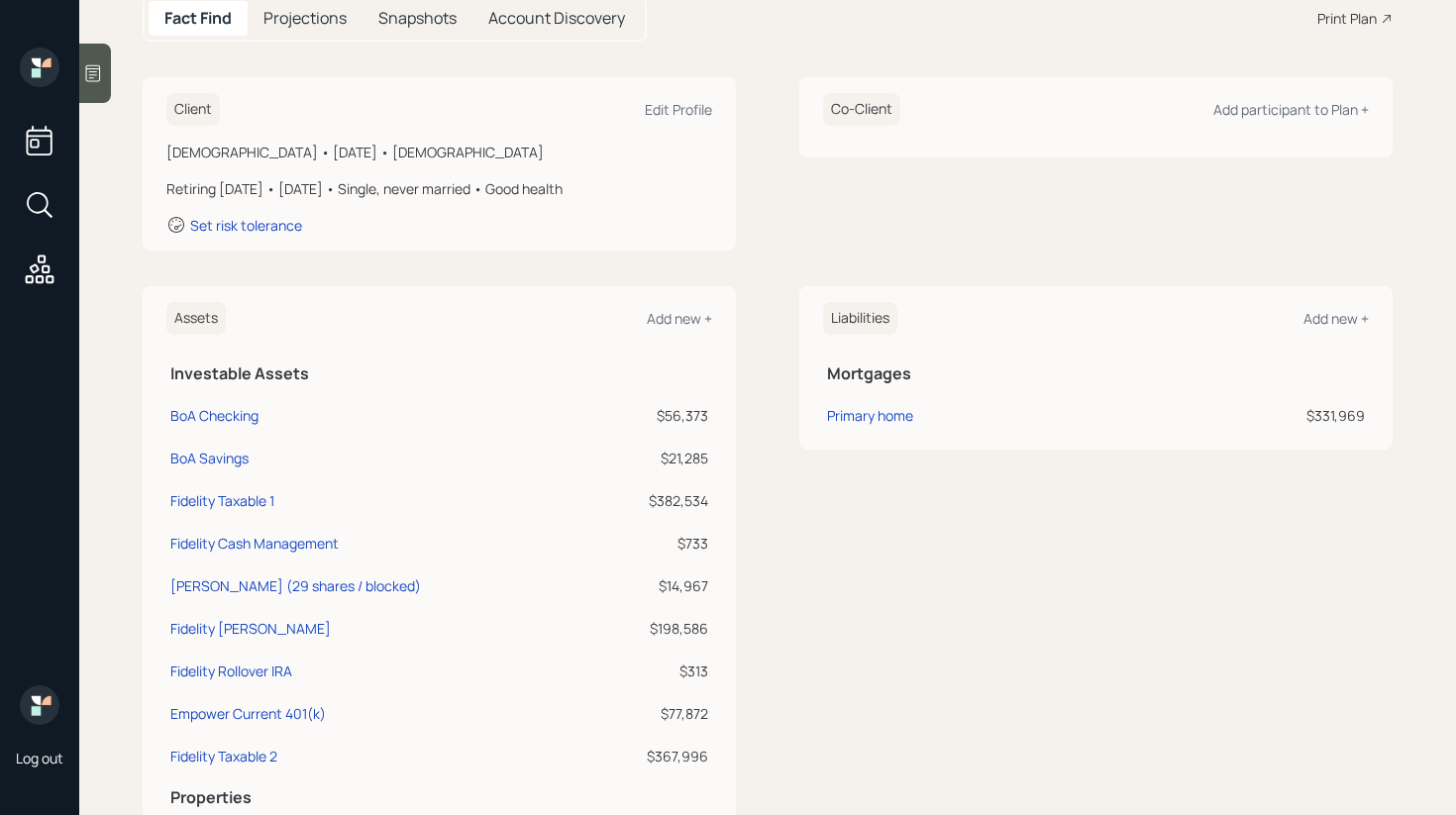 scroll, scrollTop: 137, scrollLeft: 0, axis: vertical 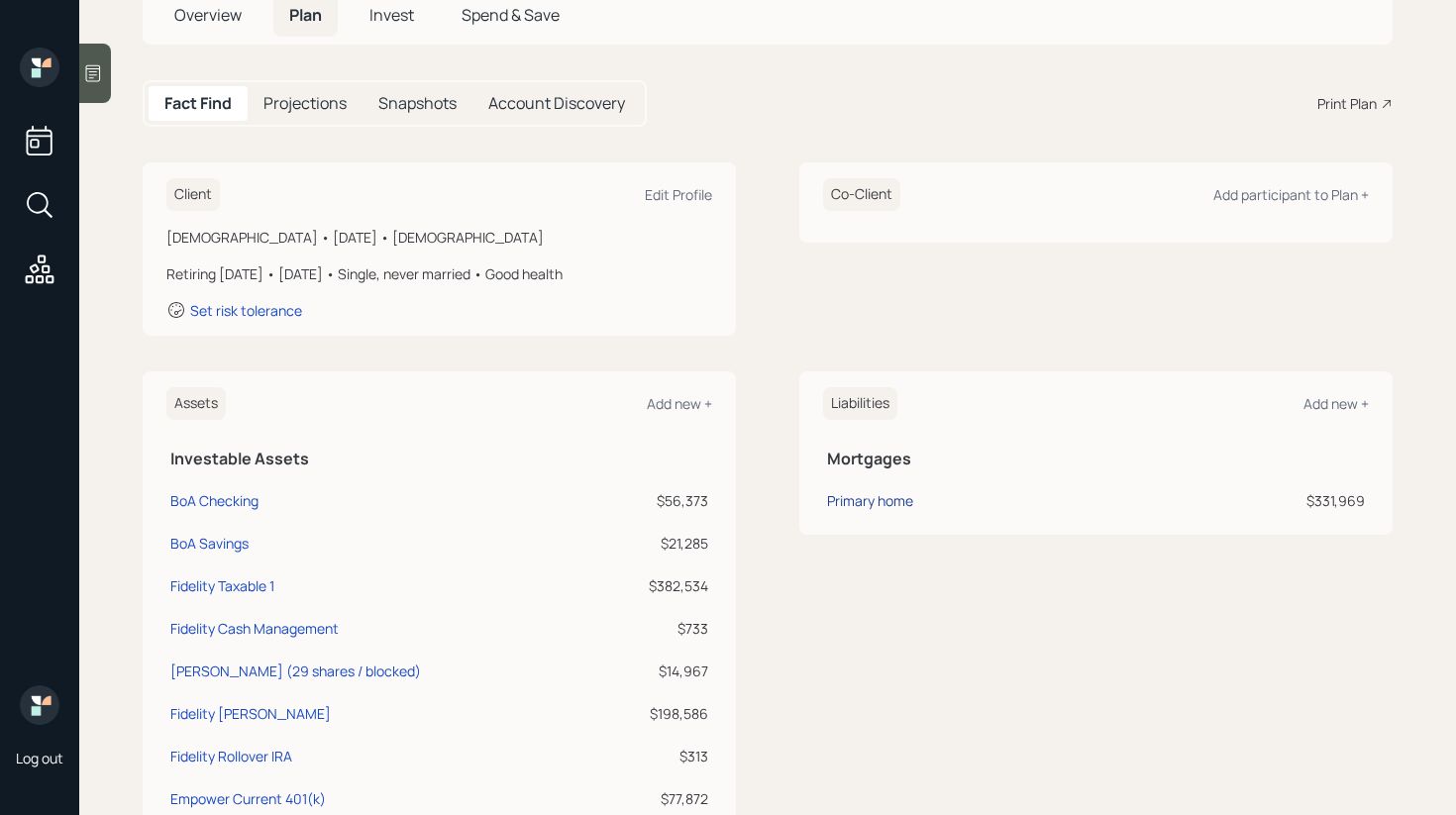 click on "Primary home" at bounding box center (870, 500) 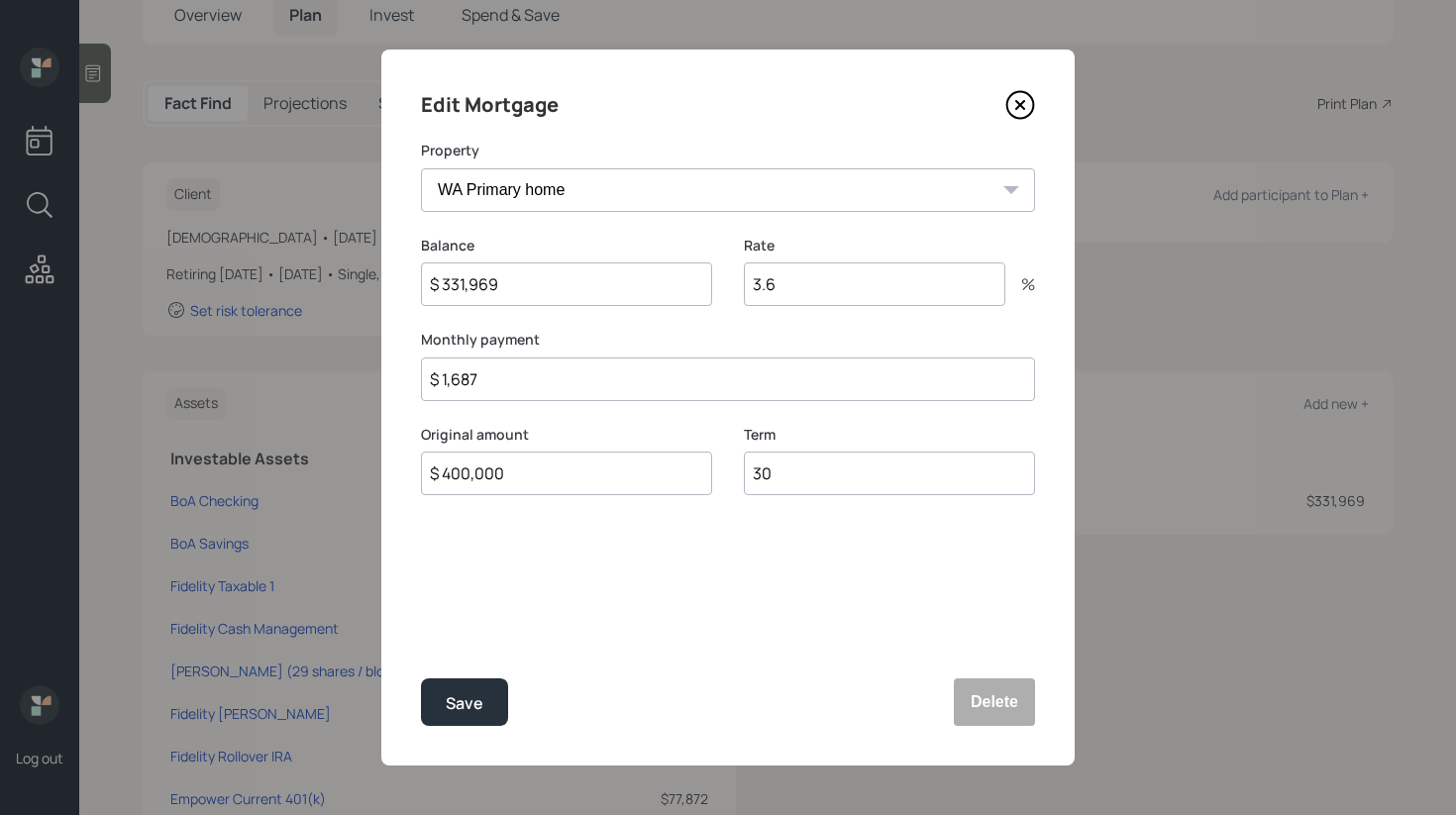 click on "$ 400,000" at bounding box center [567, 473] 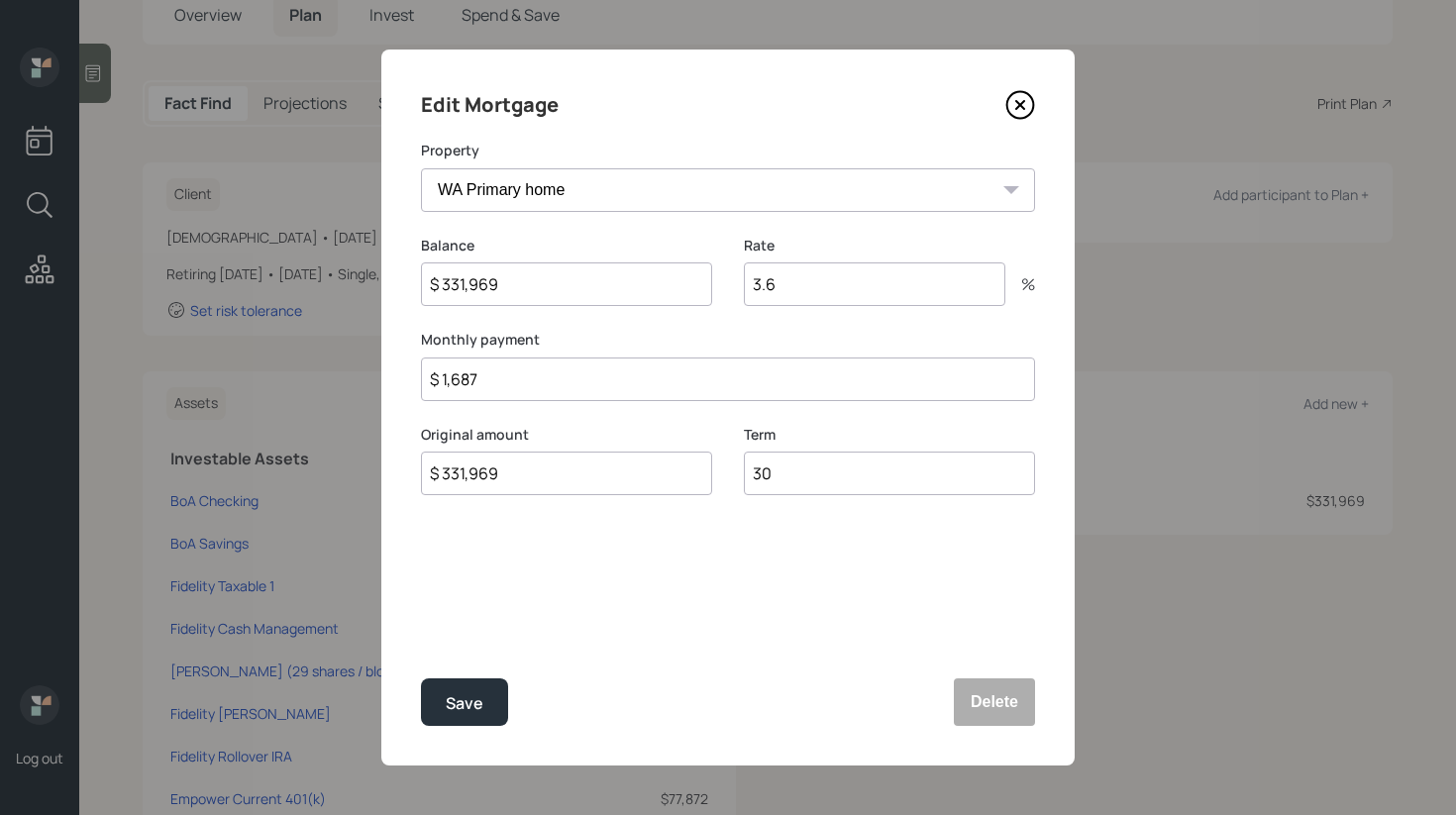 type on "$ 331,969" 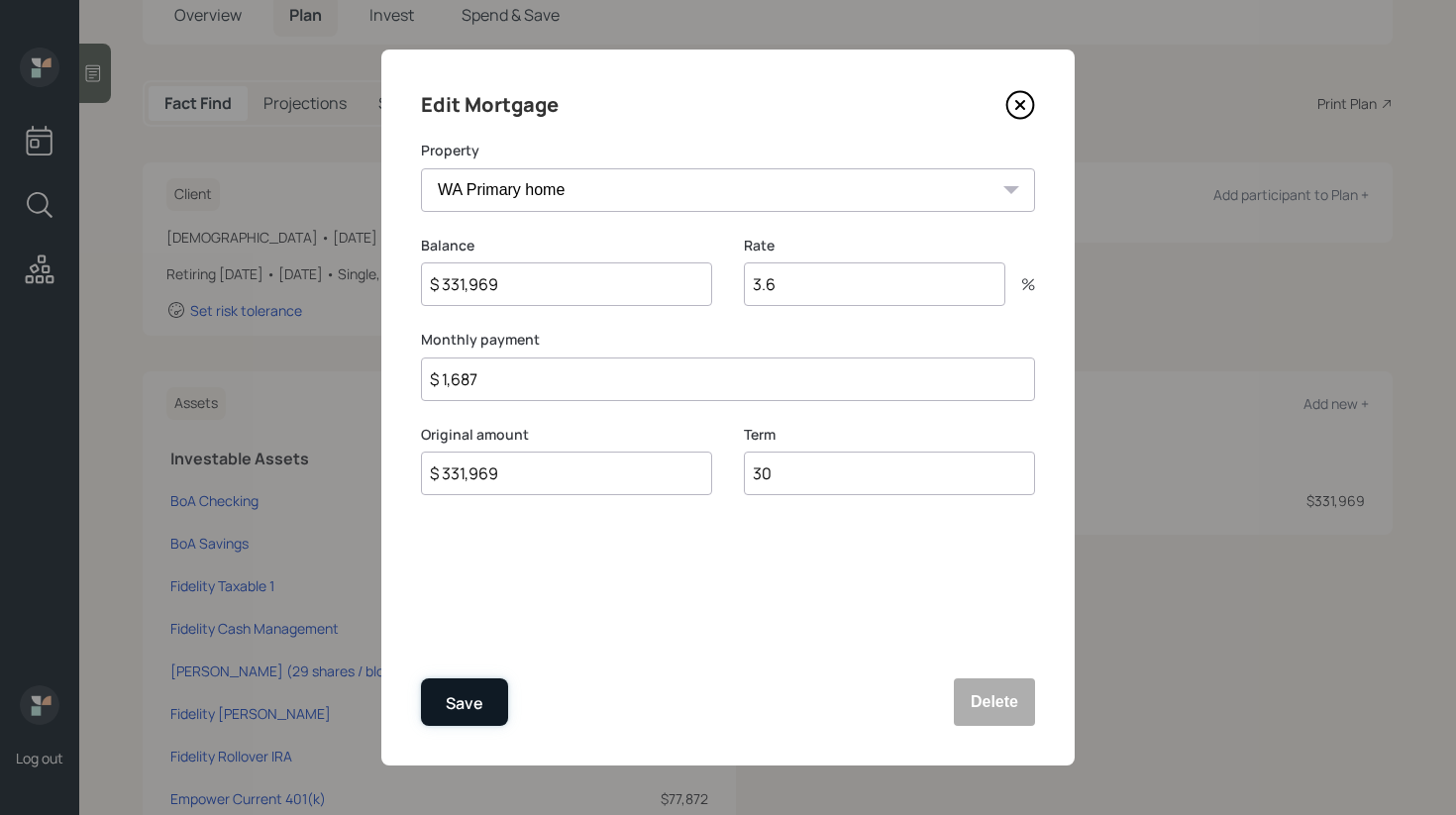 click on "Save" at bounding box center (465, 703) 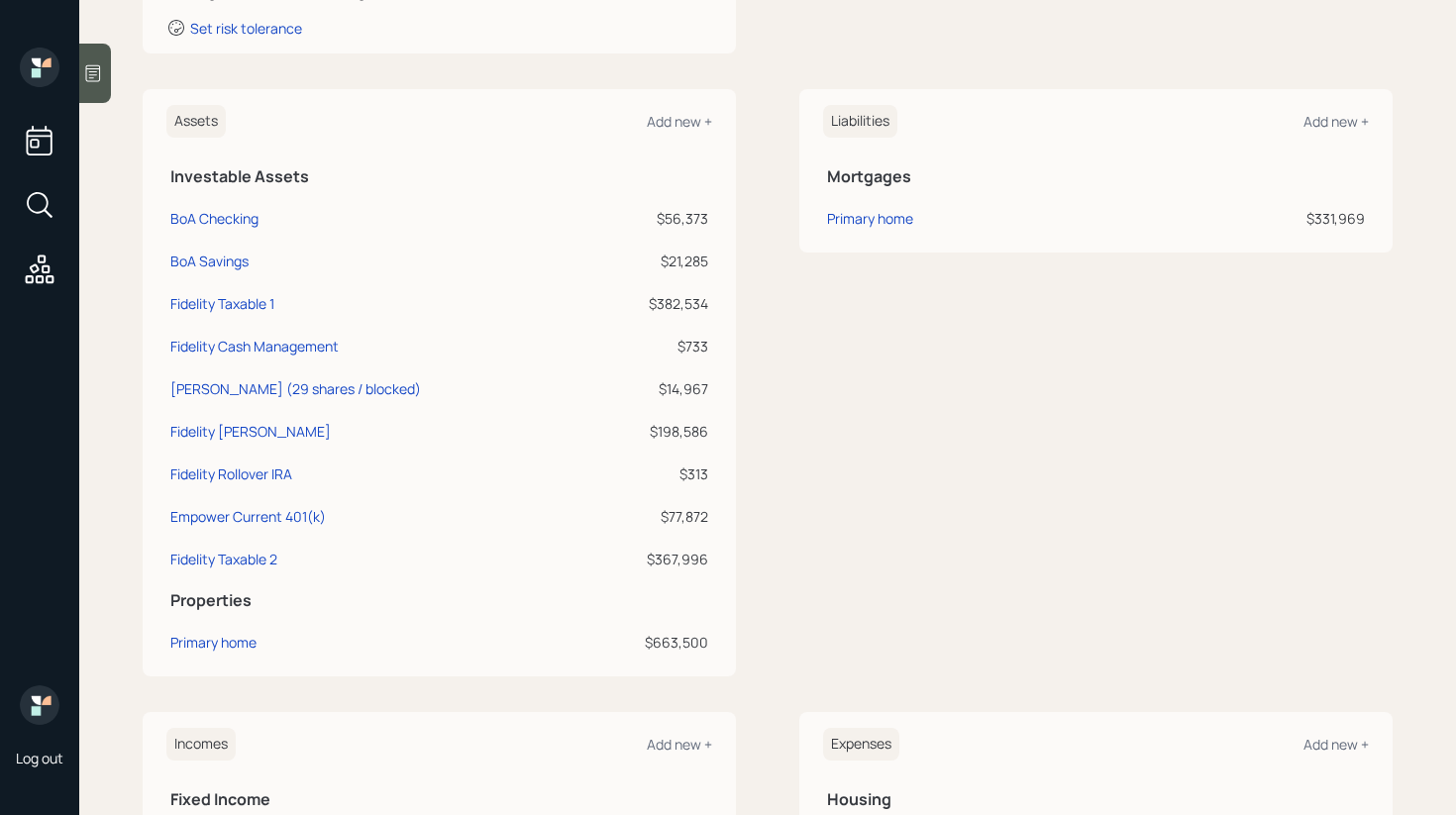 scroll, scrollTop: 843, scrollLeft: 0, axis: vertical 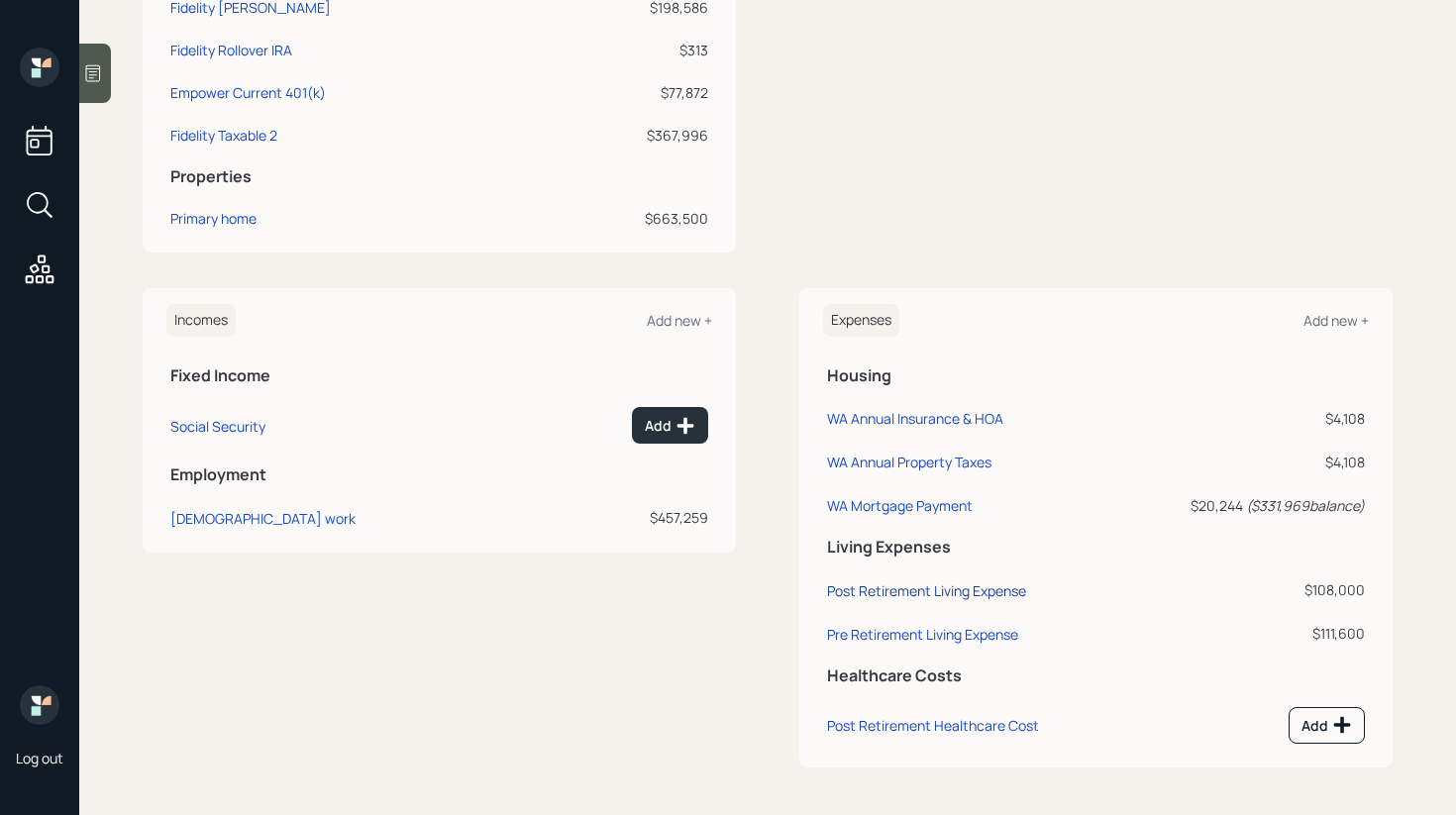 click on "Post Retirement Living Expense" at bounding box center [926, 590] 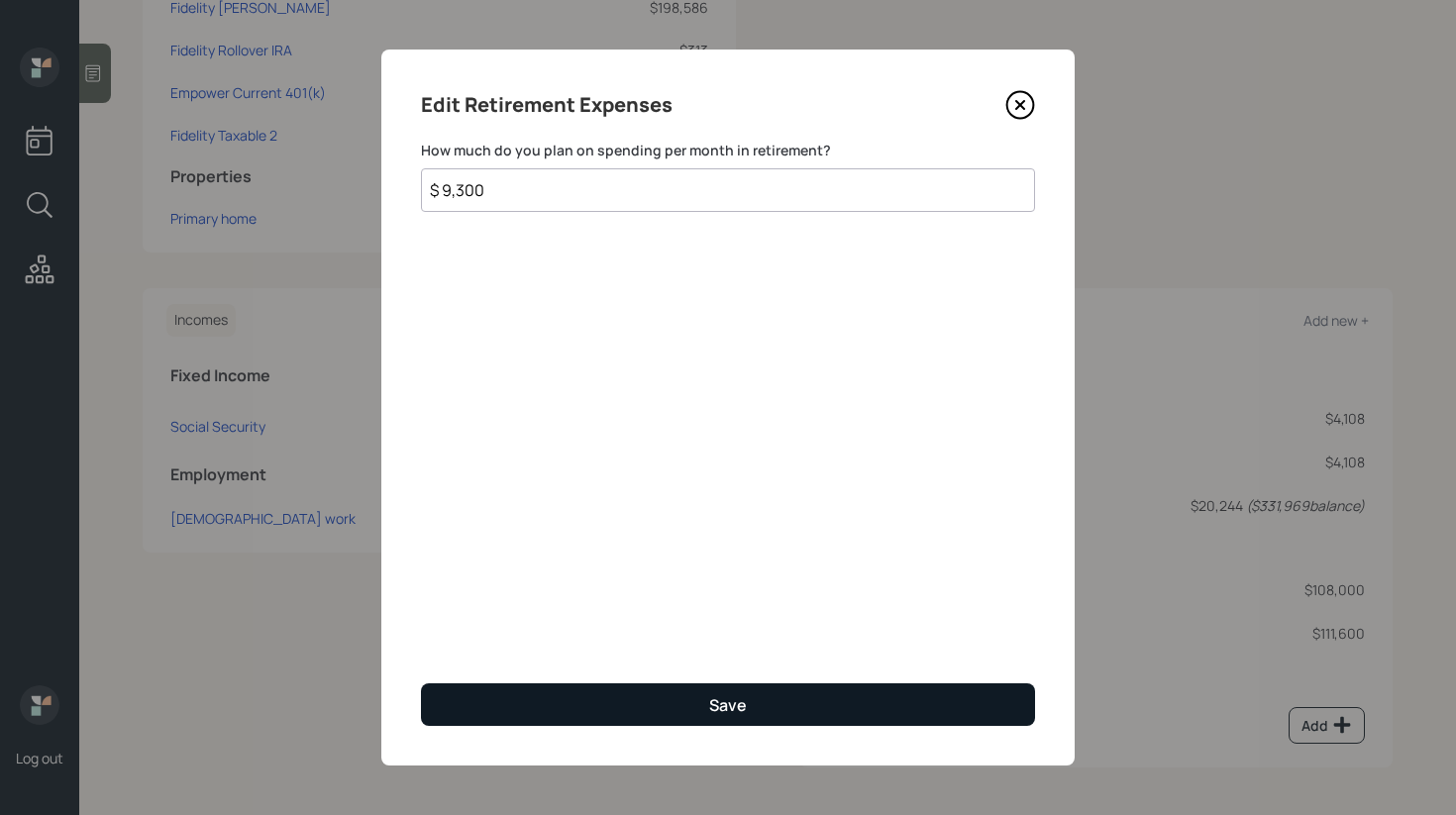 type on "$ 9,300" 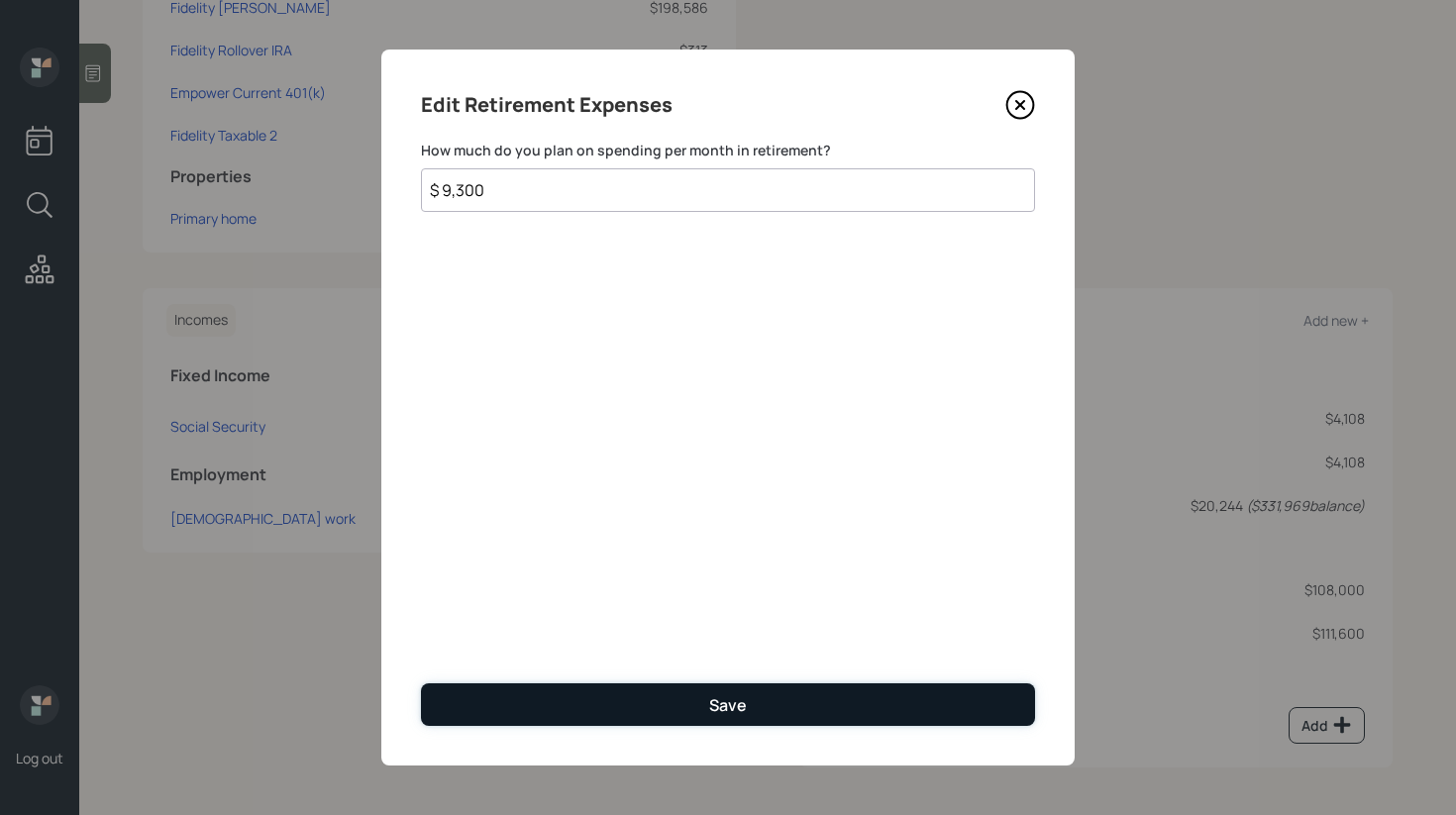 click on "Save" at bounding box center (728, 704) 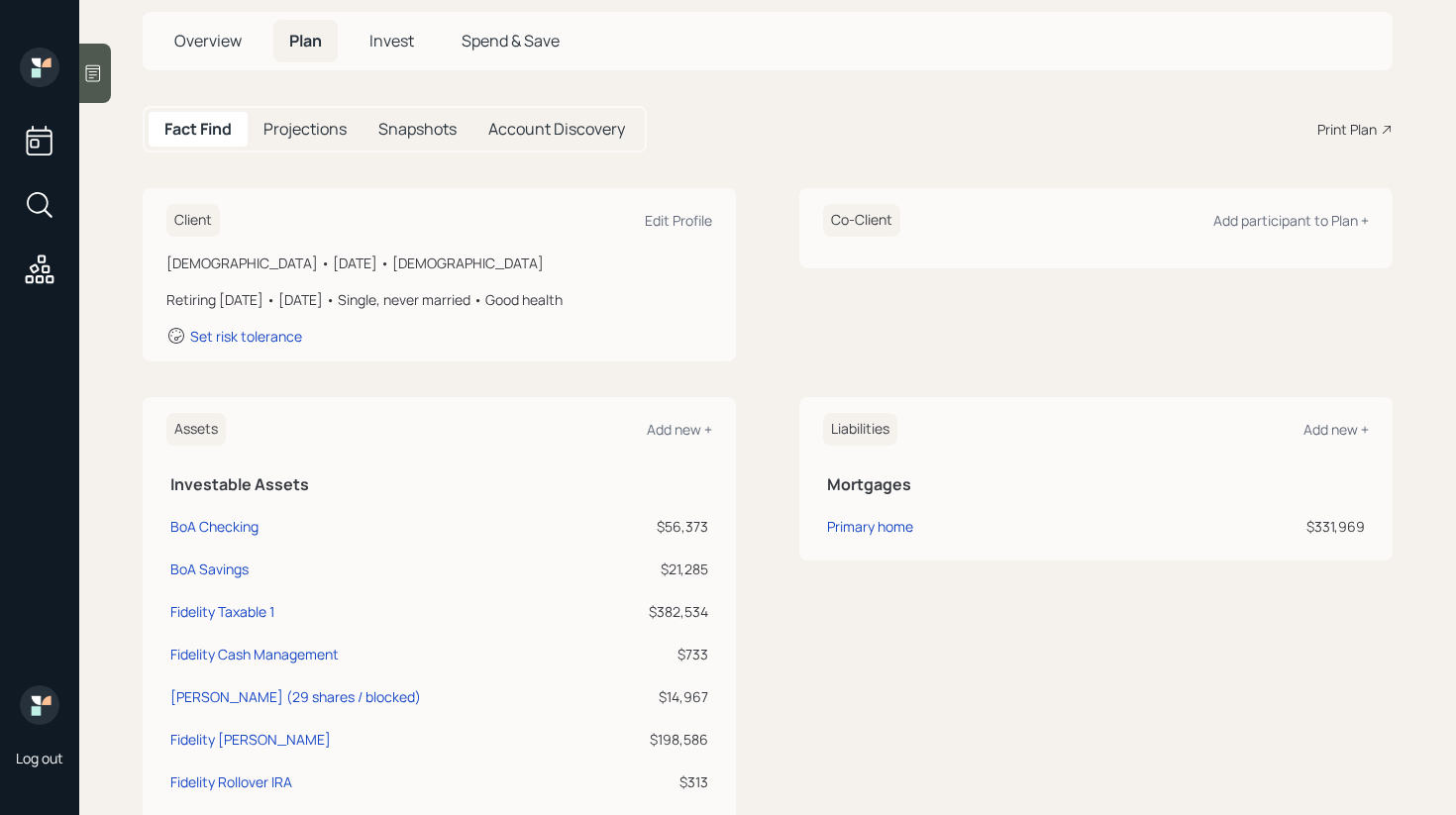 scroll, scrollTop: 0, scrollLeft: 0, axis: both 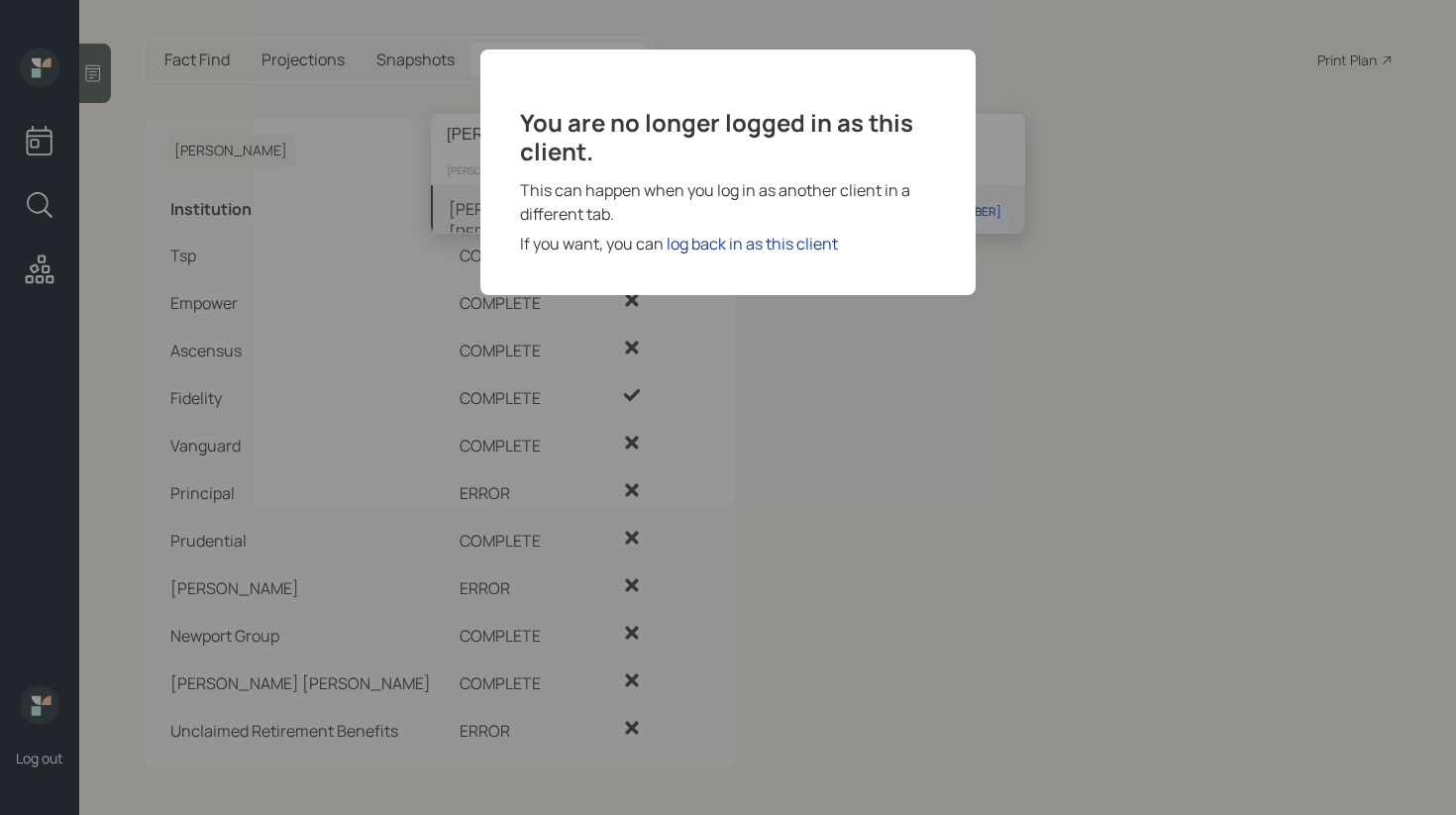 type on "[PERSON_NAME]" 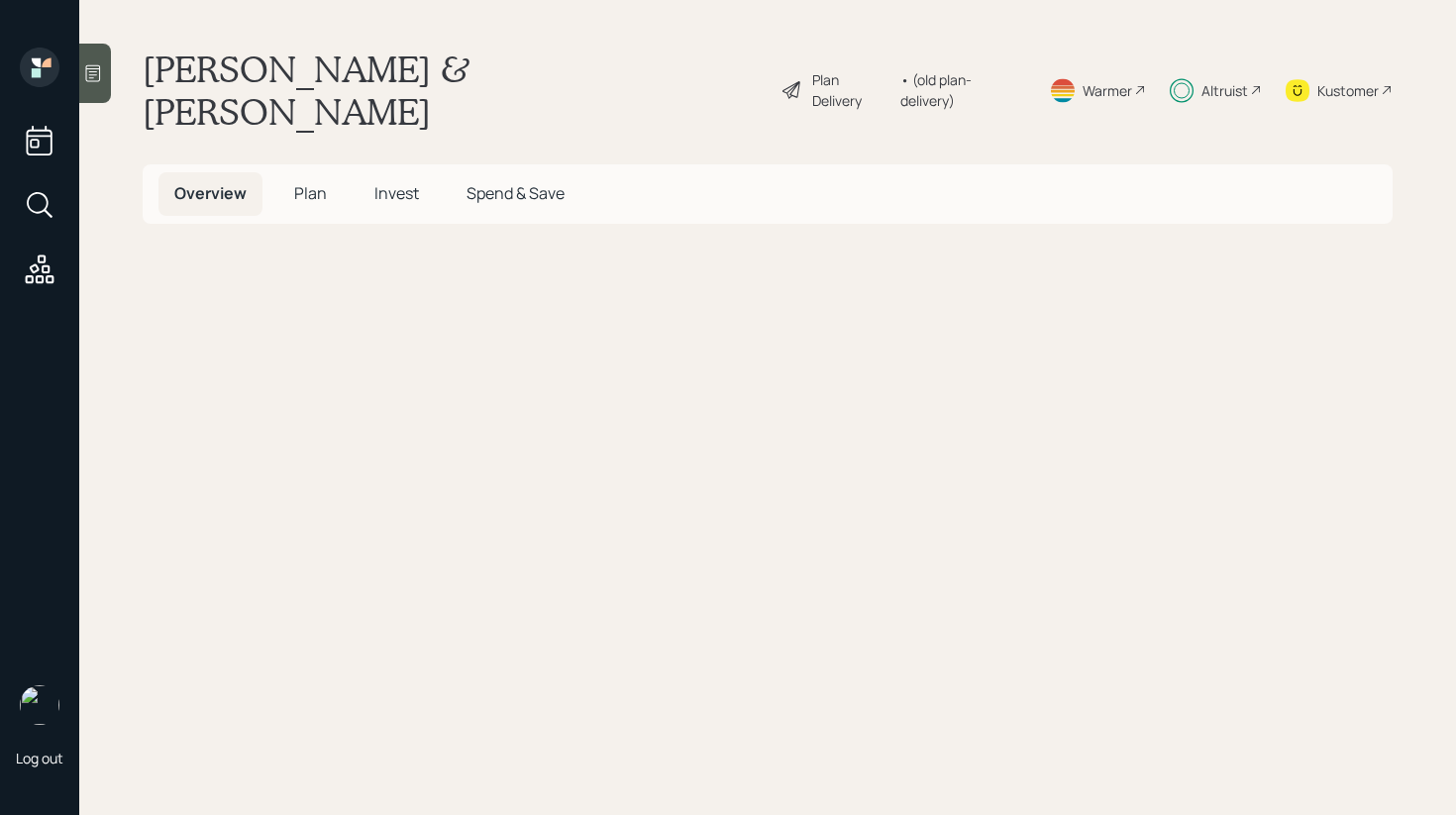 scroll, scrollTop: 0, scrollLeft: 0, axis: both 